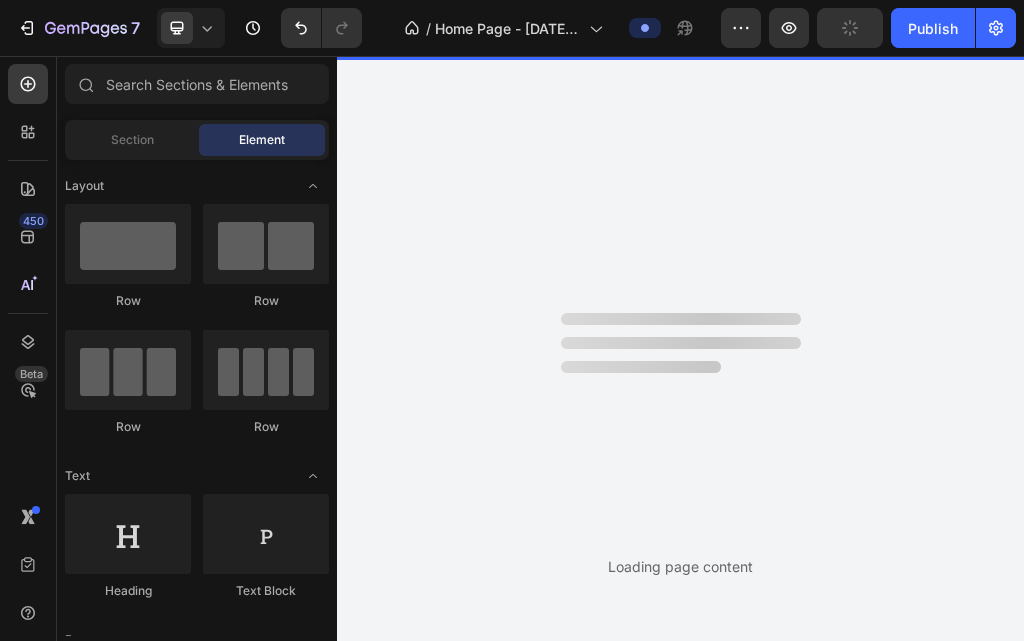 scroll, scrollTop: 0, scrollLeft: 0, axis: both 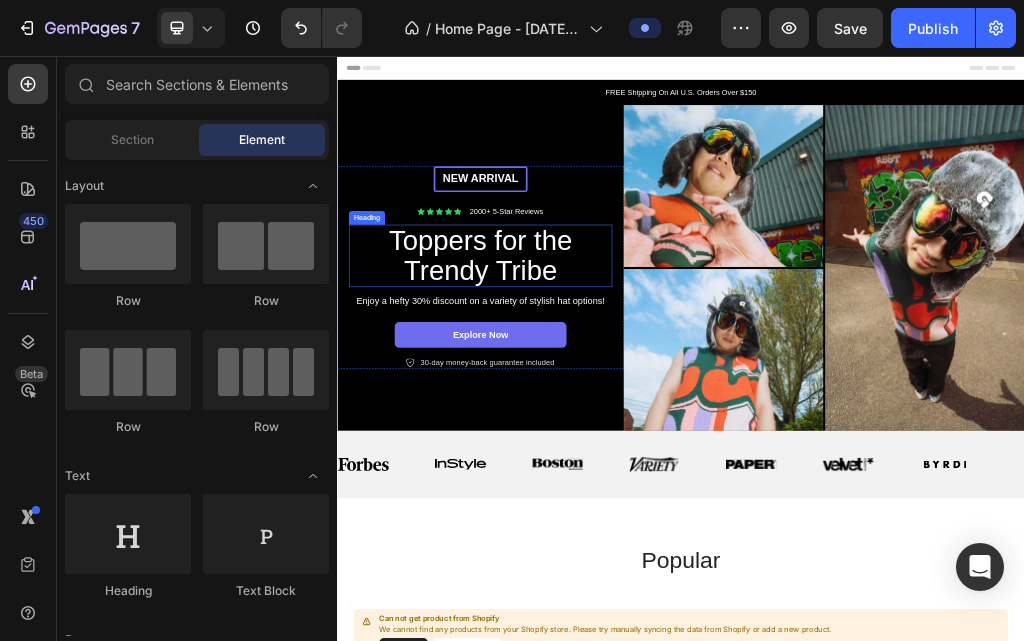 click on "Toppers for the Trendy Tribe" at bounding box center [587, 405] 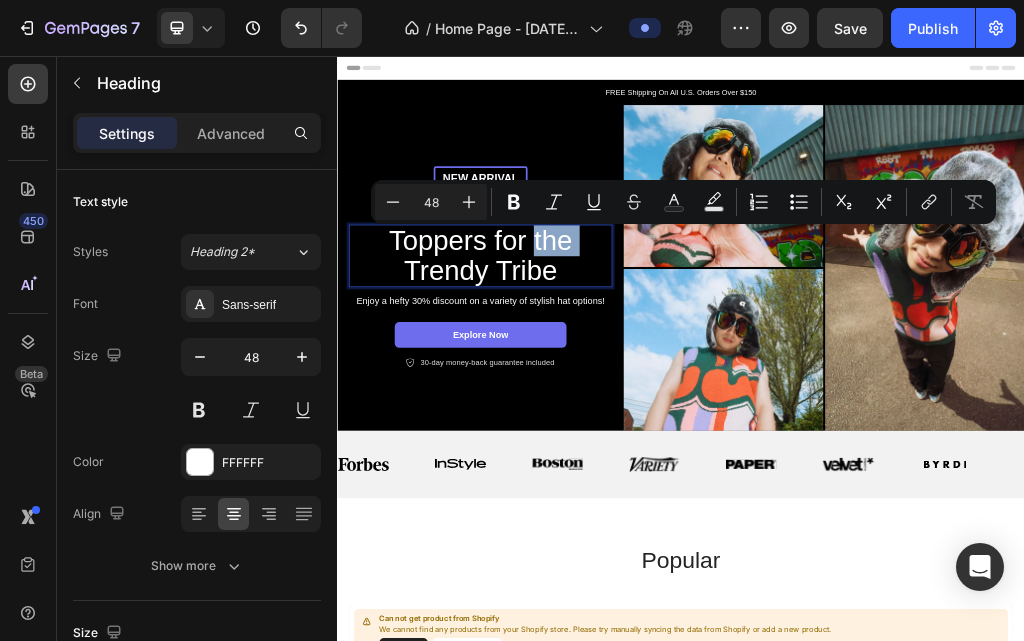 click on "Toppers for the Trendy Tribe" at bounding box center (587, 405) 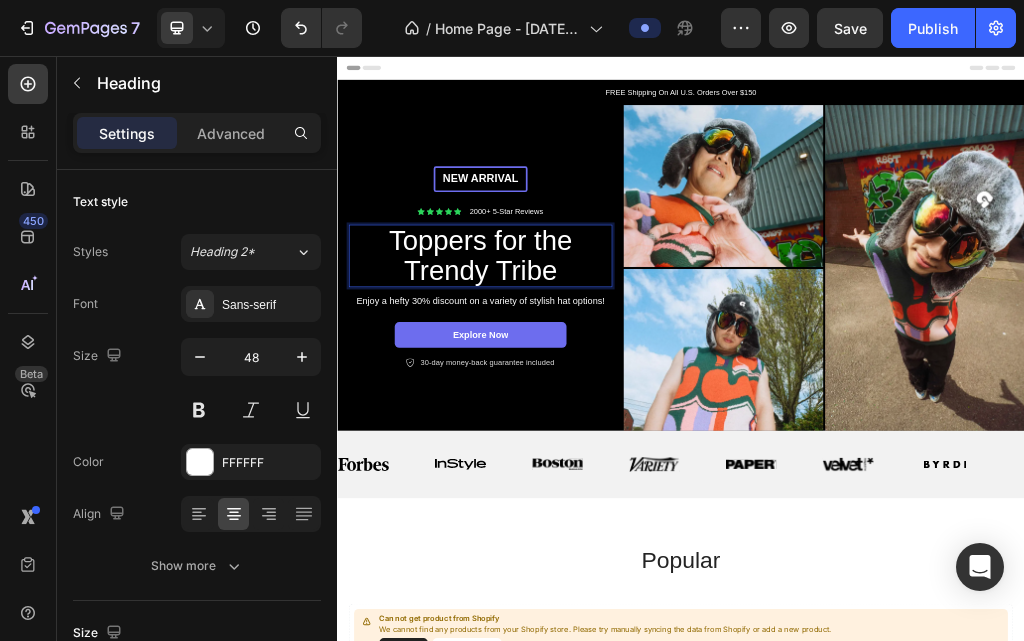 click on "Toppers for the Trendy Tribe" at bounding box center (587, 405) 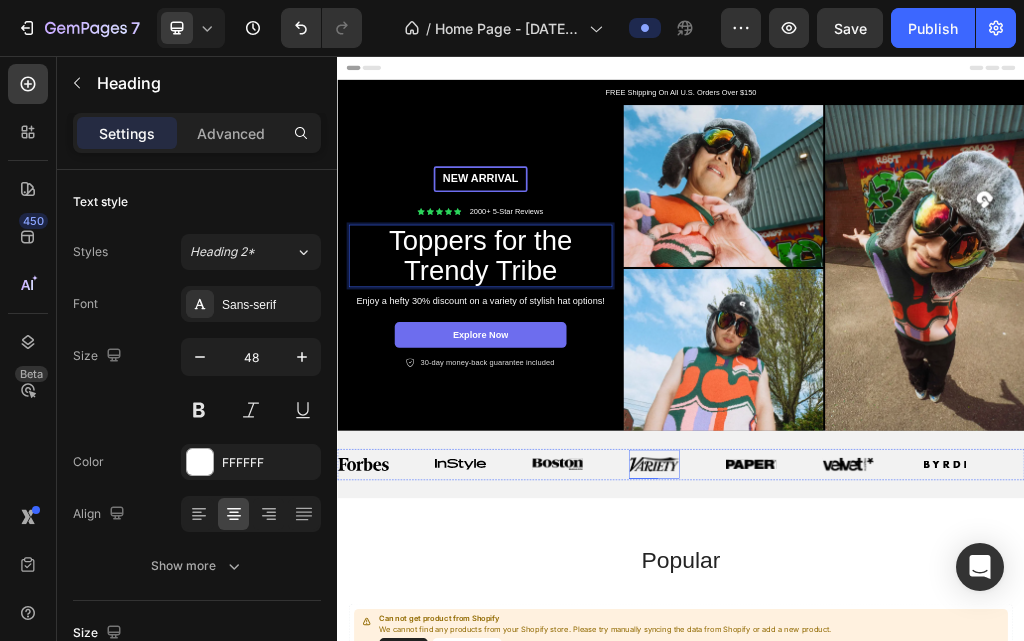 click at bounding box center (890, 768) 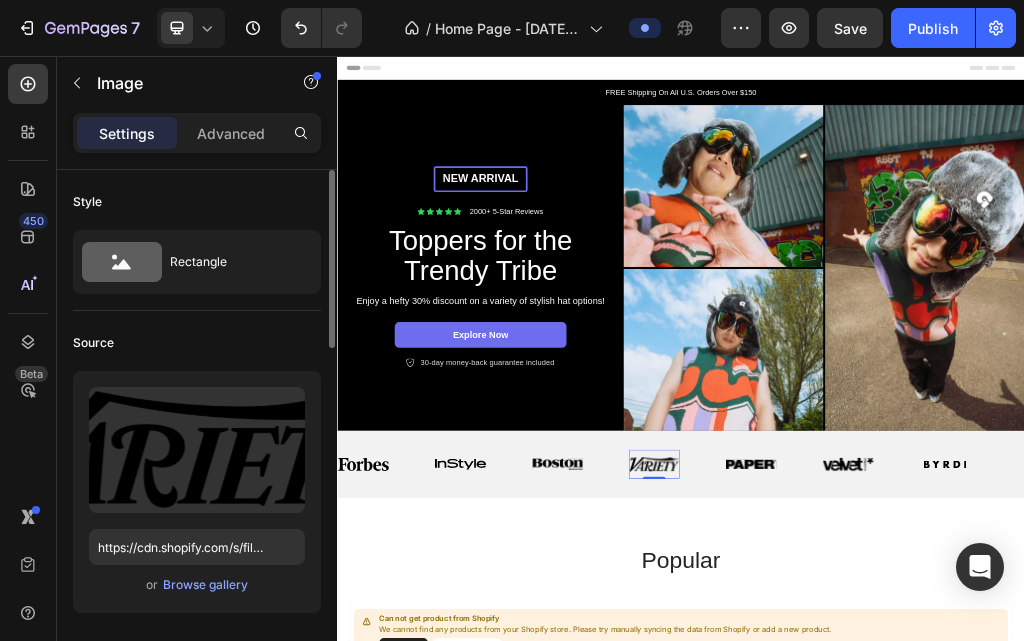 click on "Upload Image https://cdn.shopify.com/s/files/1/0943/7197/1358/files/gempages_578069109778940604-fc6737eb-398d-4fc7-8fb3-000342131390.svg or  Browse gallery" 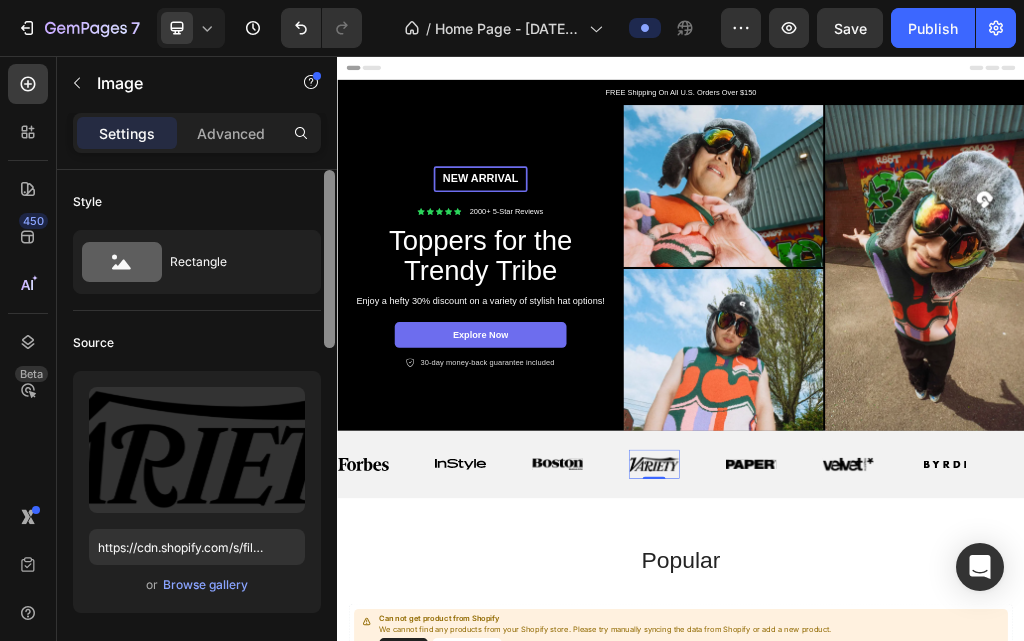 click at bounding box center [329, 434] 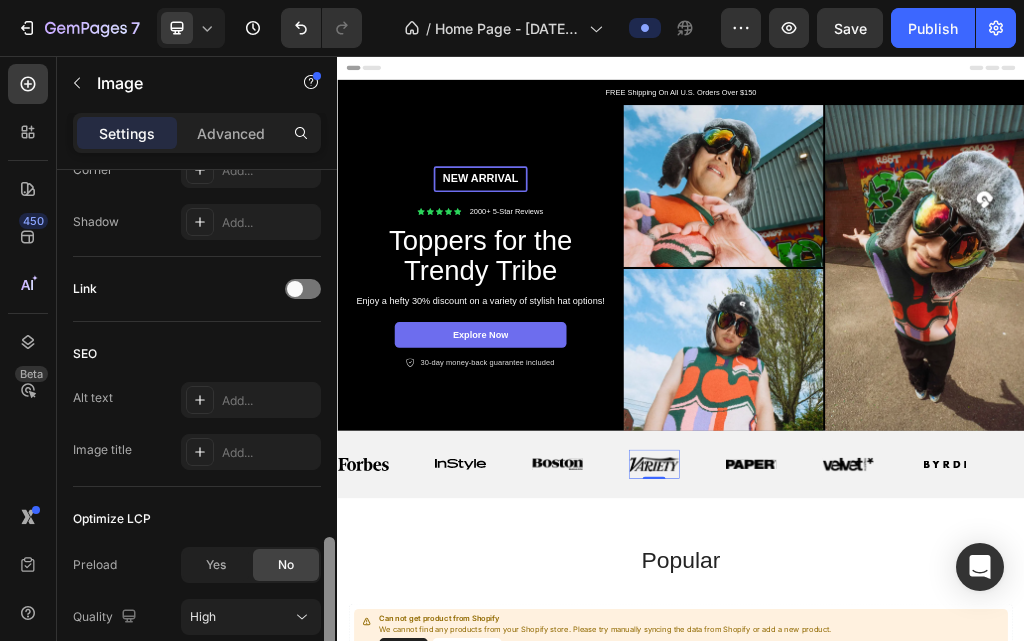 scroll, scrollTop: 956, scrollLeft: 0, axis: vertical 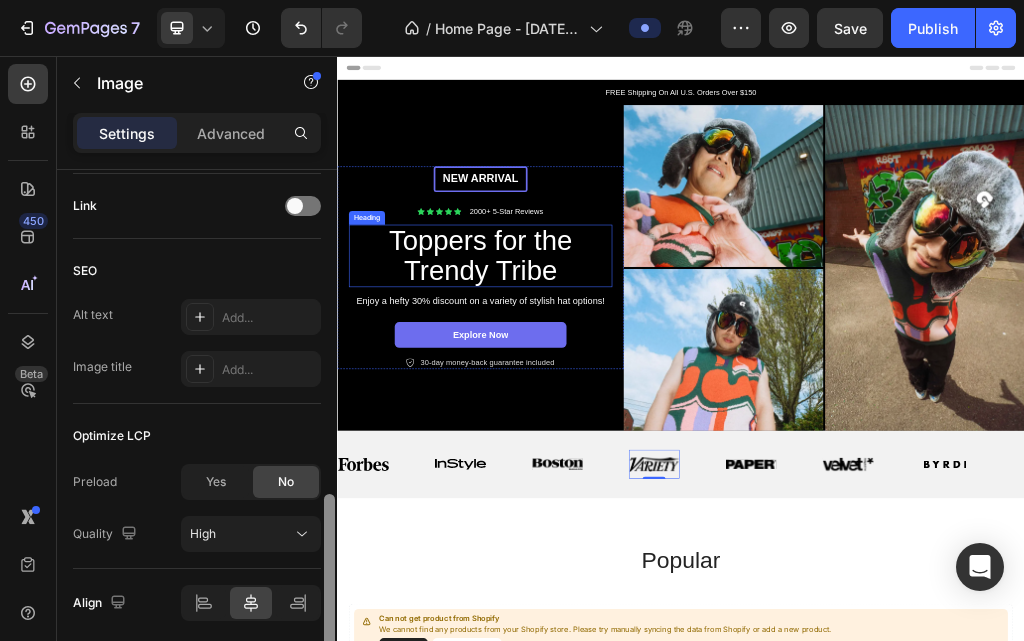 drag, startPoint x: 663, startPoint y: 437, endPoint x: 387, endPoint y: 400, distance: 278.46902 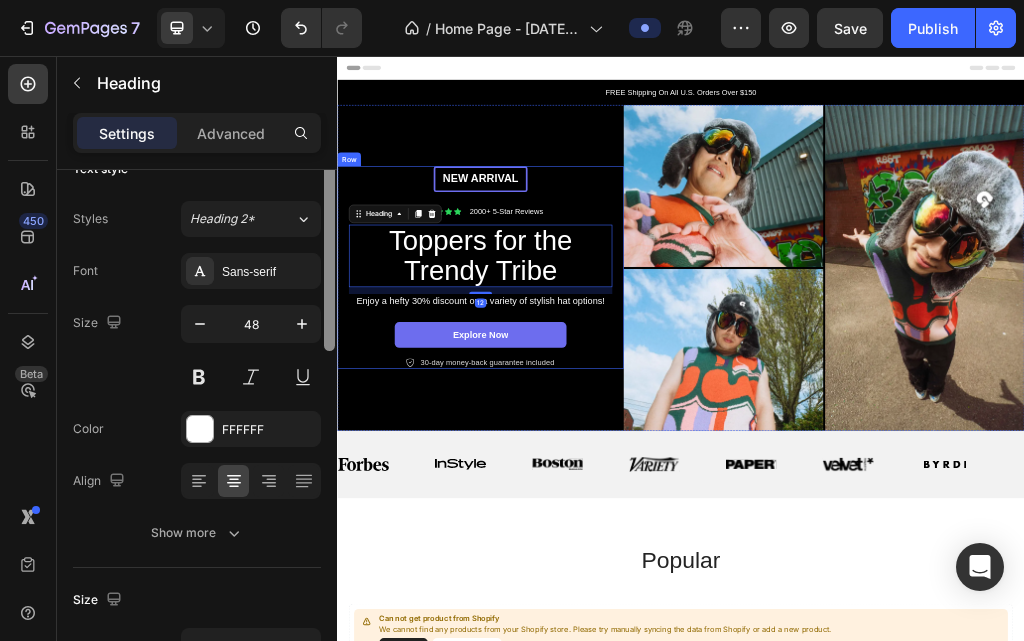 scroll, scrollTop: 0, scrollLeft: 0, axis: both 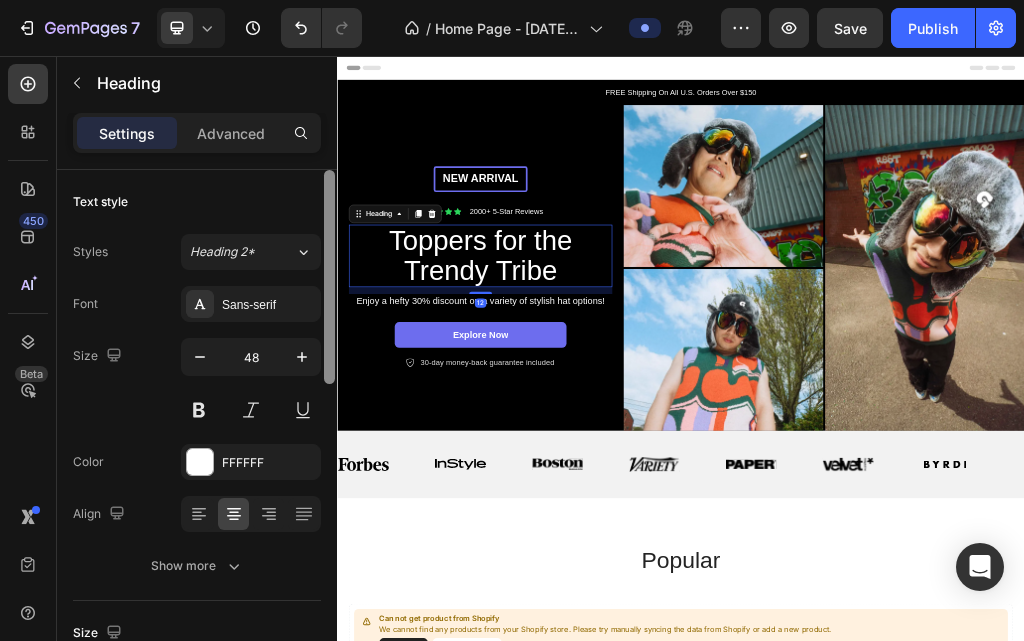 click on "Settings Advanced" at bounding box center [197, 141] 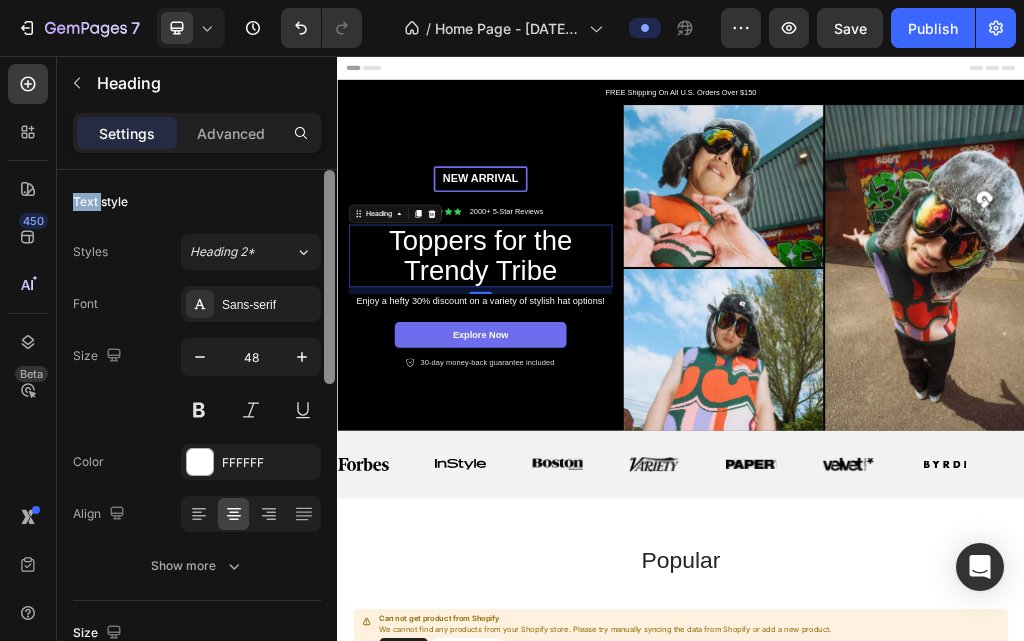click on "Settings Advanced" at bounding box center (197, 141) 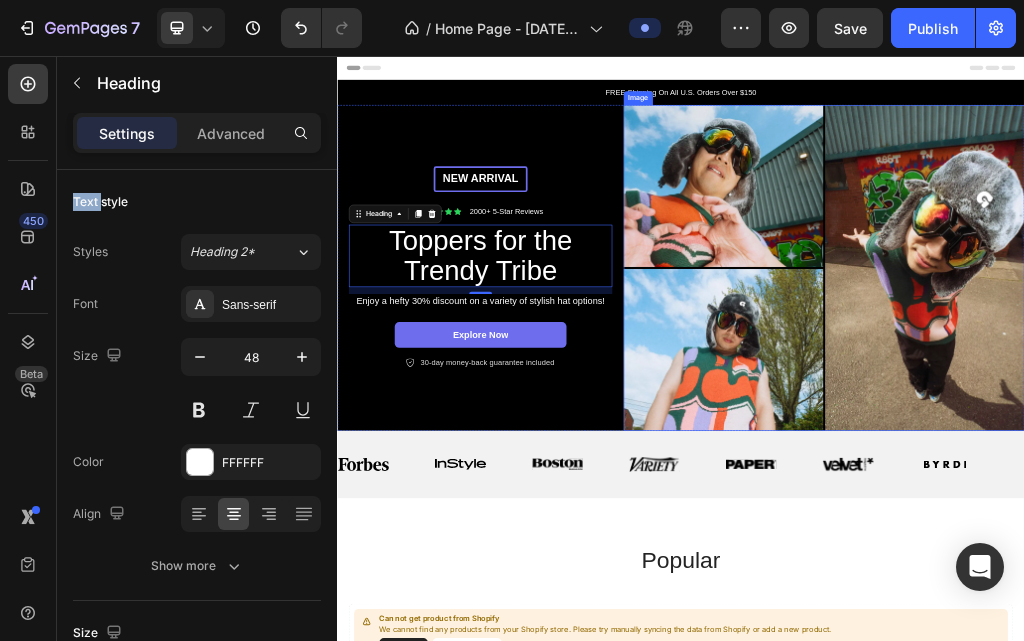 click at bounding box center [1187, 425] 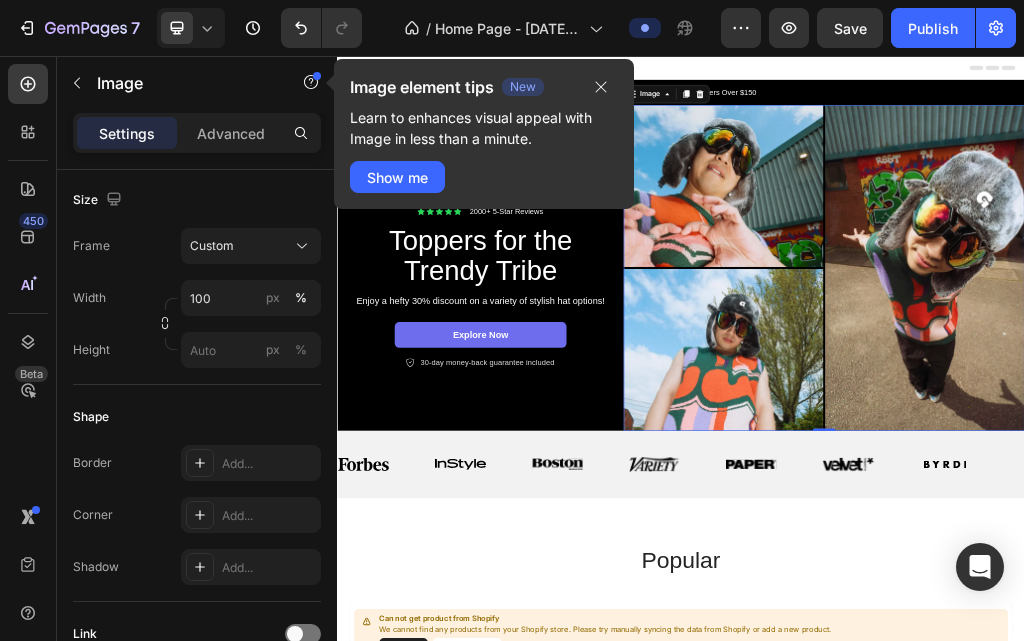 click at bounding box center (329, -94) 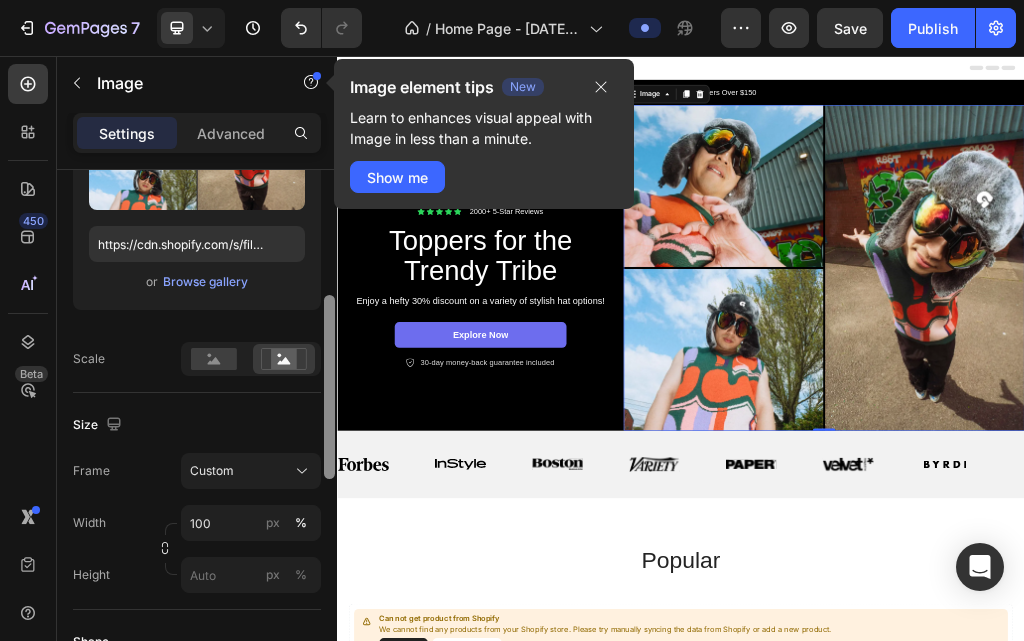 drag, startPoint x: 331, startPoint y: 369, endPoint x: 337, endPoint y: 274, distance: 95.189285 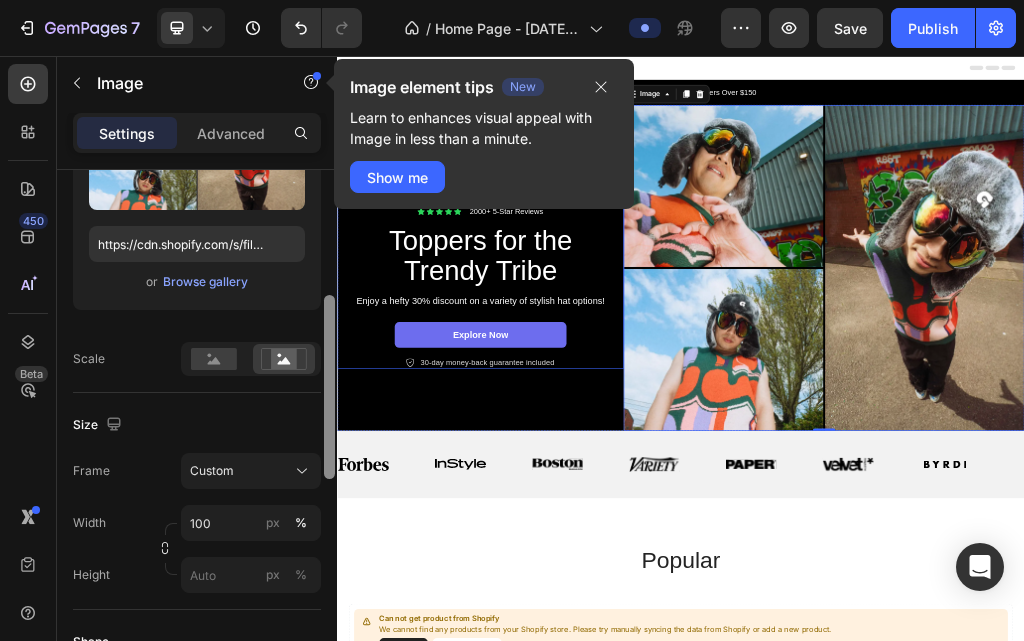 scroll, scrollTop: 257, scrollLeft: 0, axis: vertical 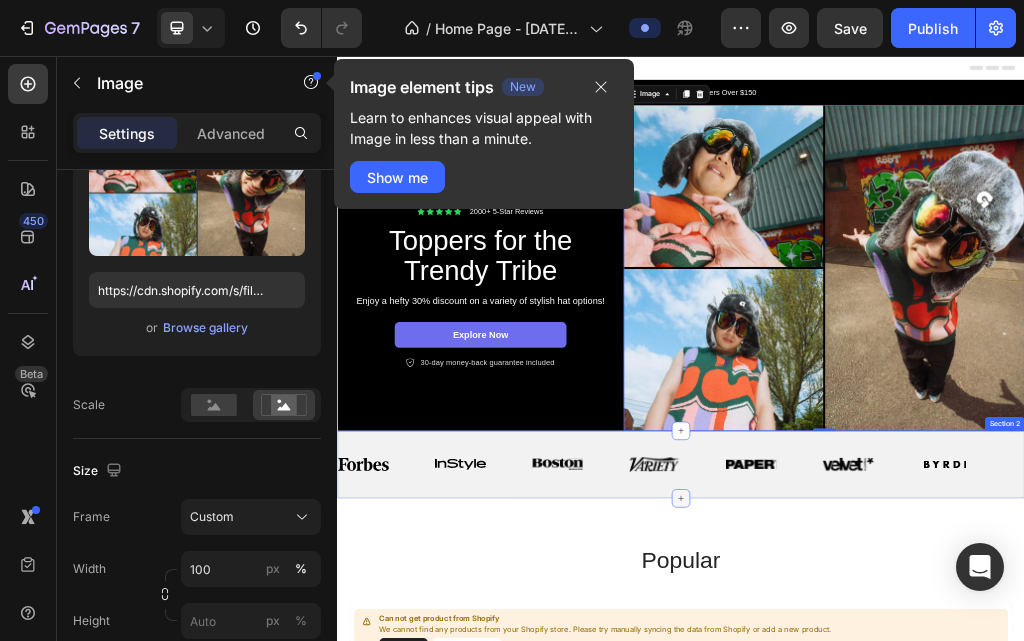 click at bounding box center [937, 828] 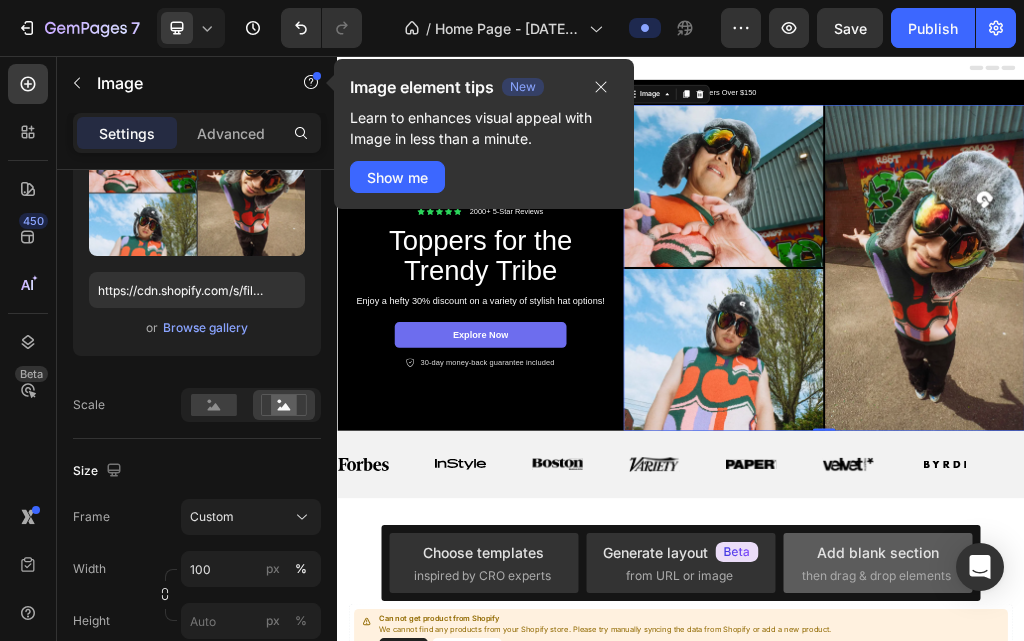 click on "then drag & drop elements" at bounding box center [876, 576] 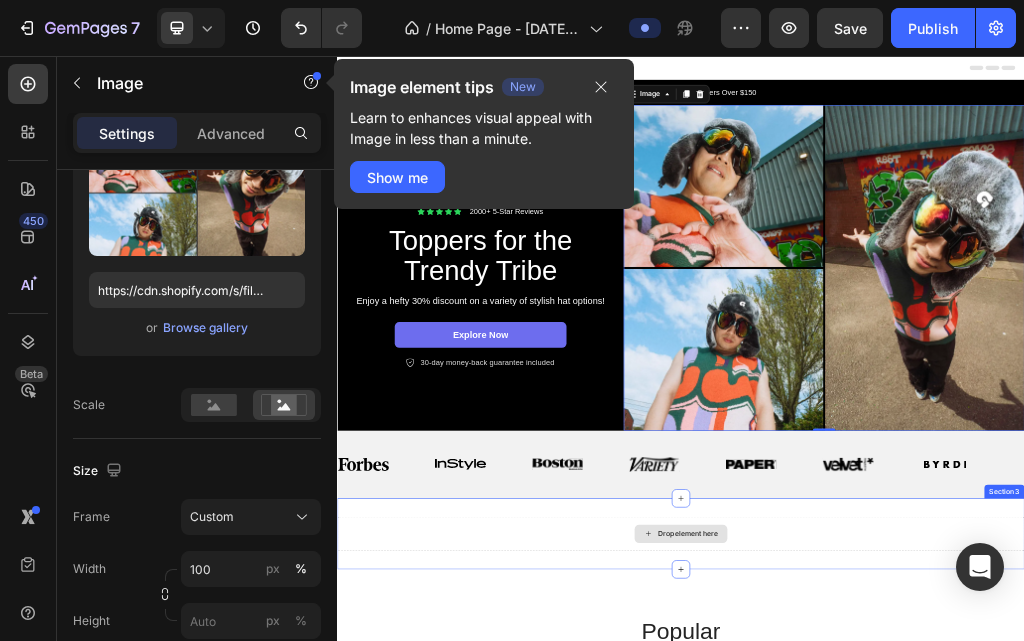 click on "Drop element here" at bounding box center [949, 890] 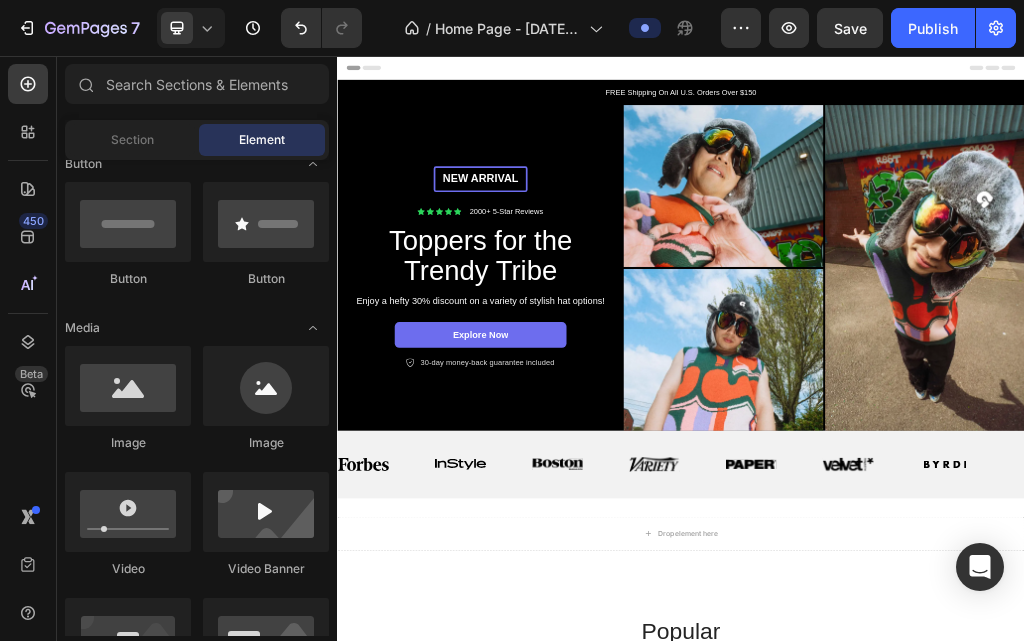click at bounding box center [329, -78] 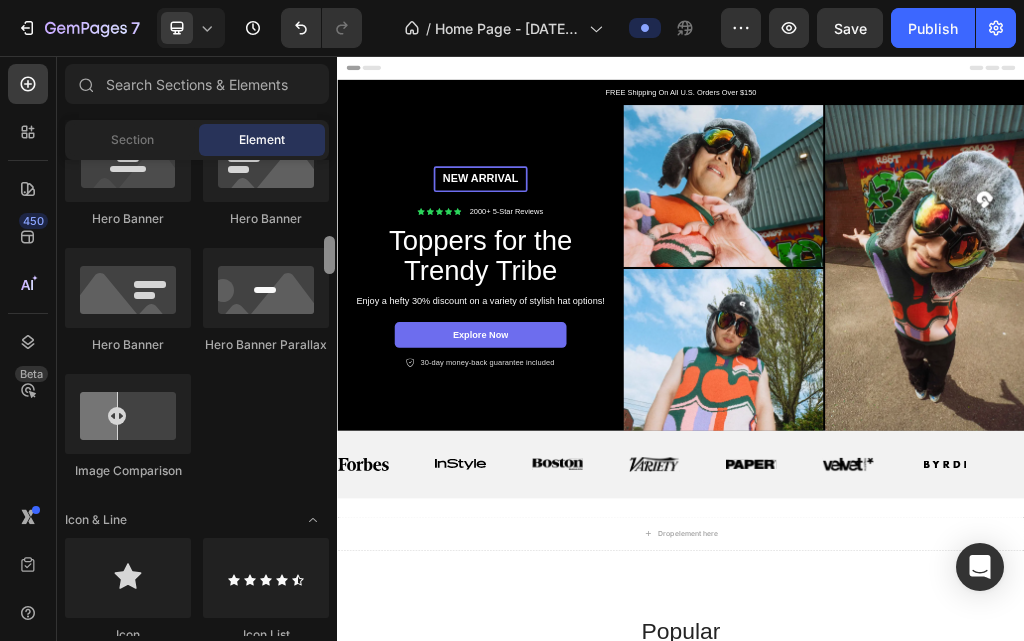 click at bounding box center [329, 398] 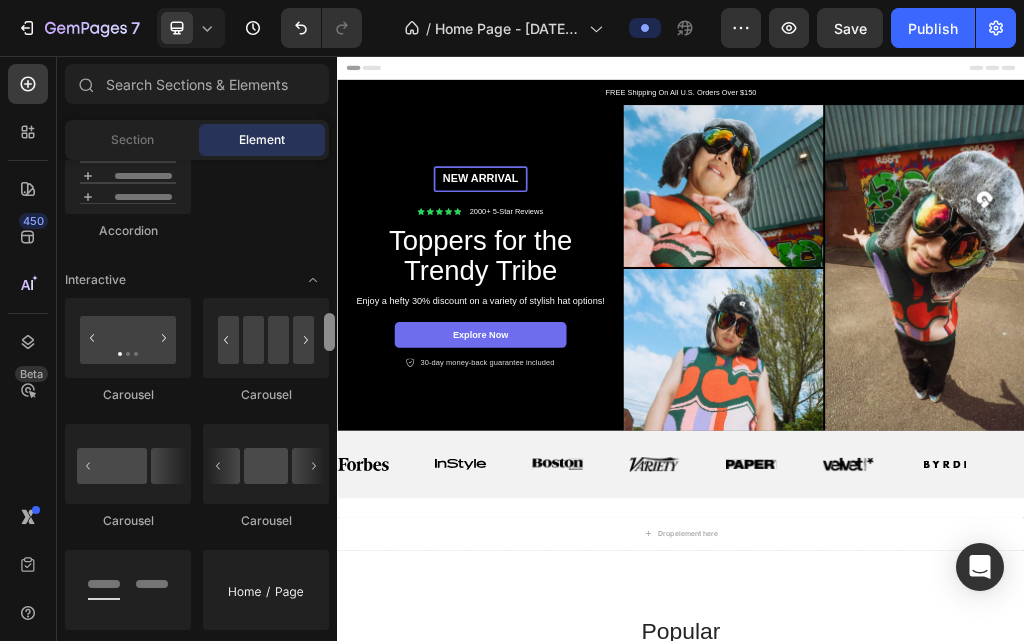 click at bounding box center (329, 398) 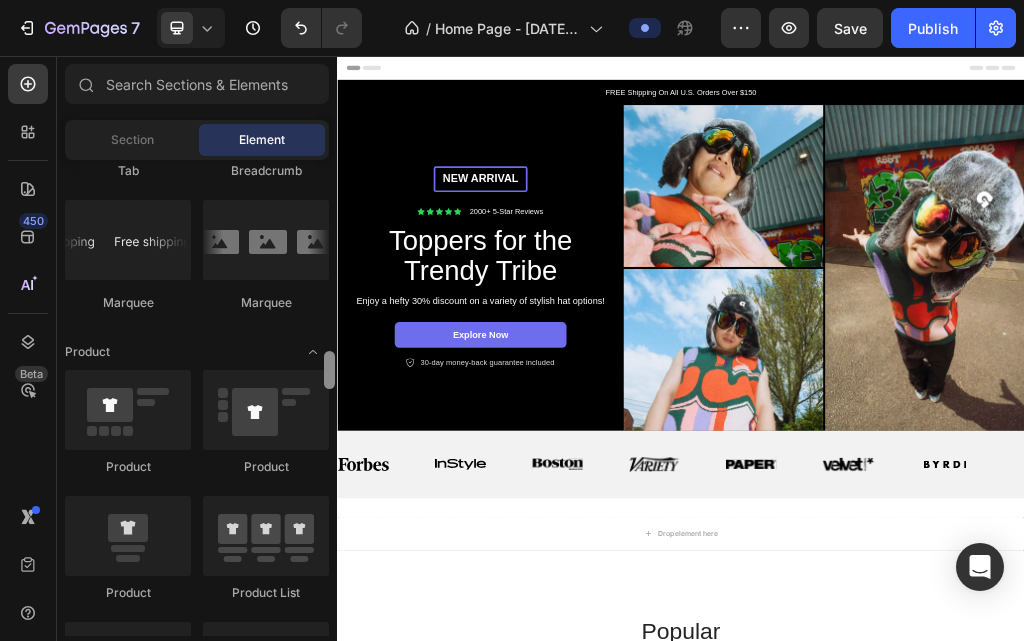 click at bounding box center [329, 398] 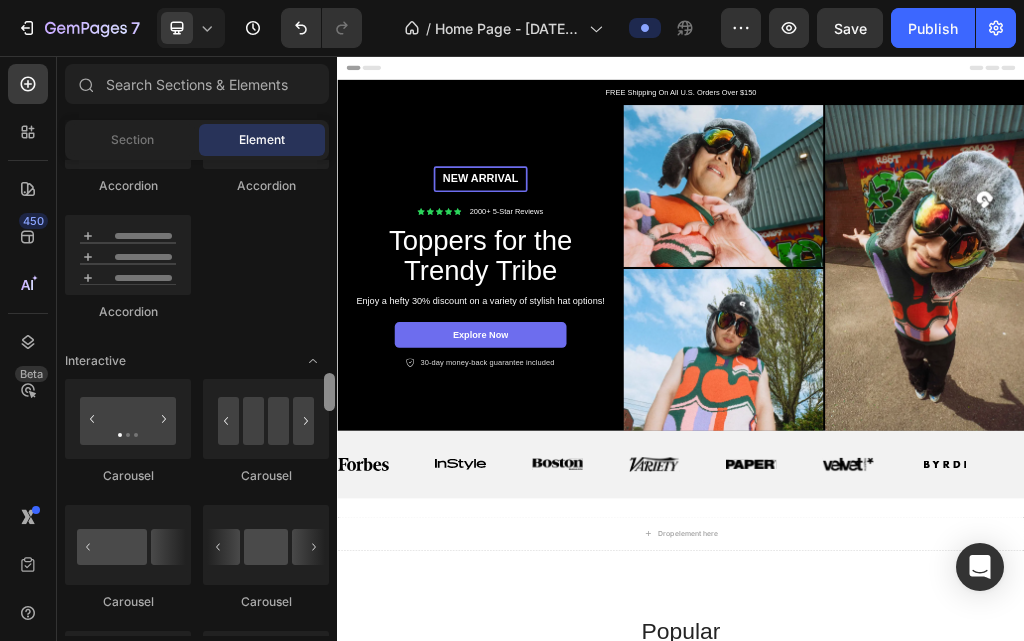 scroll, scrollTop: 1811, scrollLeft: 0, axis: vertical 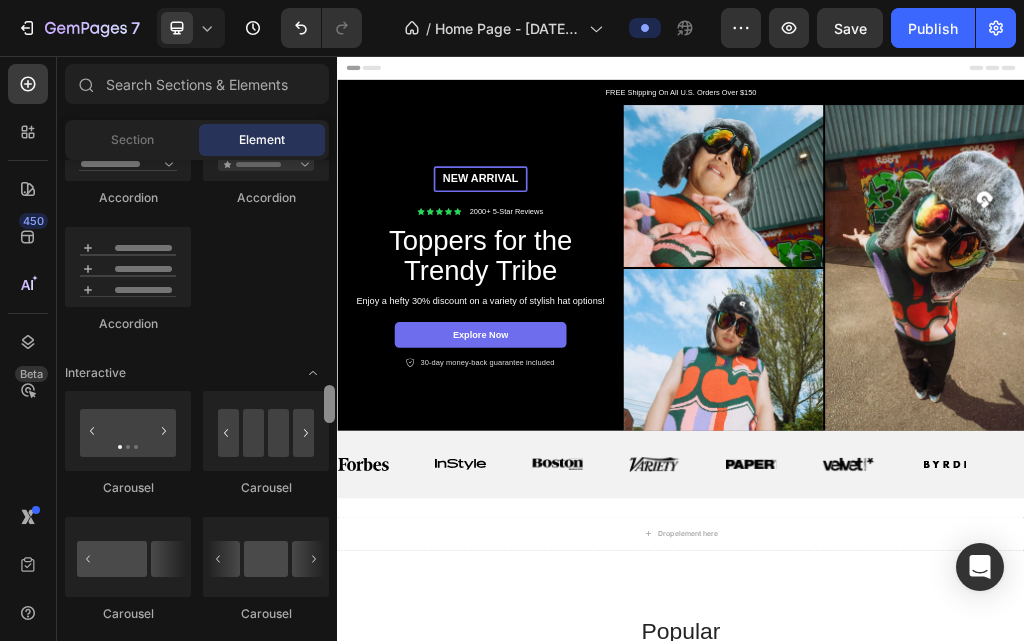 drag, startPoint x: 327, startPoint y: 411, endPoint x: 332, endPoint y: 327, distance: 84.14868 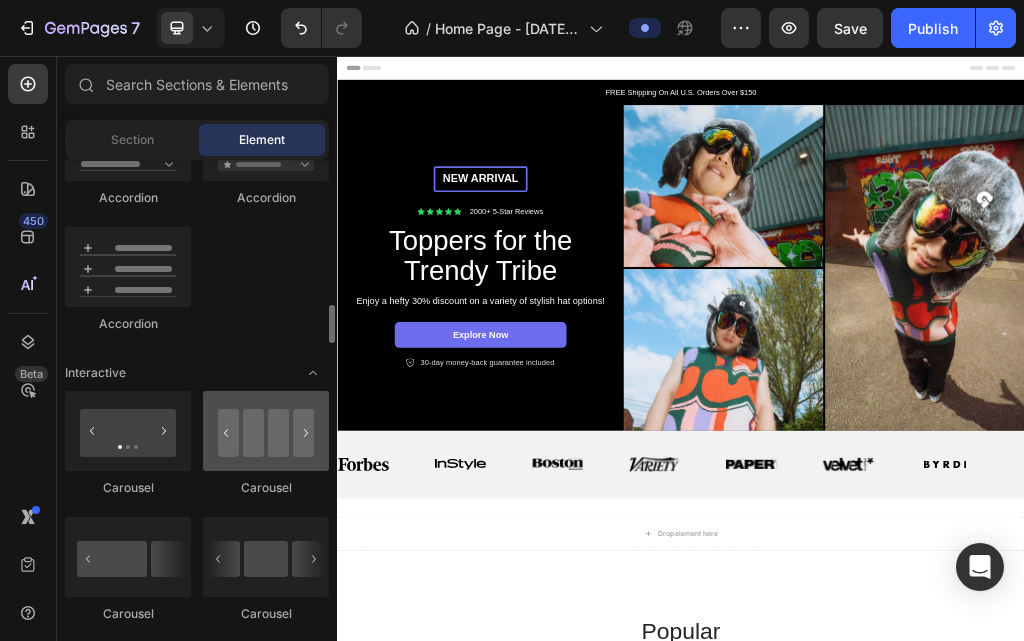 click at bounding box center [266, 431] 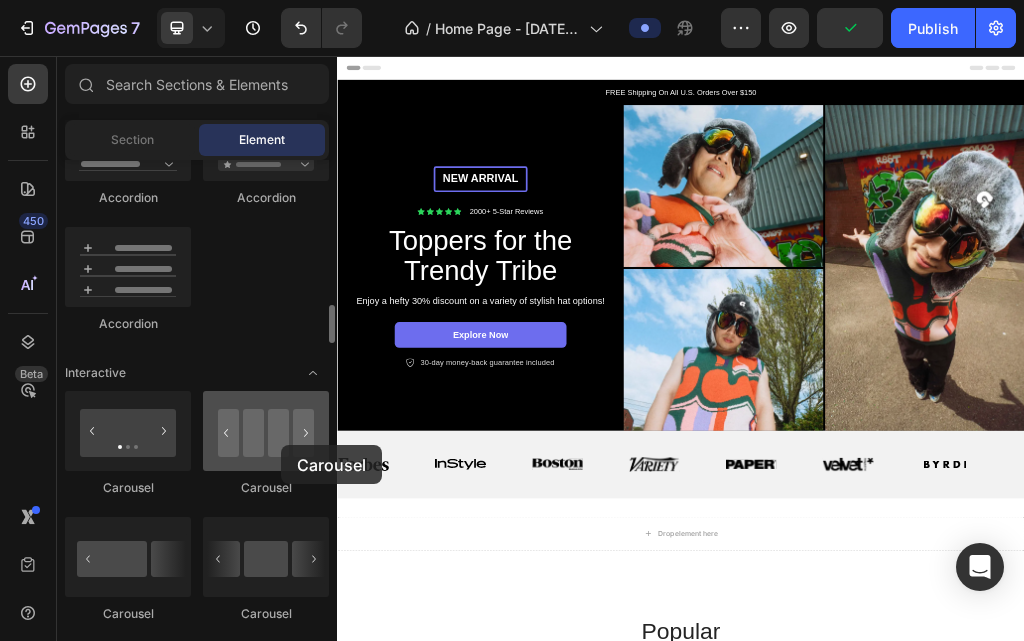 click at bounding box center (266, 431) 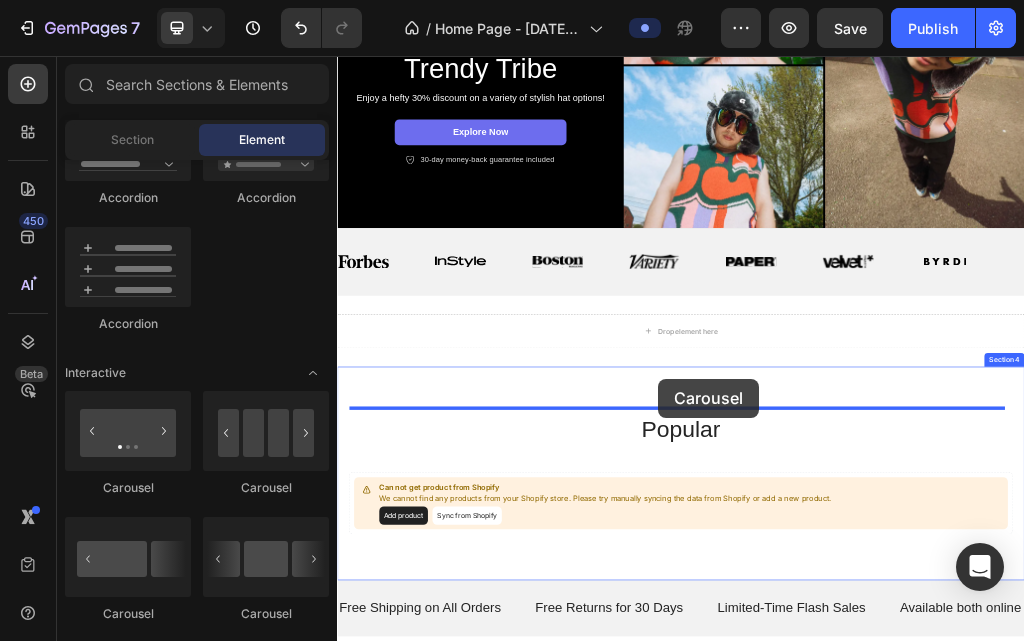 scroll, scrollTop: 410, scrollLeft: 0, axis: vertical 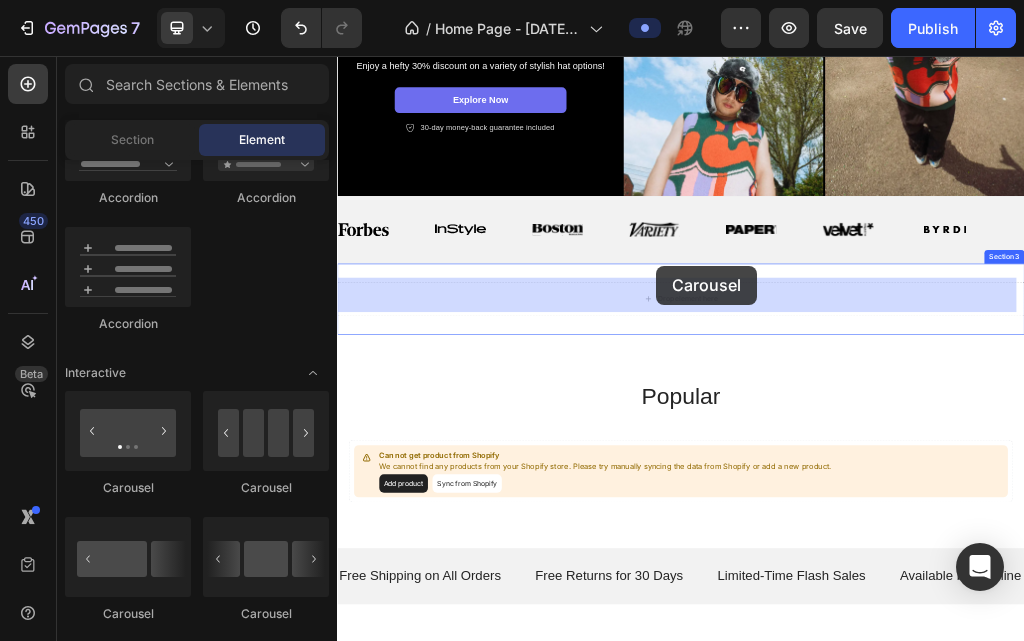 drag, startPoint x: 618, startPoint y: 500, endPoint x: 895, endPoint y: 422, distance: 287.7725 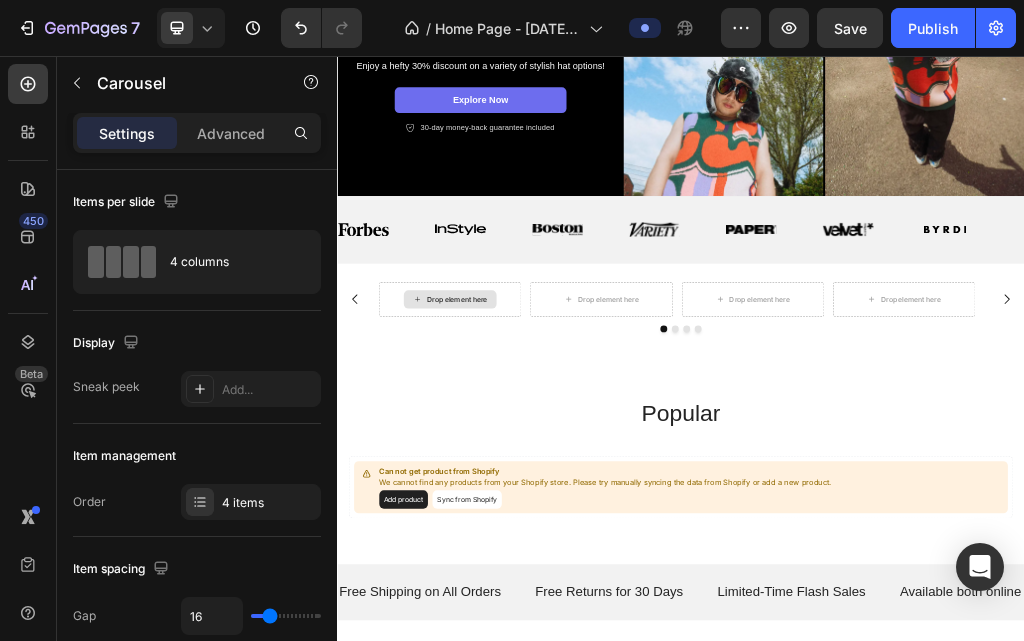 click on "Drop element here" at bounding box center [545, 480] 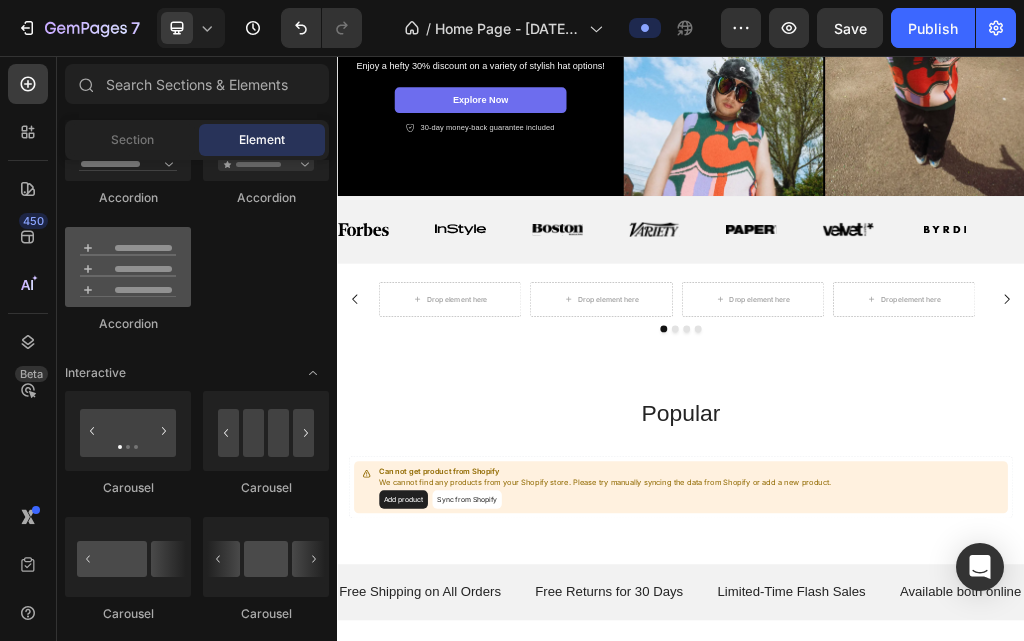 click at bounding box center [128, 267] 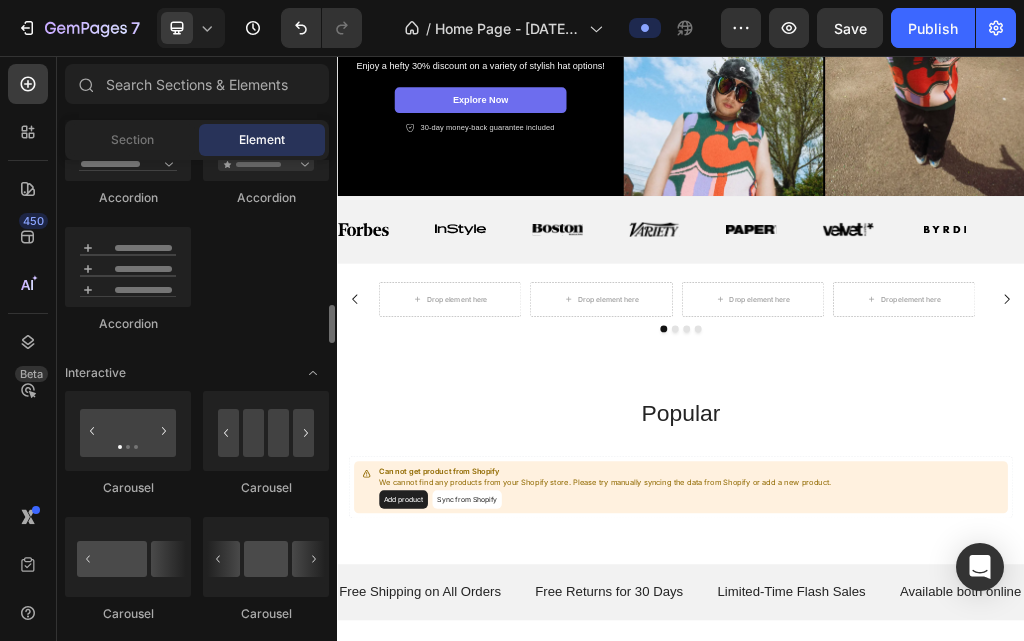 click on "Item List
Advanced List
Accordion
Accordion
Accordion" 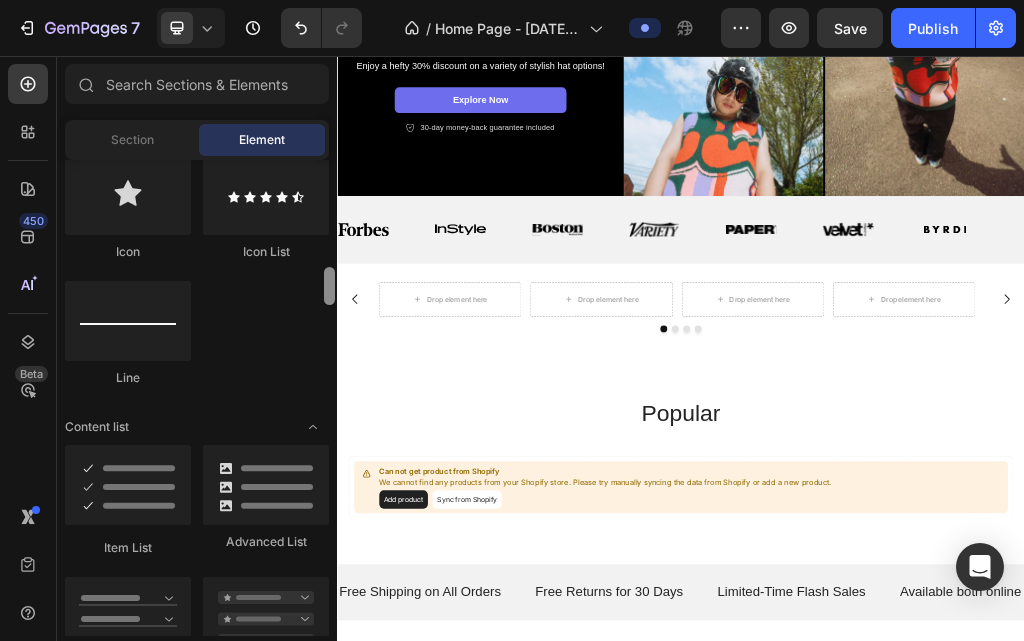 click at bounding box center (329, 398) 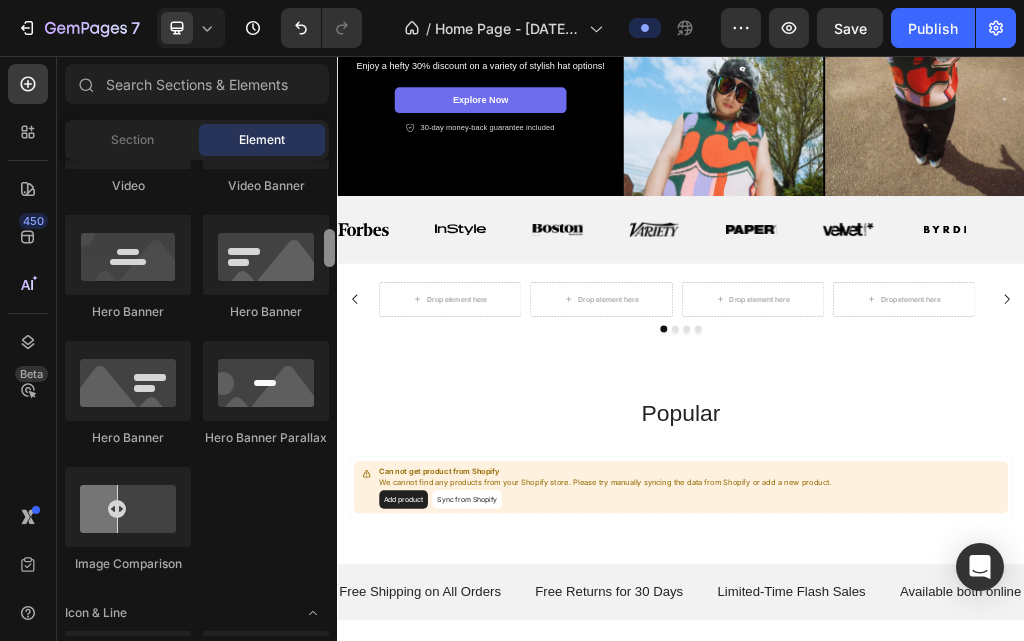 click at bounding box center (329, 398) 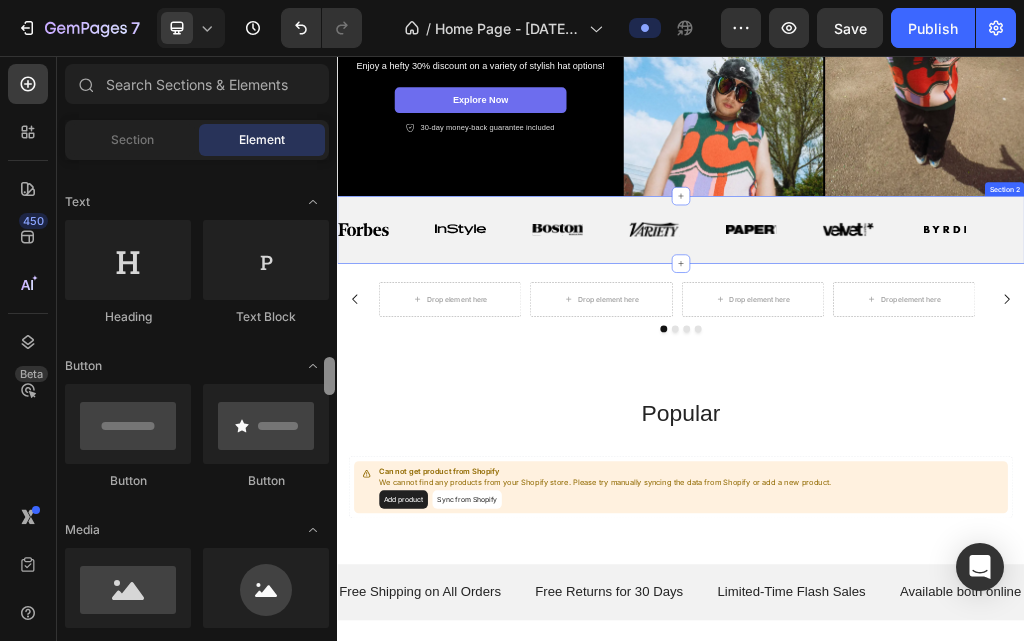 scroll, scrollTop: 112, scrollLeft: 0, axis: vertical 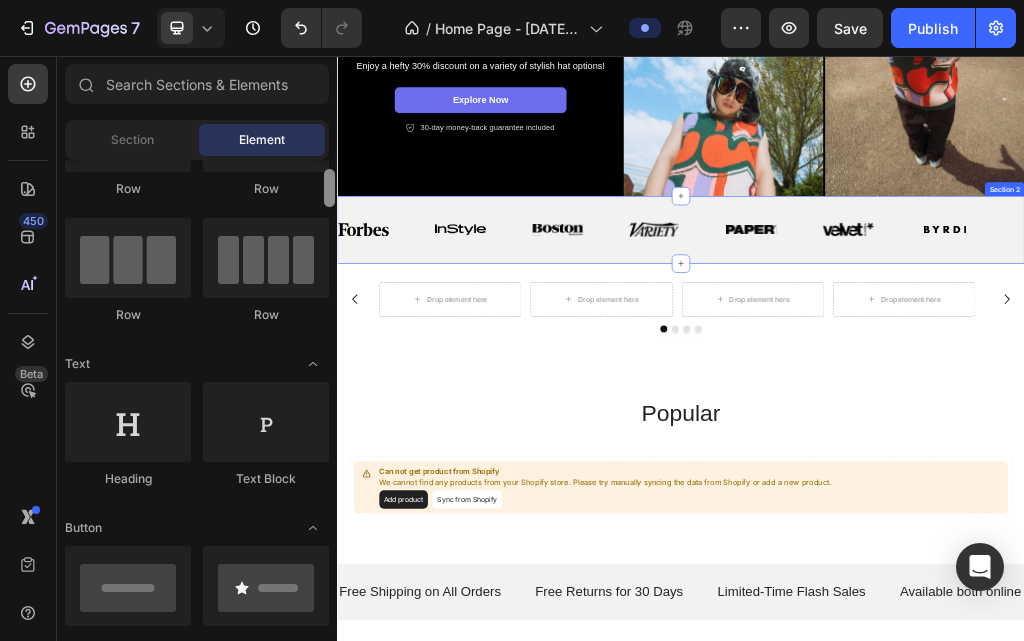 drag, startPoint x: 667, startPoint y: 319, endPoint x: 340, endPoint y: 295, distance: 327.87955 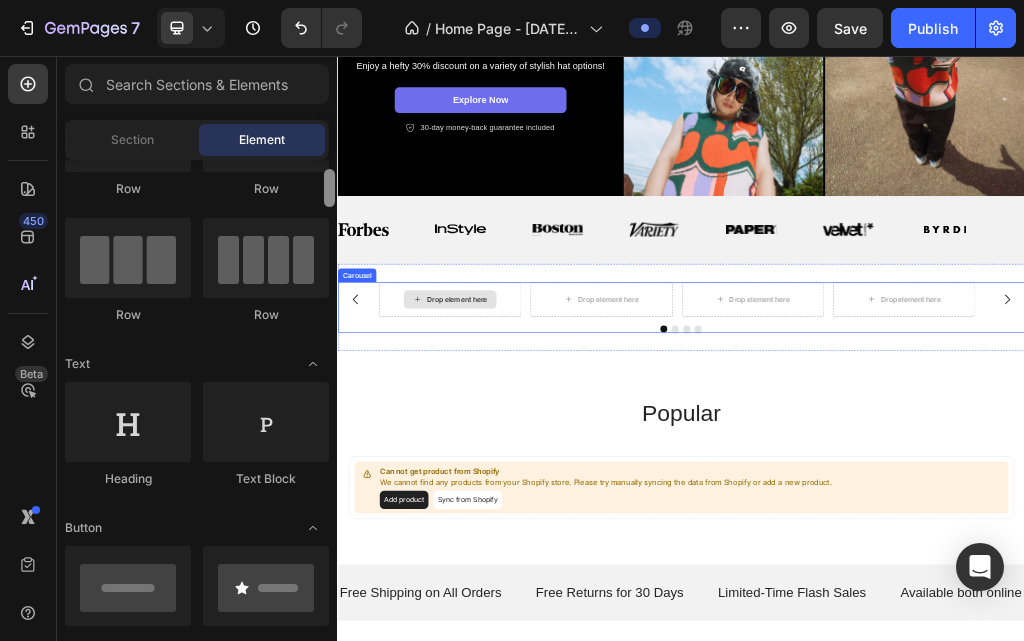 click on "Drop element here" at bounding box center [545, 480] 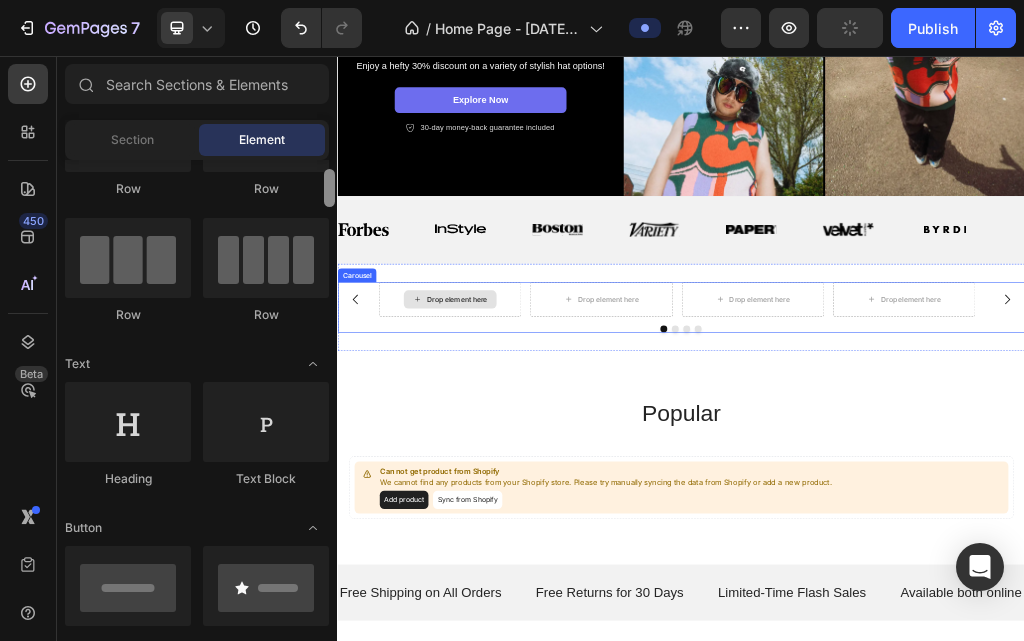click on "Drop element here" at bounding box center (545, 480) 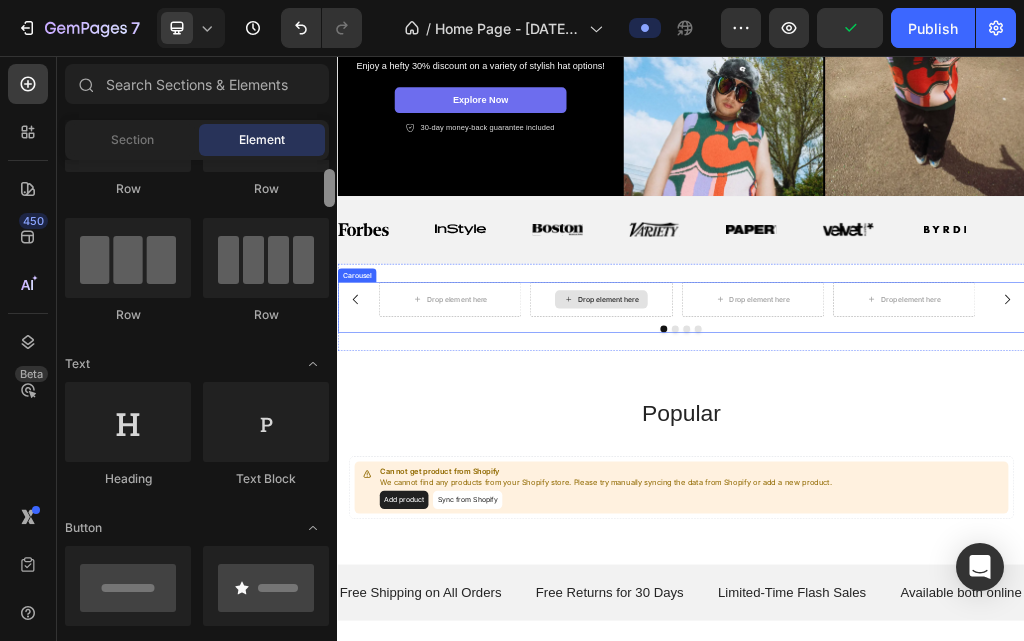 click 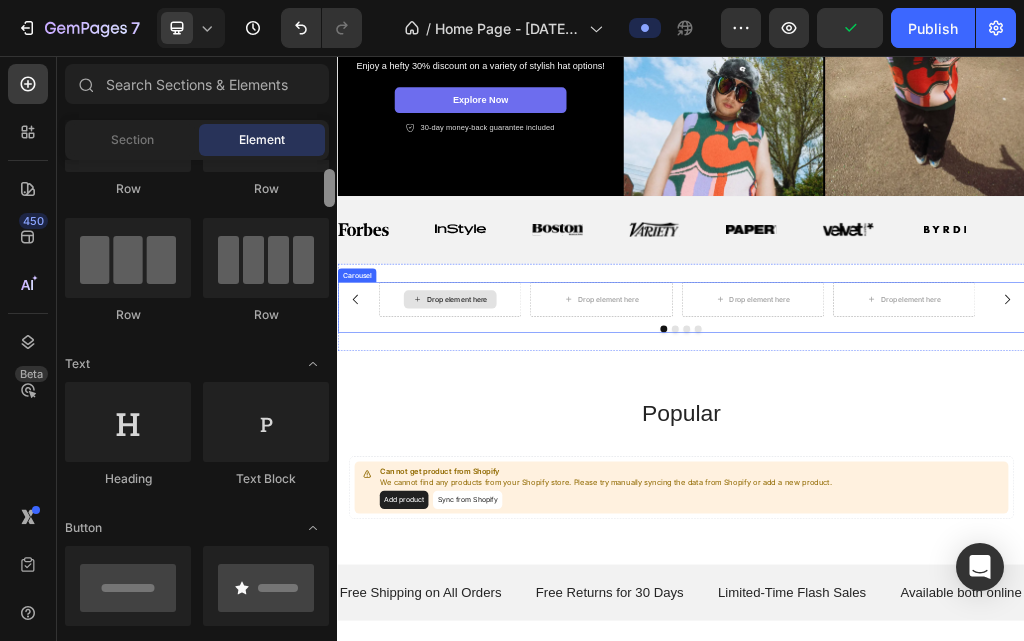 click on "Drop element here" at bounding box center [545, 480] 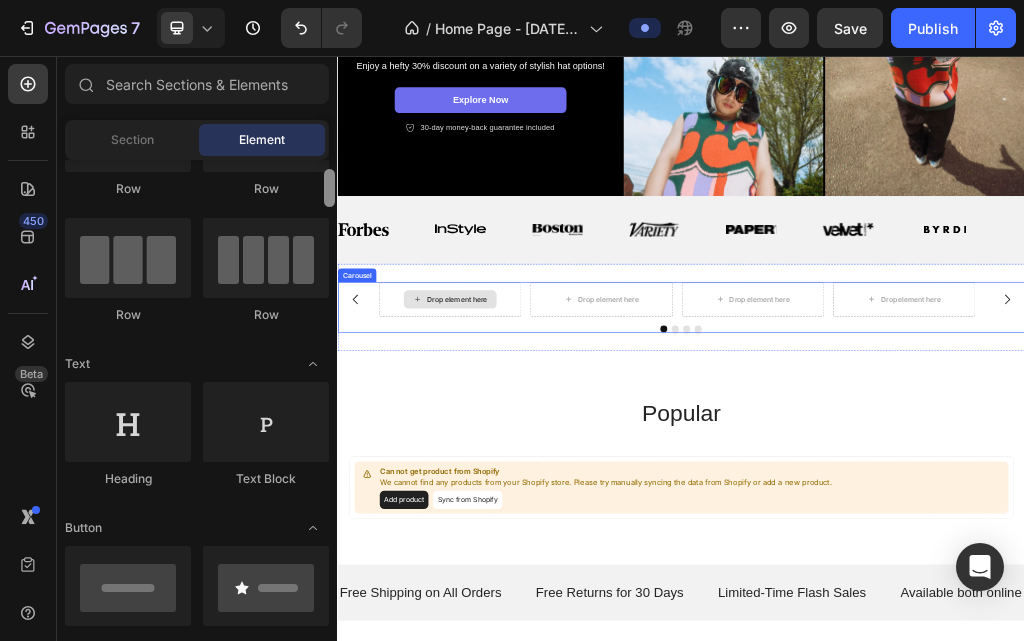 click on "Drop element here" at bounding box center [545, 480] 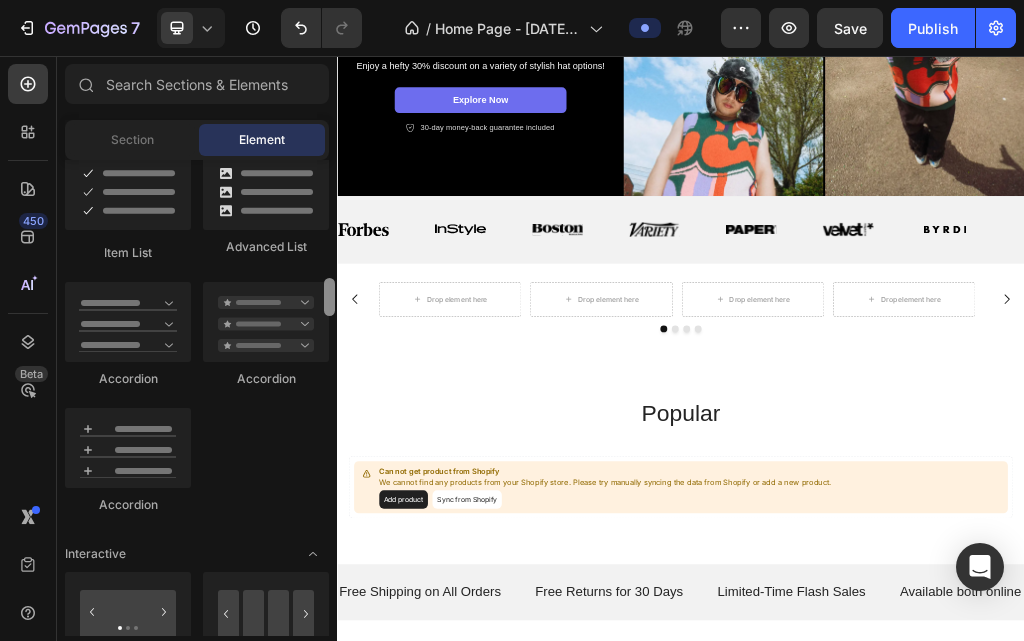 scroll, scrollTop: 1618, scrollLeft: 0, axis: vertical 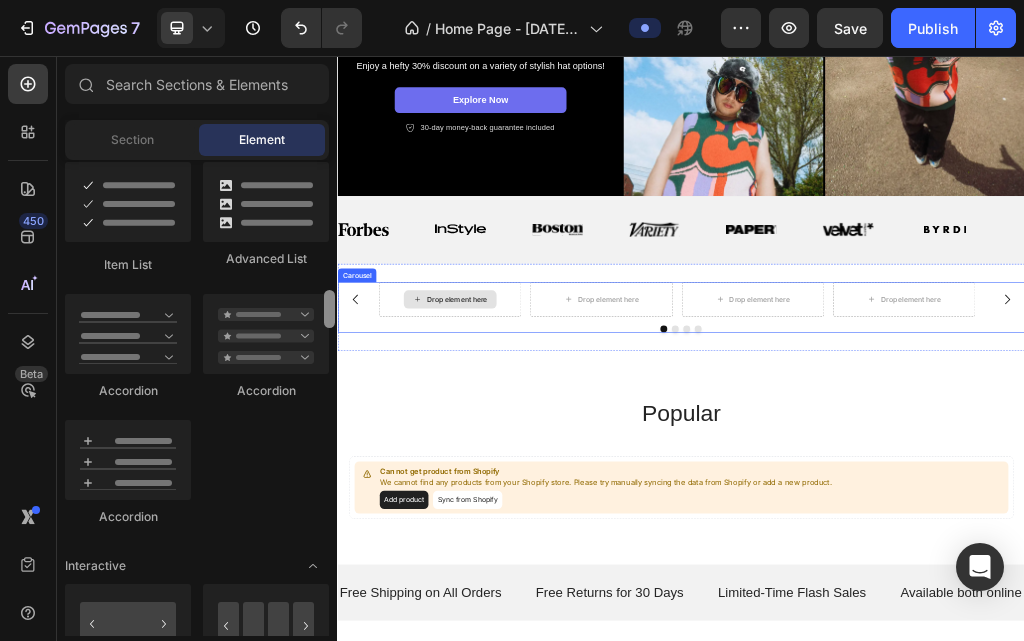 click on "Drop element here" at bounding box center [533, 480] 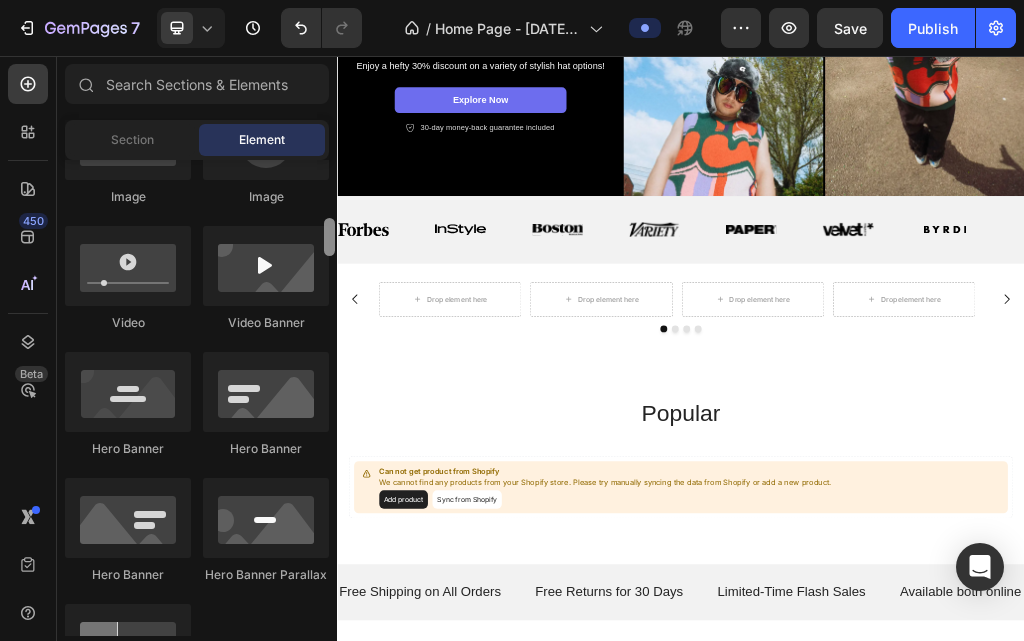 scroll, scrollTop: 710, scrollLeft: 0, axis: vertical 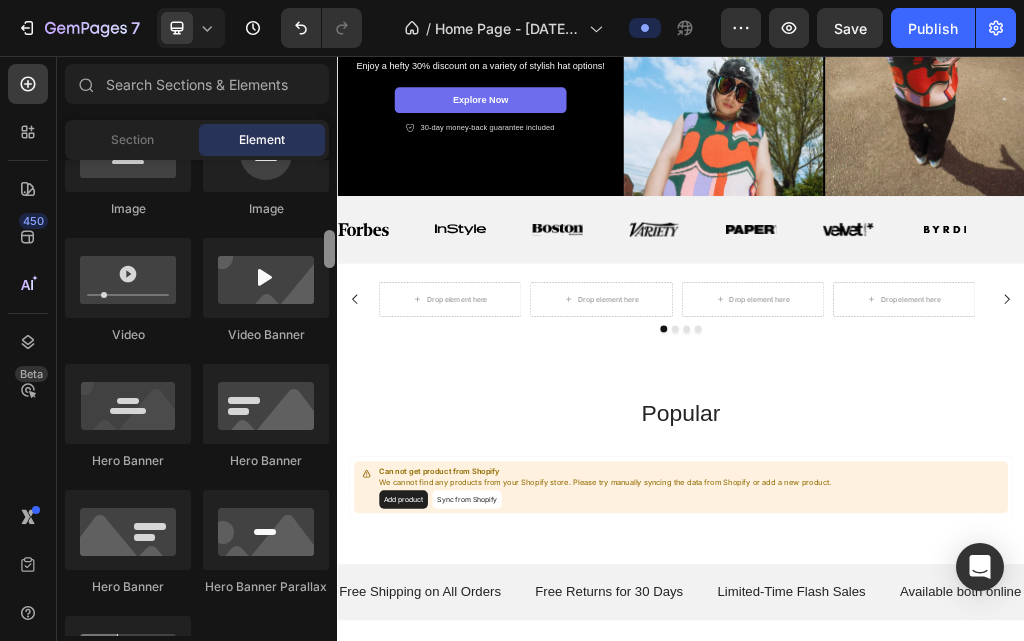 click at bounding box center (329, 249) 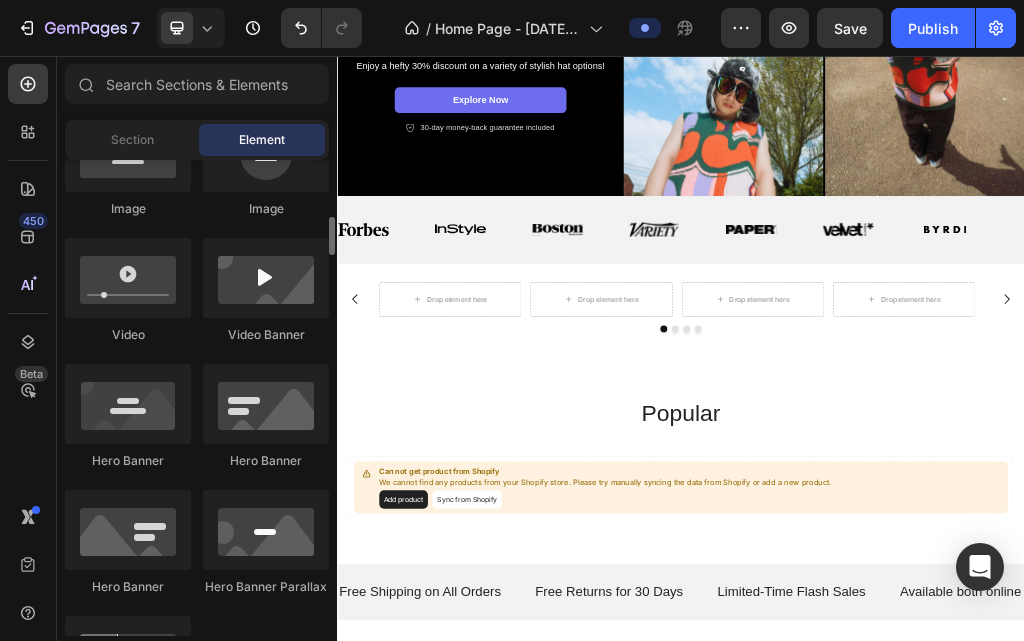 click on "Image" 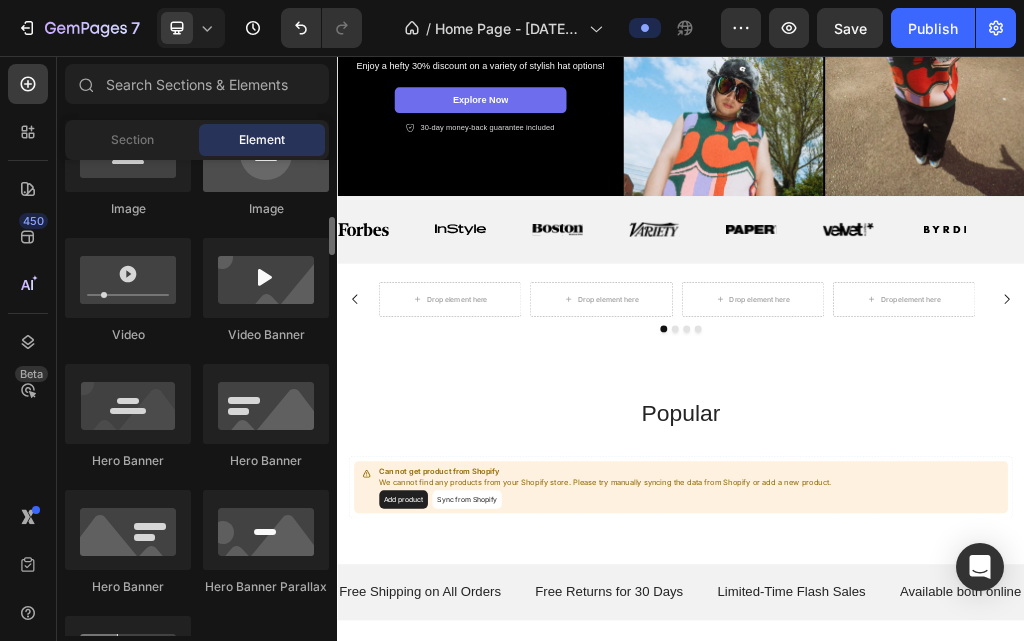 click at bounding box center (266, 152) 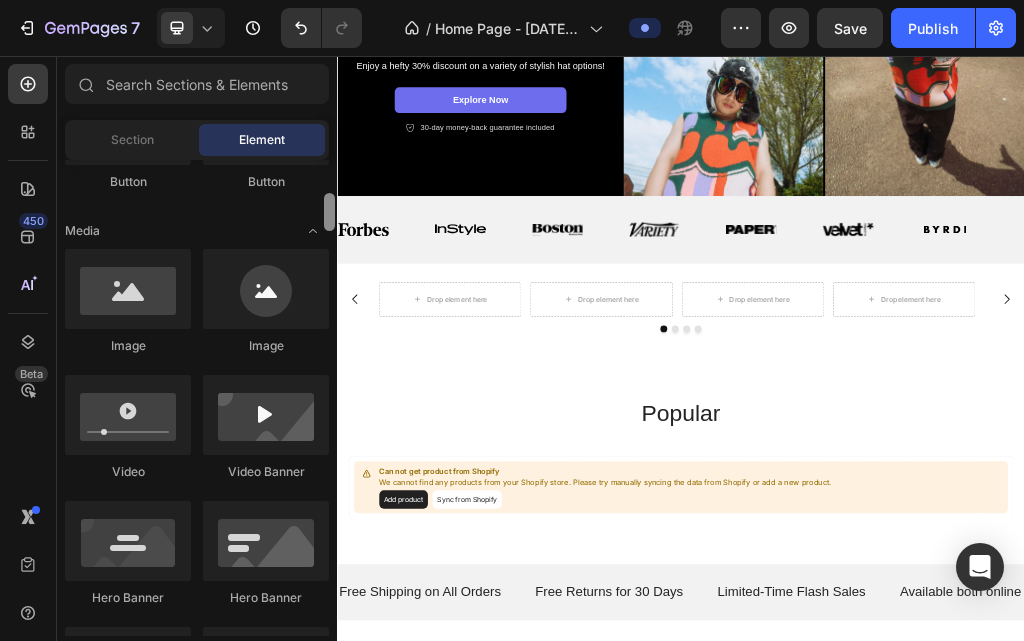 scroll, scrollTop: 561, scrollLeft: 0, axis: vertical 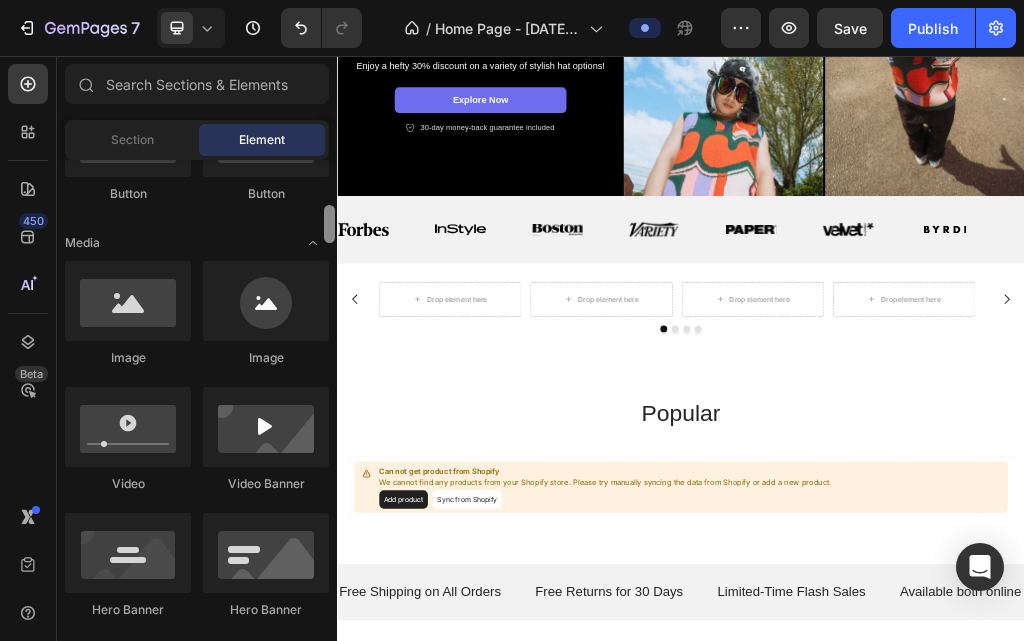 drag, startPoint x: 332, startPoint y: 233, endPoint x: 332, endPoint y: 221, distance: 12 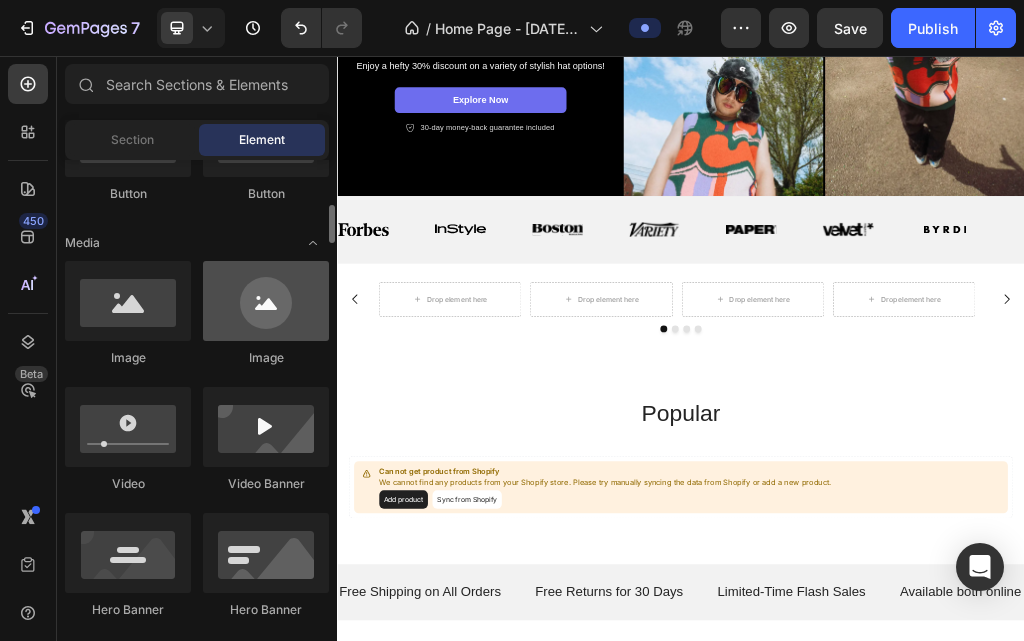 click at bounding box center (266, 301) 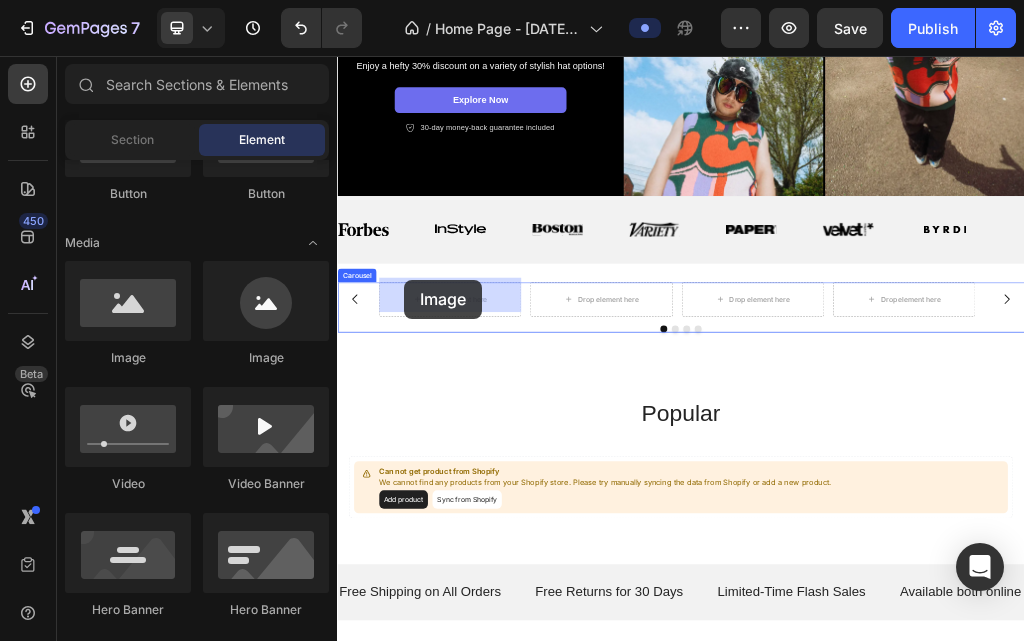 drag, startPoint x: 599, startPoint y: 370, endPoint x: 454, endPoint y: 447, distance: 164.17673 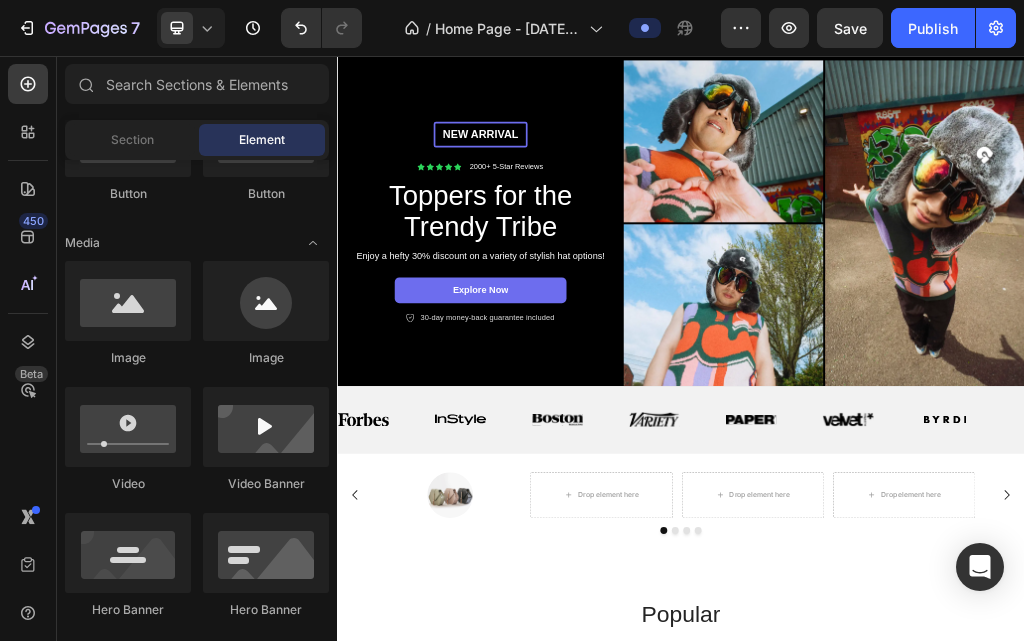 scroll, scrollTop: 0, scrollLeft: 0, axis: both 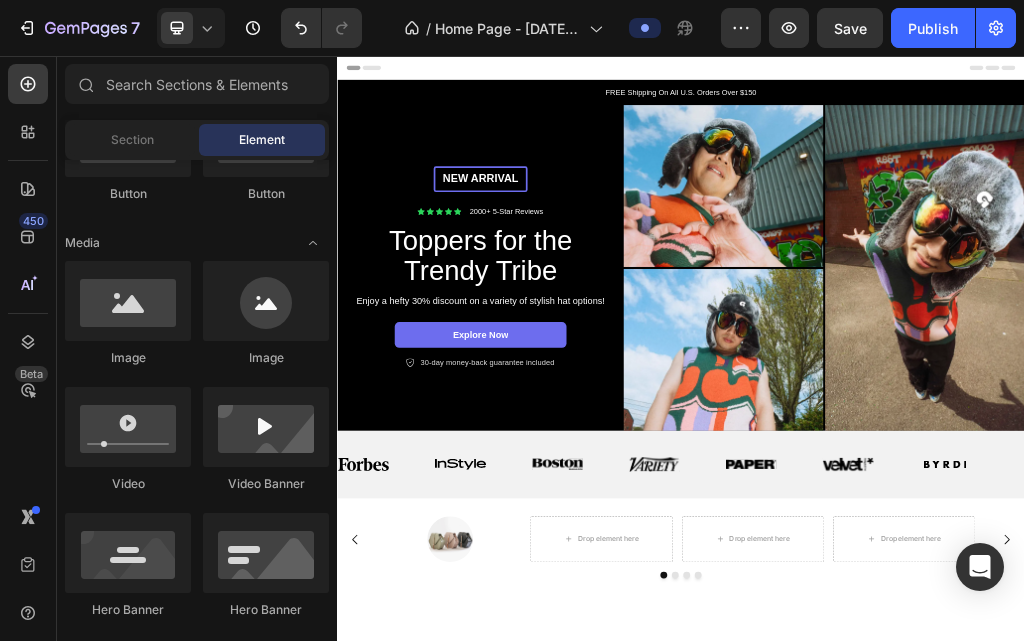 drag, startPoint x: 1535, startPoint y: 134, endPoint x: 1347, endPoint y: 112, distance: 189.28285 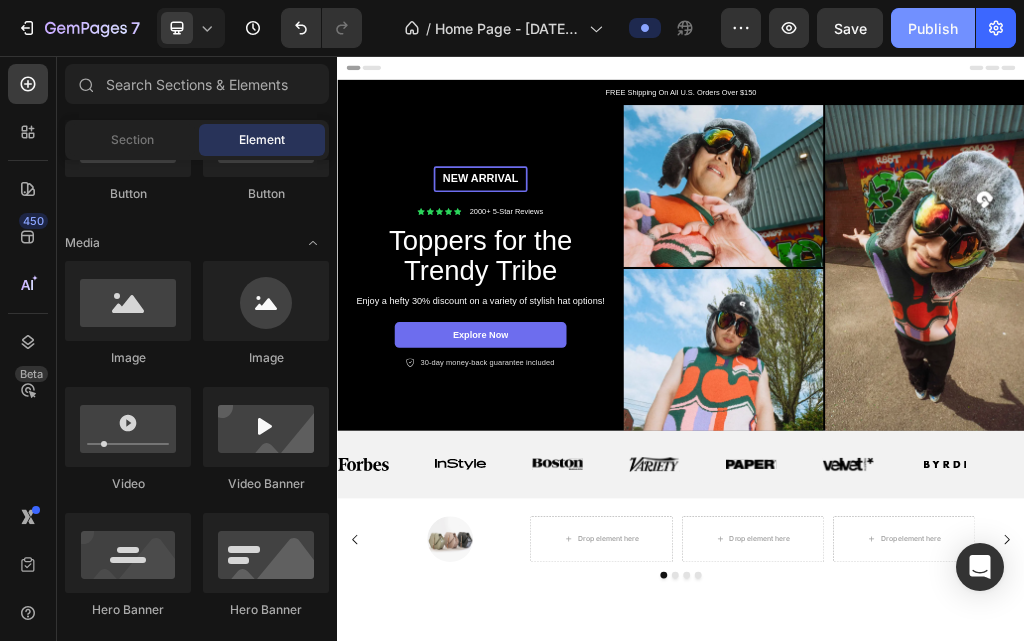 click on "Publish" at bounding box center (933, 28) 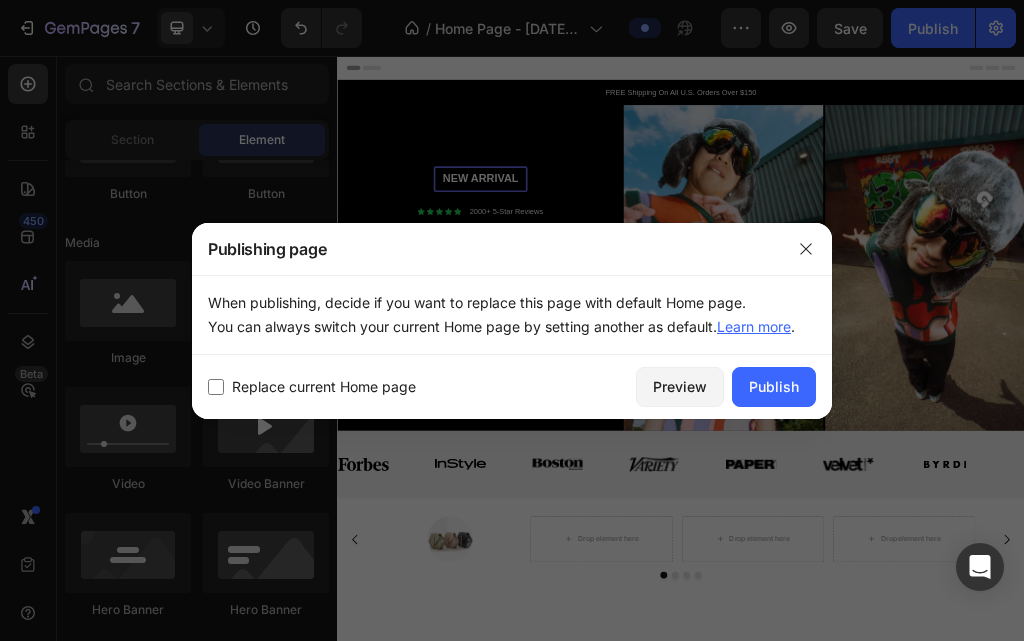click on "Replace current Home page" at bounding box center (324, 387) 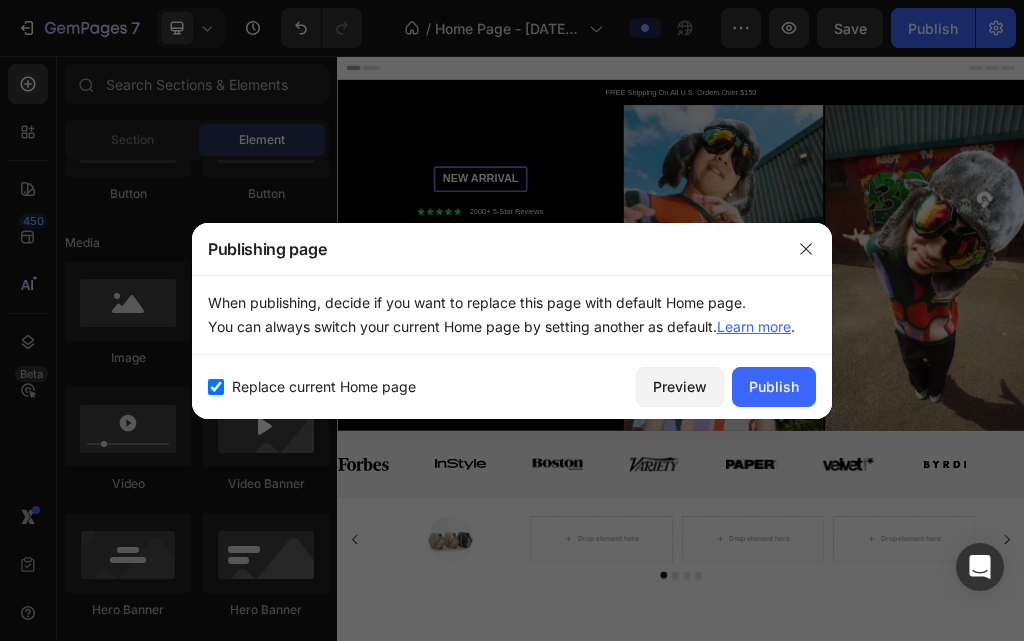 checkbox on "true" 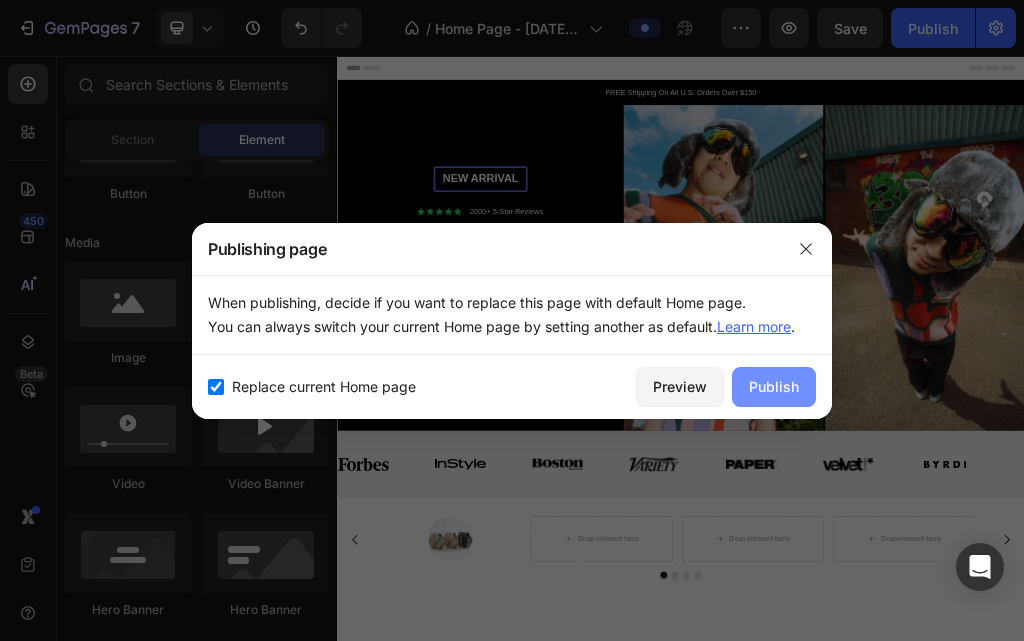 click on "Publish" at bounding box center (774, 386) 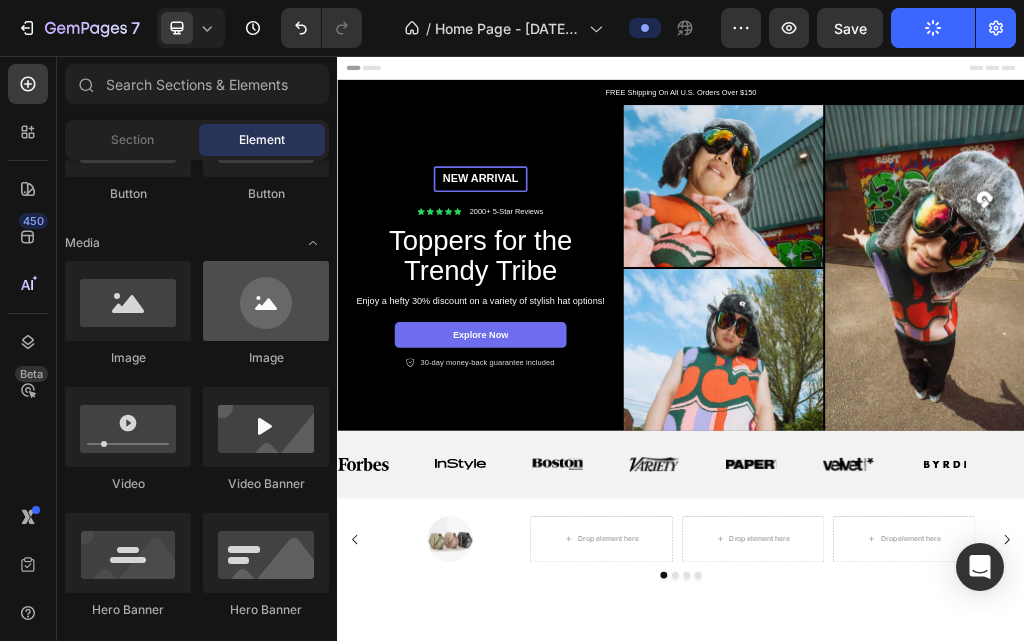 drag, startPoint x: 334, startPoint y: 273, endPoint x: 319, endPoint y: 271, distance: 15.132746 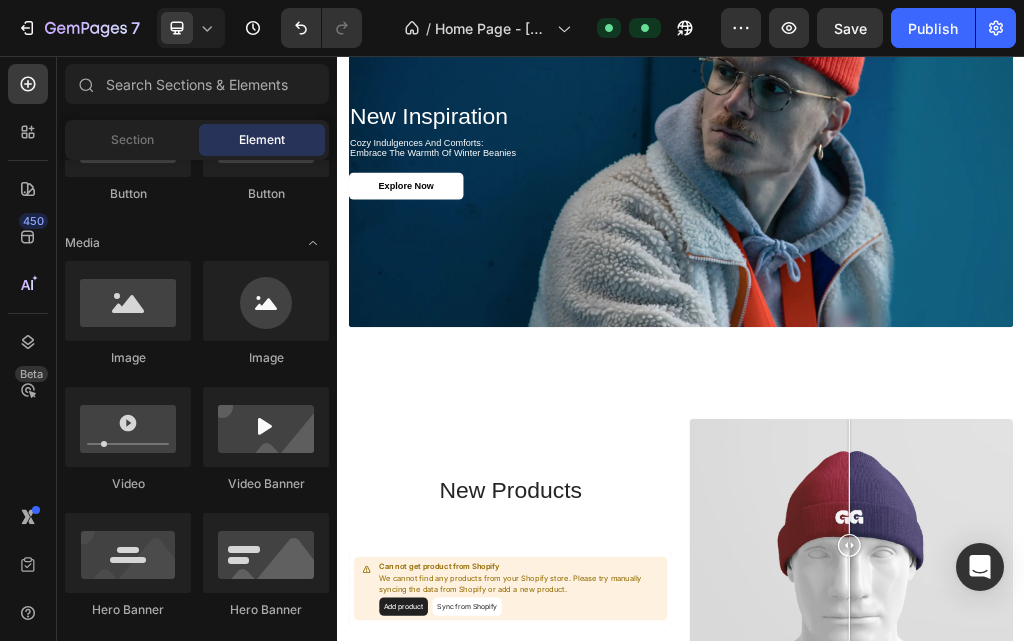 scroll, scrollTop: 2065, scrollLeft: 0, axis: vertical 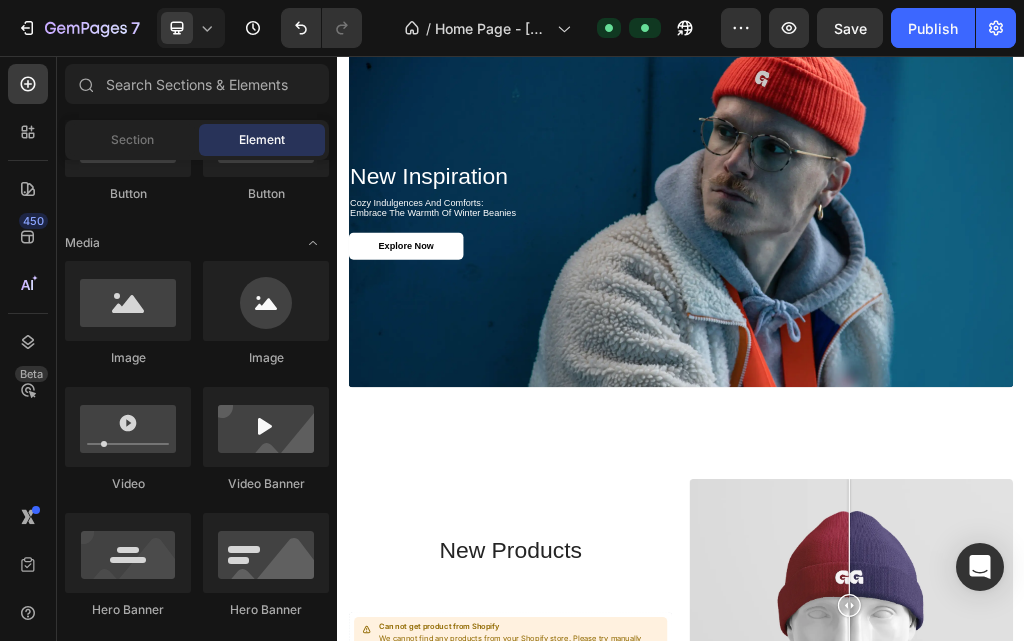click on "saturn collection Heading Explore Now Button Hero Banner mercury collection Heading Explore Now Button Hero Banner mars collection Heading Explore Now Button Hero Banner Carousel Section 6" at bounding box center [937, -292] 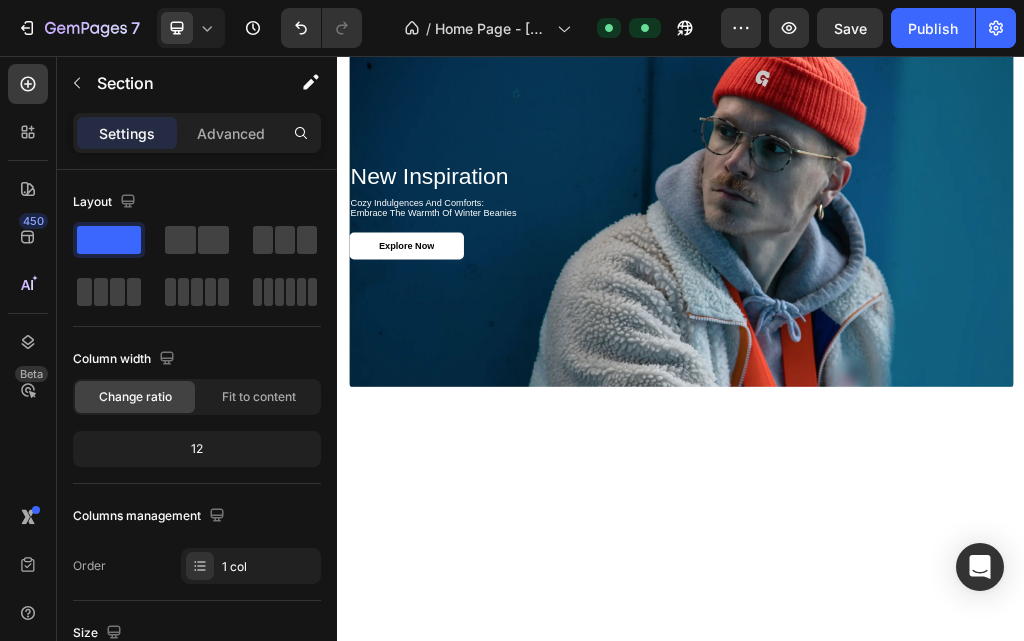 scroll, scrollTop: 1462, scrollLeft: 0, axis: vertical 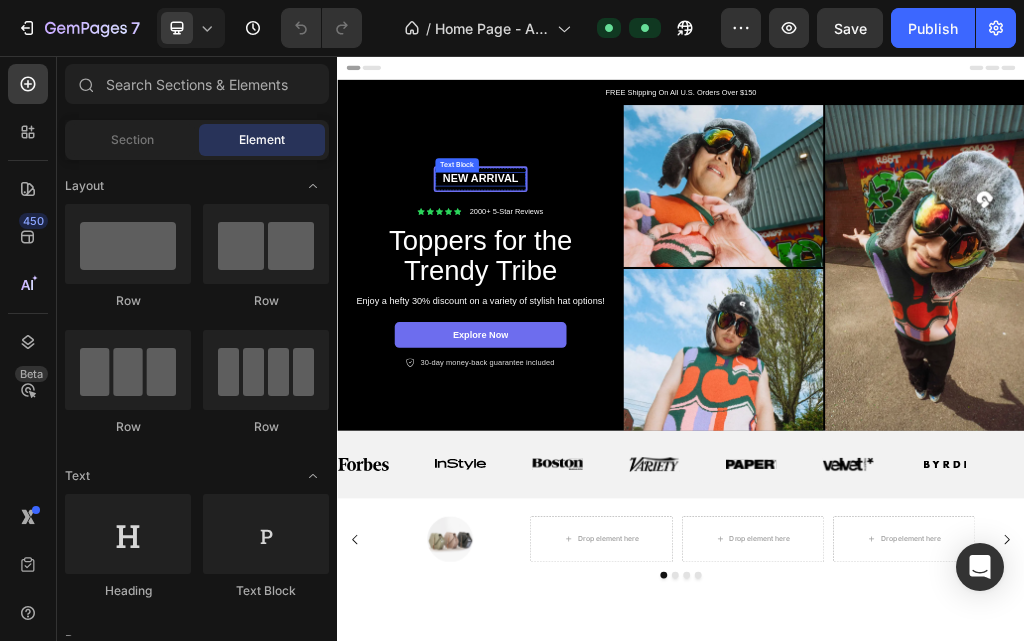 click on "New arrival" at bounding box center [587, 270] 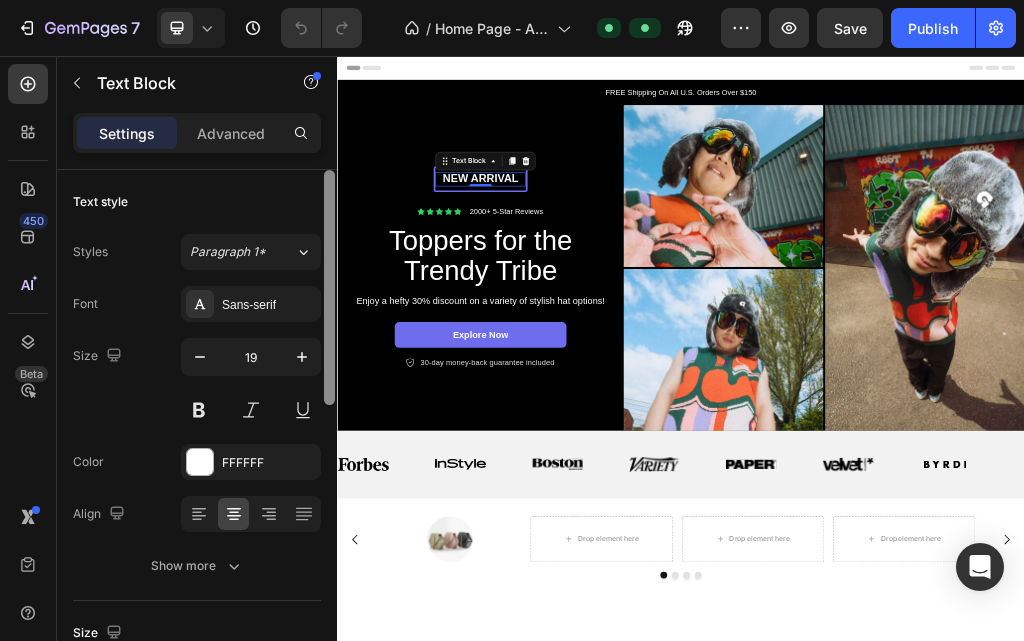 click at bounding box center [329, 434] 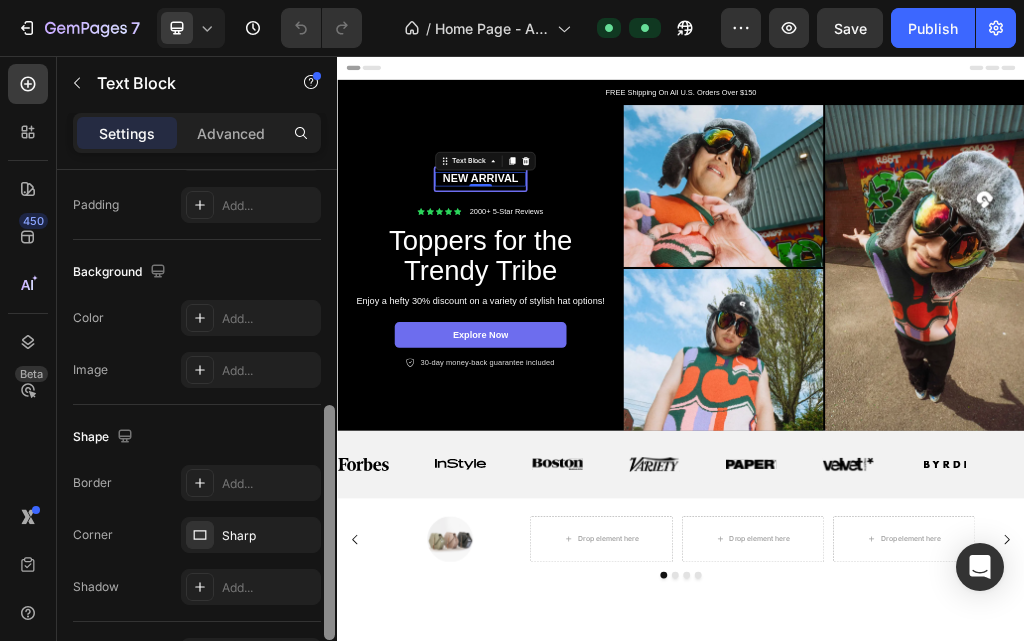 click at bounding box center (329, 522) 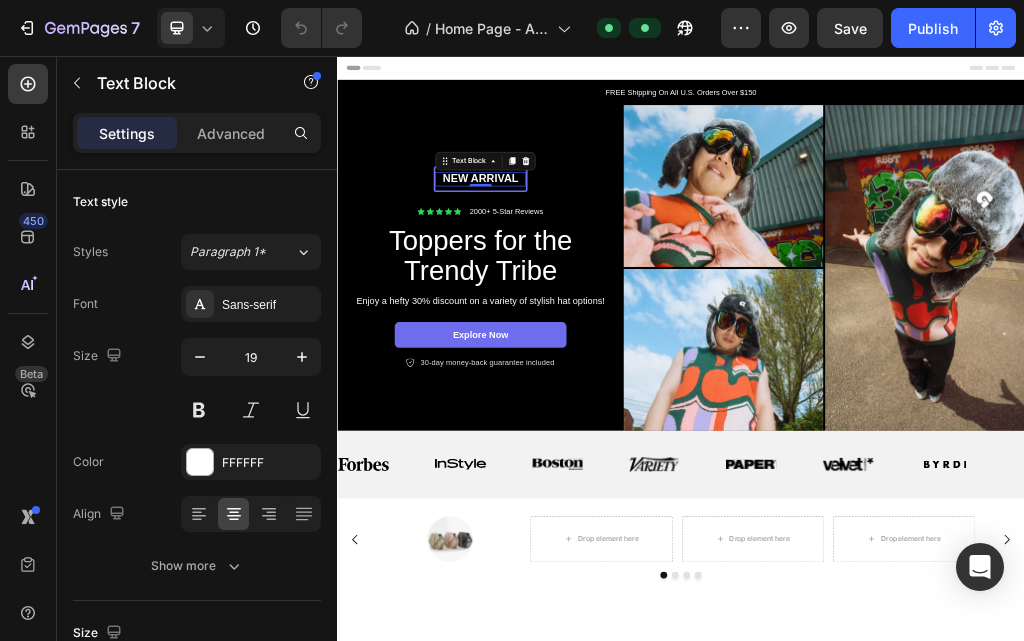 click at bounding box center [329, 962] 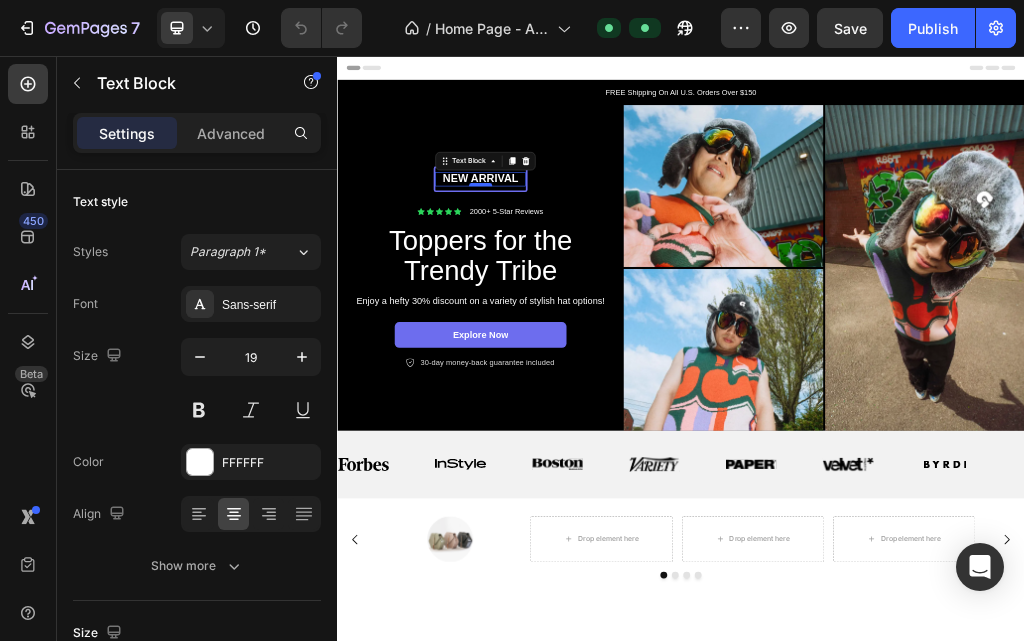 click at bounding box center (587, 280) 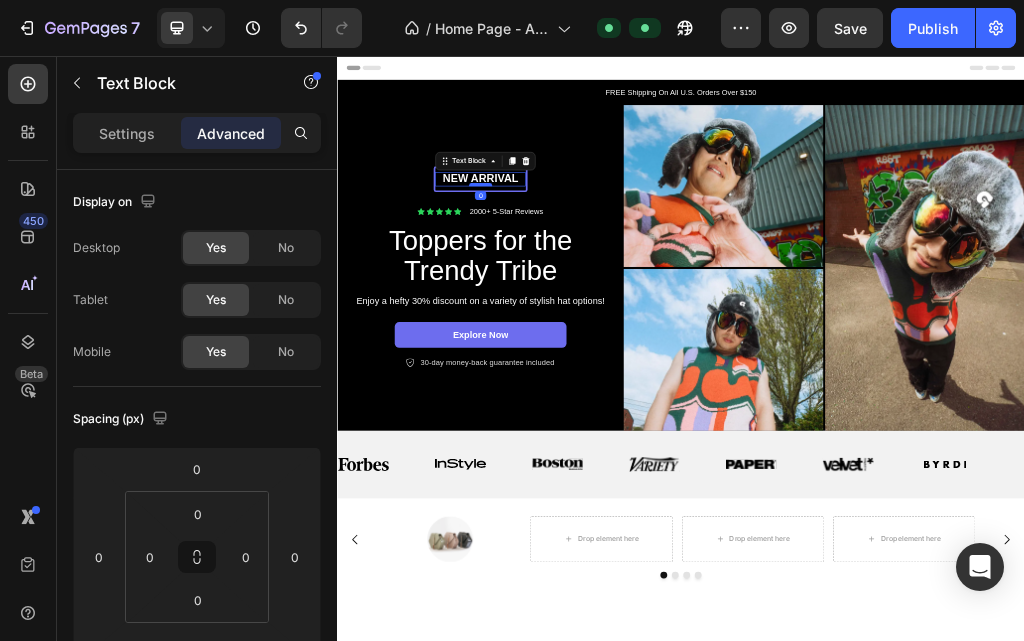 click at bounding box center (587, 280) 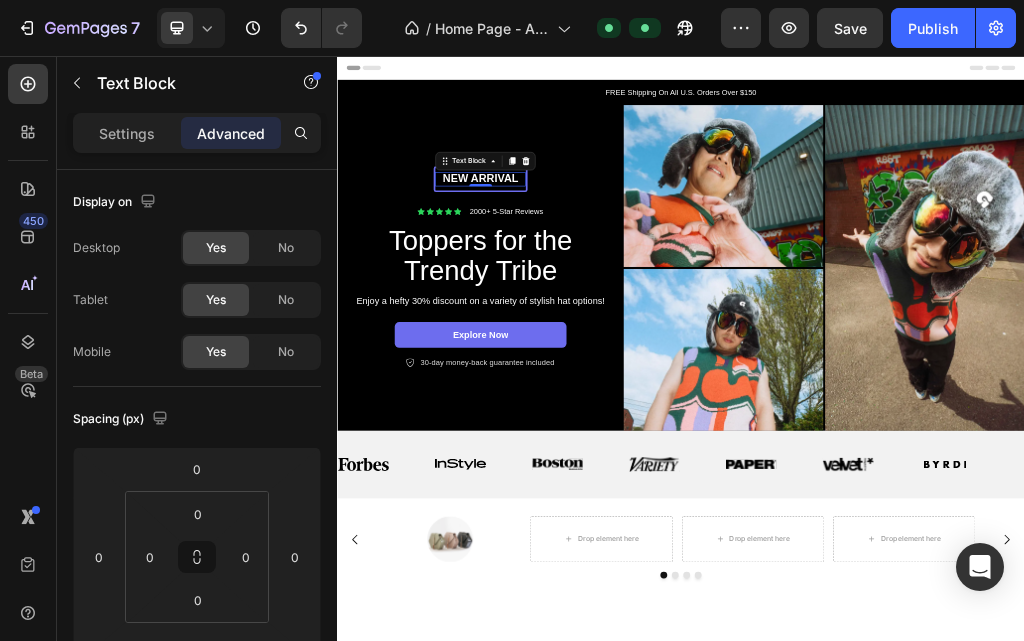 click on "New arrival" at bounding box center [587, 270] 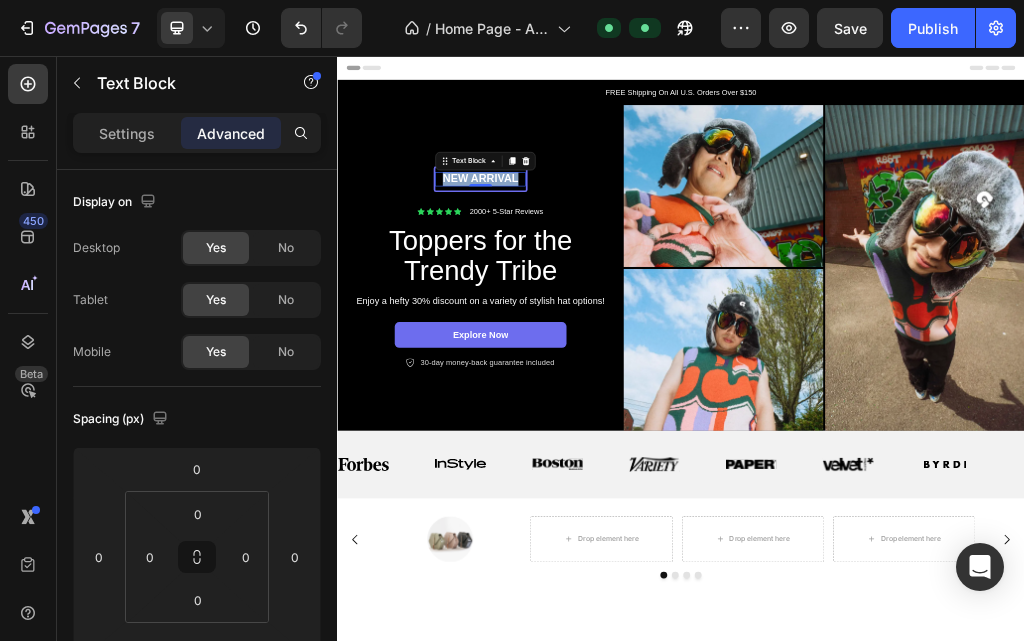 click on "New arrival" at bounding box center (587, 270) 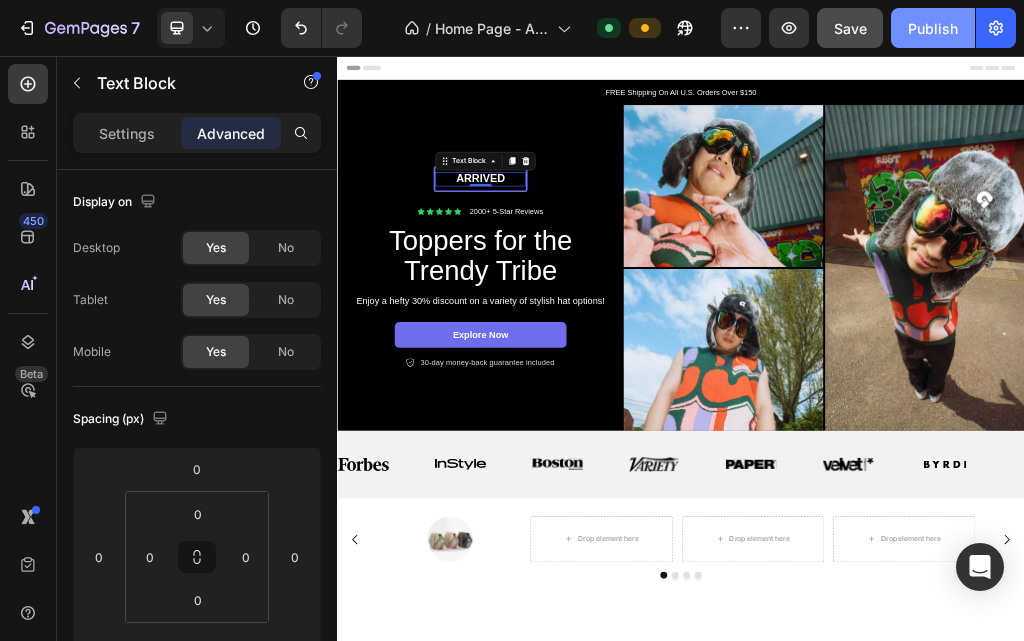 click on "Publish" at bounding box center (933, 28) 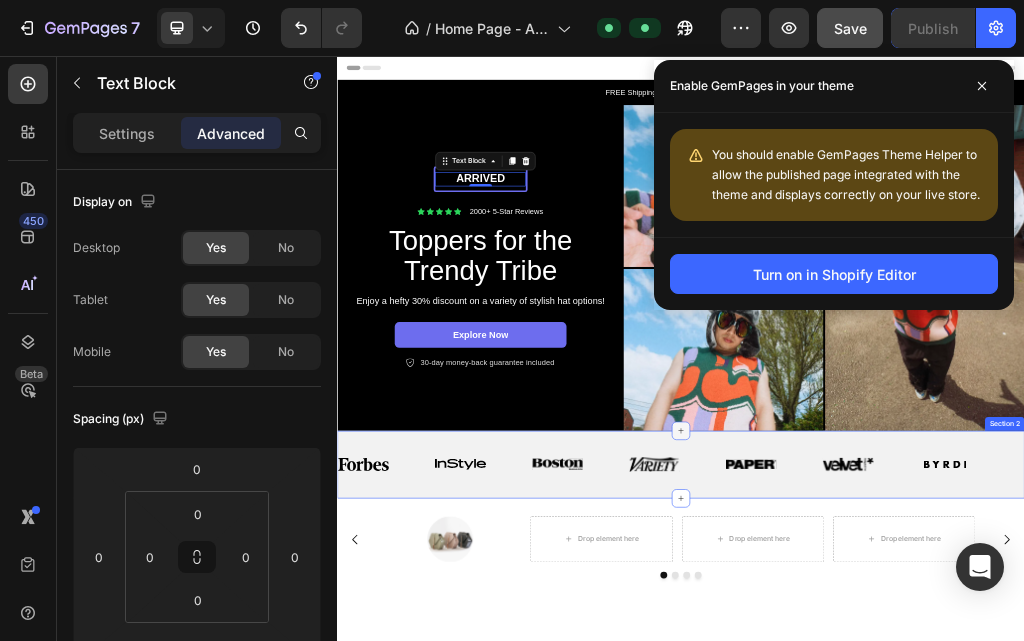 click 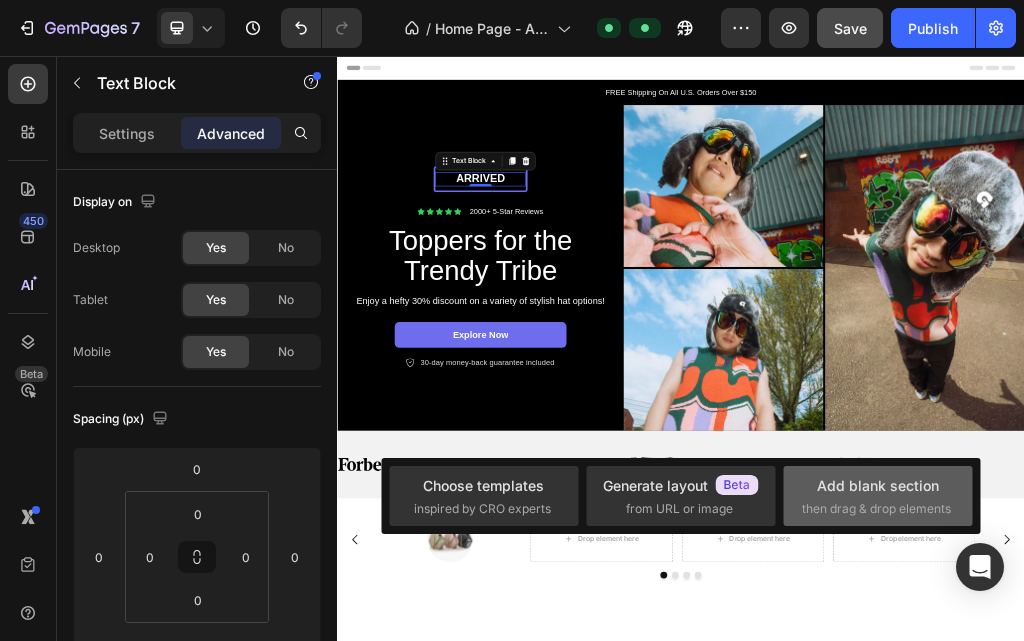 click on "then drag & drop elements" at bounding box center (876, 509) 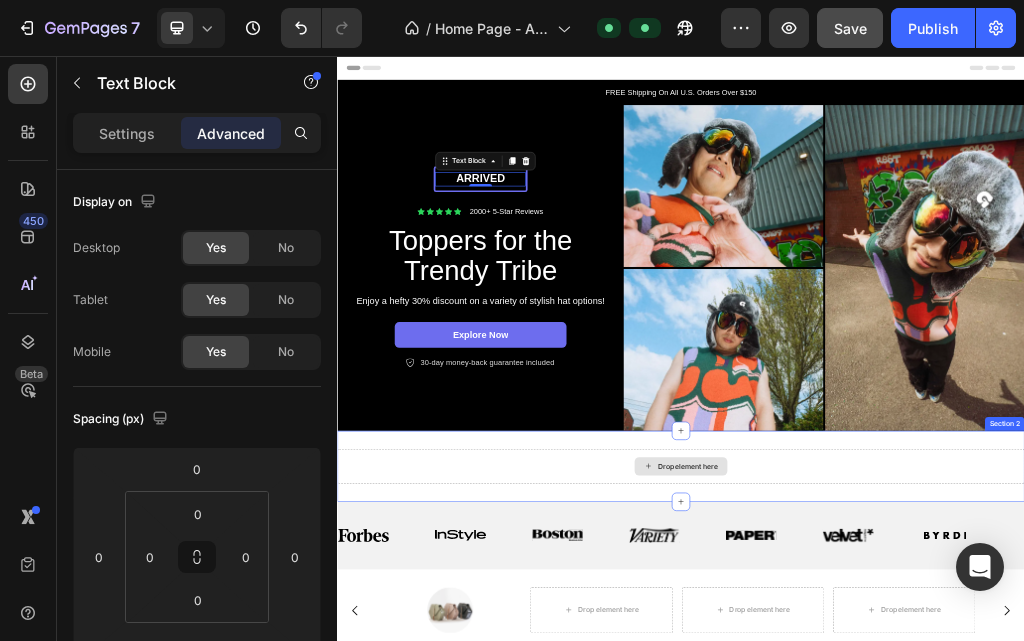 click on "Drop element here" at bounding box center (949, 772) 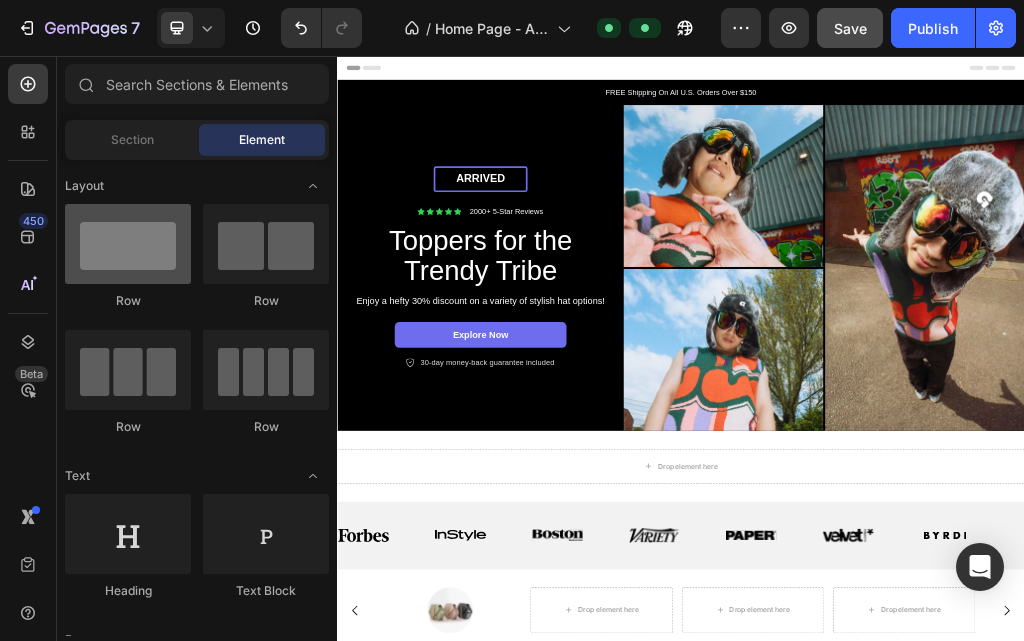 click at bounding box center (128, 244) 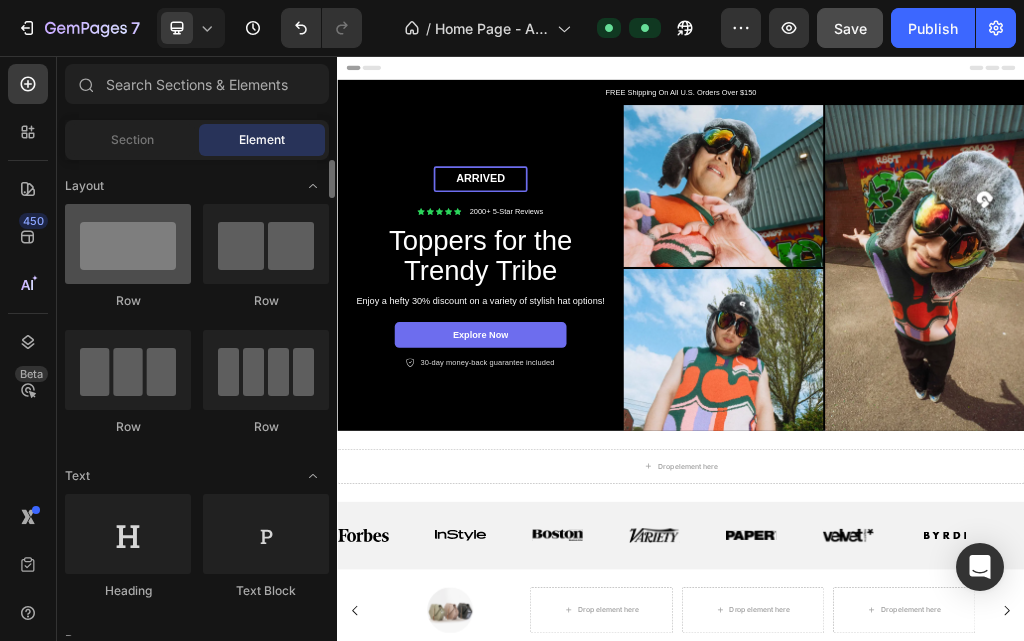 click at bounding box center (128, 244) 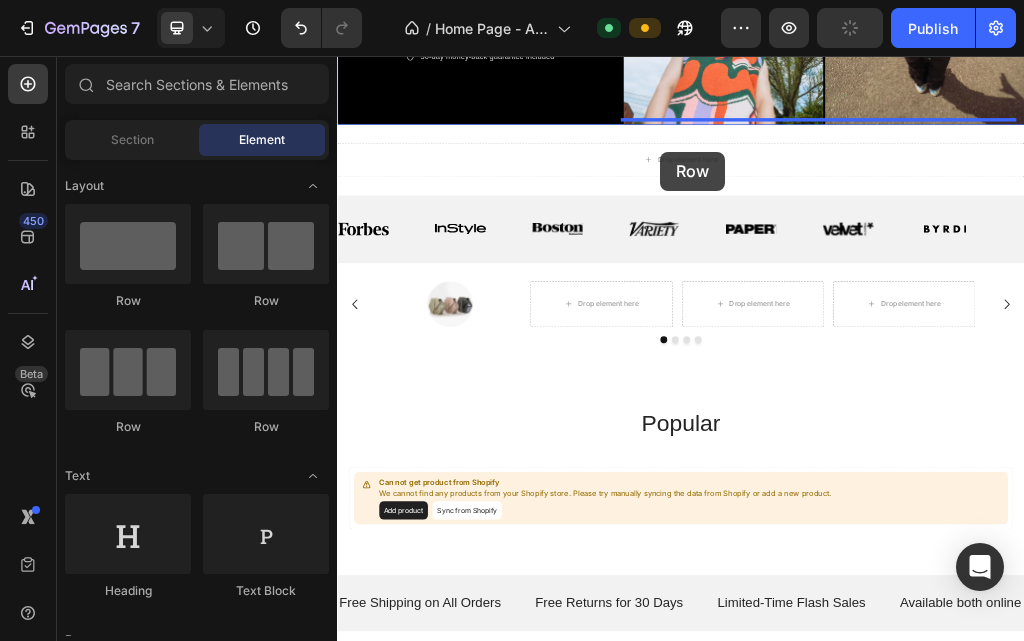 scroll, scrollTop: 523, scrollLeft: 0, axis: vertical 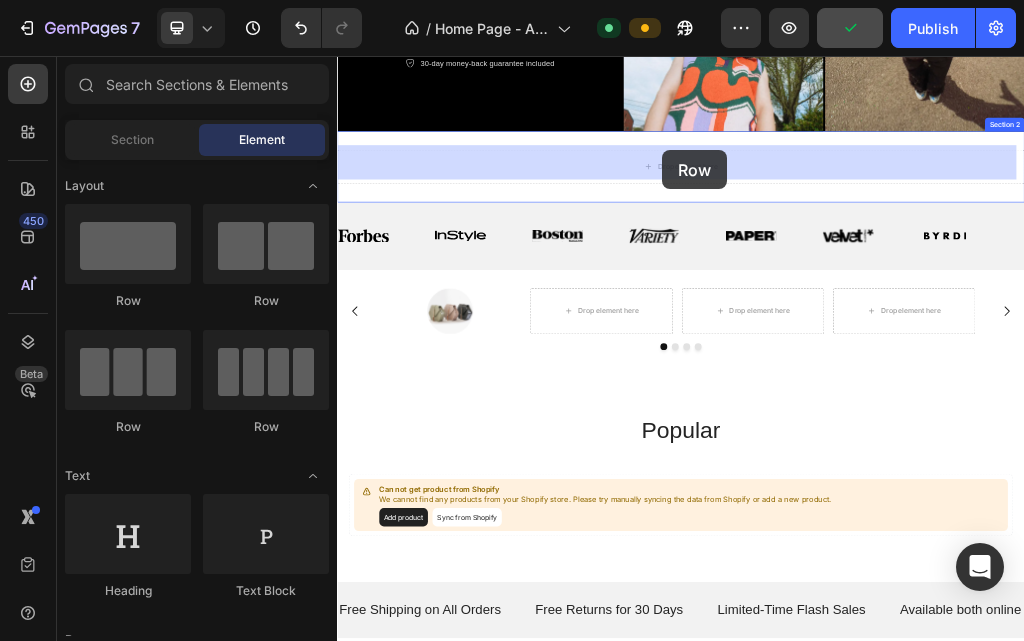drag, startPoint x: 467, startPoint y: 324, endPoint x: 904, endPoint y: 221, distance: 448.9744 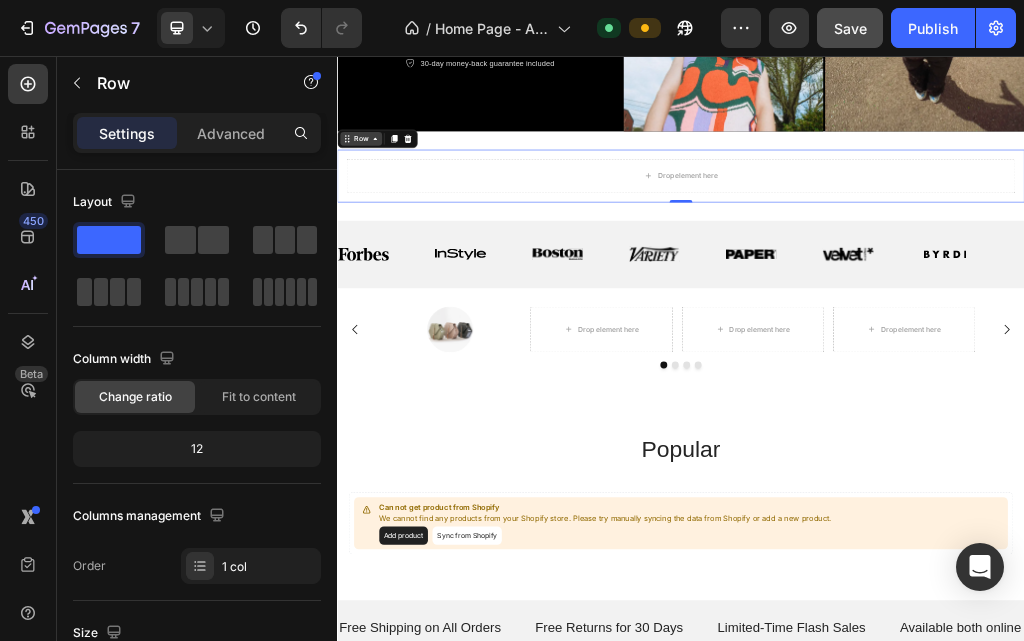 click 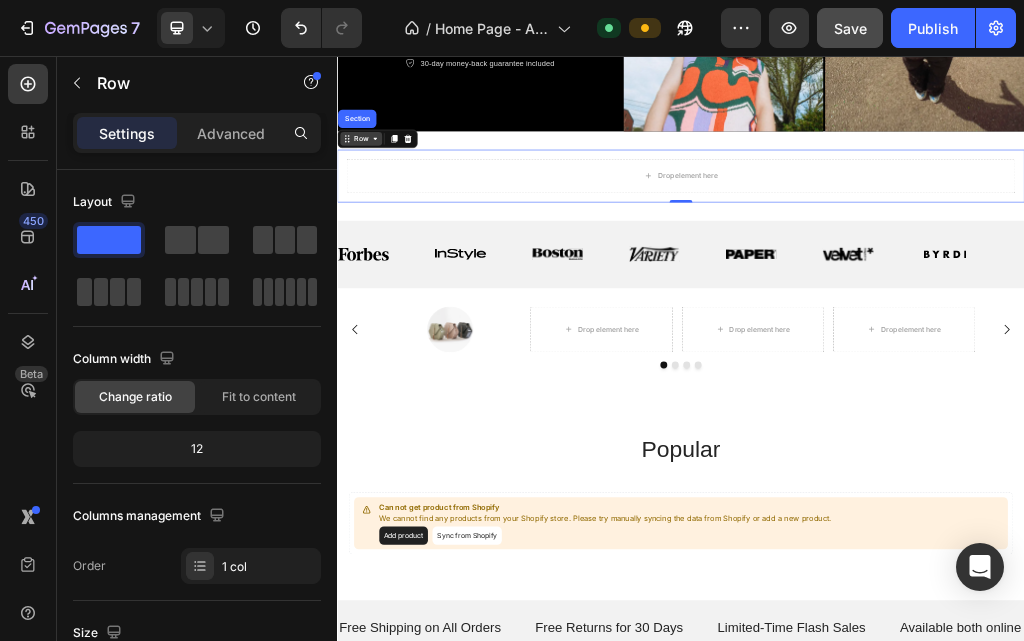 click on "Row" at bounding box center (378, 200) 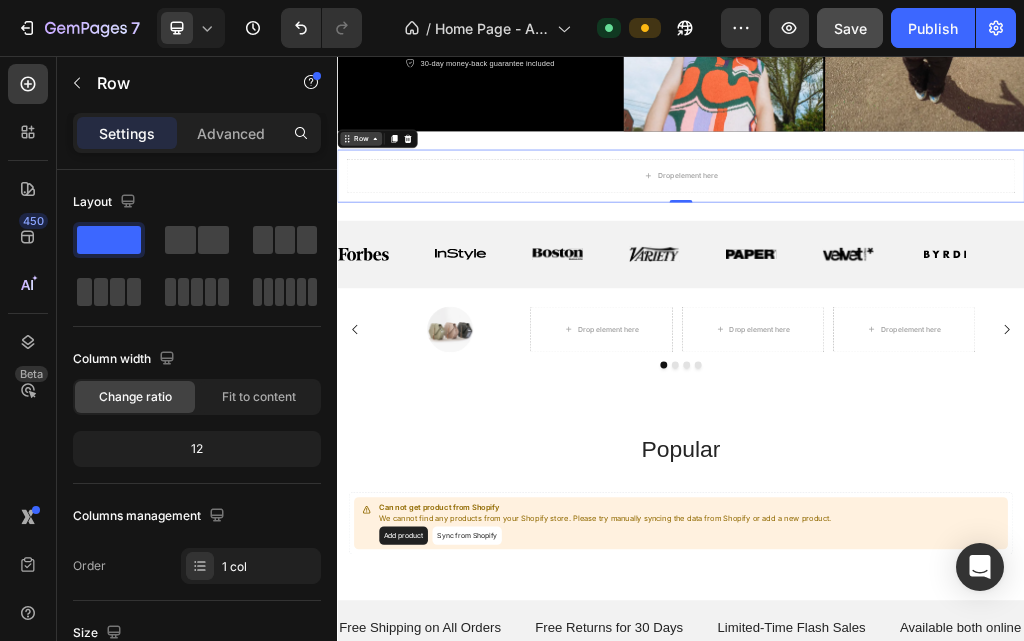 click 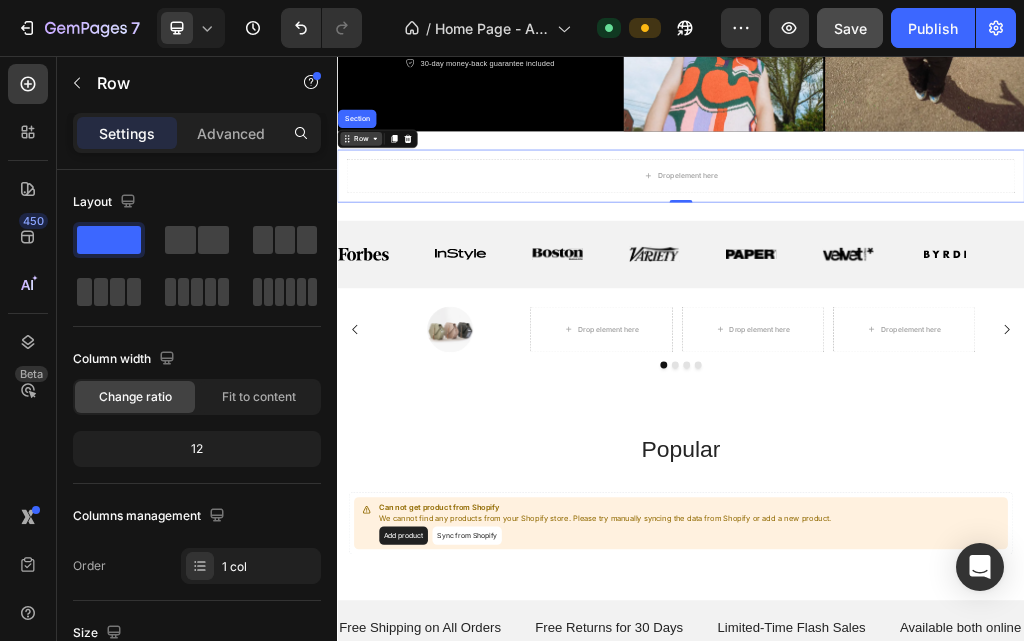 click on "Row" at bounding box center [378, 200] 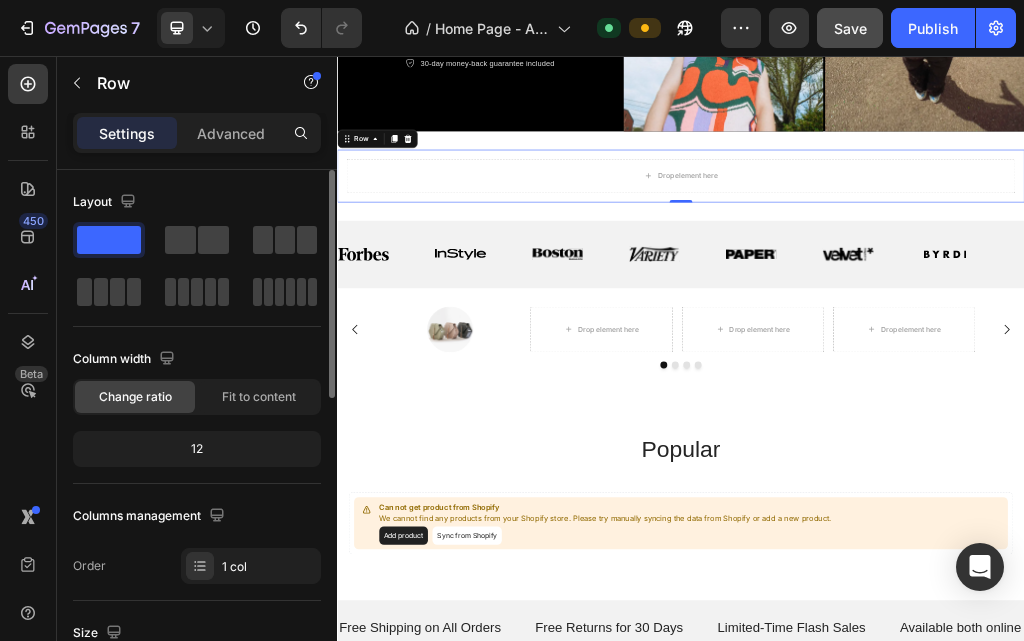 click 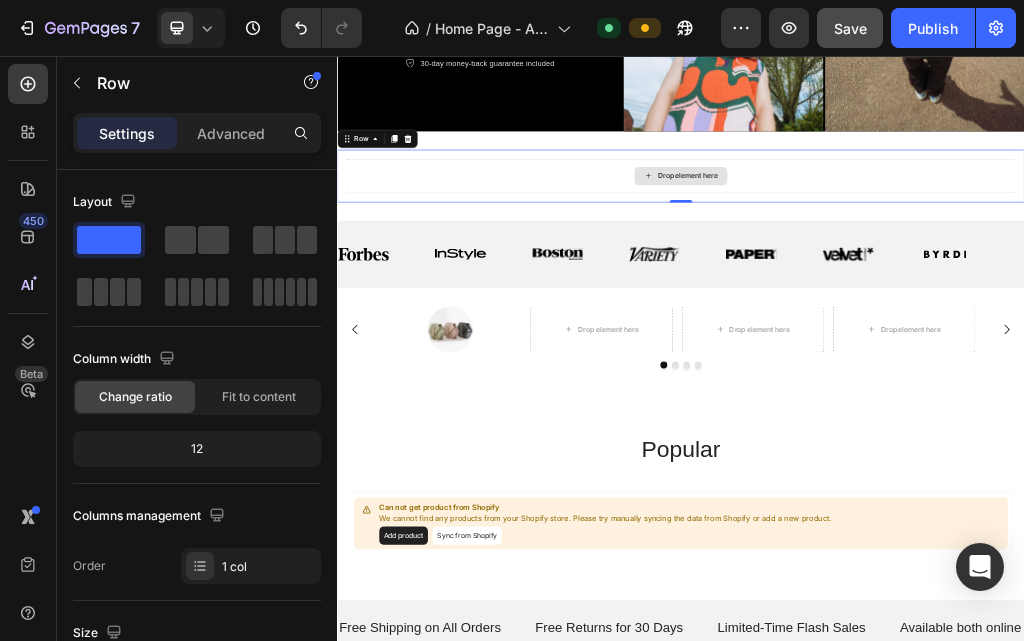 click on "Drop element here" at bounding box center [949, 265] 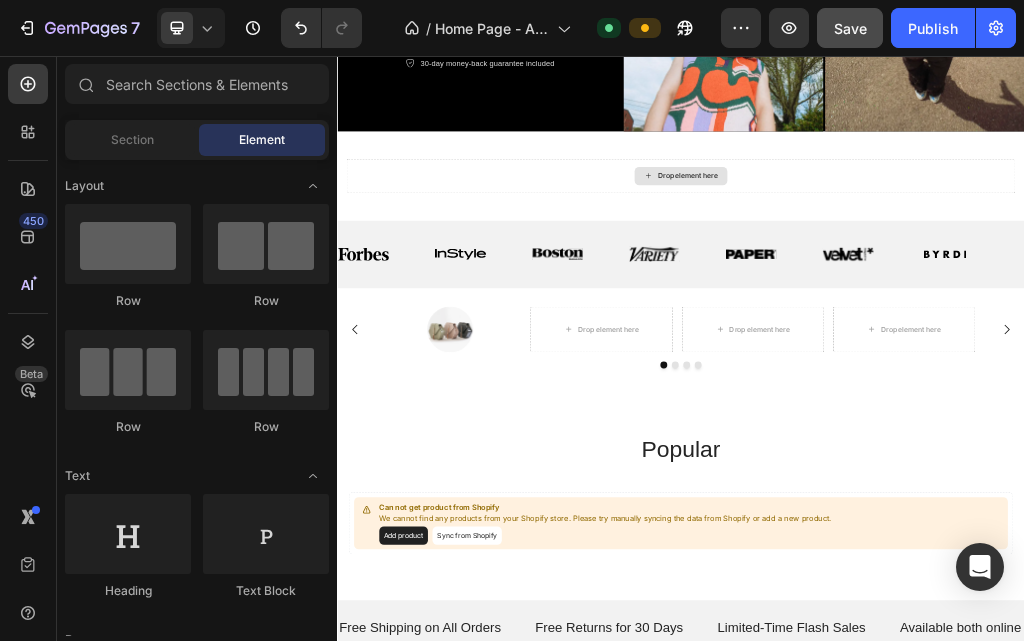 click on "Drop element here" at bounding box center (949, 265) 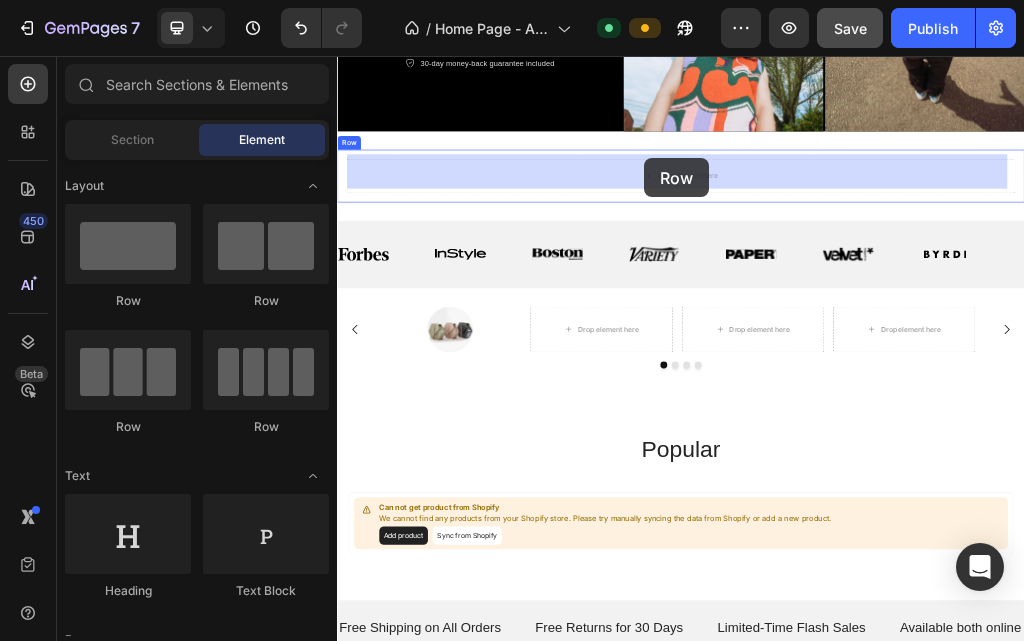 drag, startPoint x: 499, startPoint y: 310, endPoint x: 873, endPoint y: 235, distance: 381.44592 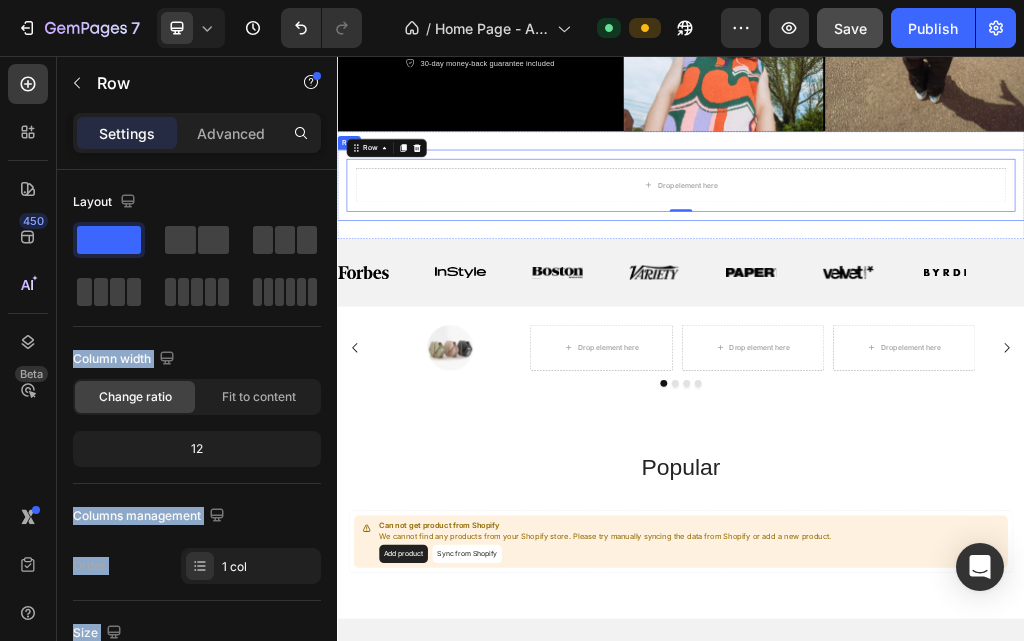 drag, startPoint x: 443, startPoint y: 294, endPoint x: 359, endPoint y: 321, distance: 88.23265 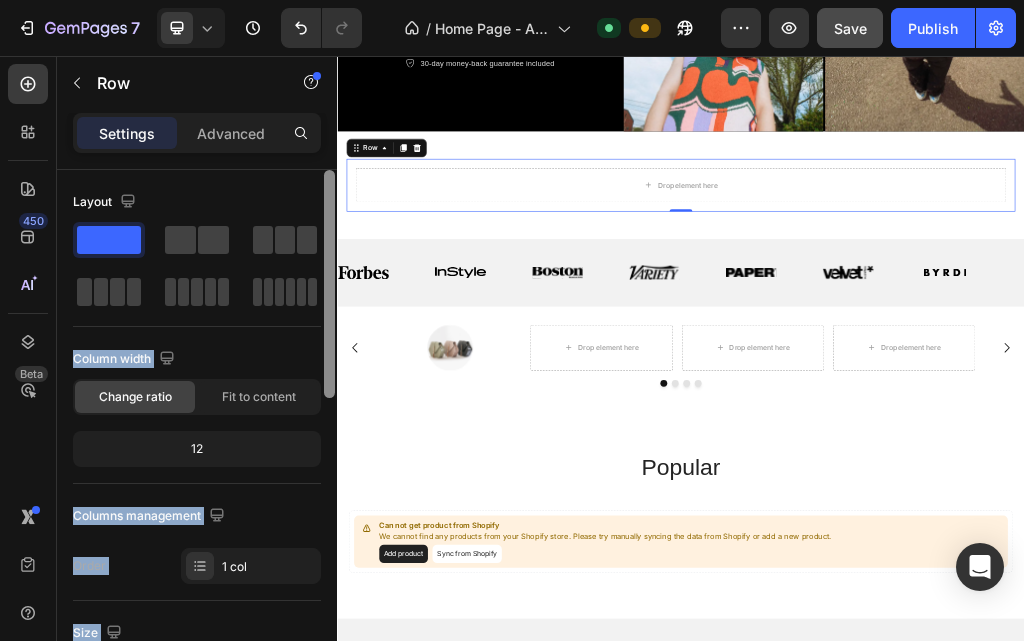 click at bounding box center (329, 434) 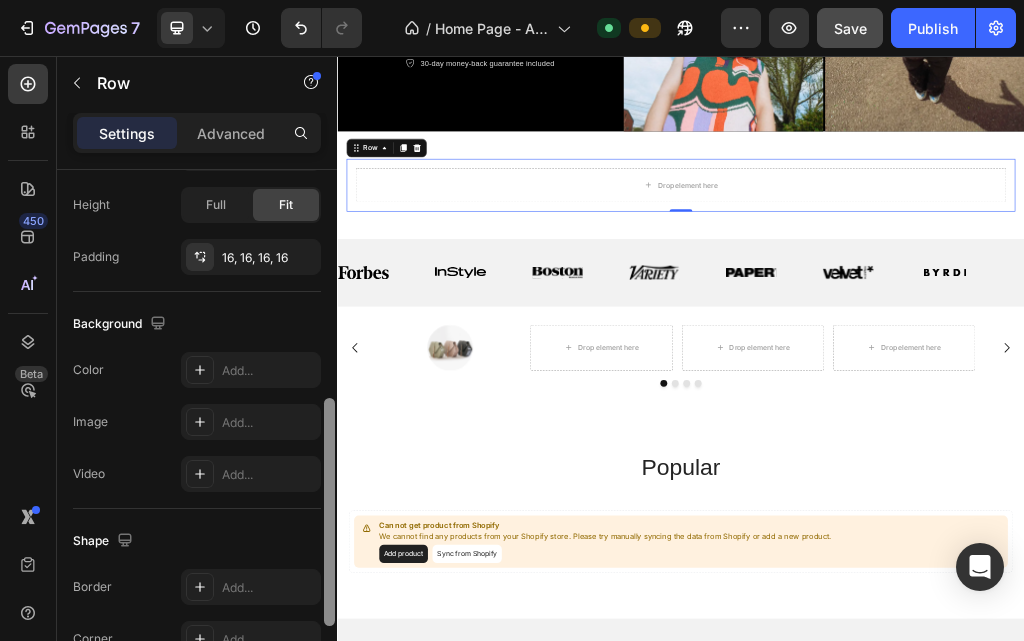 click at bounding box center (329, 512) 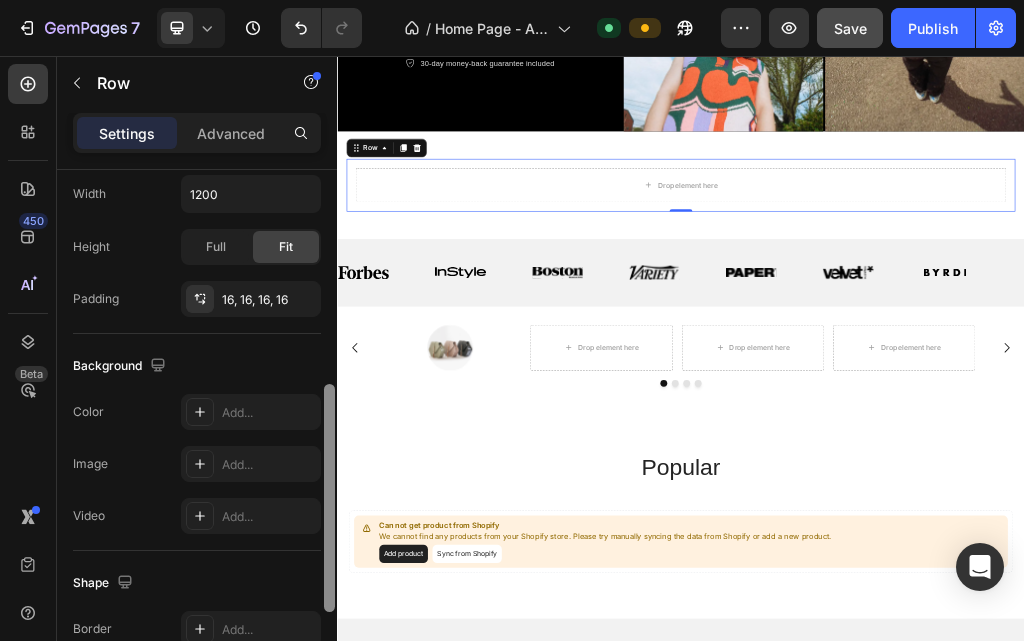 scroll, scrollTop: 477, scrollLeft: 0, axis: vertical 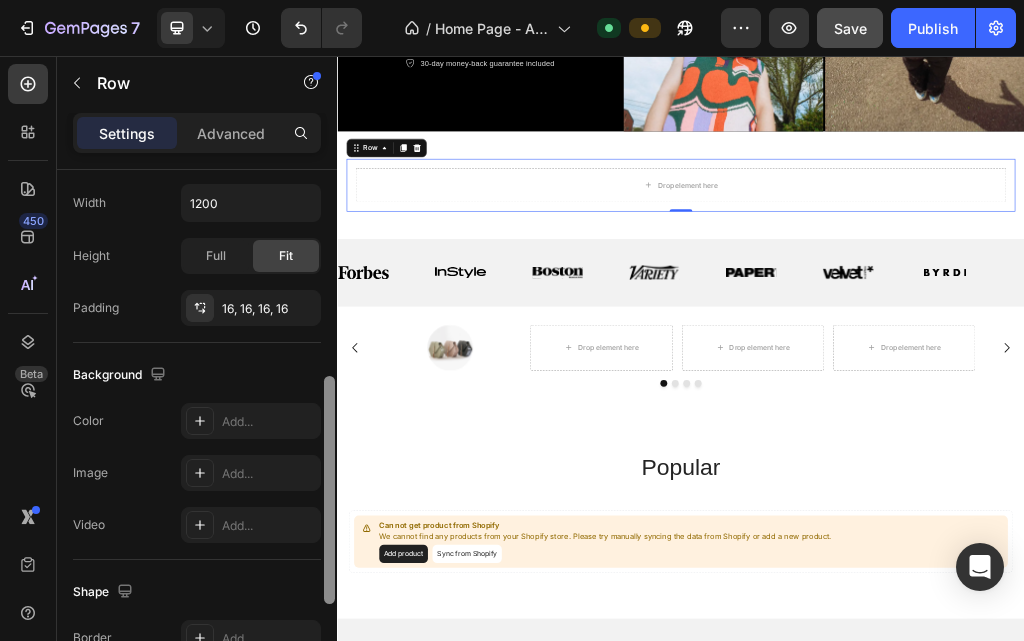 drag, startPoint x: 327, startPoint y: 427, endPoint x: 330, endPoint y: 405, distance: 22.203604 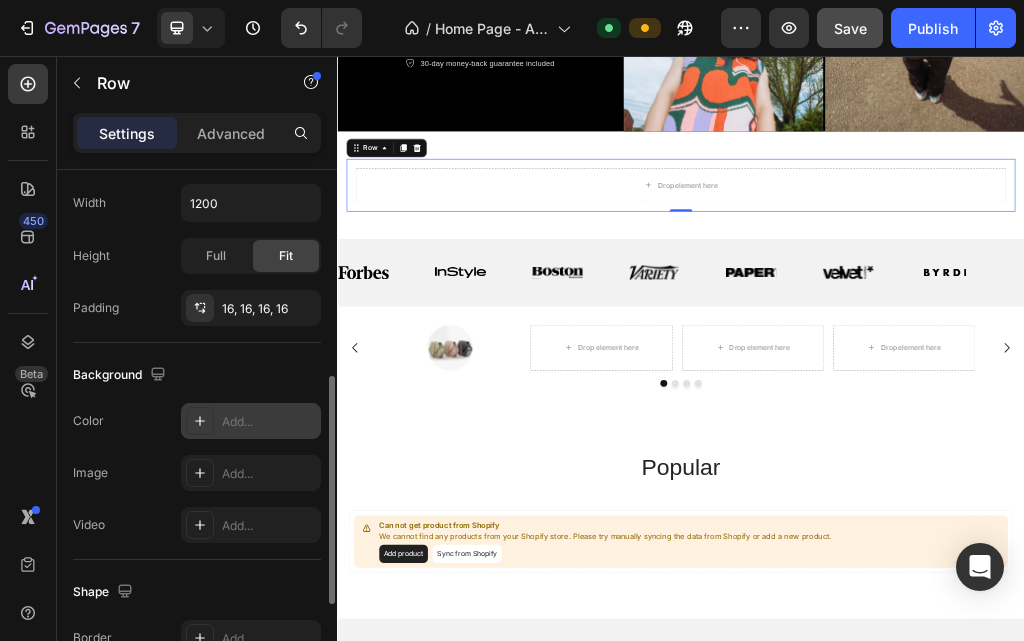 click on "Add..." at bounding box center (269, 422) 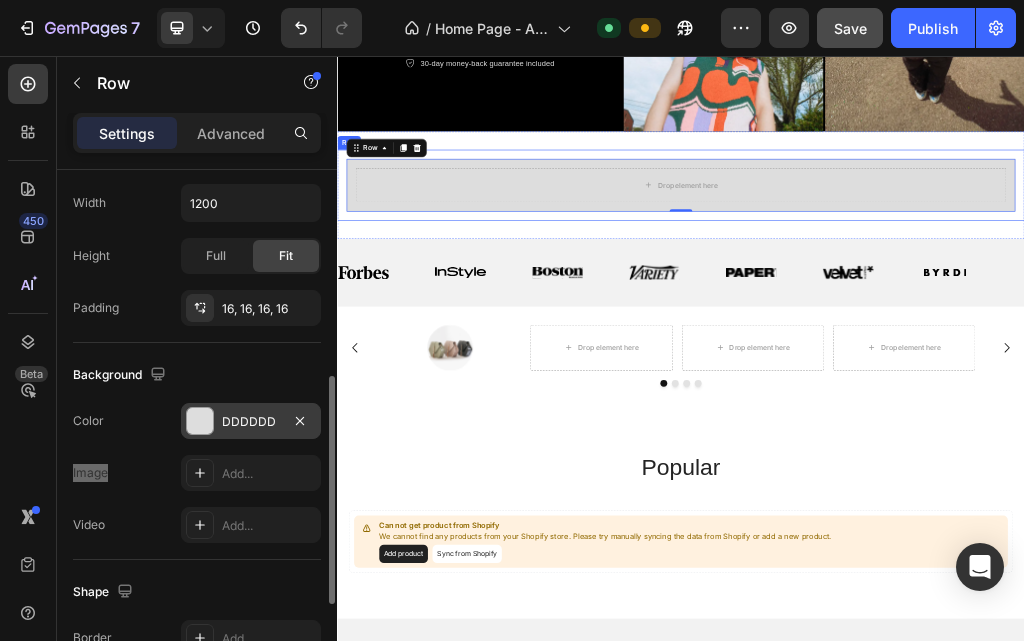 click on "Drop element here Row   0 Row" at bounding box center (937, 281) 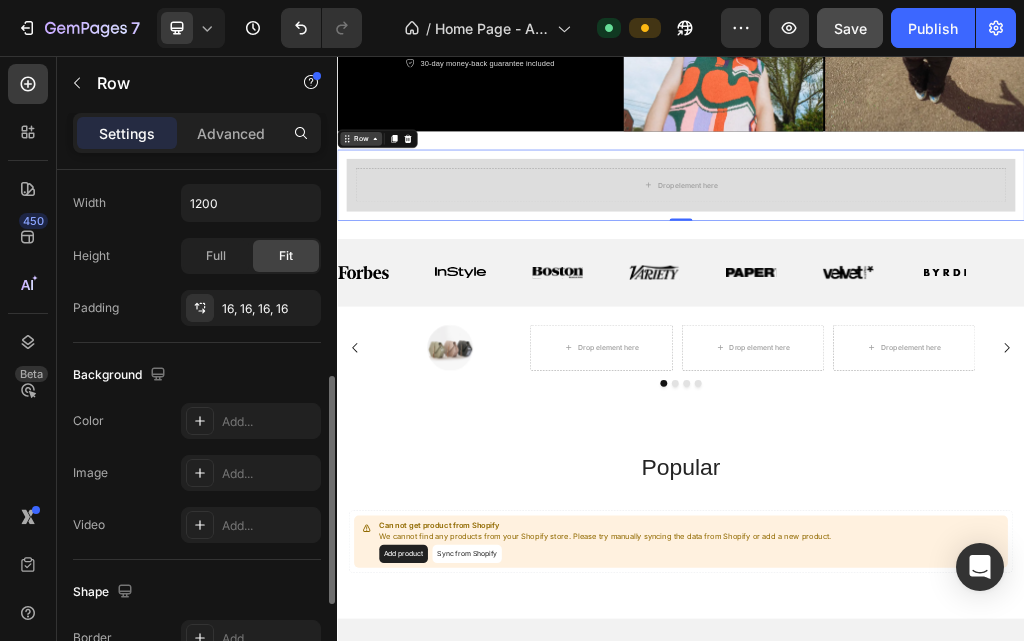 click on "Row" at bounding box center [378, 200] 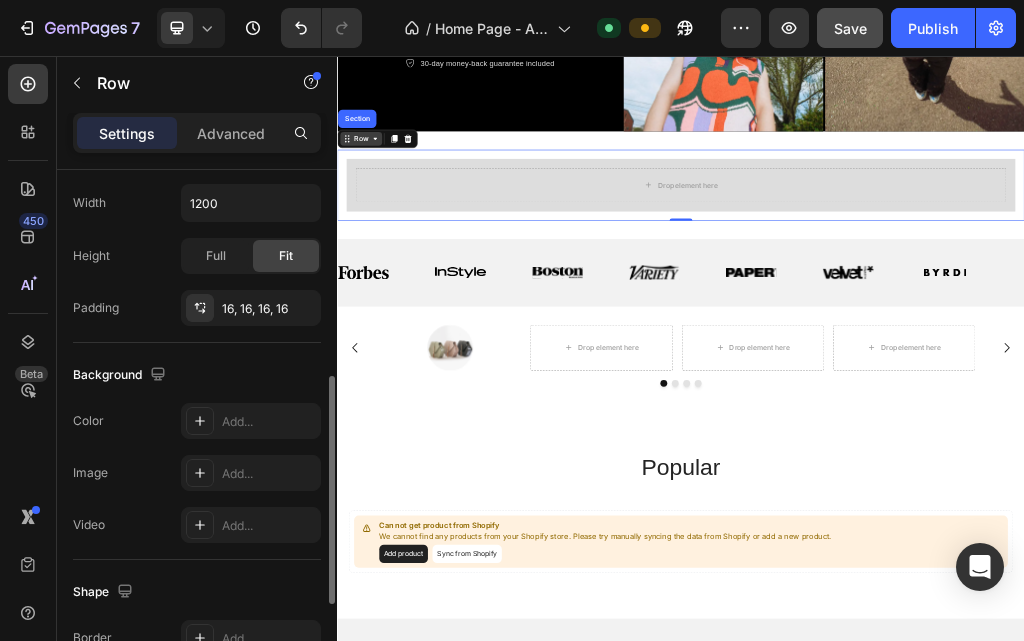 click on "Row" at bounding box center (378, 200) 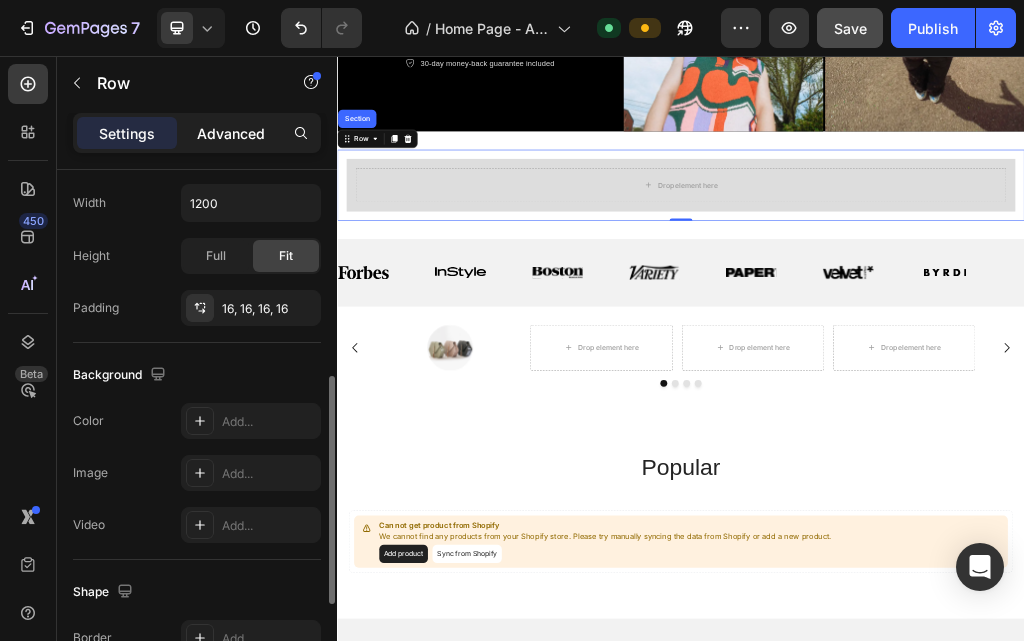 click on "Advanced" at bounding box center [231, 133] 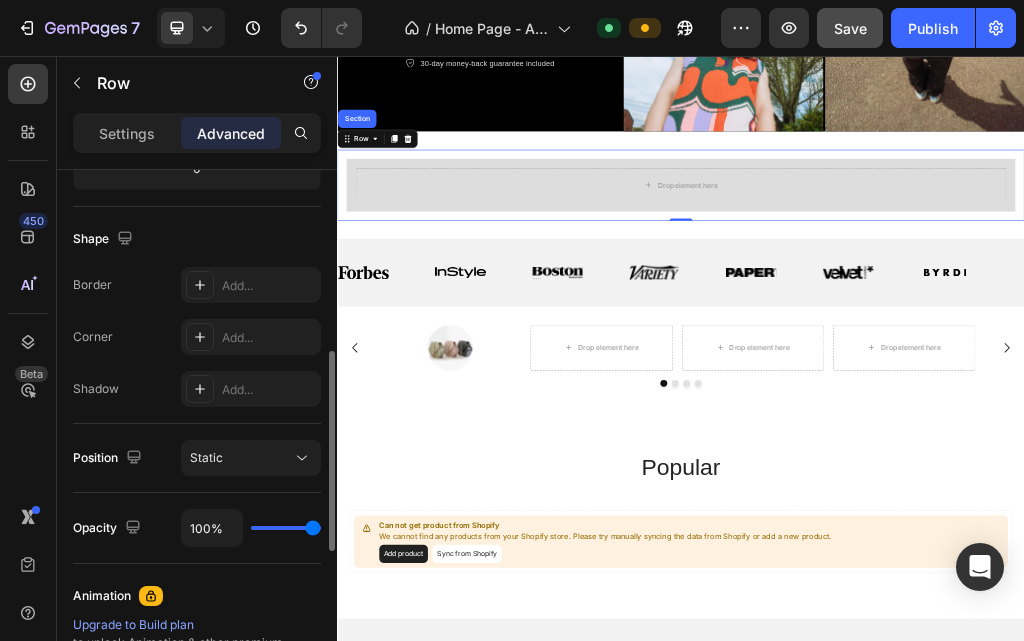 click on "Animation Upgrade to Build plan  to unlock Animation & other premium features." 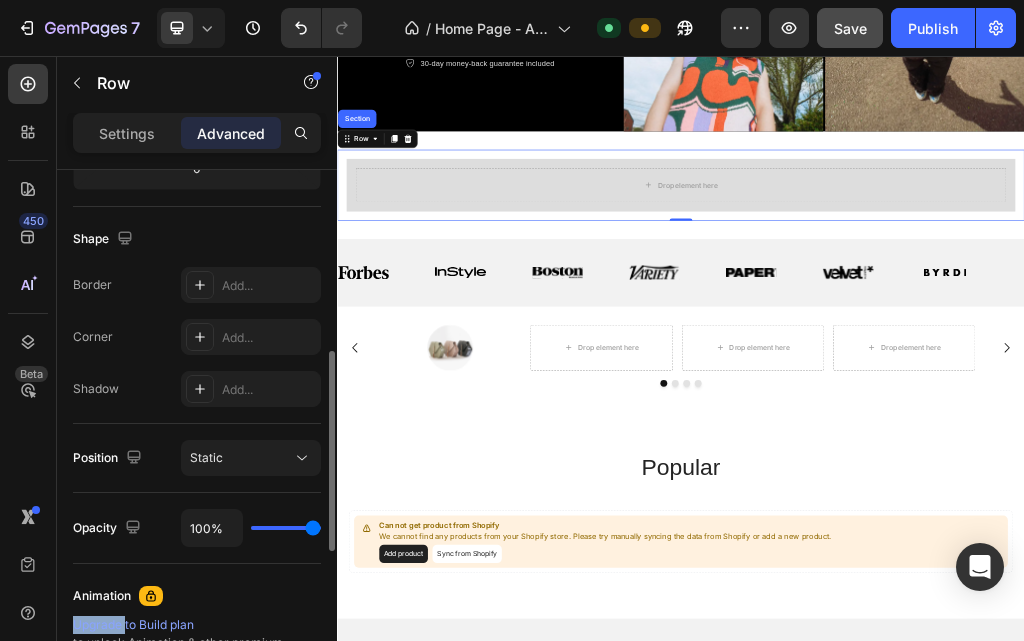 click on "Animation Upgrade to Build plan  to unlock Animation & other premium features." 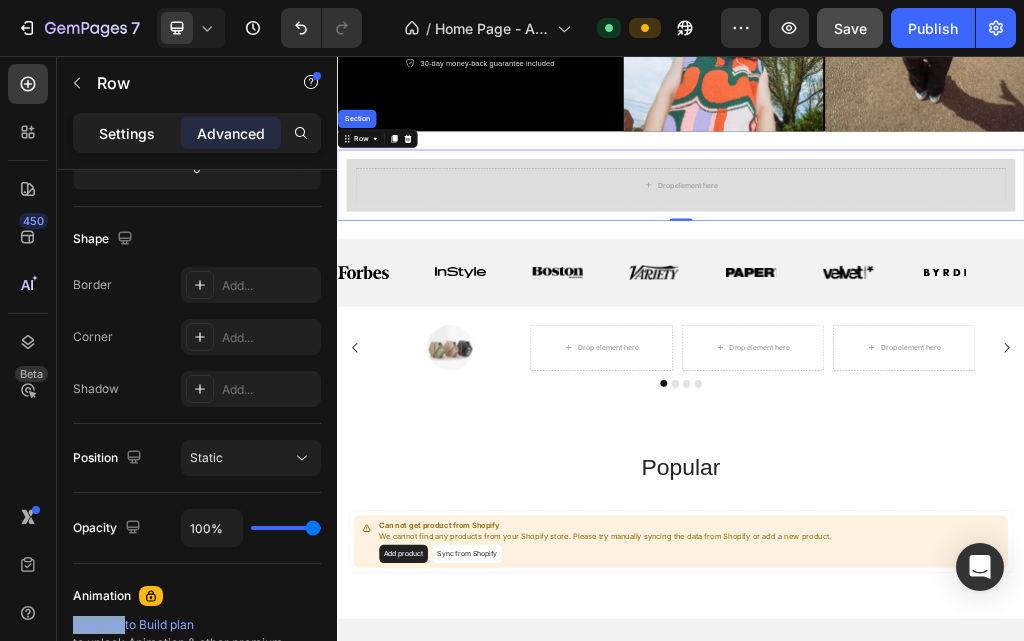 click on "Settings" at bounding box center [127, 133] 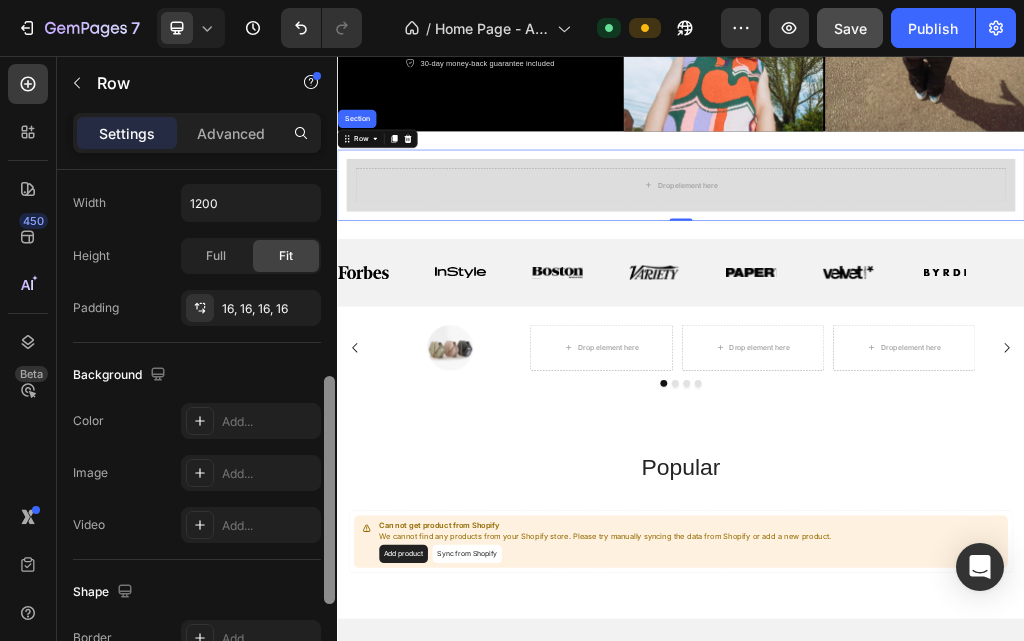 click at bounding box center [329, 434] 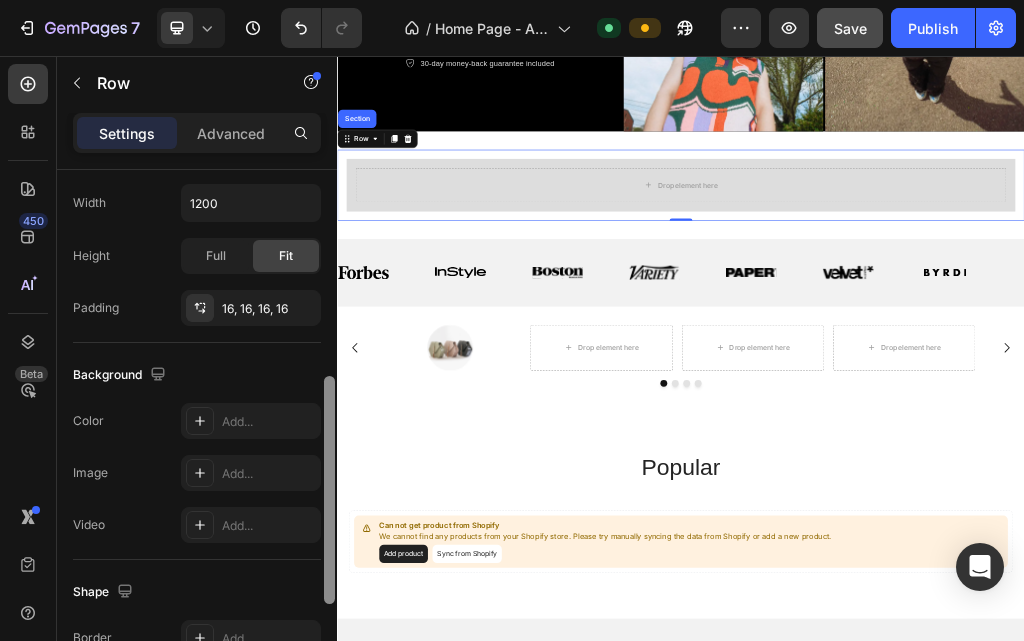 scroll, scrollTop: 0, scrollLeft: 0, axis: both 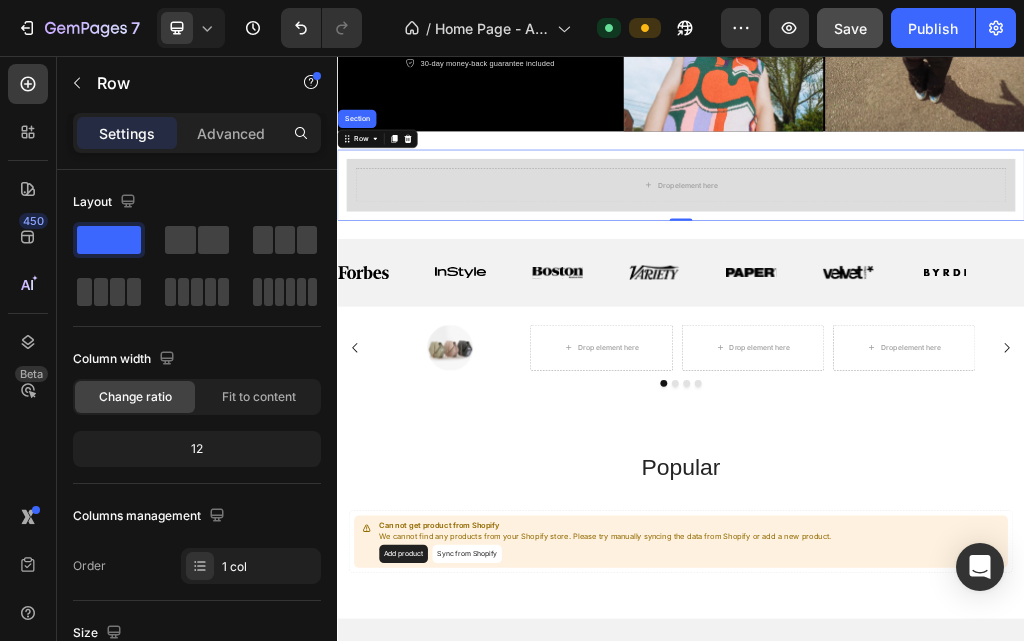 click at bounding box center [329, 967] 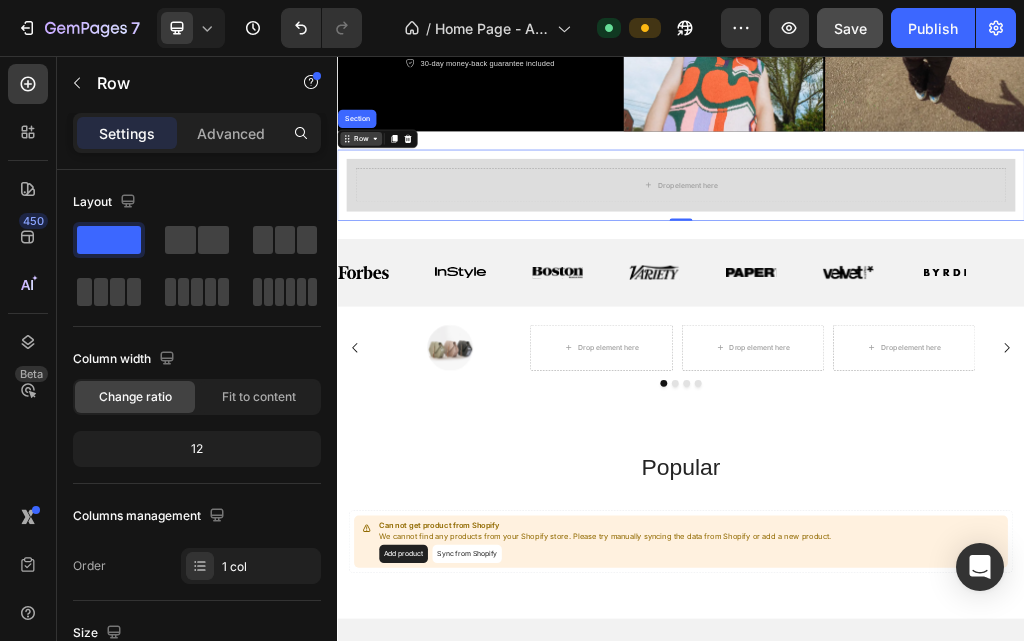 click on "Row" at bounding box center (378, 200) 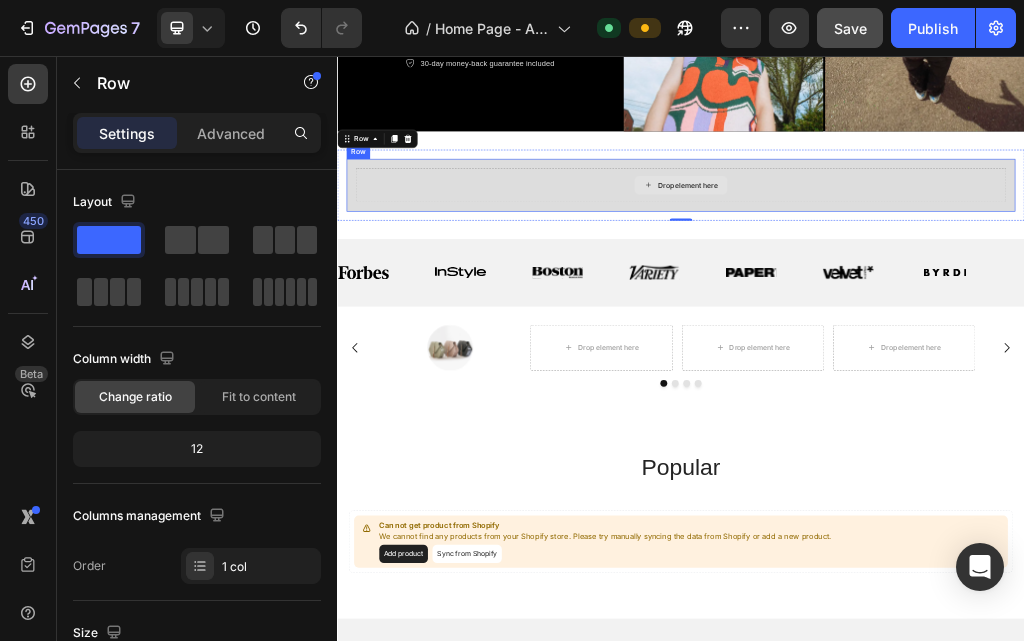 click on "Drop element here" at bounding box center (937, 281) 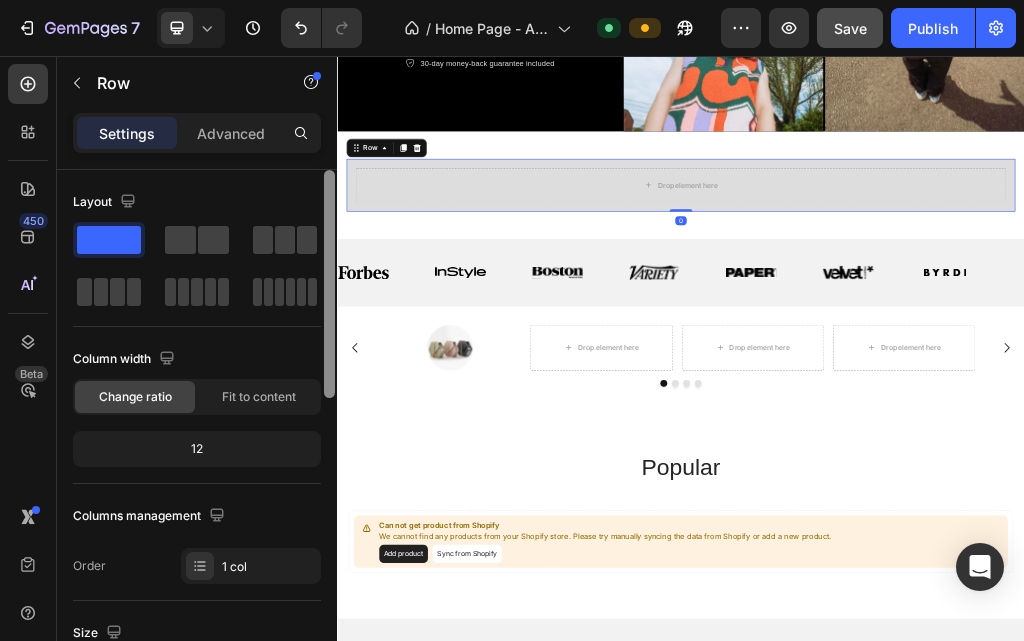 click at bounding box center [329, 434] 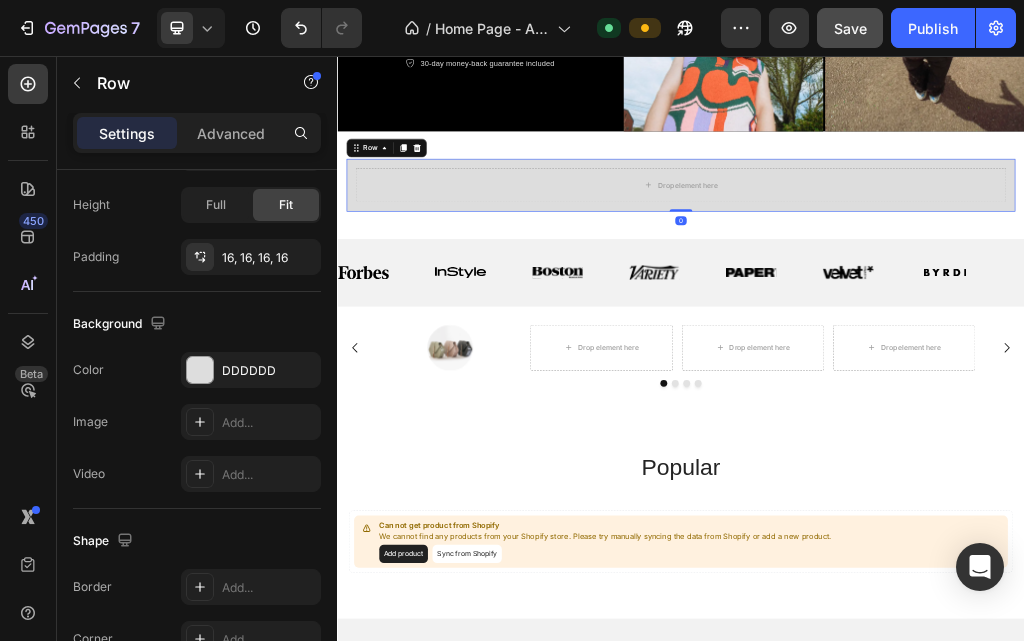 click at bounding box center [329, -244] 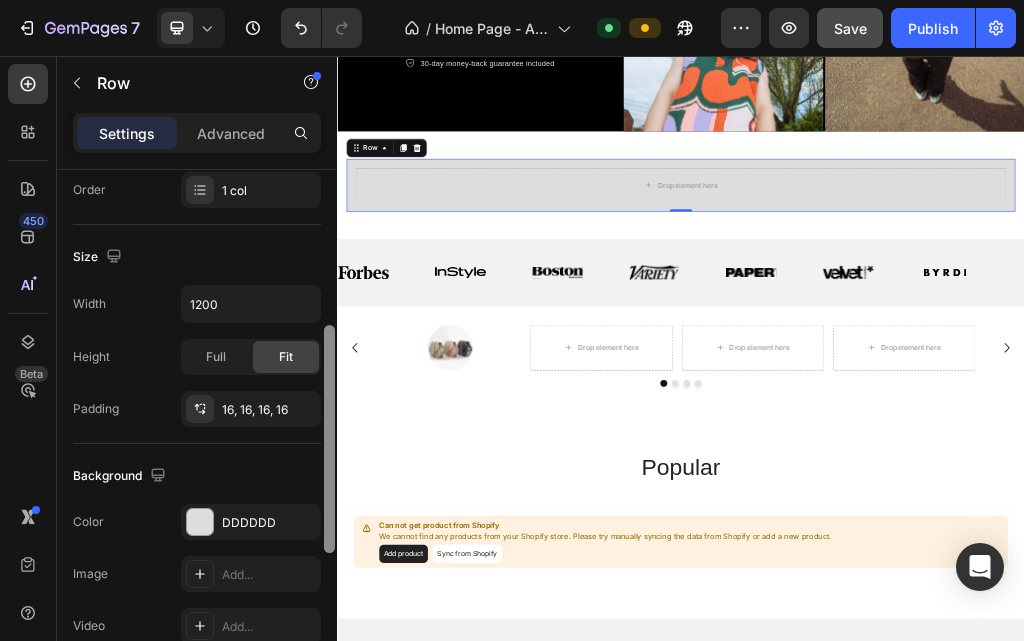 scroll, scrollTop: 371, scrollLeft: 0, axis: vertical 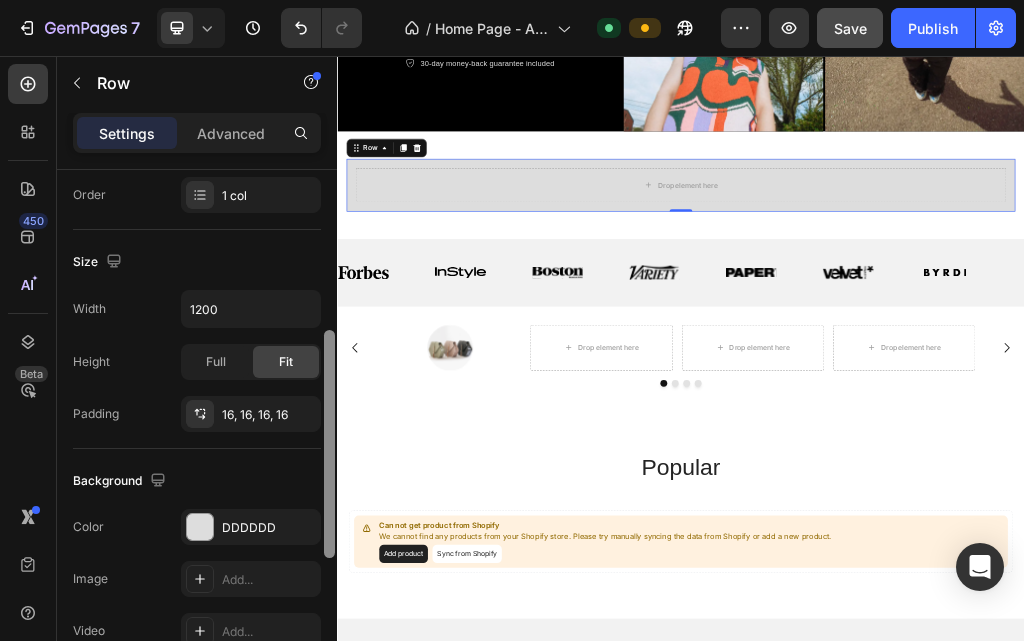drag, startPoint x: 330, startPoint y: 444, endPoint x: 334, endPoint y: 376, distance: 68.117546 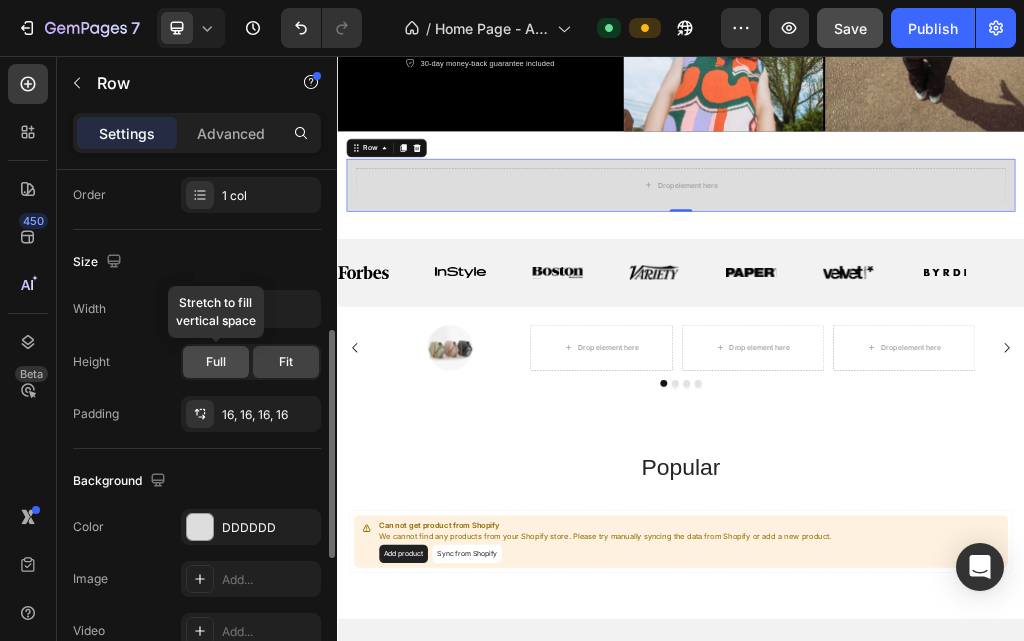 click on "Full" 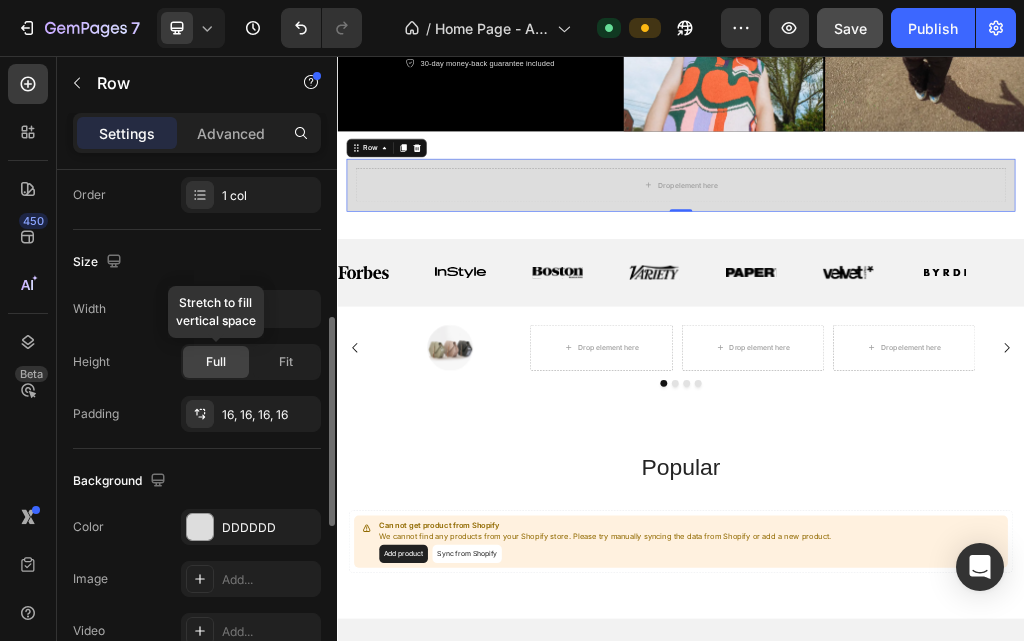 click on "Full" 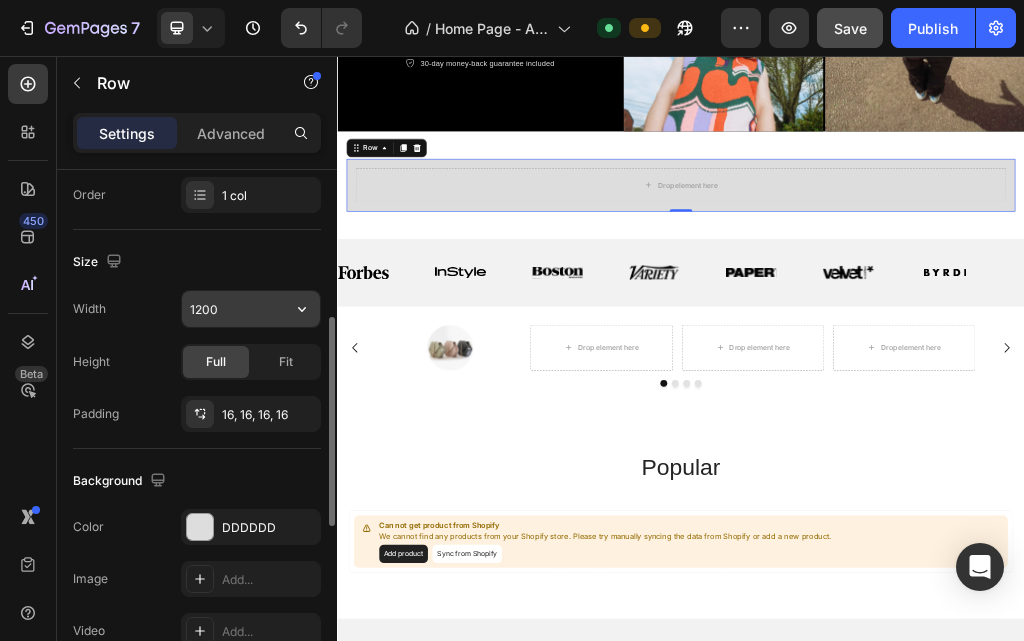 click on "1200" at bounding box center (251, 309) 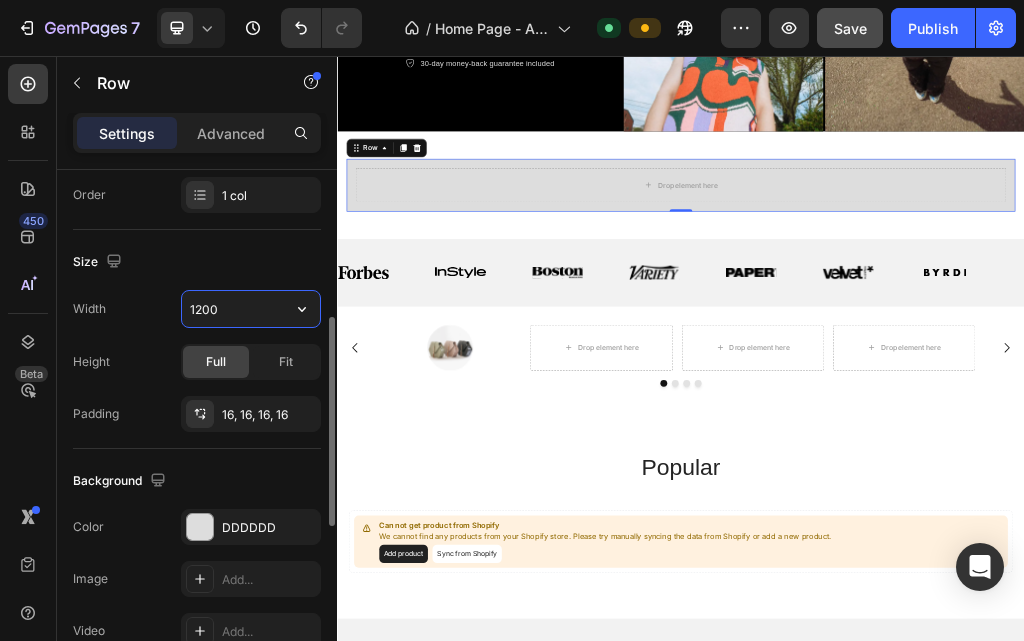 click on "1200" at bounding box center (251, 309) 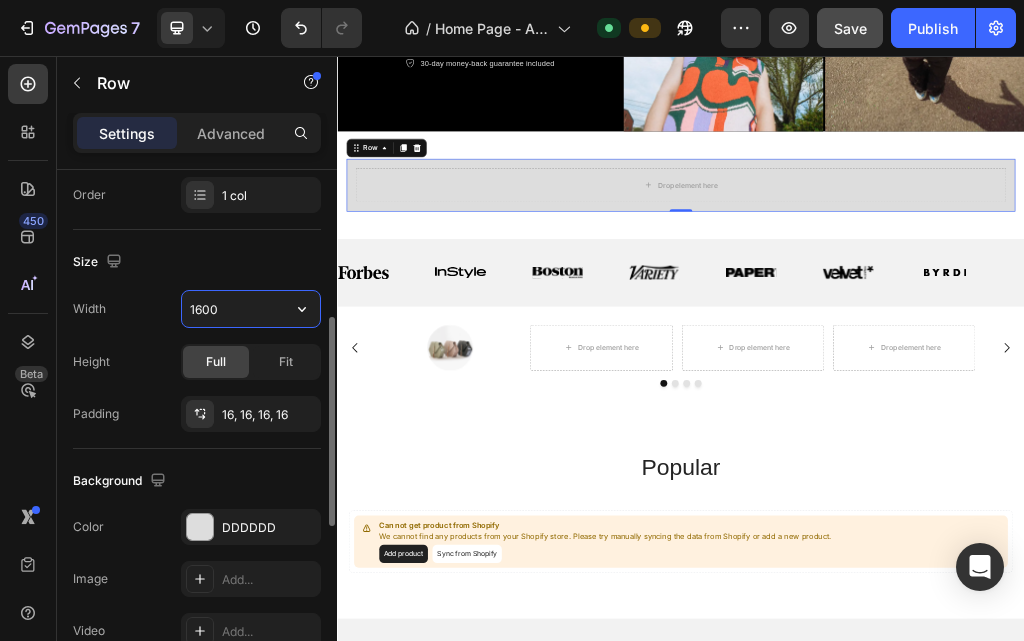 click on "1600" at bounding box center [251, 309] 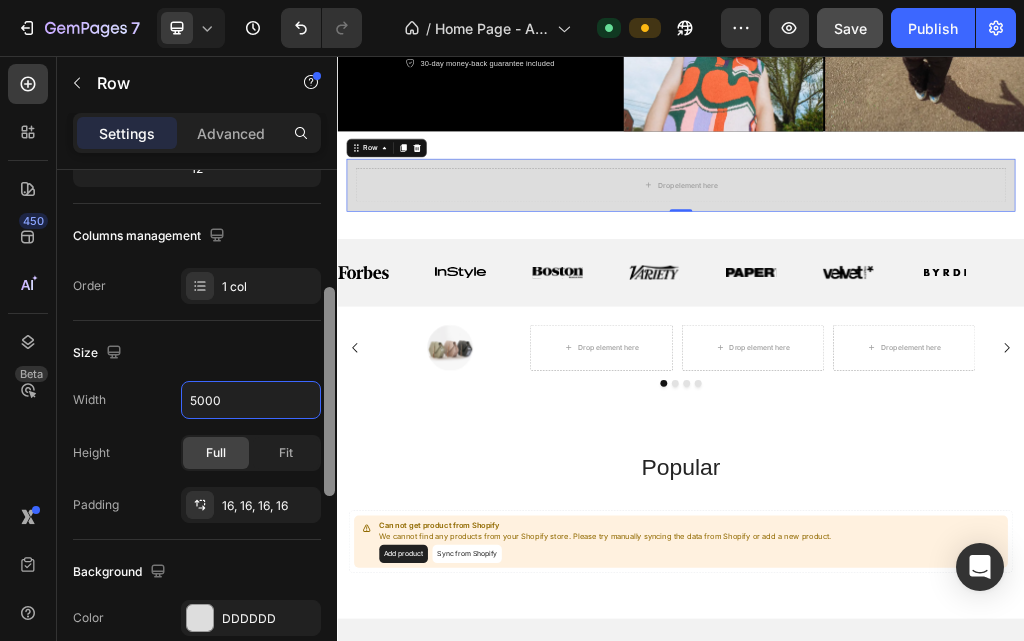scroll, scrollTop: 273, scrollLeft: 0, axis: vertical 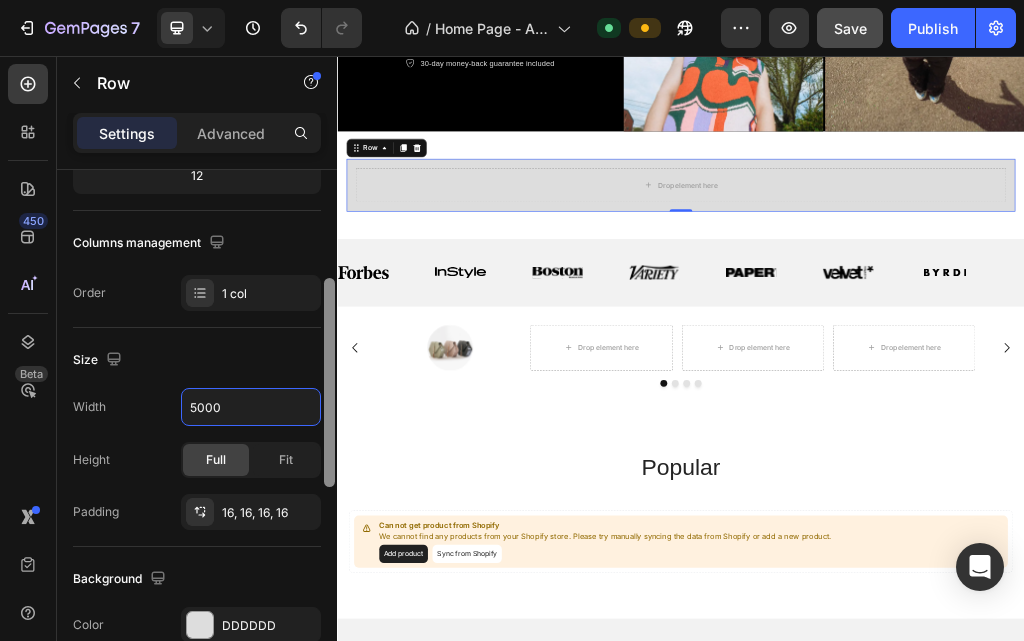 drag, startPoint x: 330, startPoint y: 448, endPoint x: 330, endPoint y: 379, distance: 69 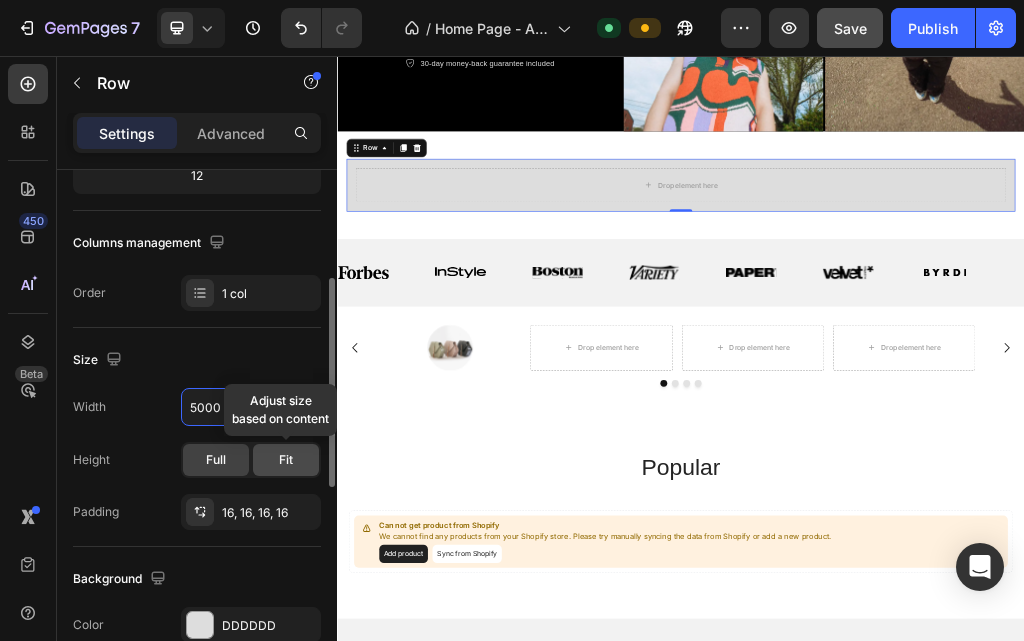type on "5000" 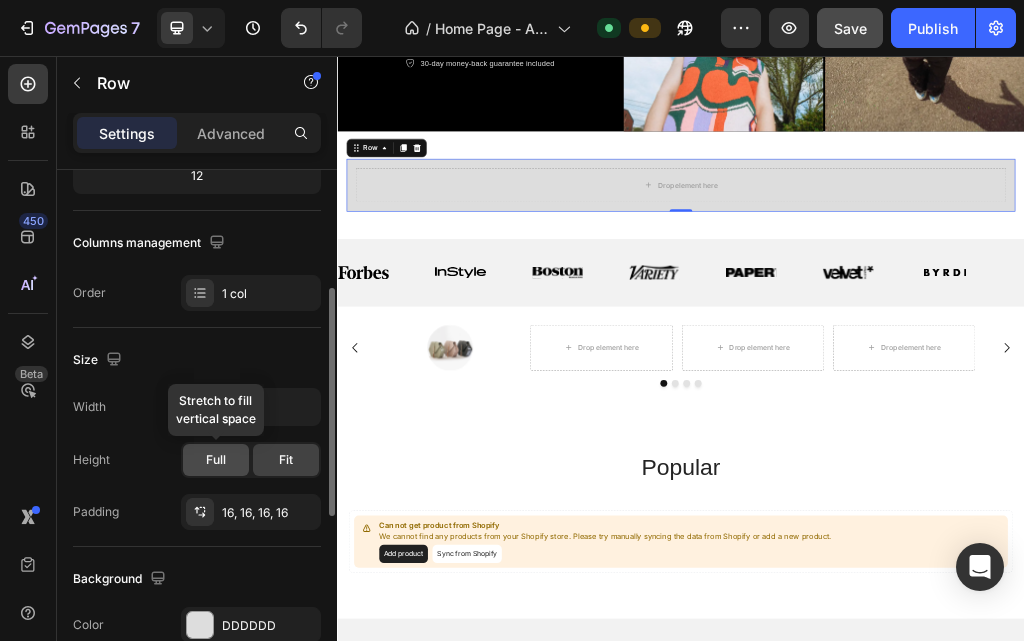 click on "Full" 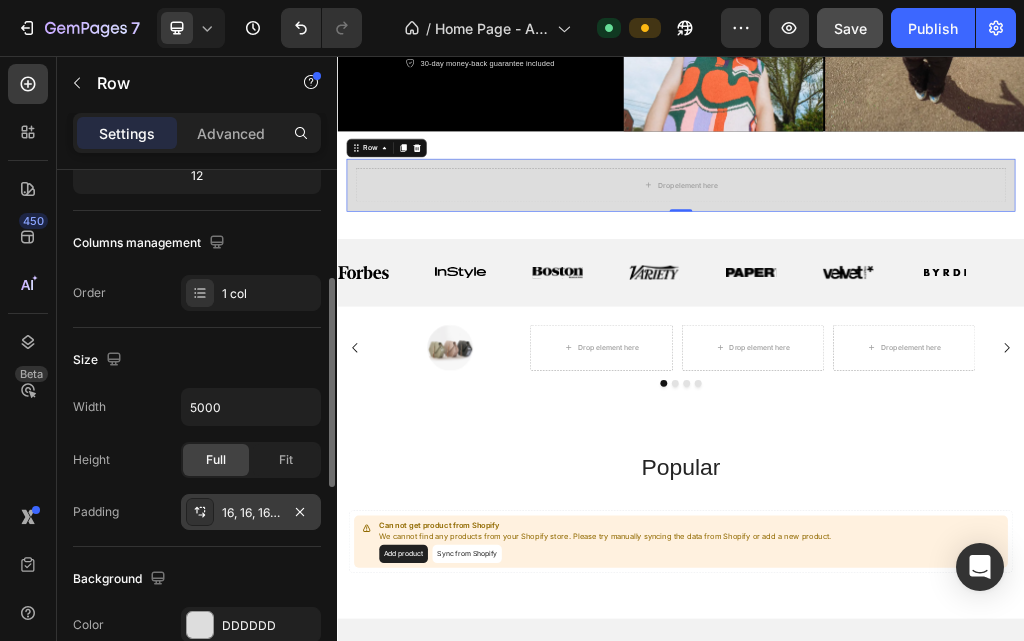 click on "16, 16, 16, 16" at bounding box center [251, 513] 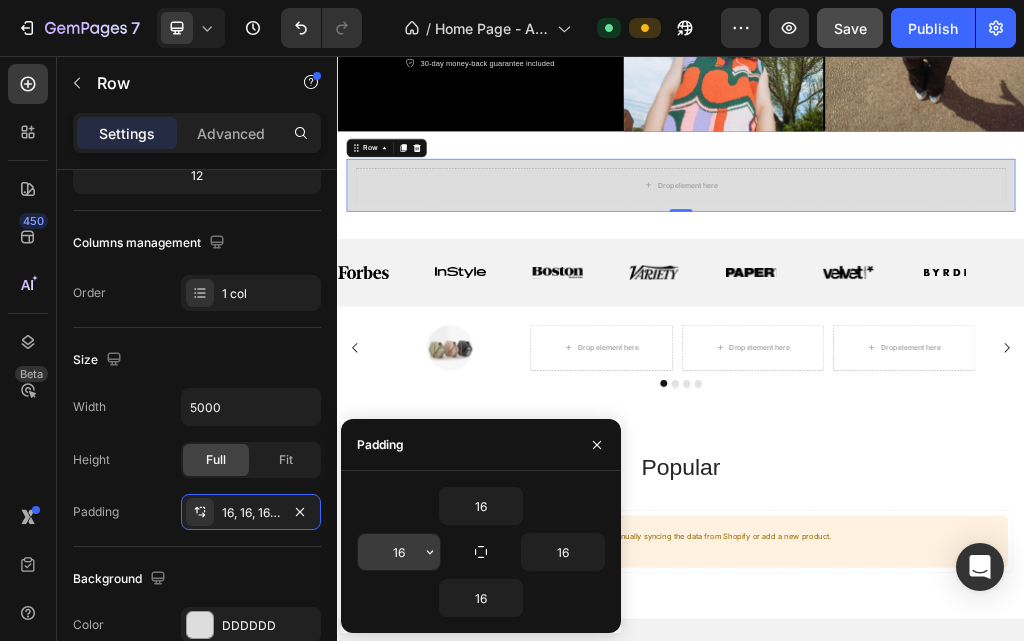 click on "16" at bounding box center [399, 552] 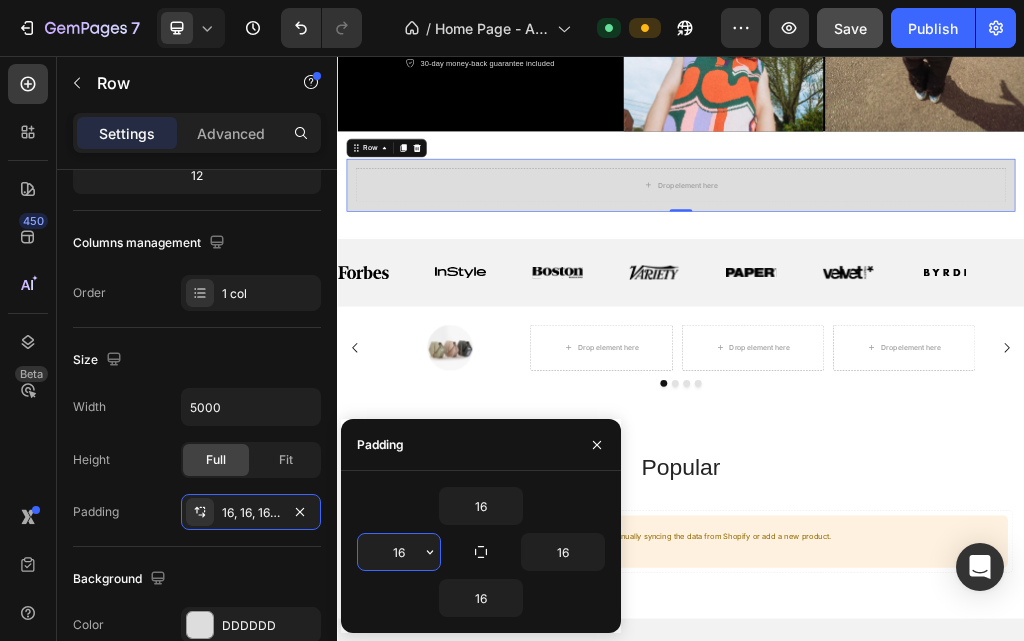 click on "16" at bounding box center (399, 552) 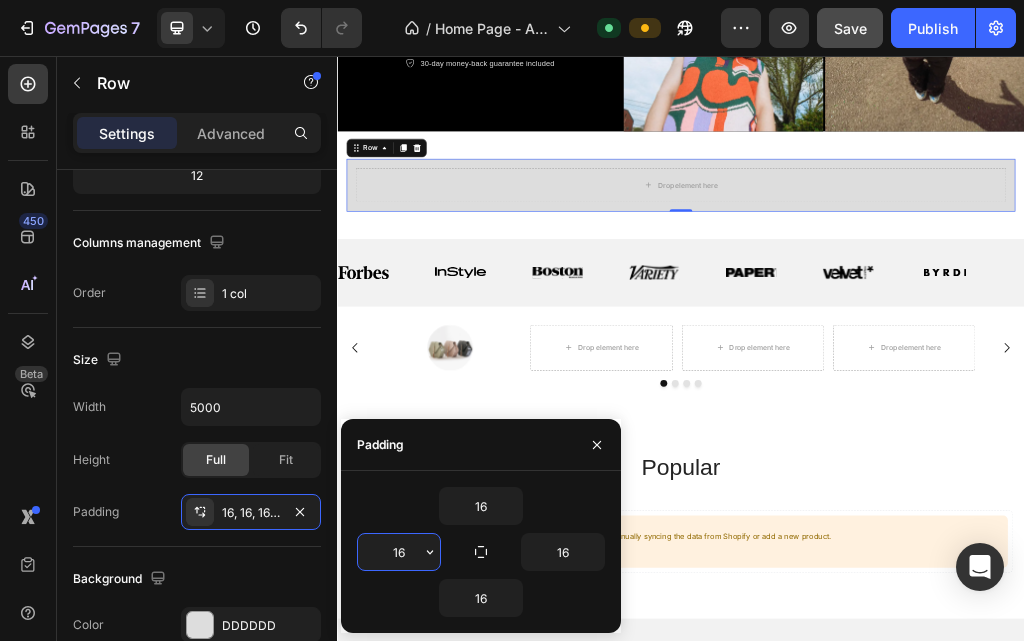 click on "16" at bounding box center [399, 552] 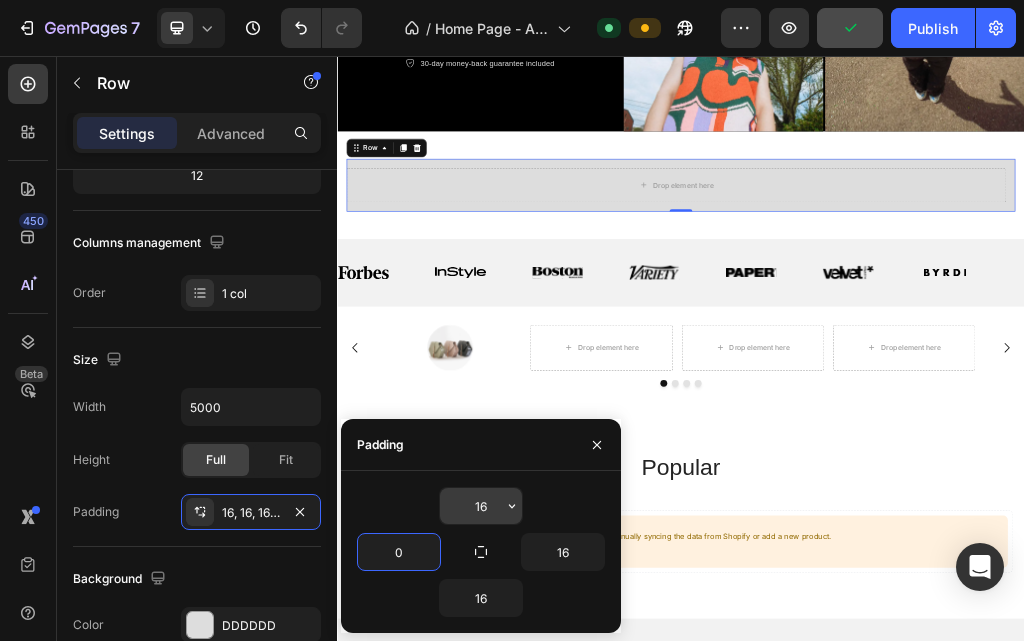 type on "0" 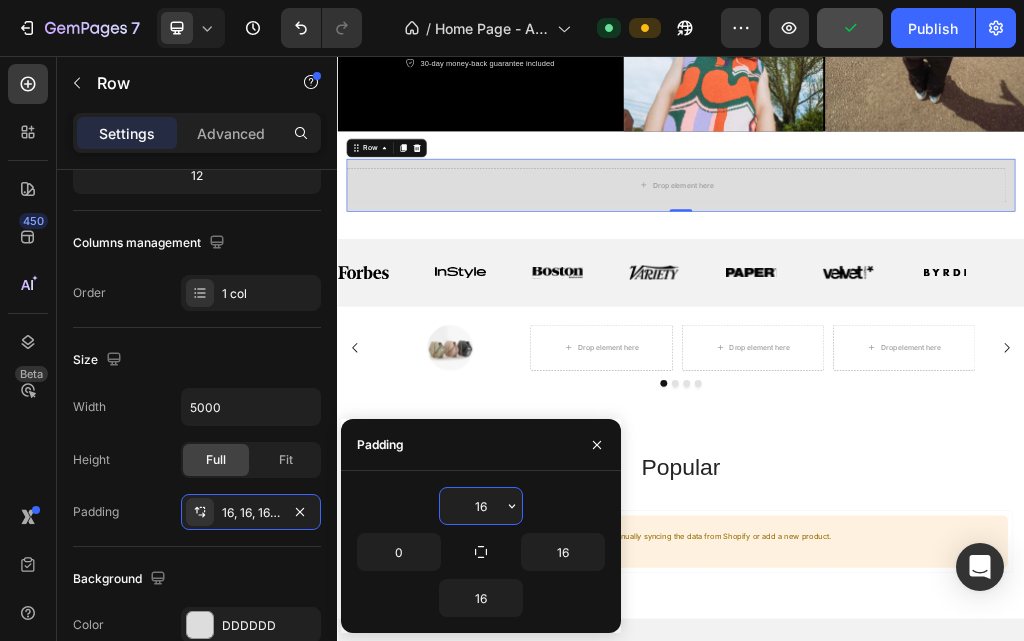 click on "16" at bounding box center (481, 506) 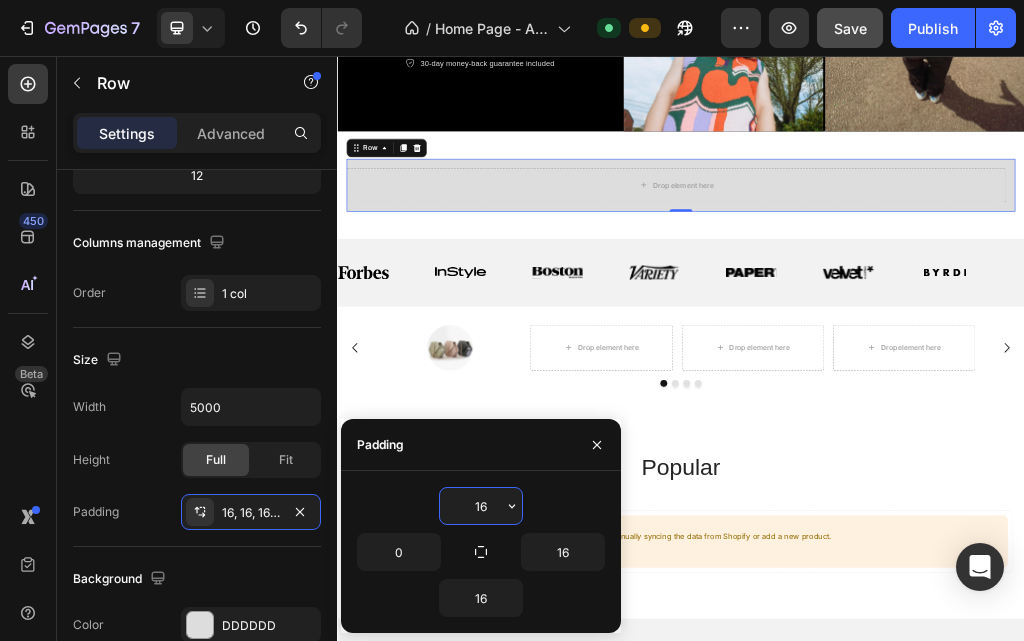 click on "16" at bounding box center (481, 506) 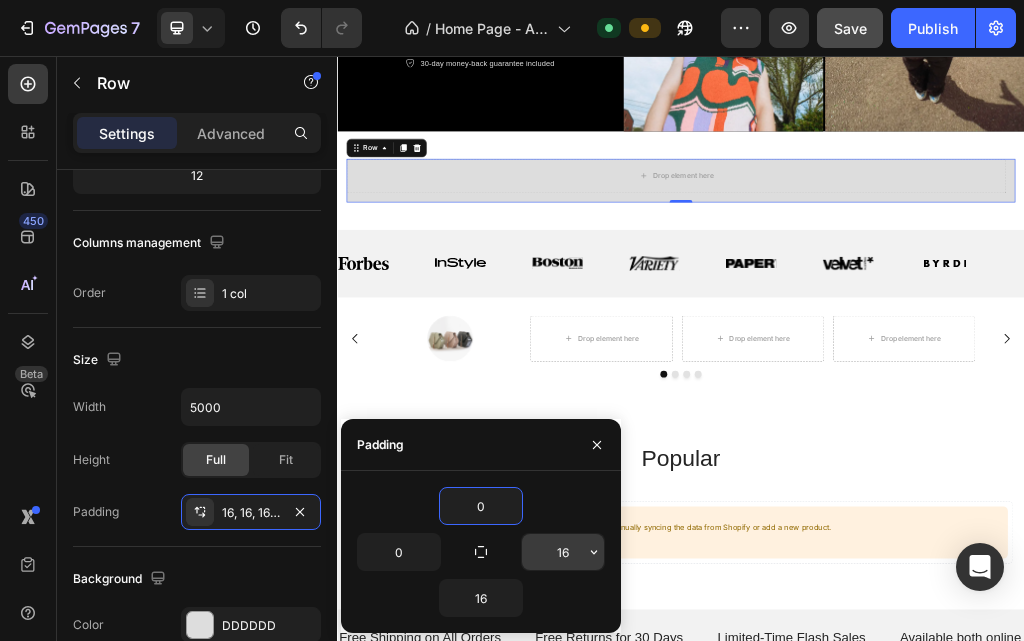 type on "0" 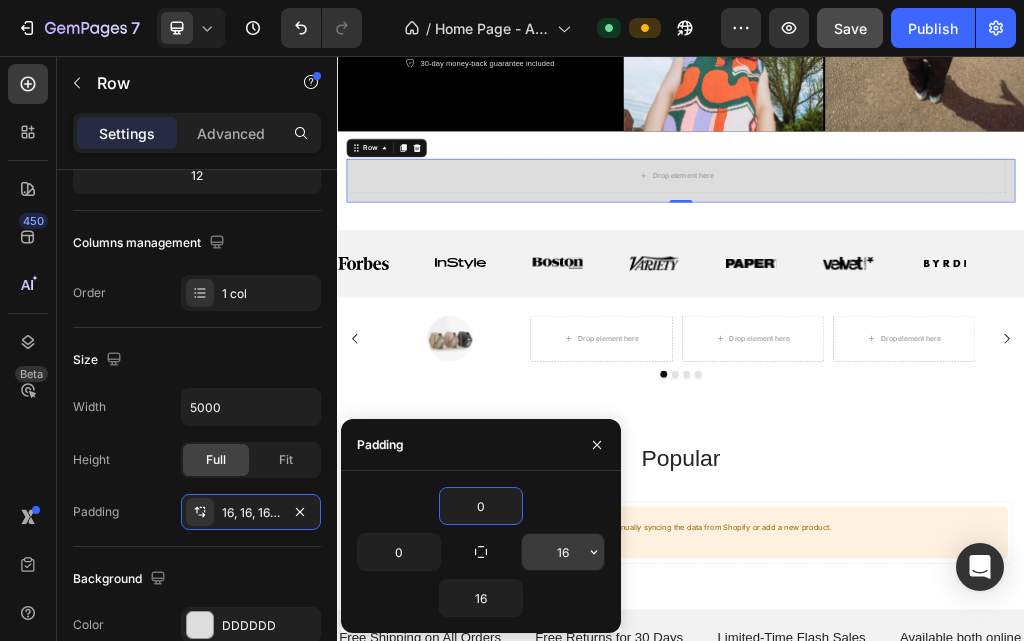 click on "16" at bounding box center (563, 552) 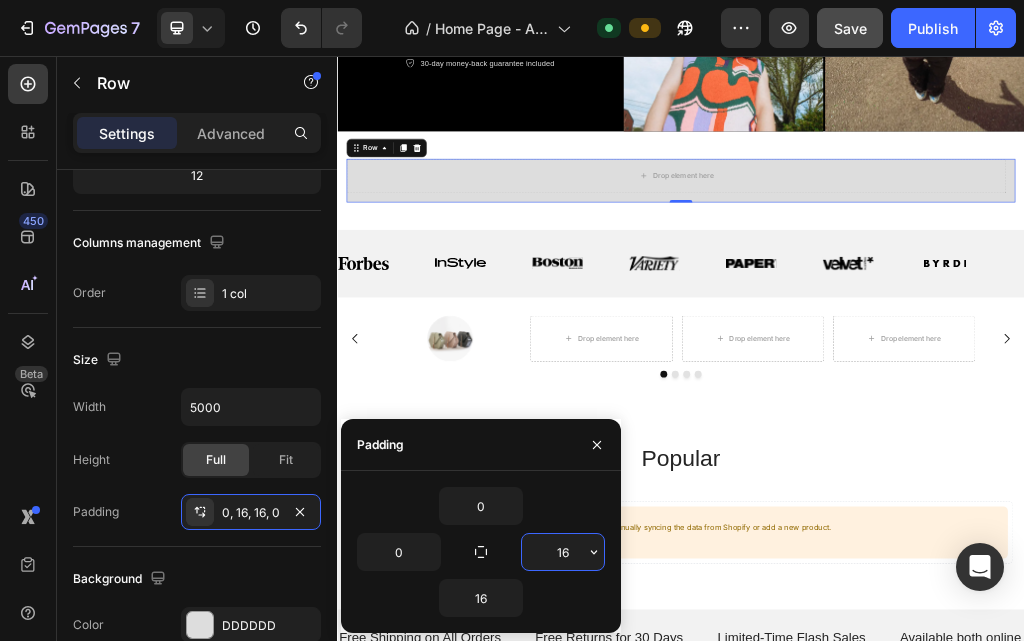click on "16" at bounding box center (563, 552) 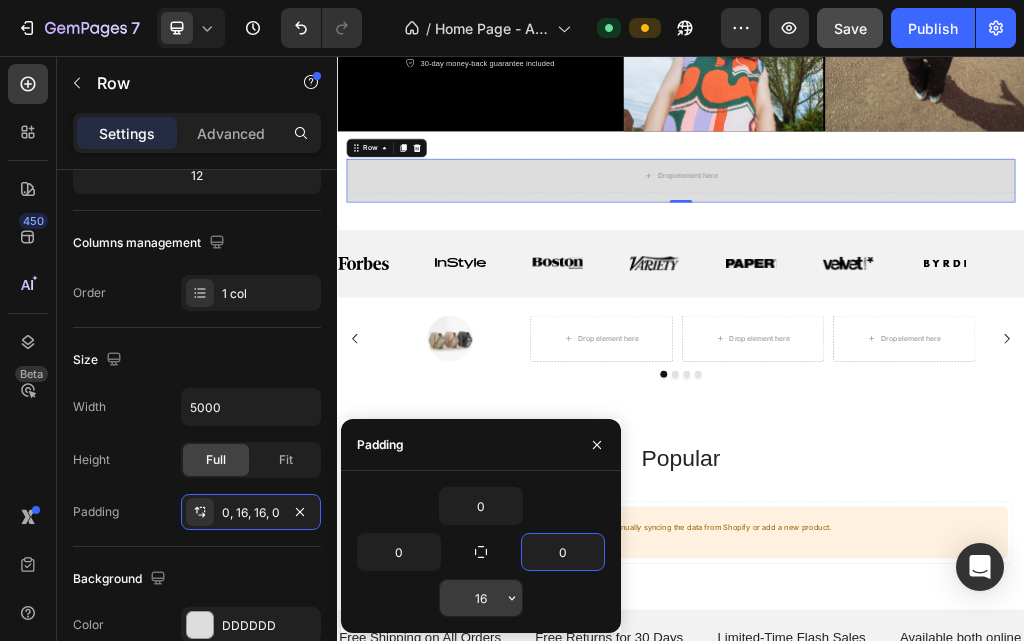 type on "0" 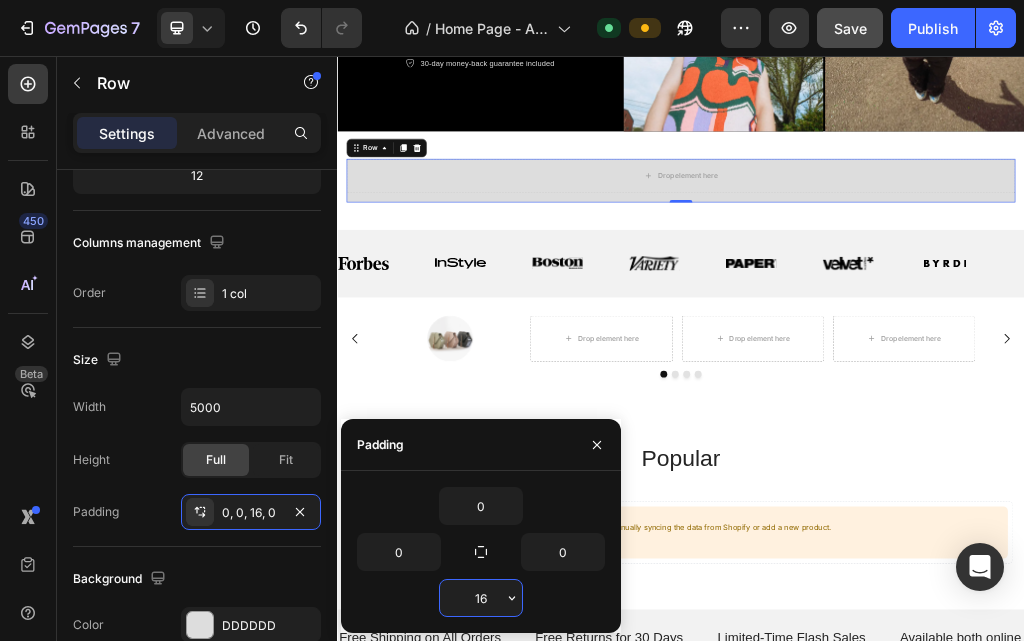 click on "16" at bounding box center (481, 598) 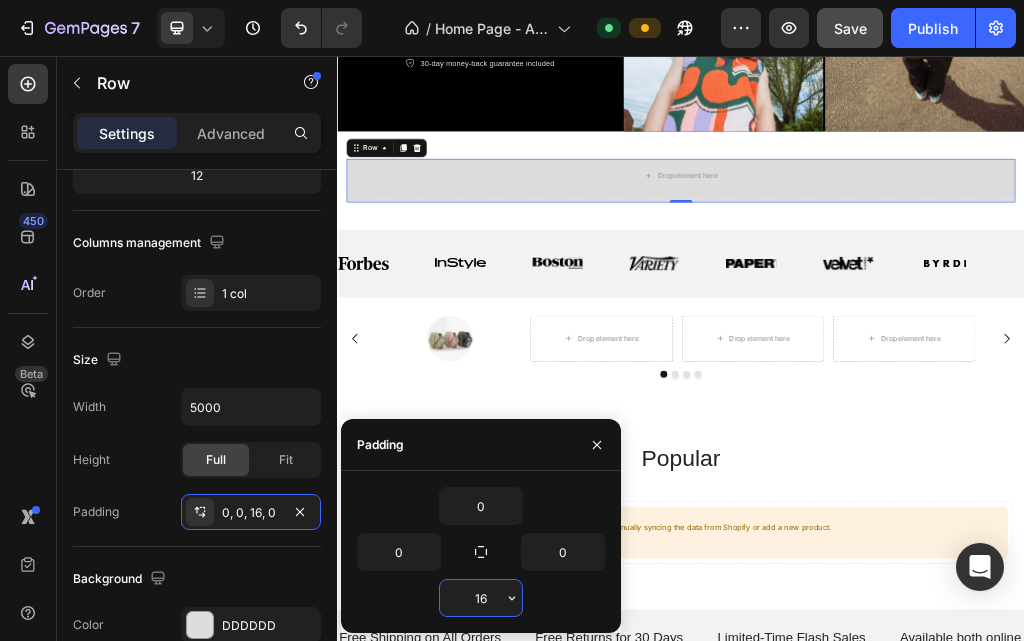 click on "16" at bounding box center (481, 598) 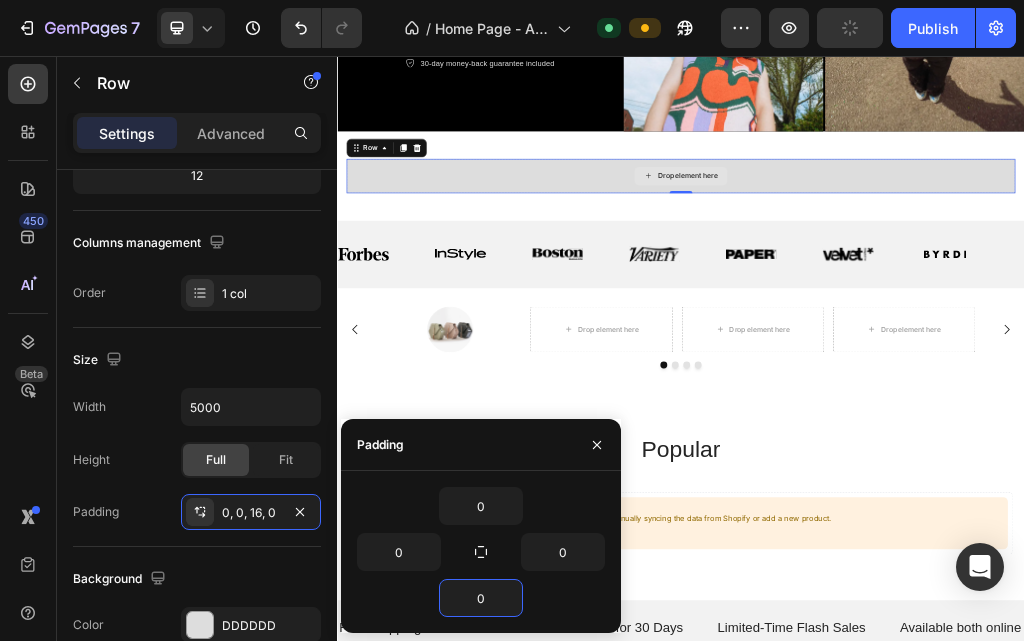 click on "Drop element here" at bounding box center [949, 265] 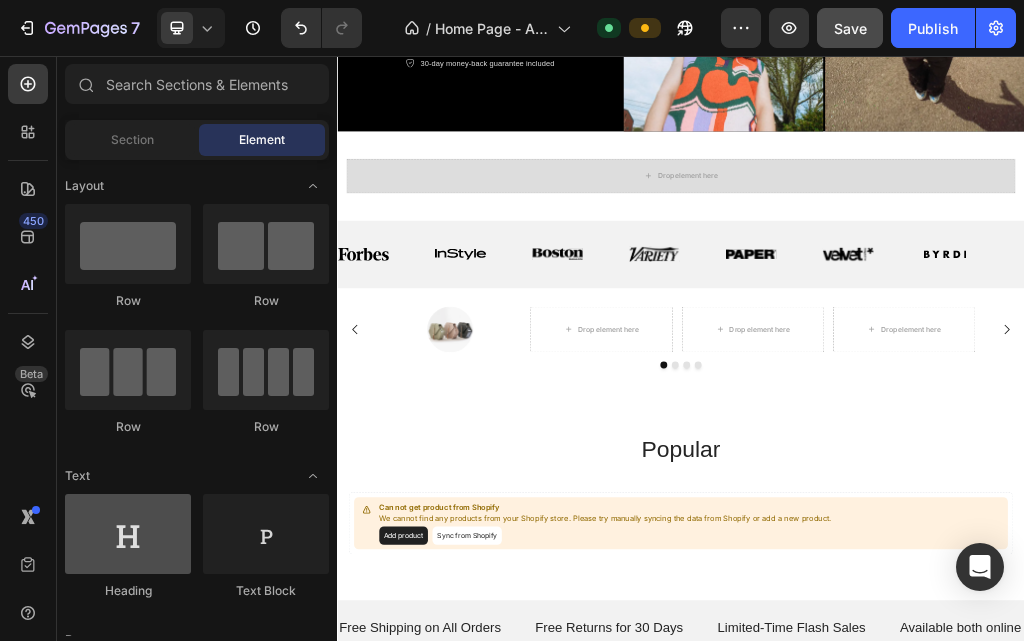 click at bounding box center [128, 534] 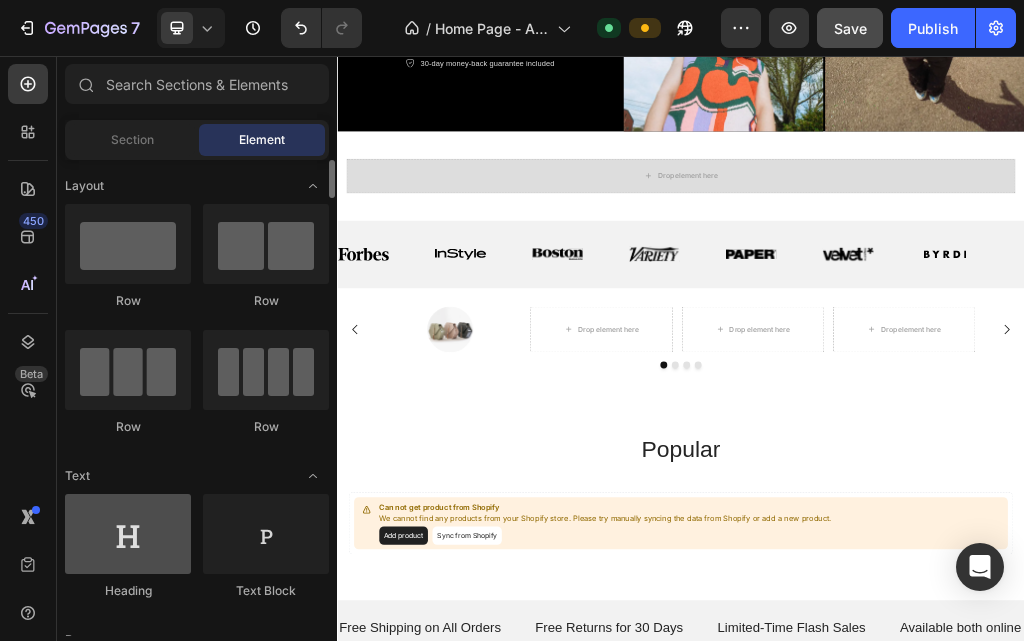 click at bounding box center [128, 534] 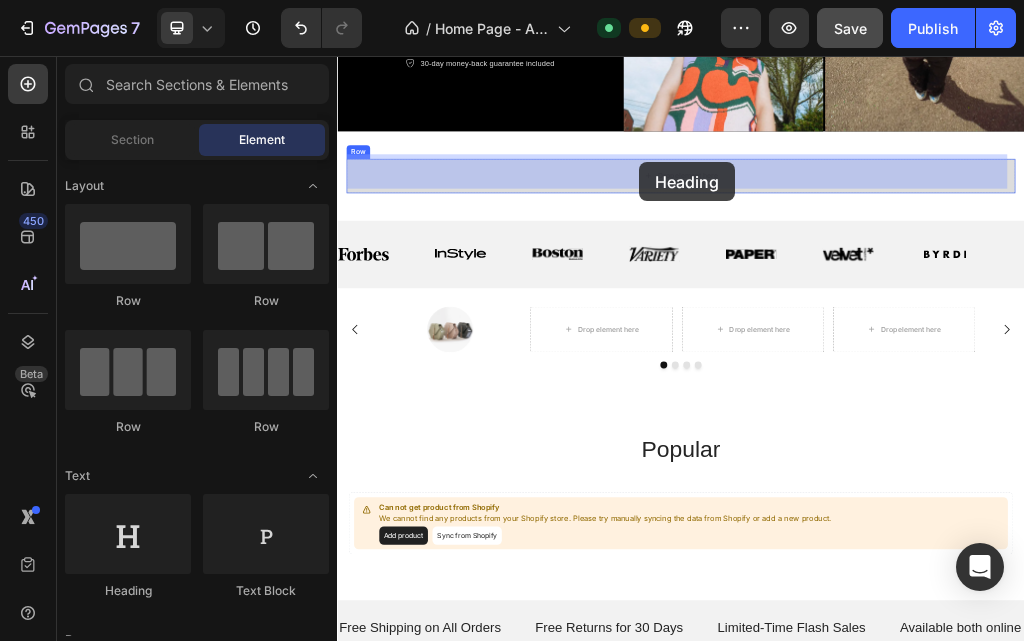 drag, startPoint x: 538, startPoint y: 533, endPoint x: 864, endPoint y: 242, distance: 436.98627 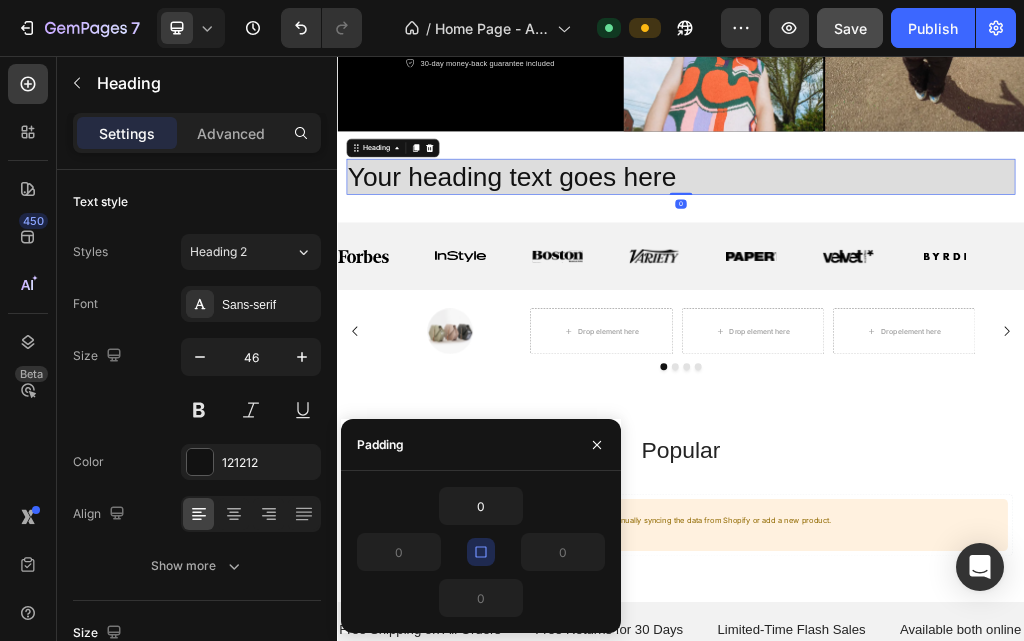 click on "Your heading text goes here" at bounding box center [937, 267] 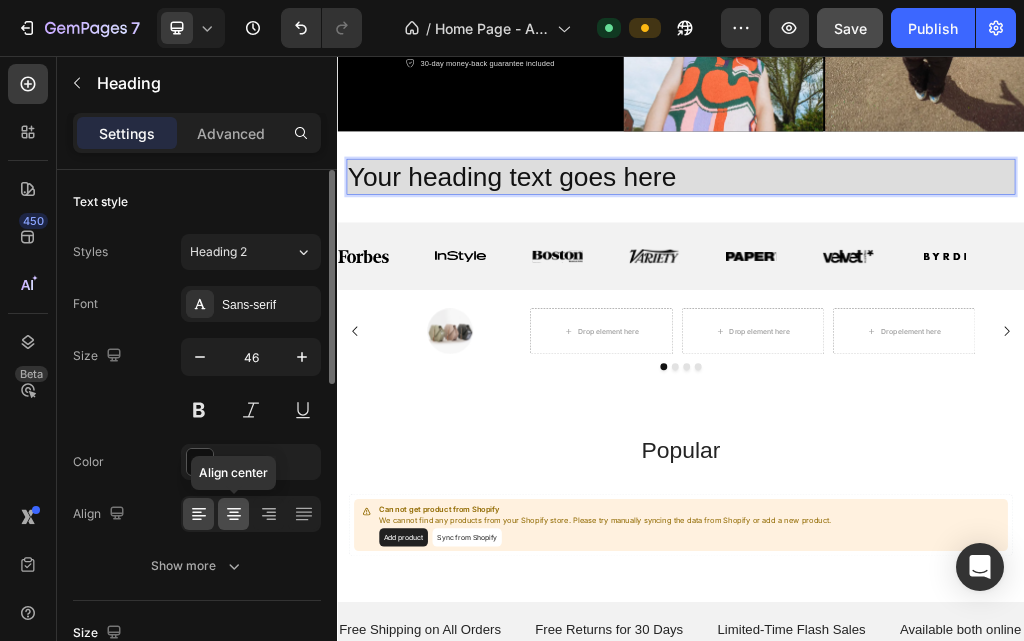 click 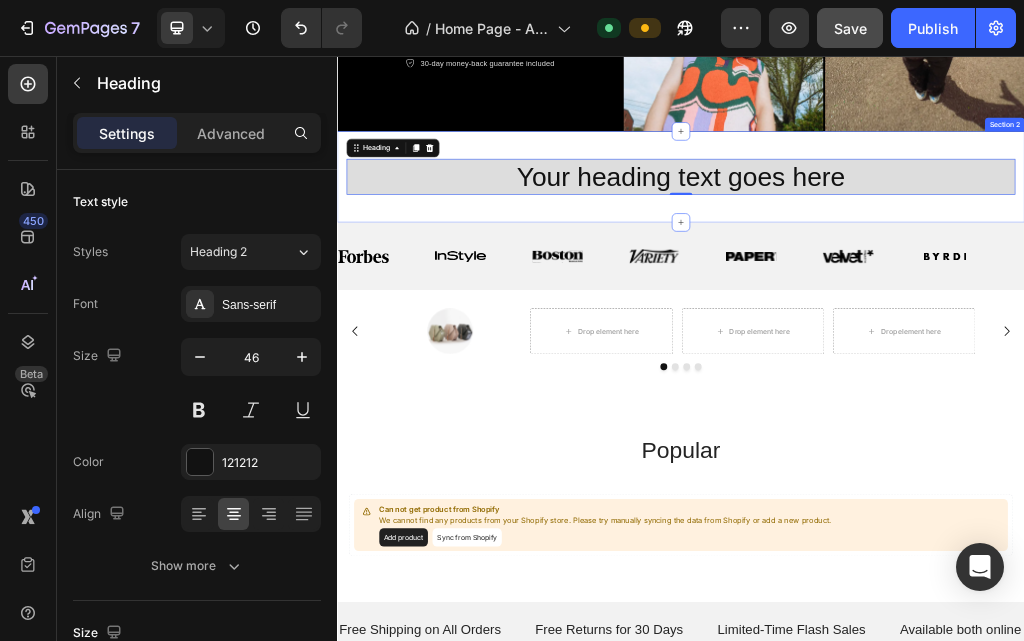 click on "Your heading text goes here Heading   0 Row Row Section 2" at bounding box center [937, 267] 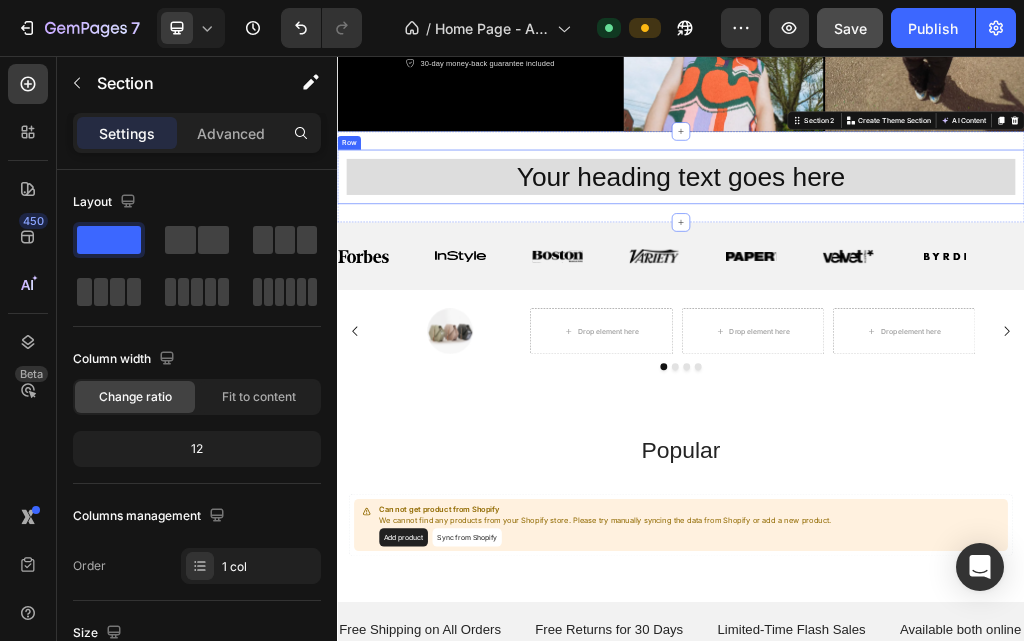 click on "Your heading text goes here Heading Row Row" at bounding box center [937, 267] 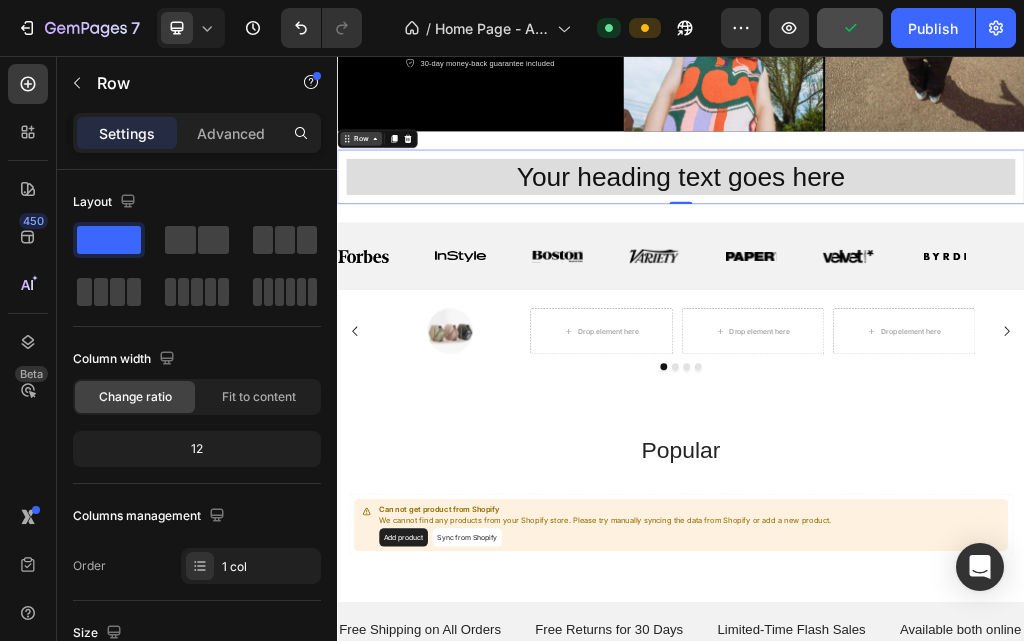 click on "Row" at bounding box center [378, 200] 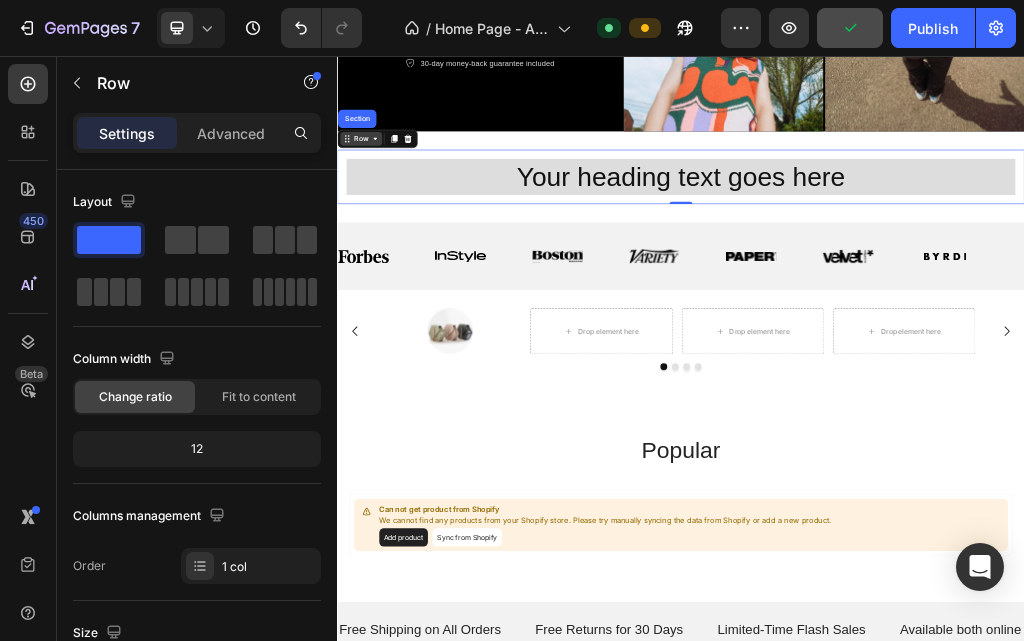 click on "Row" at bounding box center (378, 200) 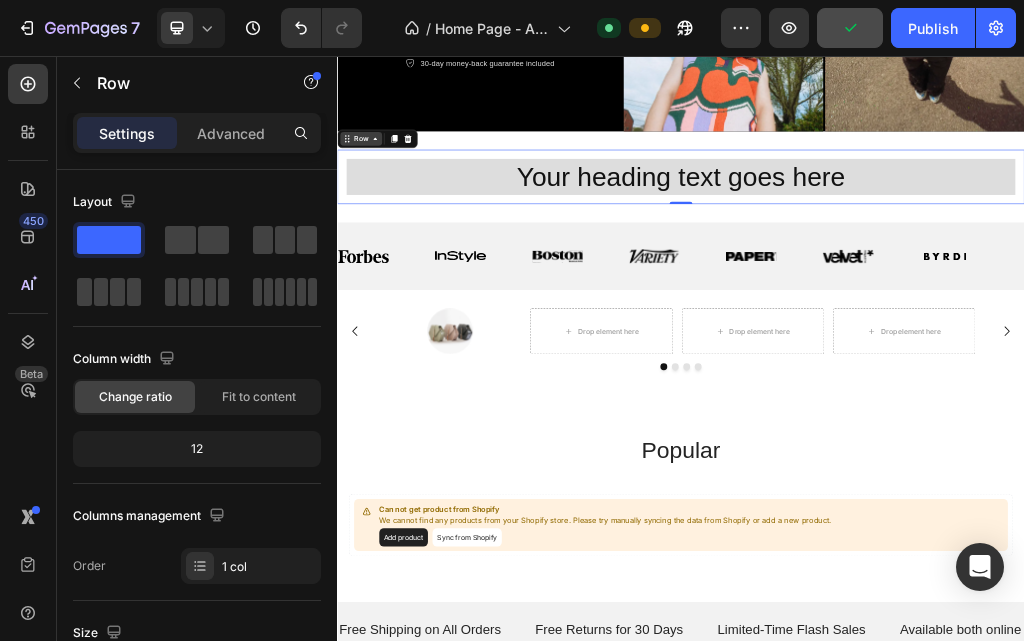click on "Row" at bounding box center (378, 200) 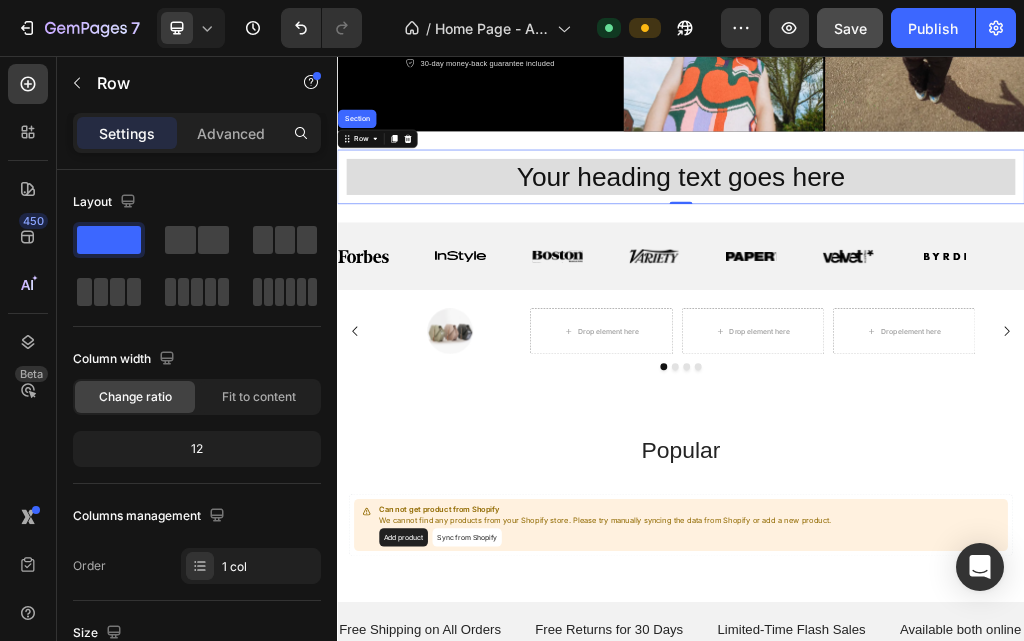 click on "Row Section" at bounding box center [407, 200] 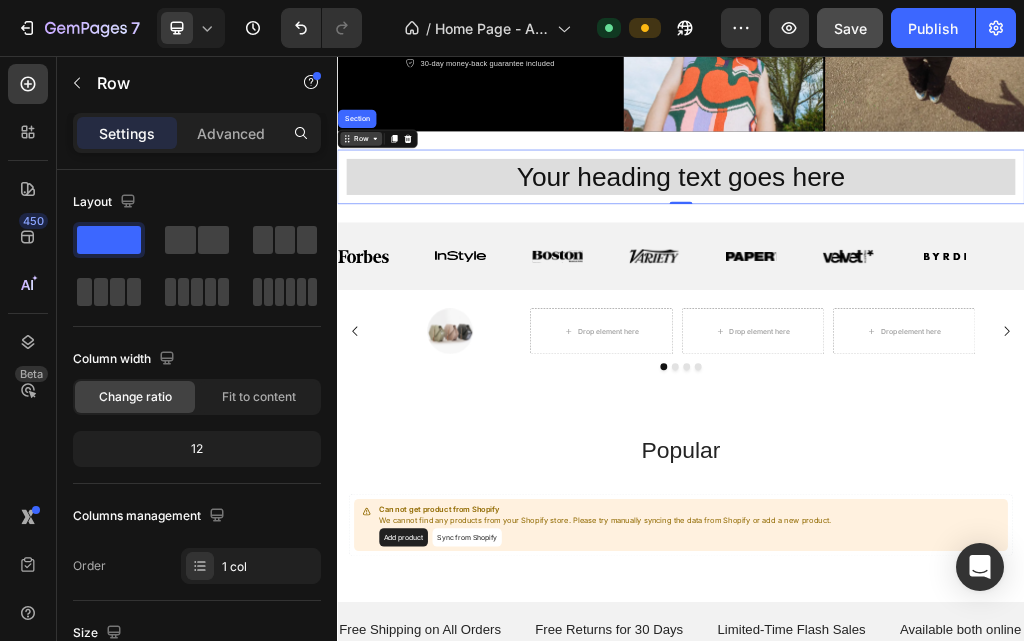 click on "Row" at bounding box center (378, 200) 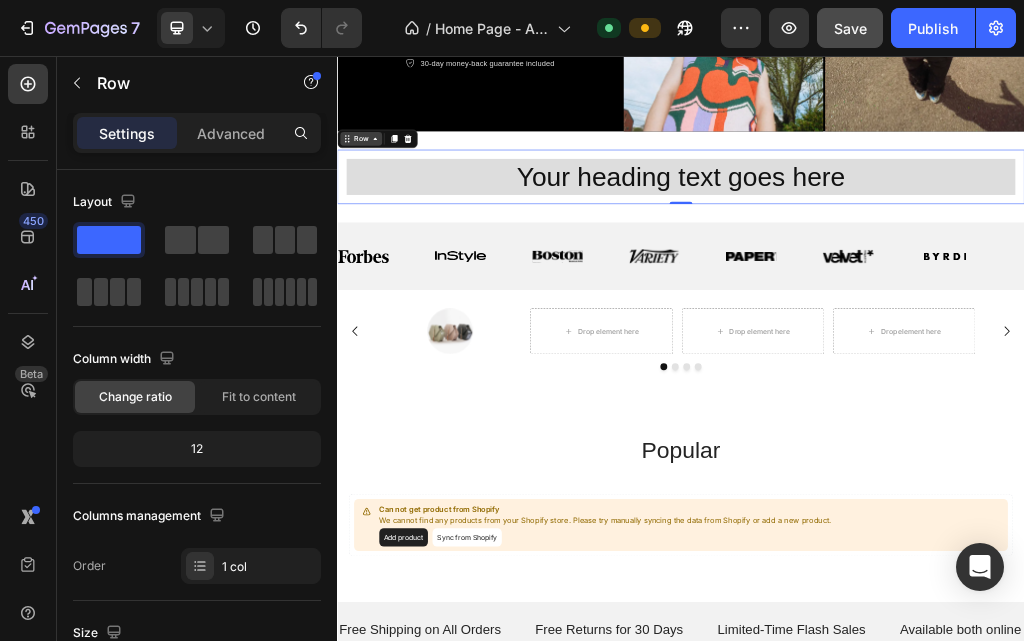 click on "Row" at bounding box center [378, 200] 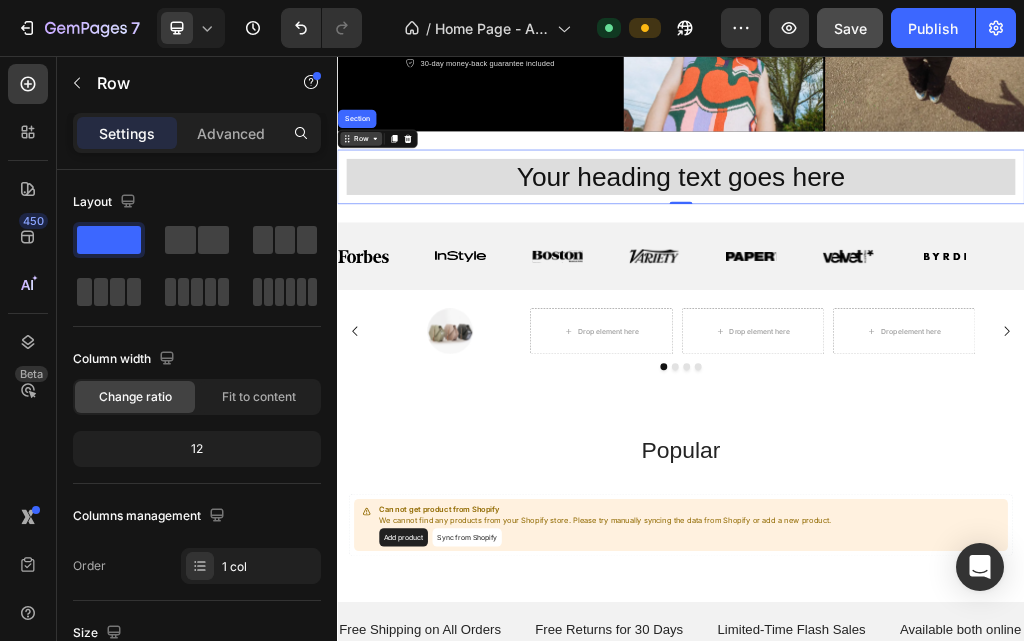 click on "Row" at bounding box center [378, 200] 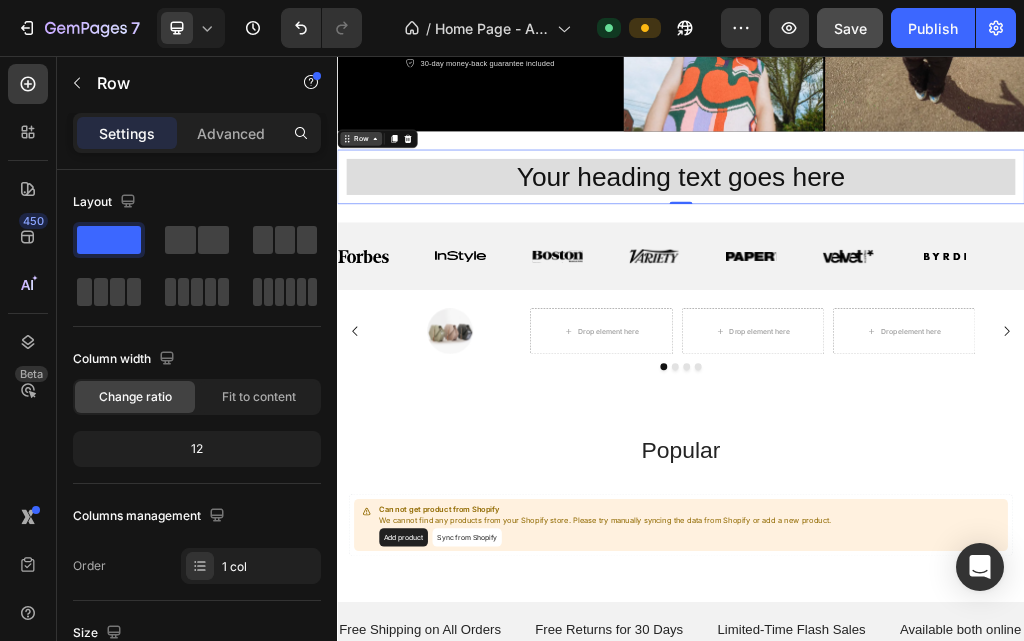 click on "Row" at bounding box center [378, 200] 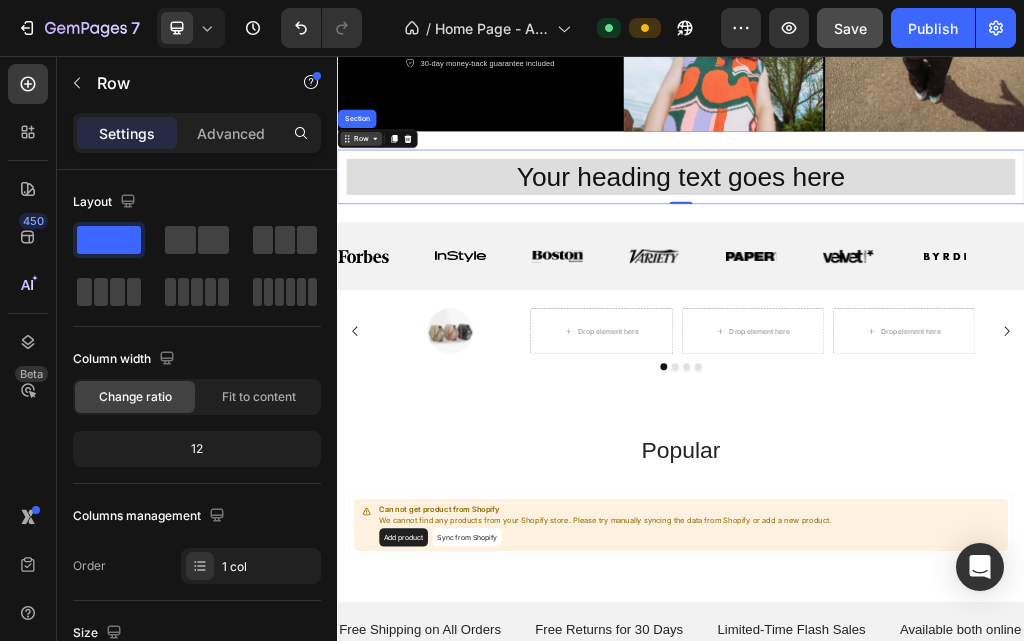 click on "Row" at bounding box center [378, 200] 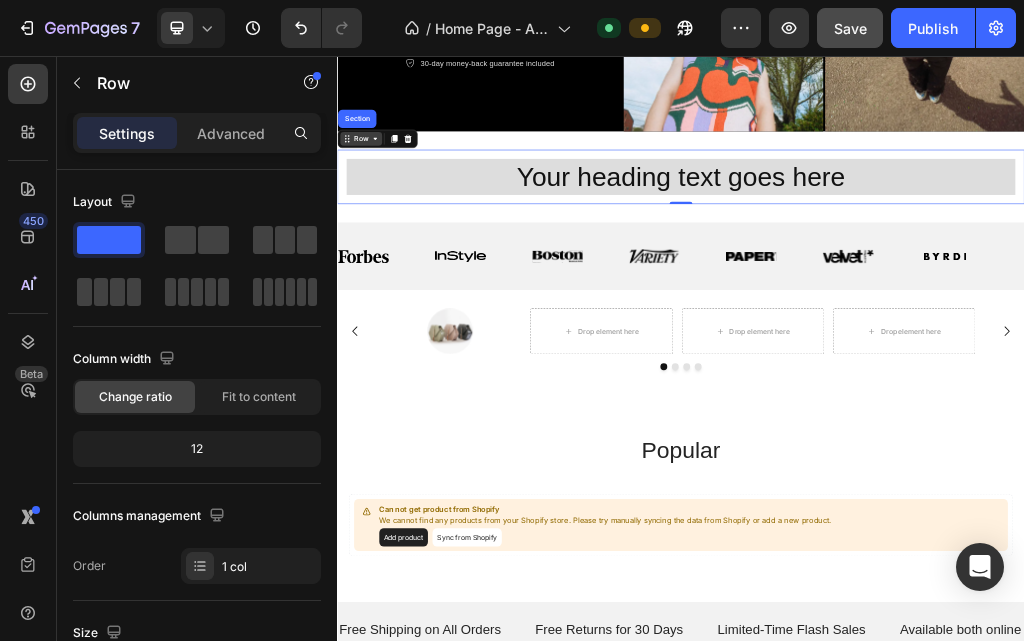 click on "Row" at bounding box center [378, 200] 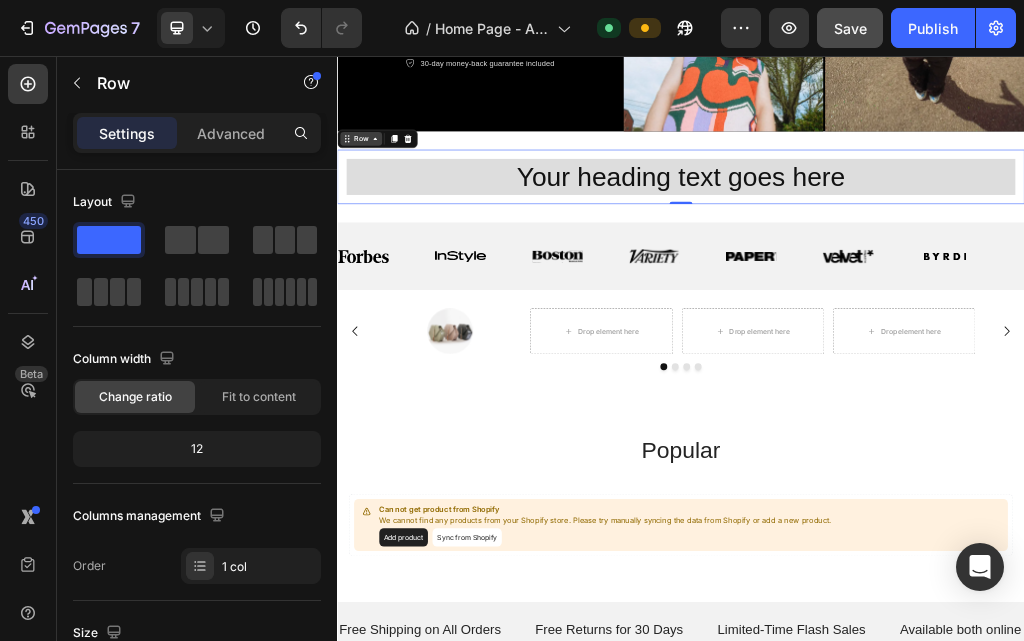 click on "Row" at bounding box center [378, 200] 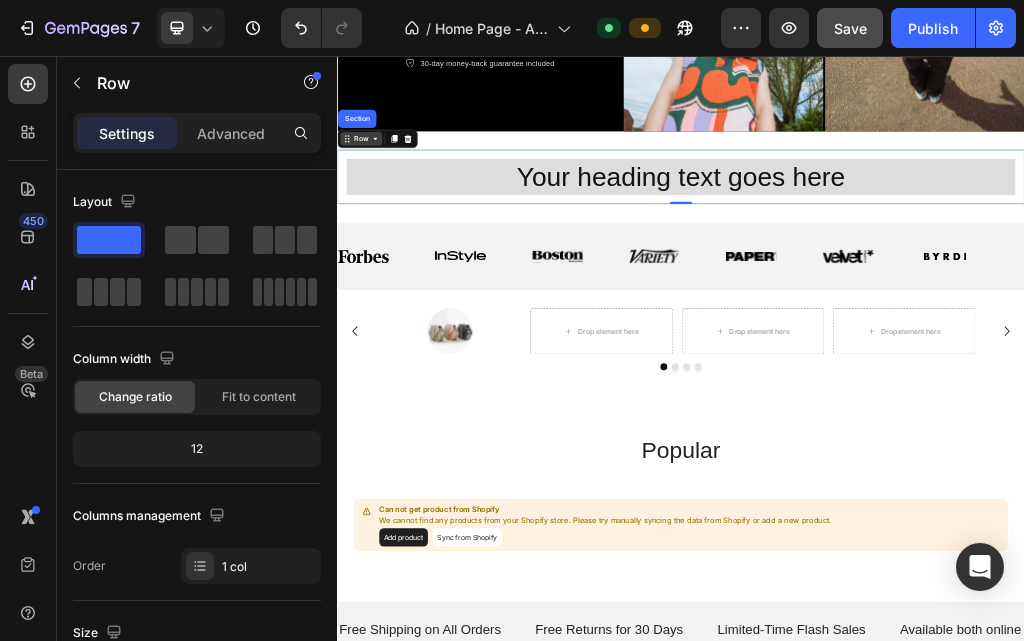 click on "Row" at bounding box center (378, 200) 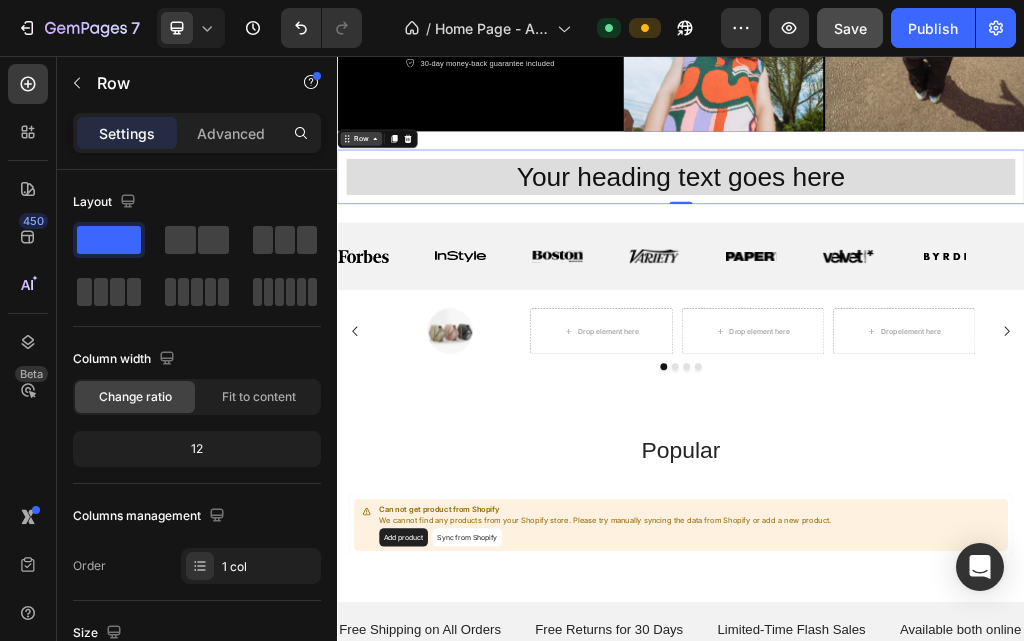 click on "Row" at bounding box center [378, 200] 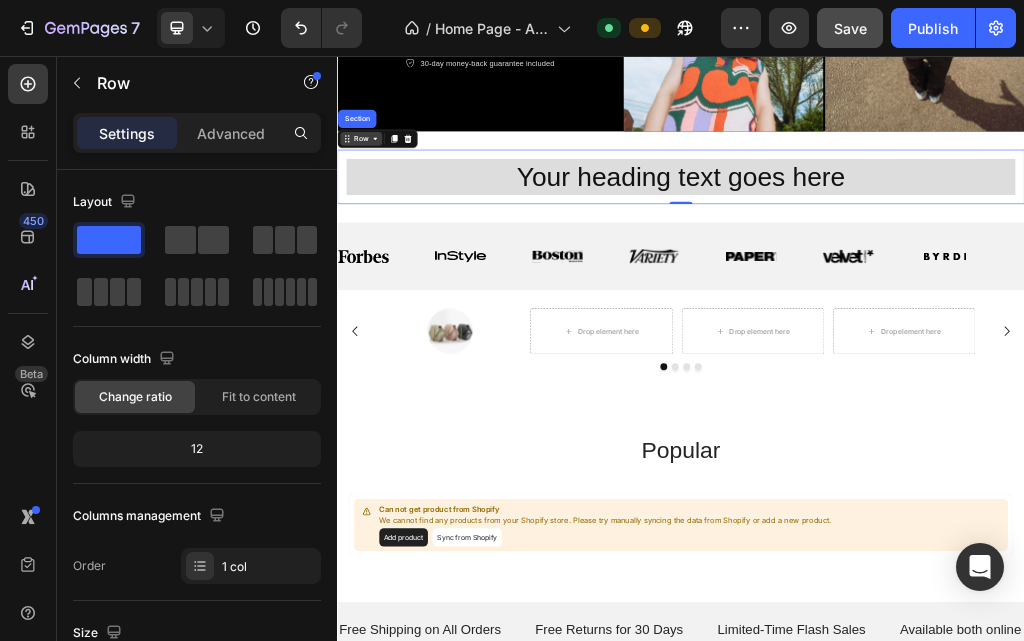 click on "Row" at bounding box center (378, 200) 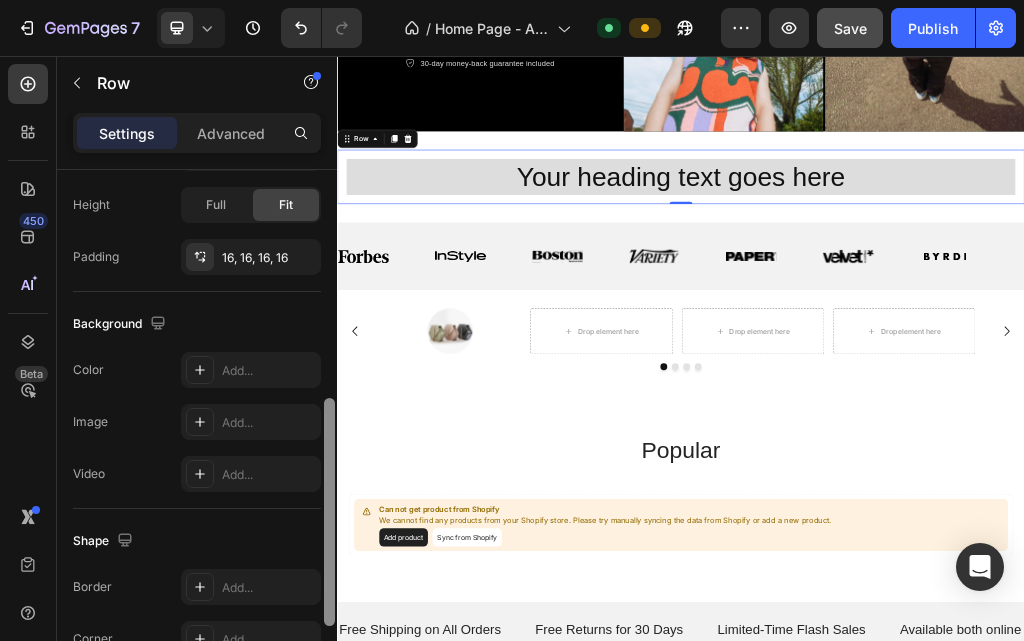 click at bounding box center (329, 434) 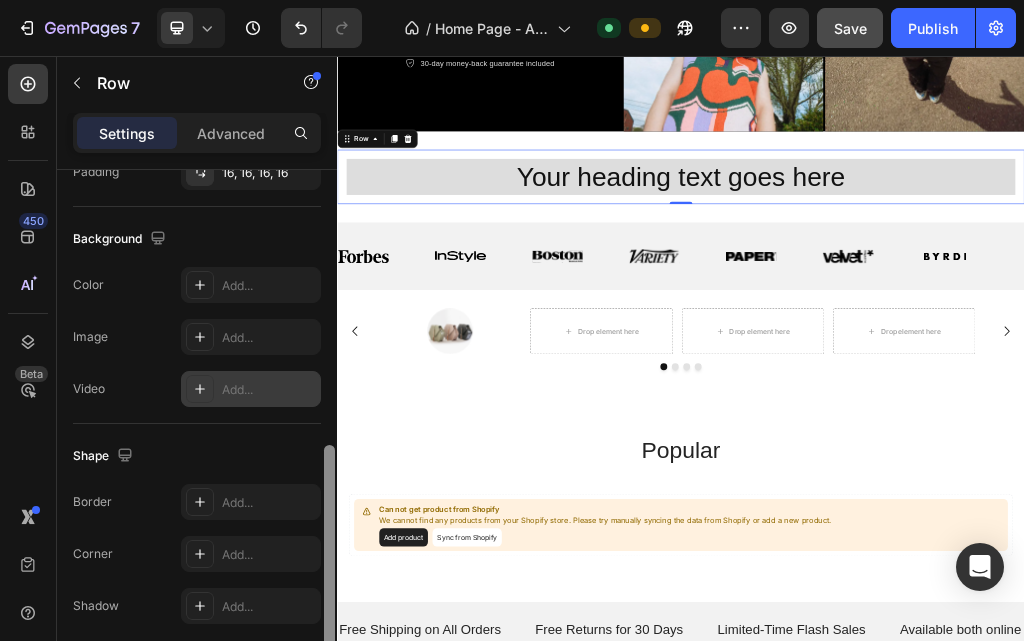 drag, startPoint x: 329, startPoint y: 424, endPoint x: 299, endPoint y: 384, distance: 50 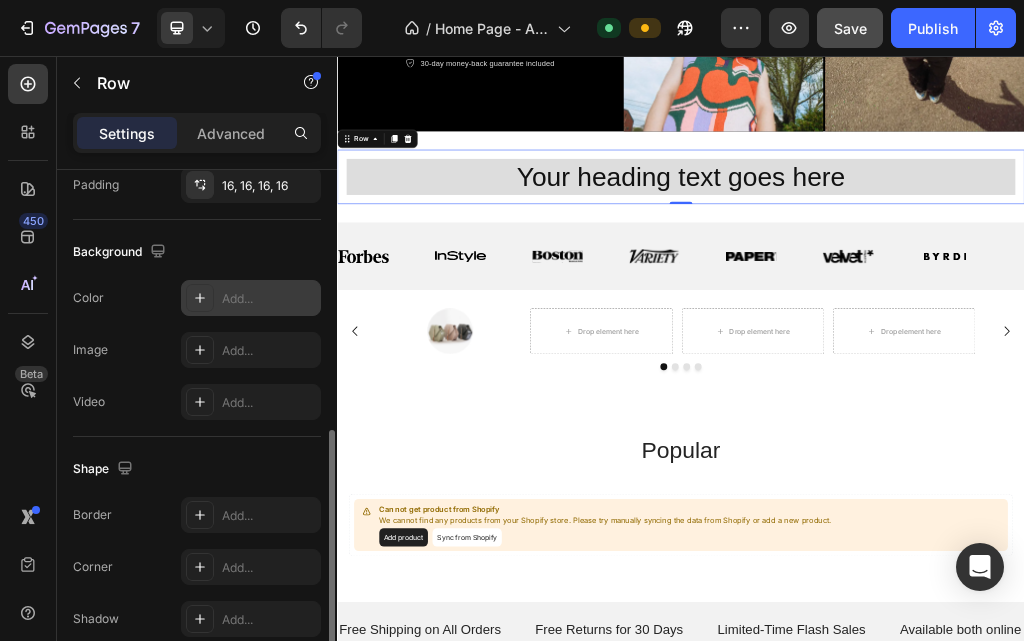 click on "Add..." at bounding box center [269, 299] 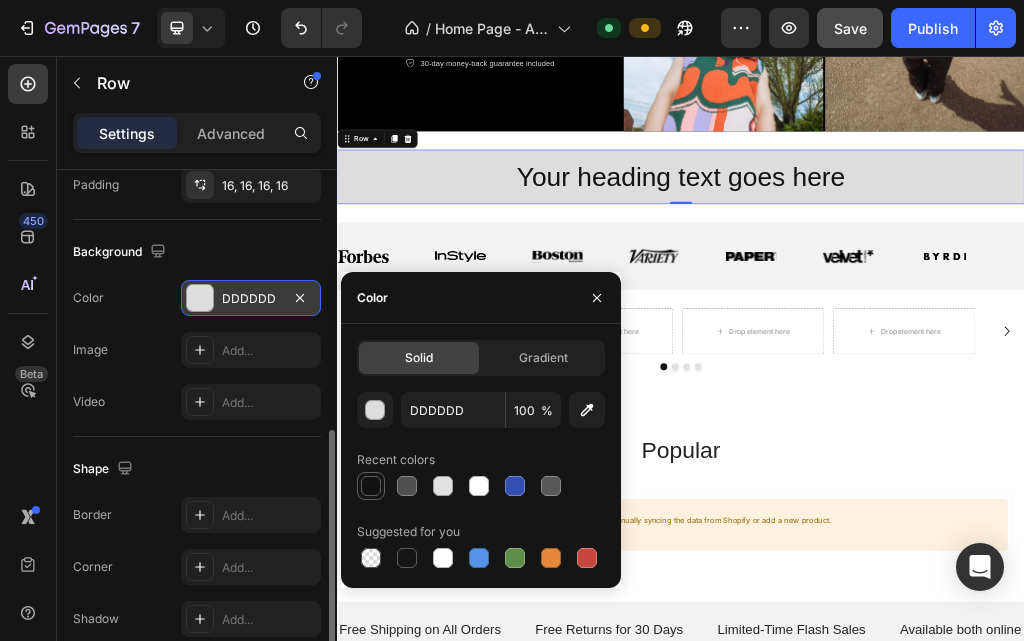 click at bounding box center (371, 486) 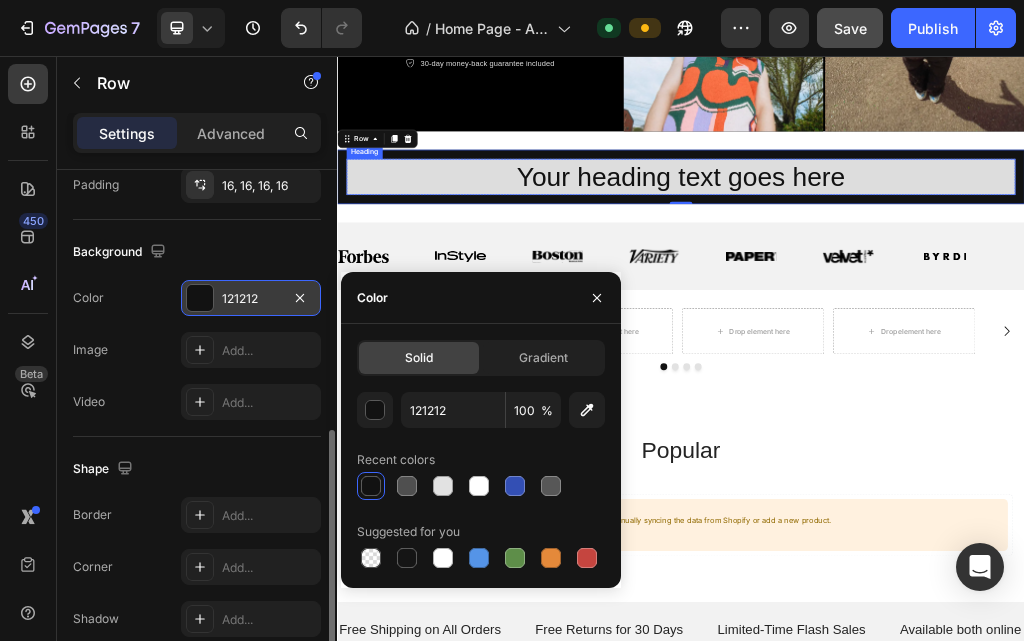 click on "Your heading text goes here" at bounding box center [937, 267] 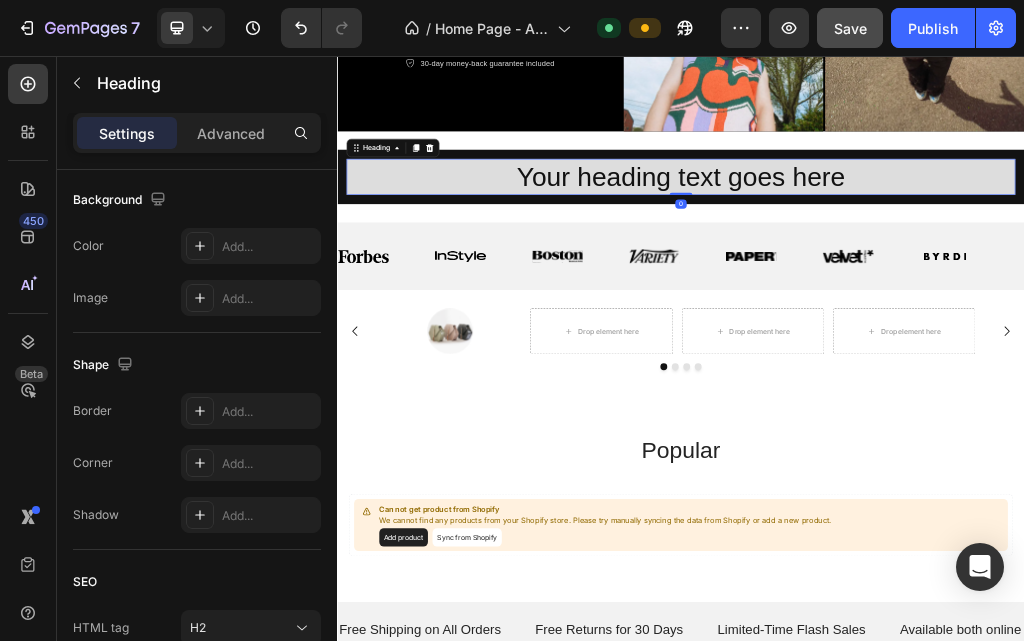 scroll, scrollTop: 0, scrollLeft: 0, axis: both 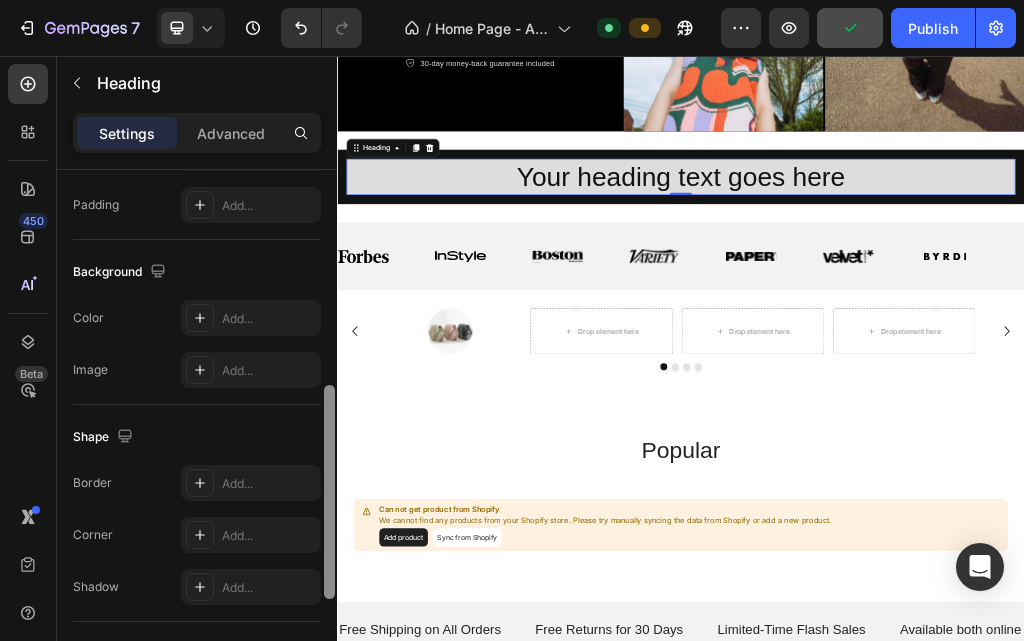 click at bounding box center (329, 434) 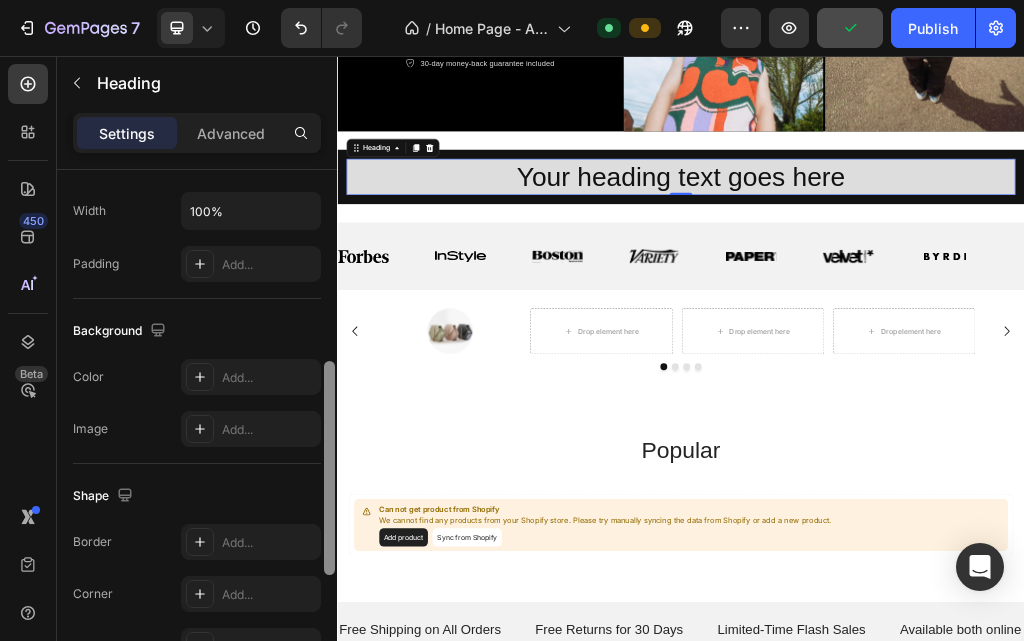 scroll, scrollTop: 464, scrollLeft: 0, axis: vertical 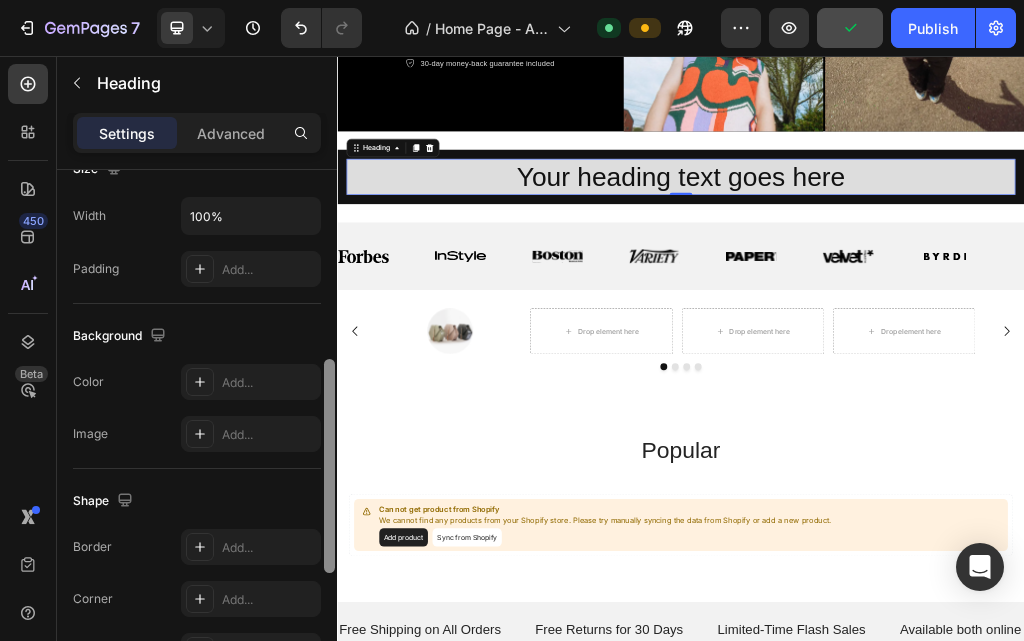 drag, startPoint x: 329, startPoint y: 451, endPoint x: 327, endPoint y: 425, distance: 26.076809 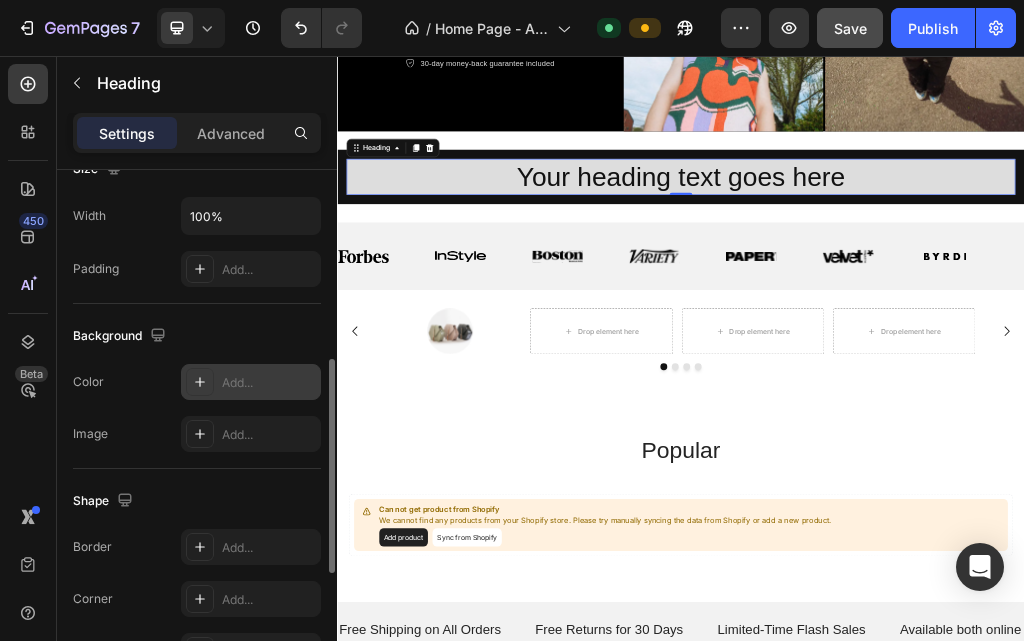 click on "Add..." at bounding box center (269, 383) 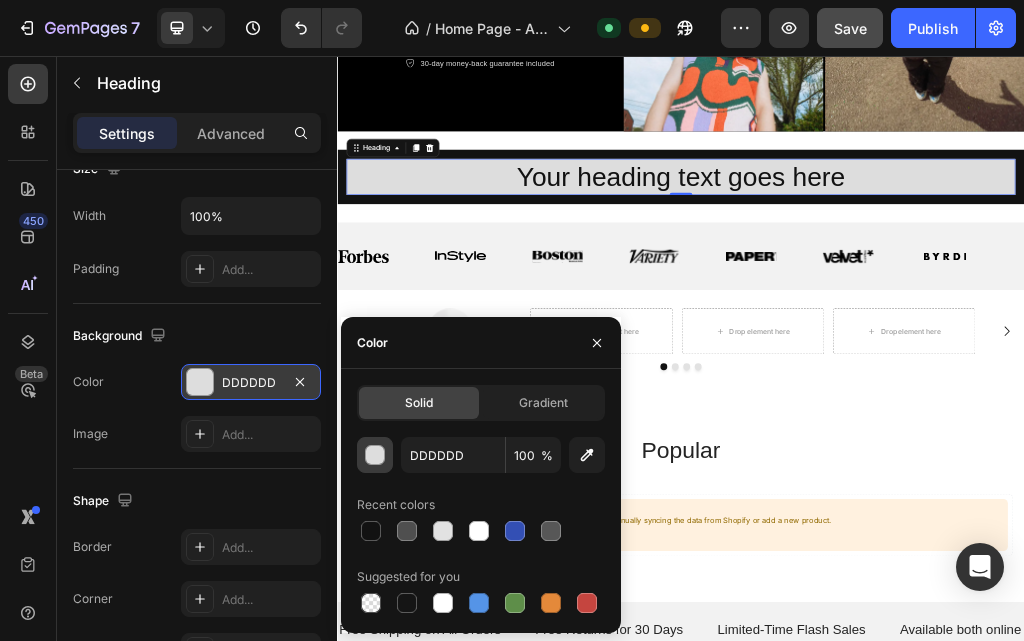 click at bounding box center (376, 456) 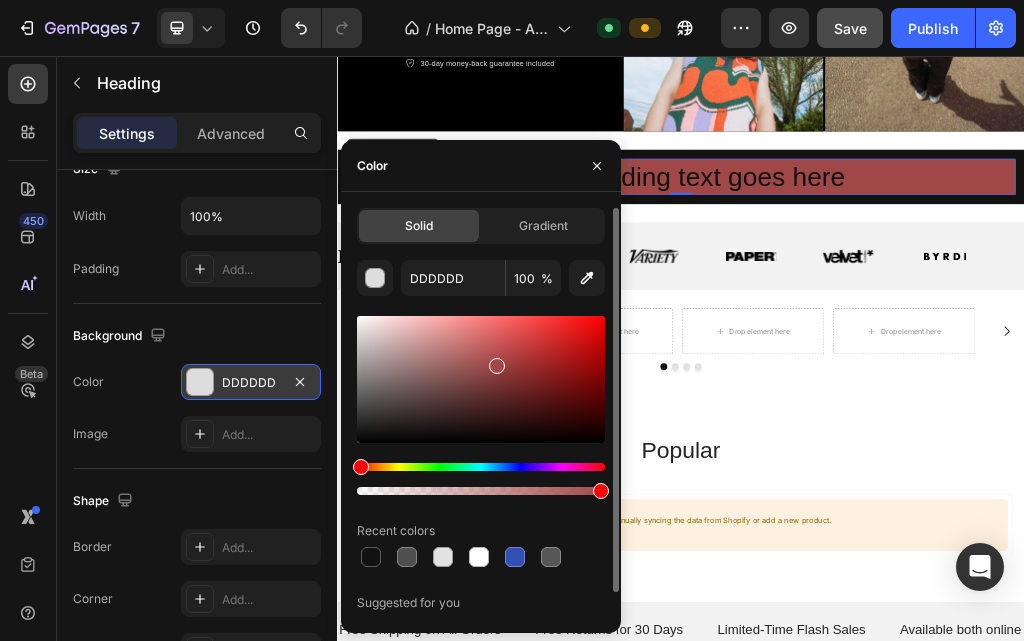drag, startPoint x: 390, startPoint y: 397, endPoint x: 495, endPoint y: 362, distance: 110.67972 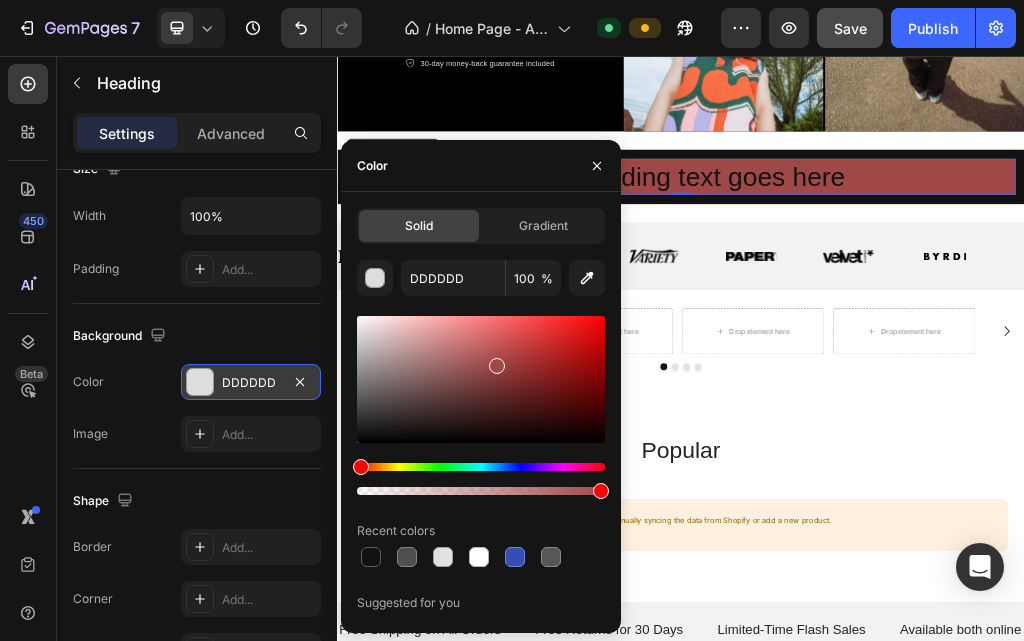 type on "[PRODUCT CODE]" 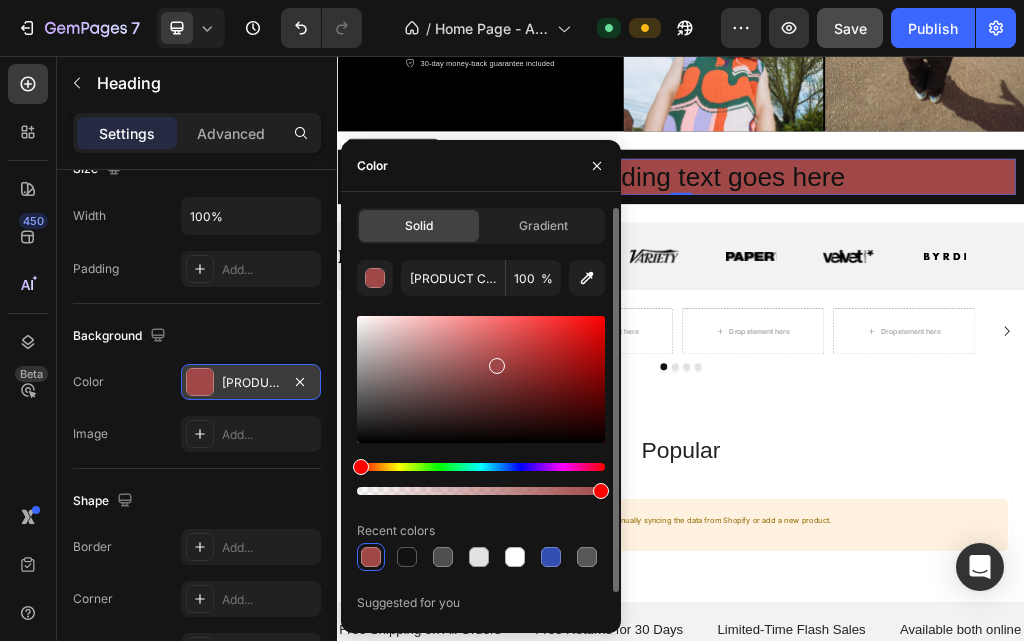 click at bounding box center [481, 491] 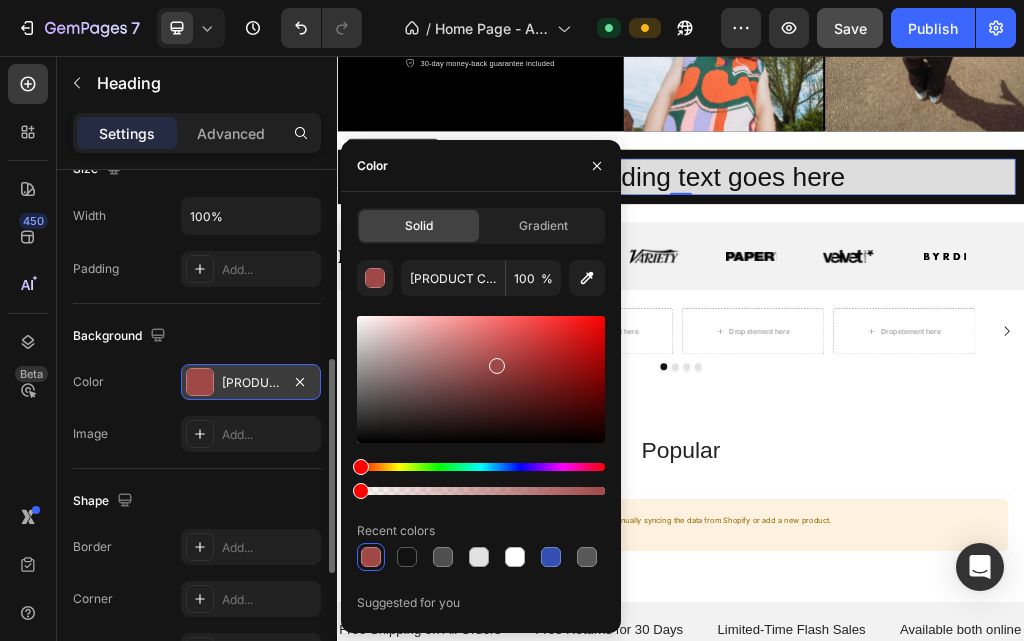 drag, startPoint x: 429, startPoint y: 490, endPoint x: 288, endPoint y: 500, distance: 141.35417 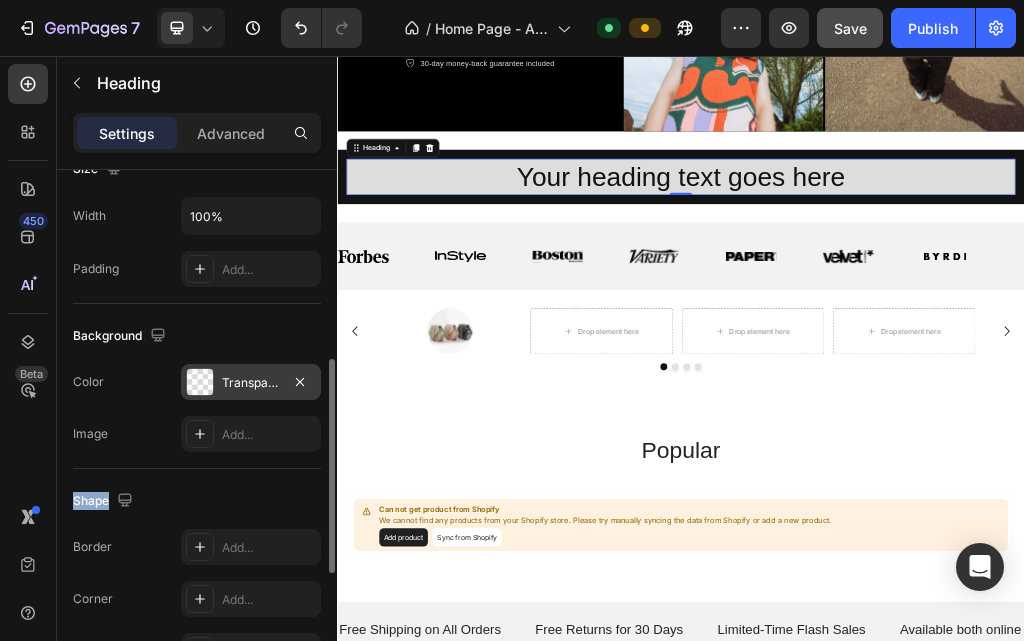 click on "Text style Styles Heading 2 Font Sans-serif Size 46 Color 121212 Align Show more Size Width 100% Padding Add... Background The changes might be hidden by  the video. Color Transparent Image Add... Shape Border Add... Corner Add... Shadow Add... SEO HTML tag H2 Align" at bounding box center [197, 286] 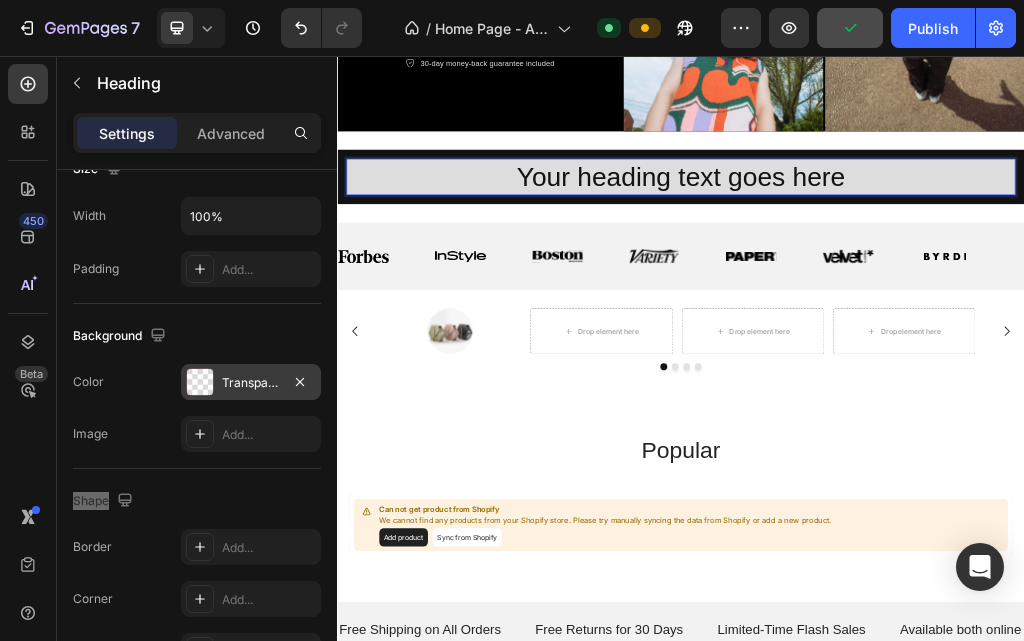 click on "Your heading text goes here" at bounding box center [937, 267] 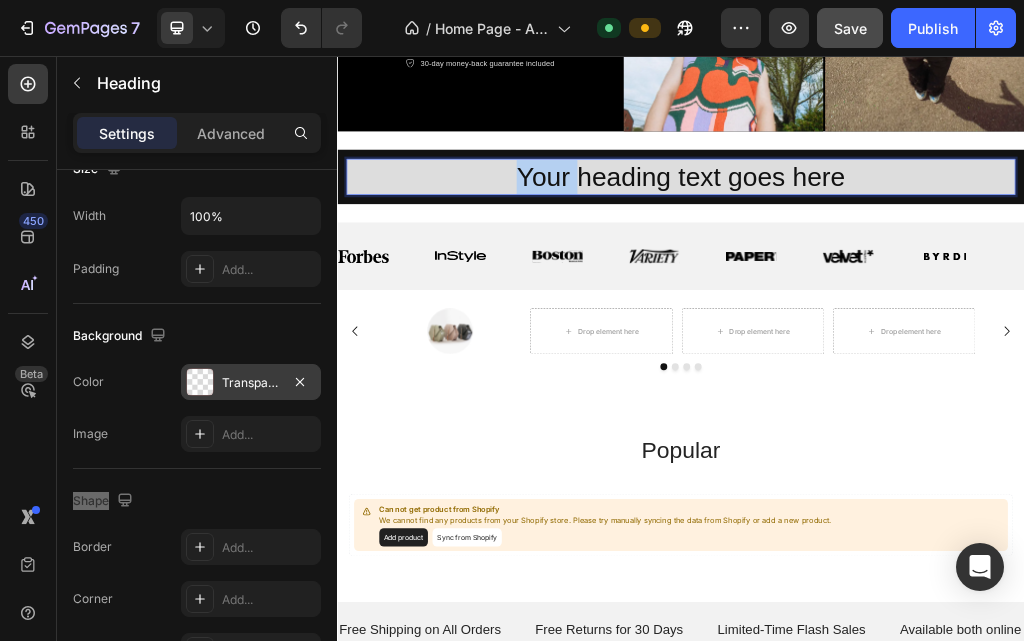 click on "Your heading text goes here" at bounding box center (937, 267) 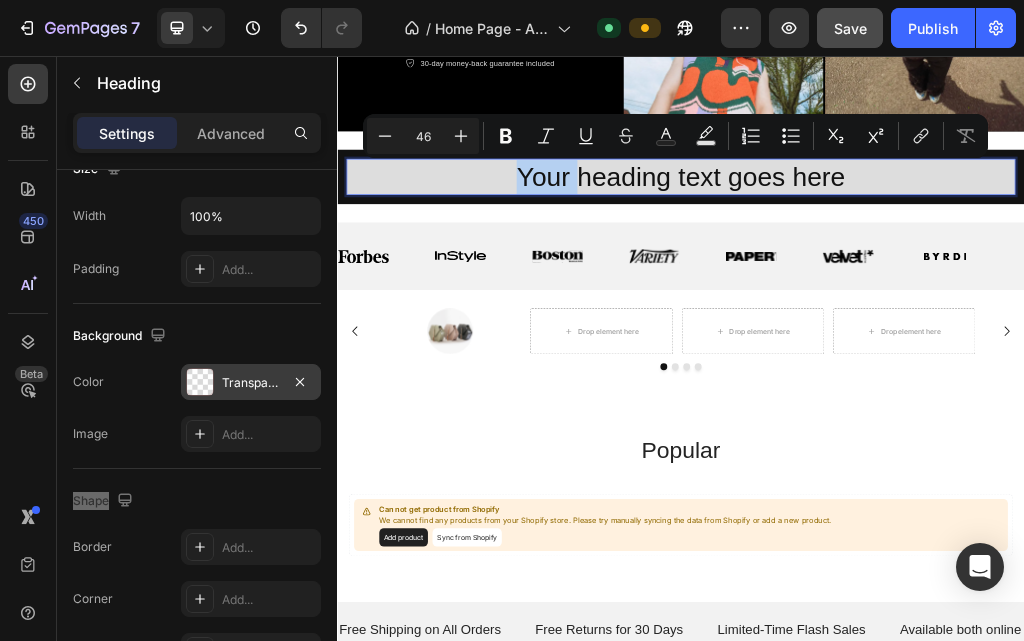 click on "Your heading text goes here" at bounding box center [937, 267] 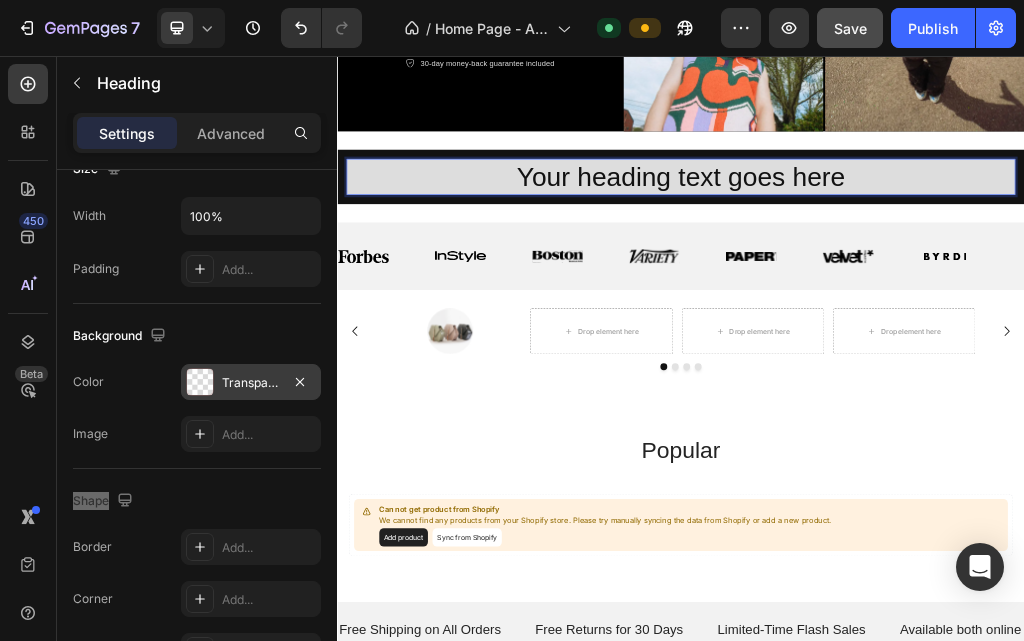 click on "Your heading text goes here" at bounding box center [937, 267] 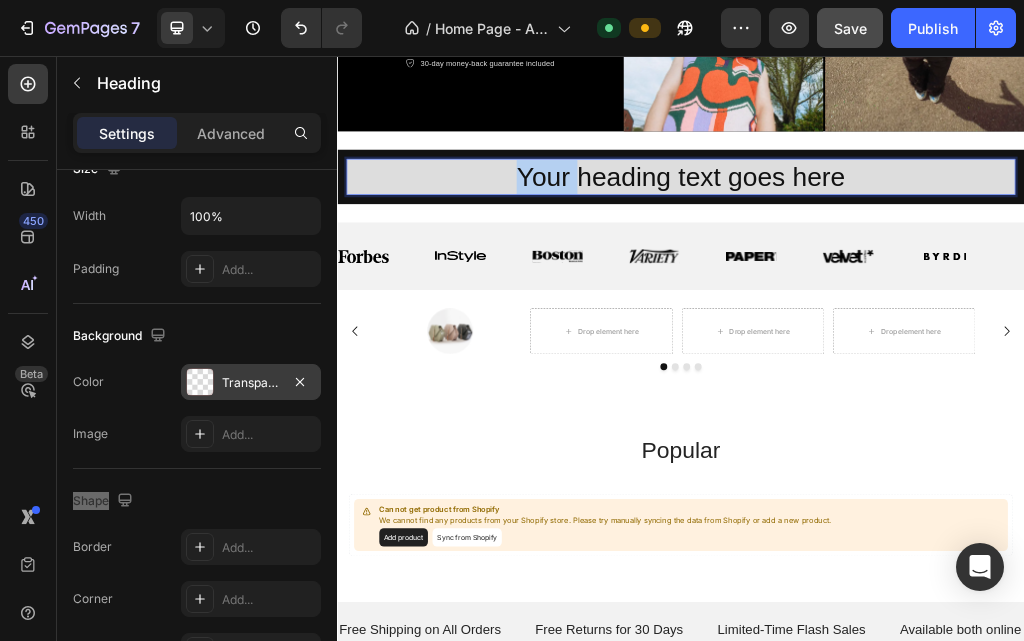 click on "Your heading text goes here" at bounding box center (937, 267) 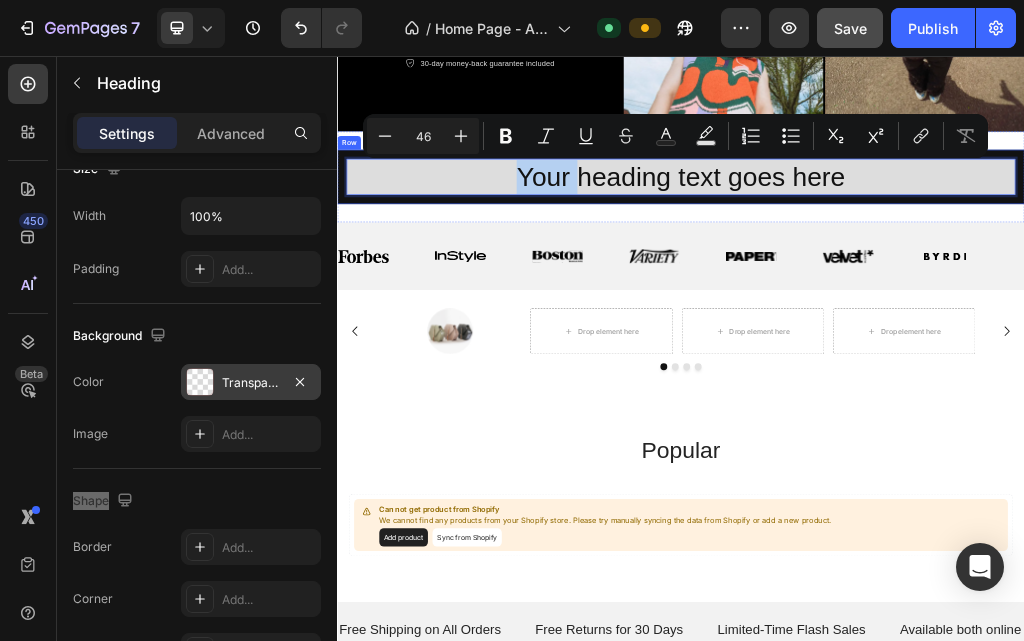 click on "Your heading text goes here Heading   0 Row Row" at bounding box center (937, 267) 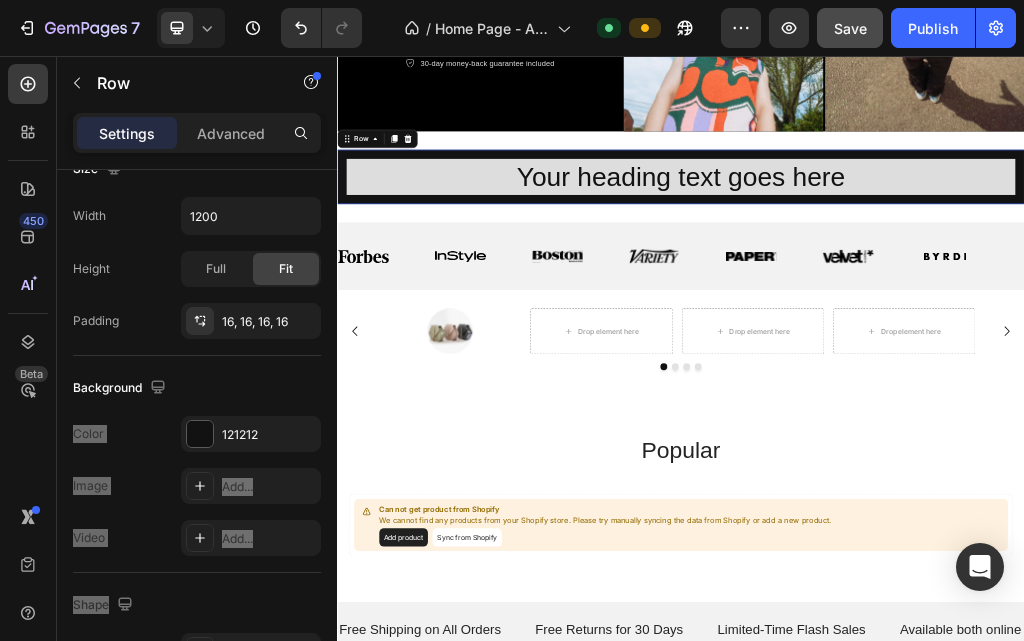 scroll, scrollTop: 0, scrollLeft: 0, axis: both 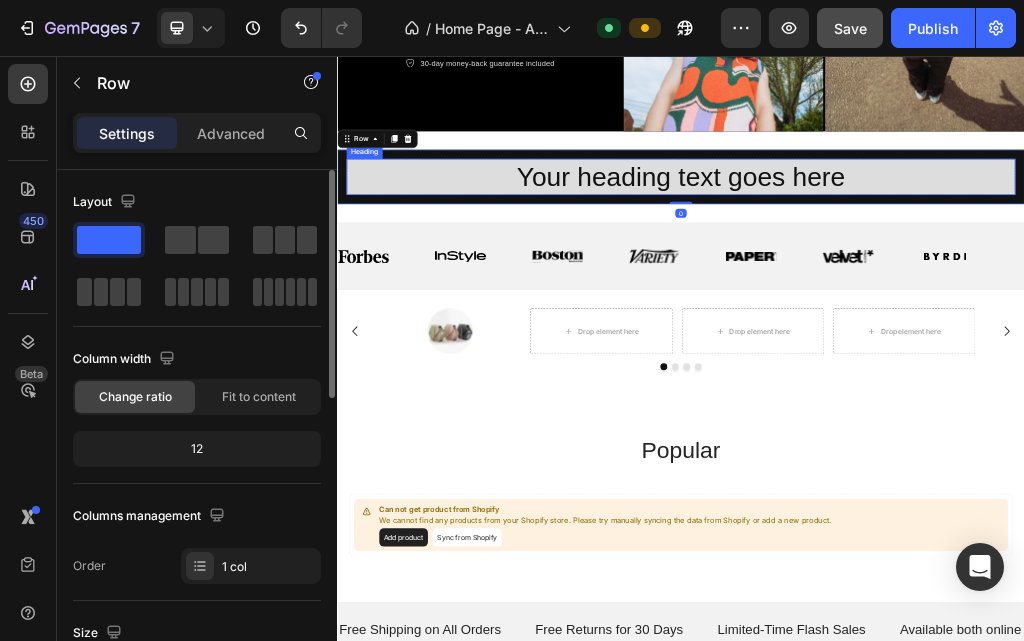 click on "Your heading text goes here" at bounding box center (937, 267) 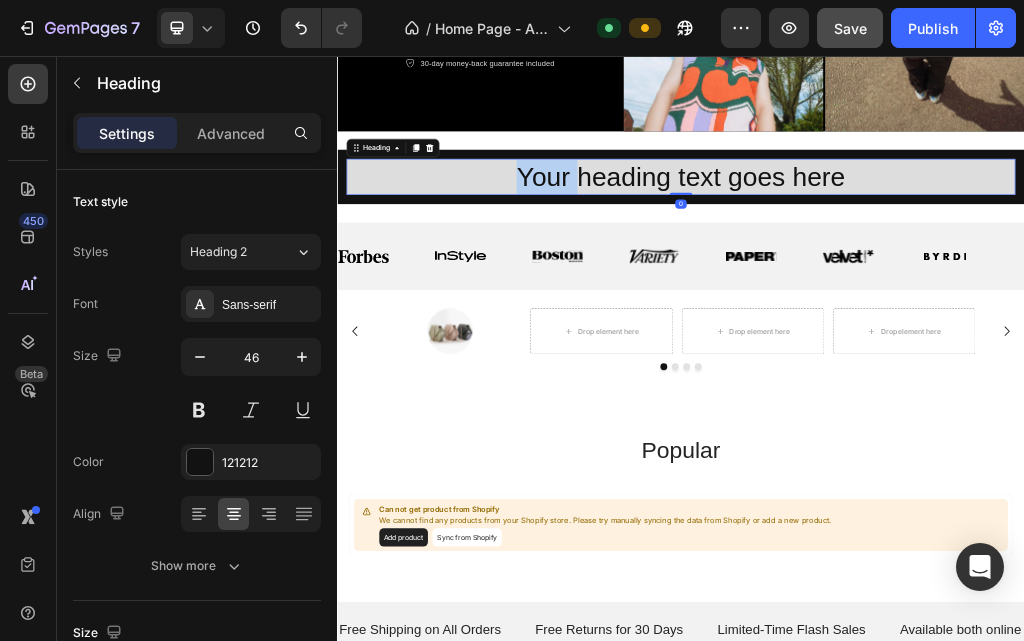 click on "Your heading text goes here" at bounding box center [937, 267] 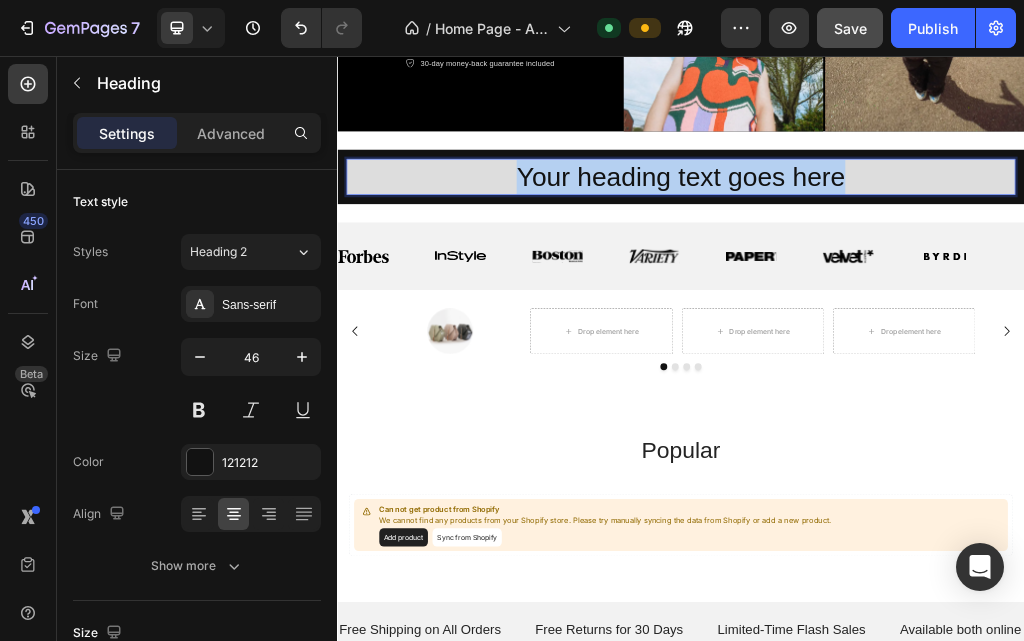 click on "Your heading text goes here" at bounding box center [937, 267] 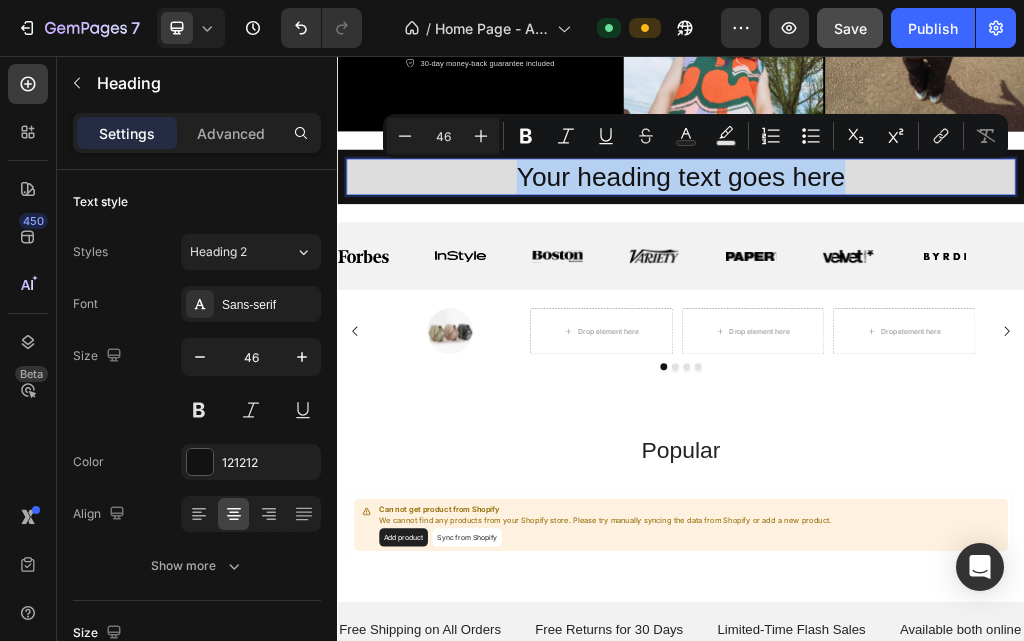 click on "Your heading text goes here" at bounding box center [937, 267] 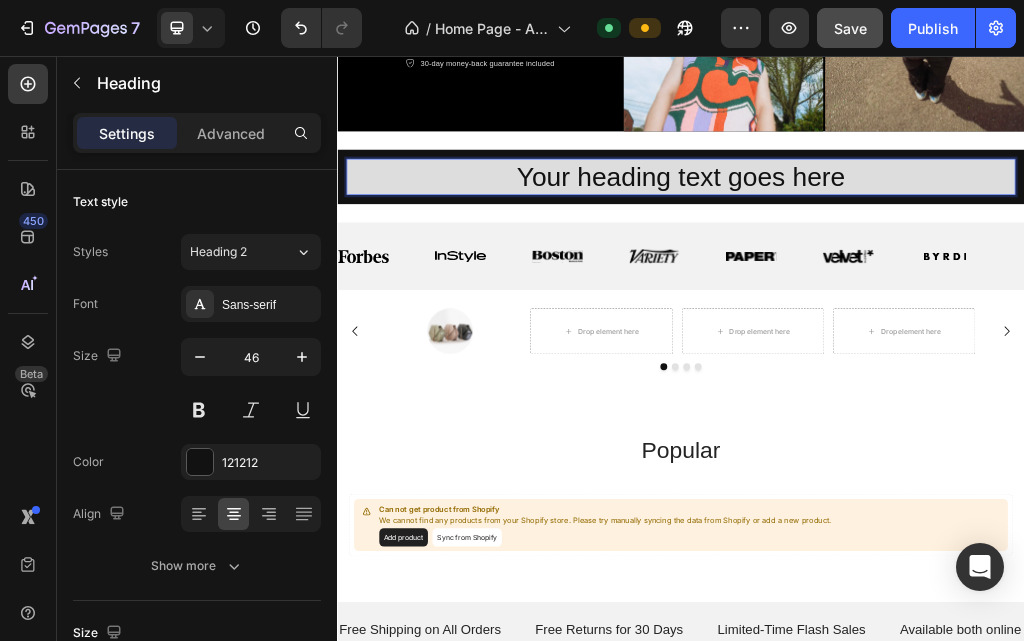 click on "Your heading text goes here" at bounding box center (937, 267) 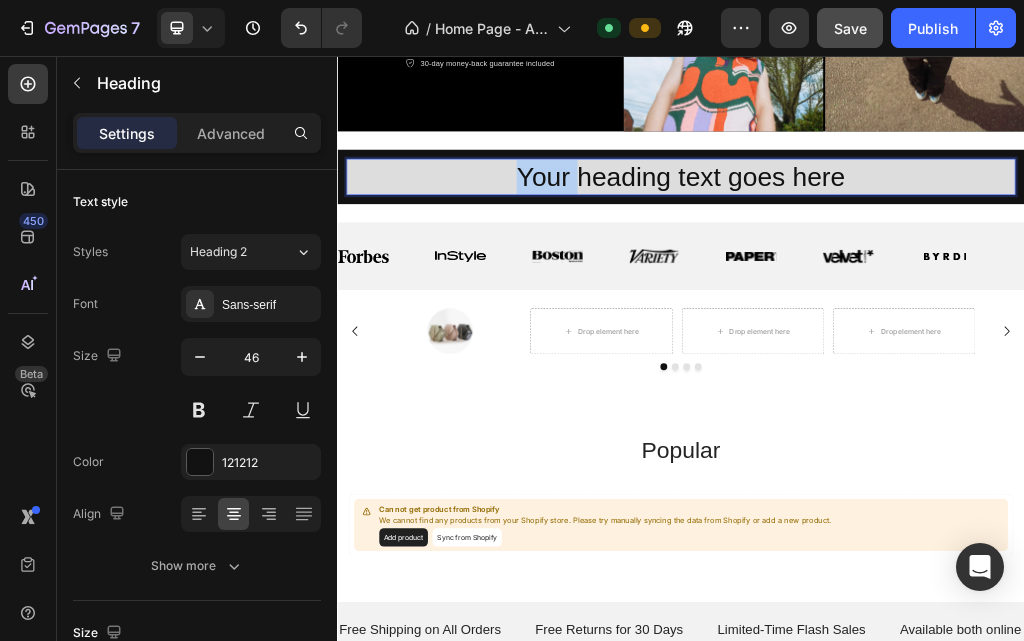 click on "Your heading text goes here" at bounding box center (937, 267) 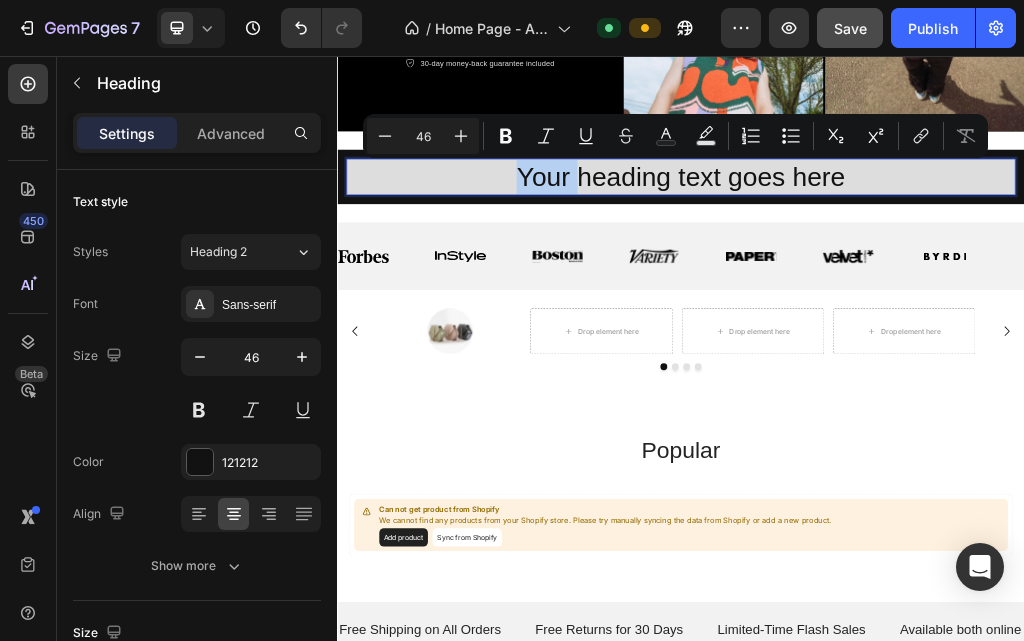 click on "Your heading text goes here" at bounding box center (937, 267) 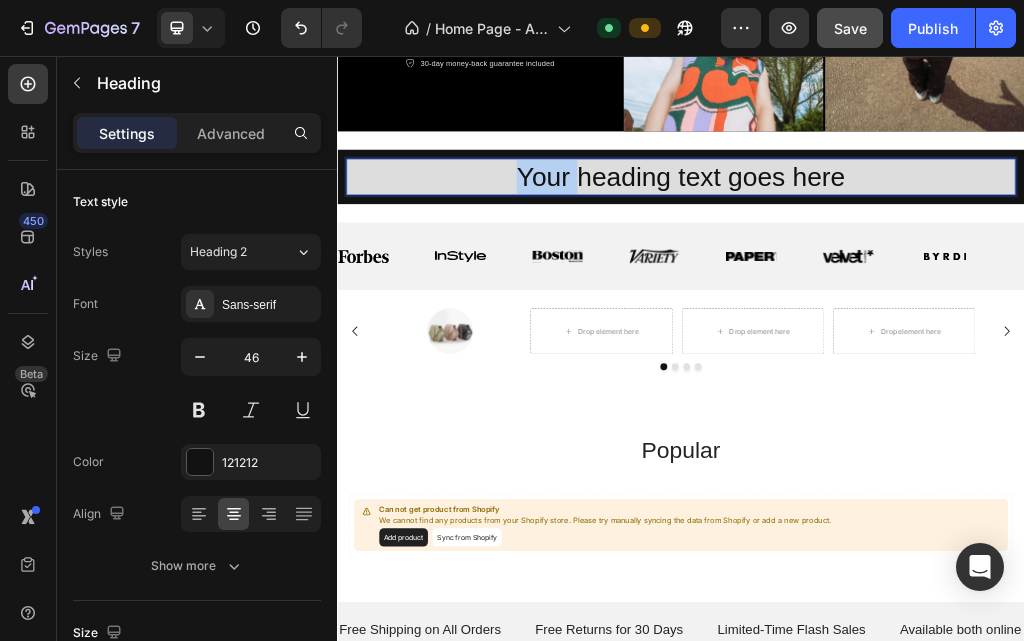 click on "Your heading text goes here" at bounding box center [937, 267] 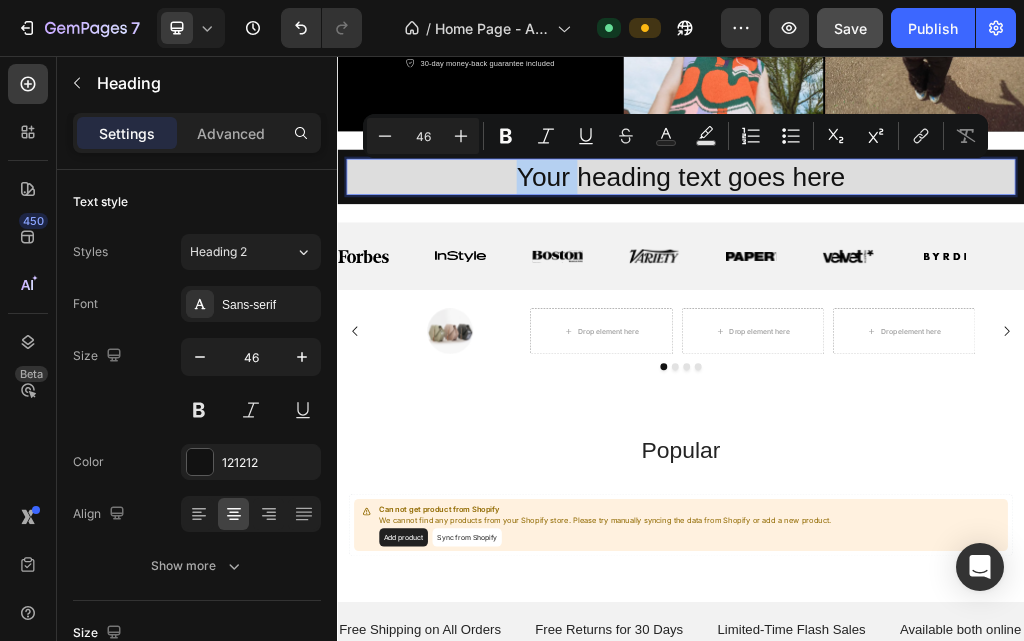 click on "Your heading text goes here" at bounding box center [937, 267] 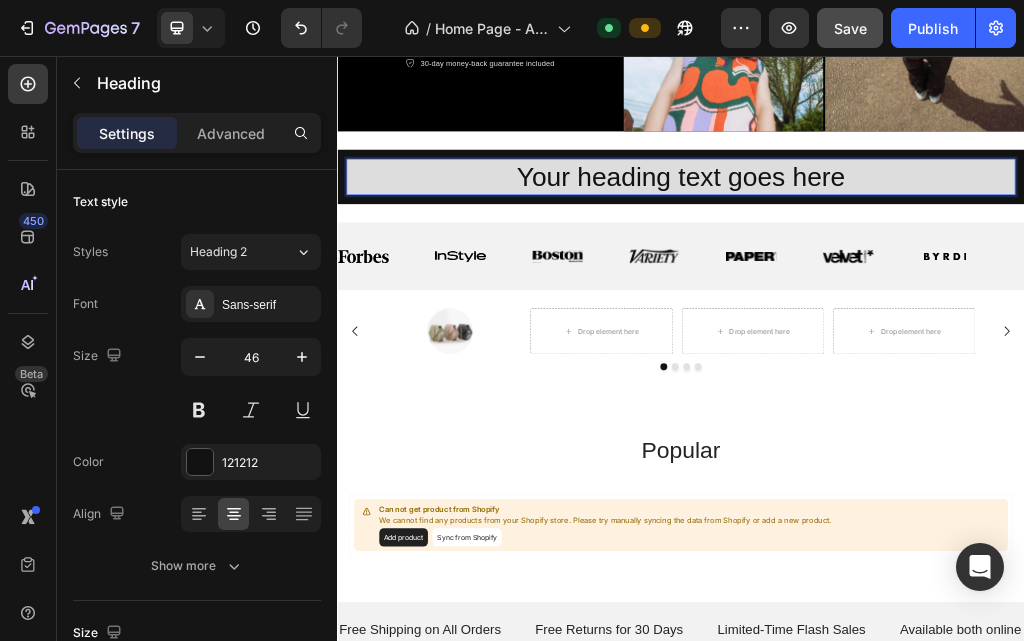 click on "Your heading text goes here" at bounding box center [937, 267] 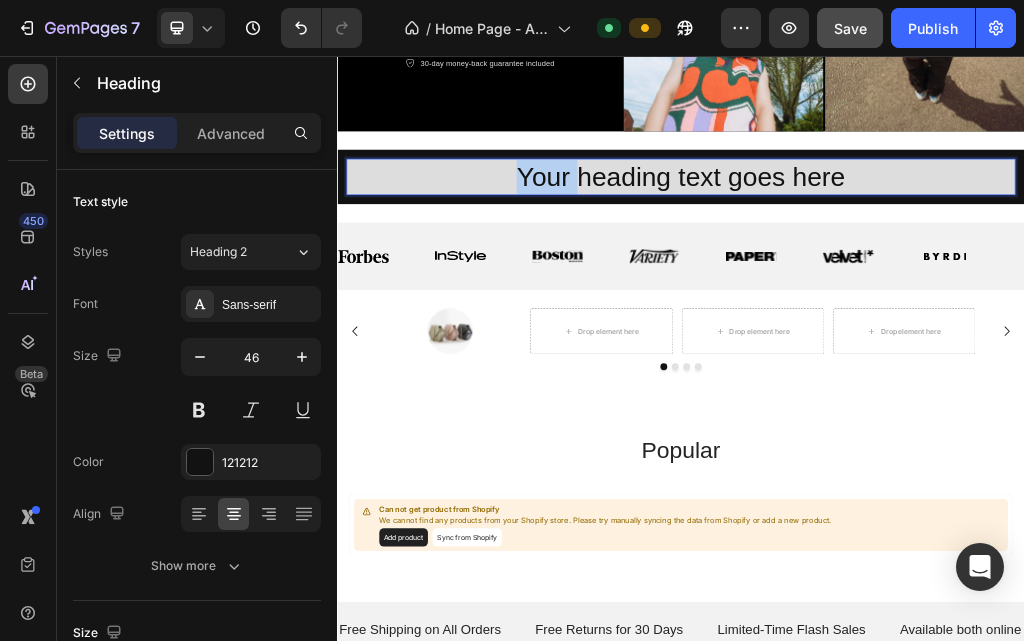 click on "Your heading text goes here" at bounding box center (937, 267) 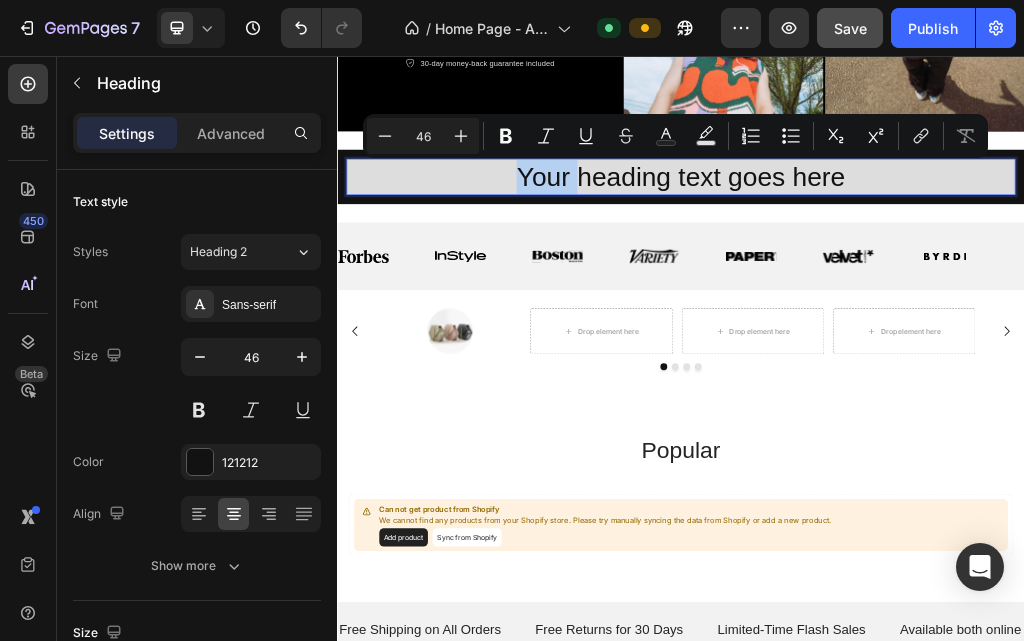 click on "Minus 46 Plus Bold Italic Underline       Strikethrough
Text Color
Text Background Color Numbered List Bulleted List Subscript Superscript       link Remove Format" at bounding box center [675, 136] 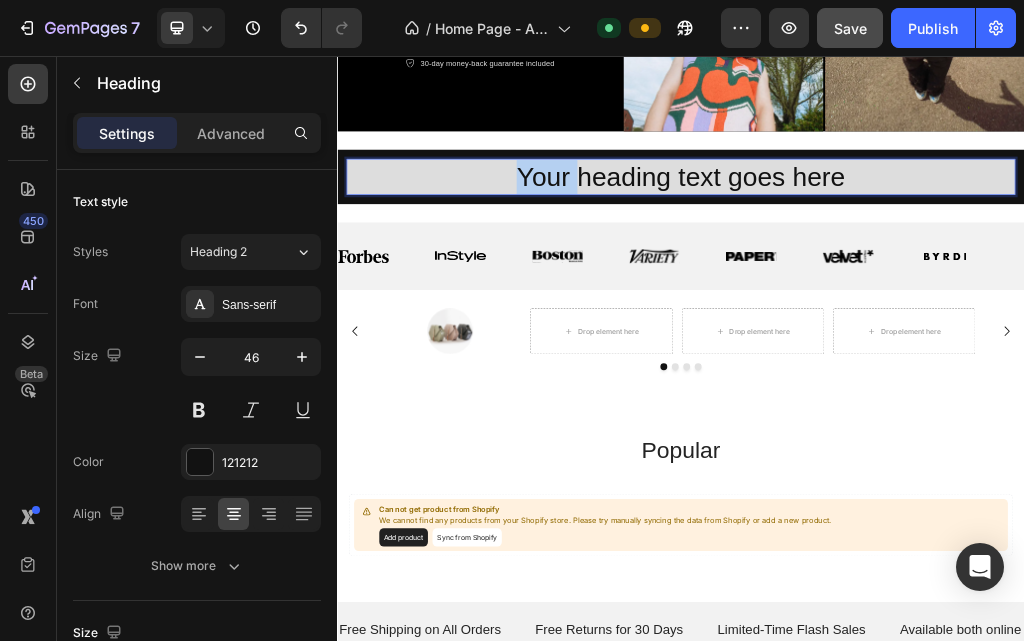 click on "Your heading text goes here" at bounding box center (937, 267) 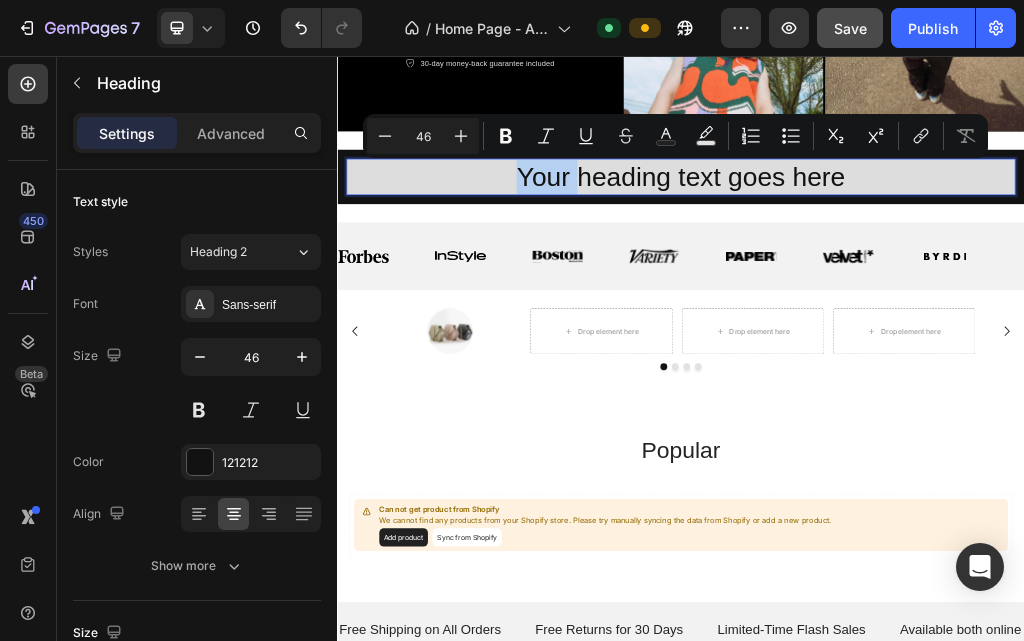 click on "Your heading text goes here" at bounding box center (937, 267) 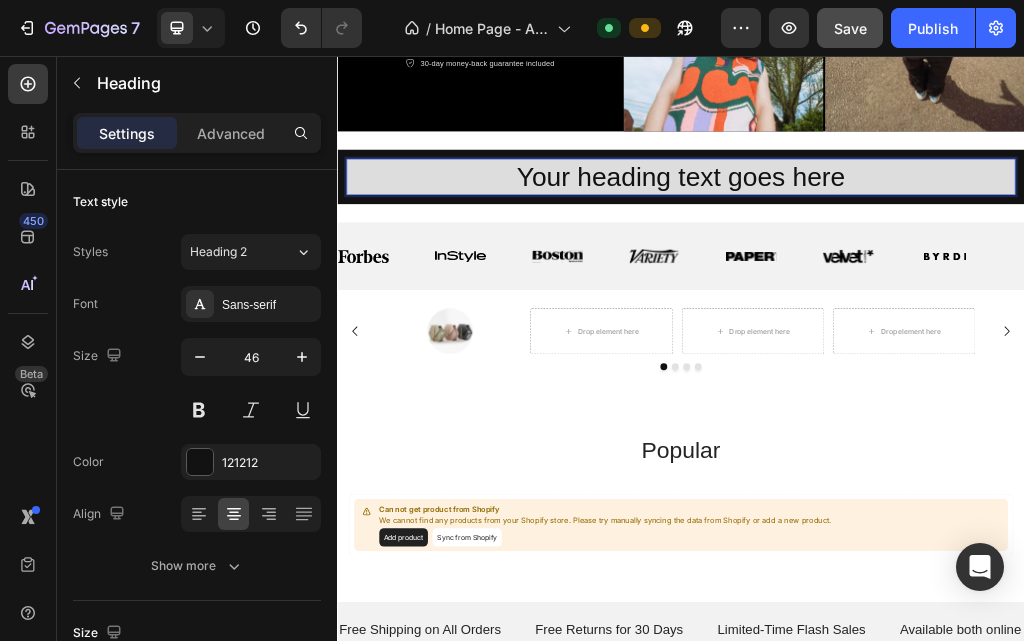 click on "Your heading text goes here" at bounding box center [937, 267] 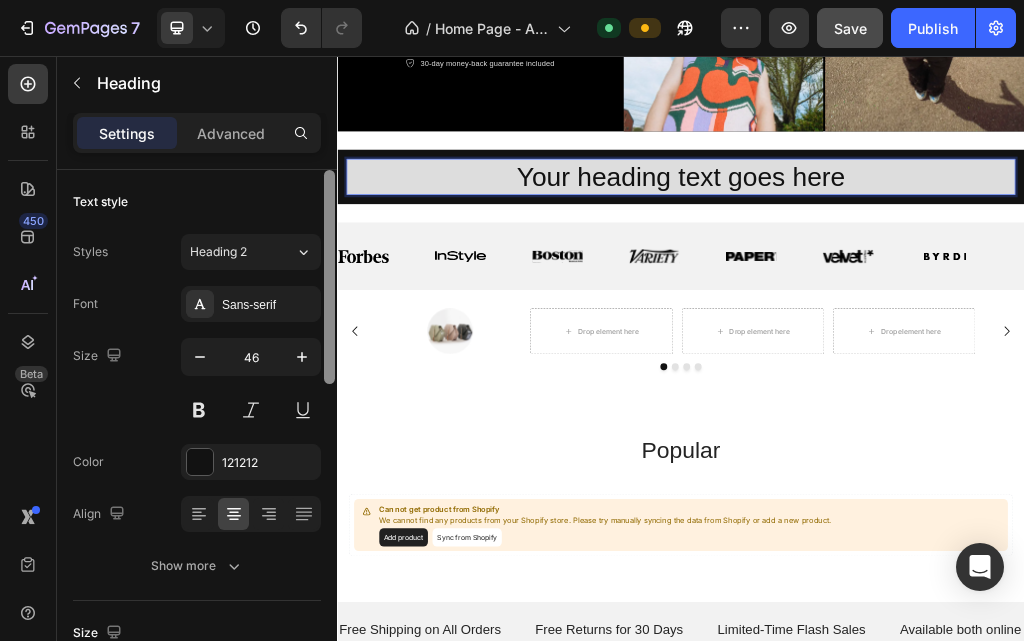 scroll, scrollTop: 528, scrollLeft: 0, axis: vertical 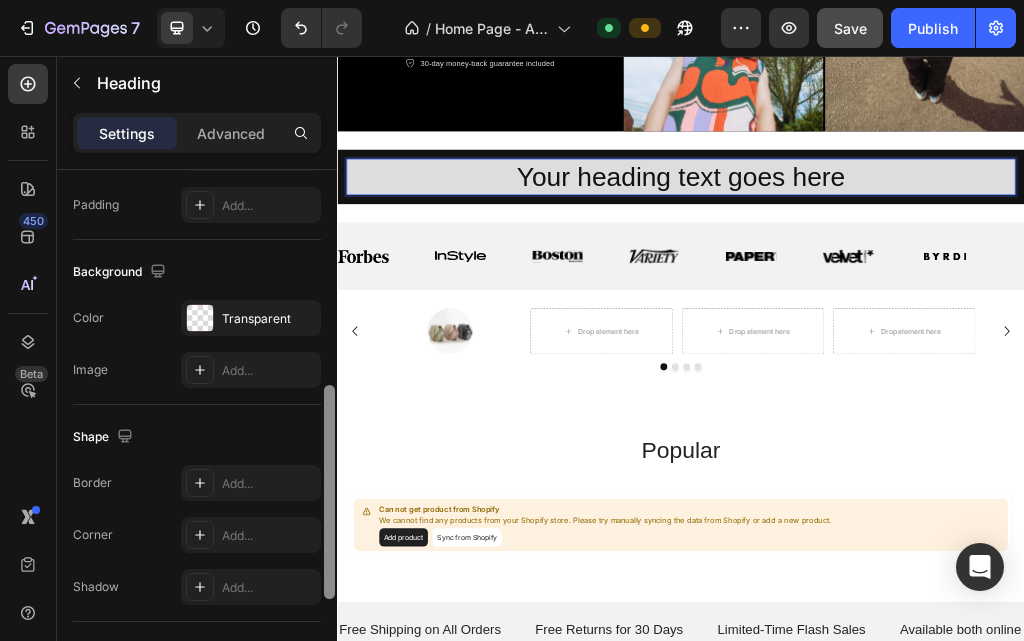 click at bounding box center [329, 434] 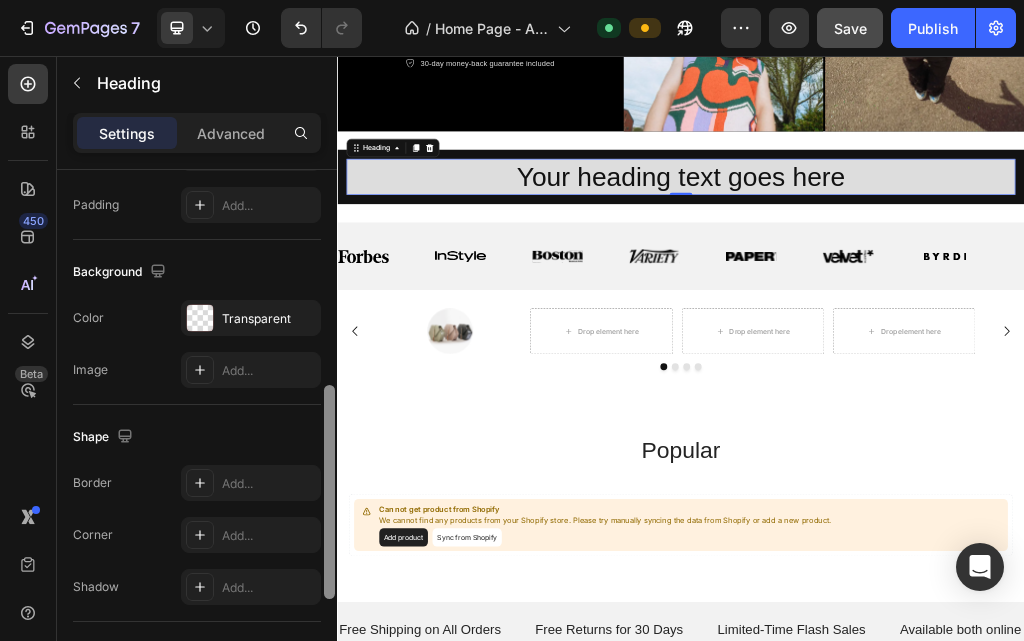 click at bounding box center [329, 492] 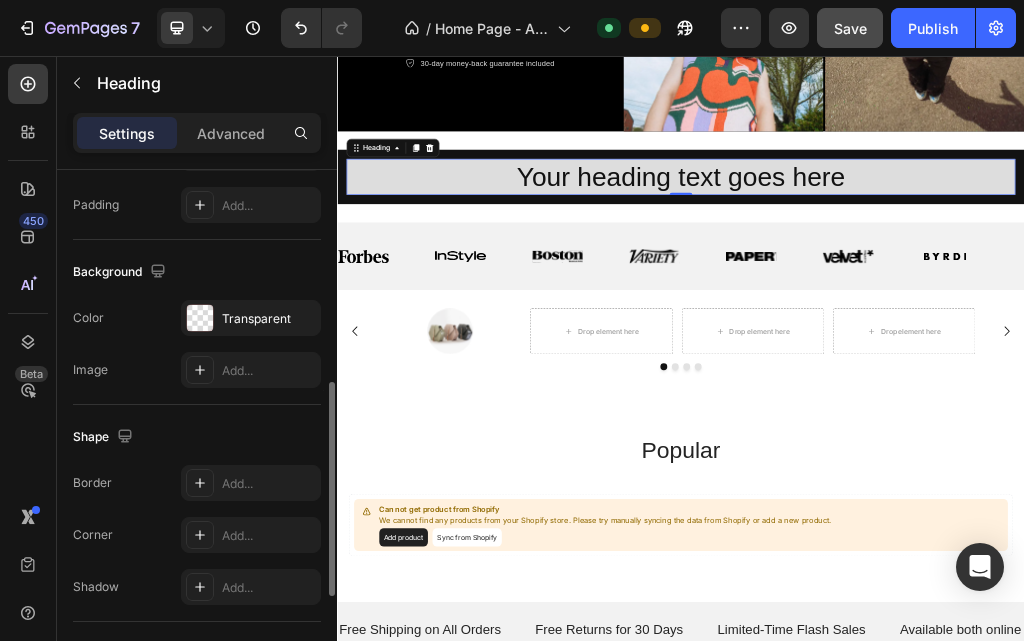 scroll, scrollTop: 526, scrollLeft: 0, axis: vertical 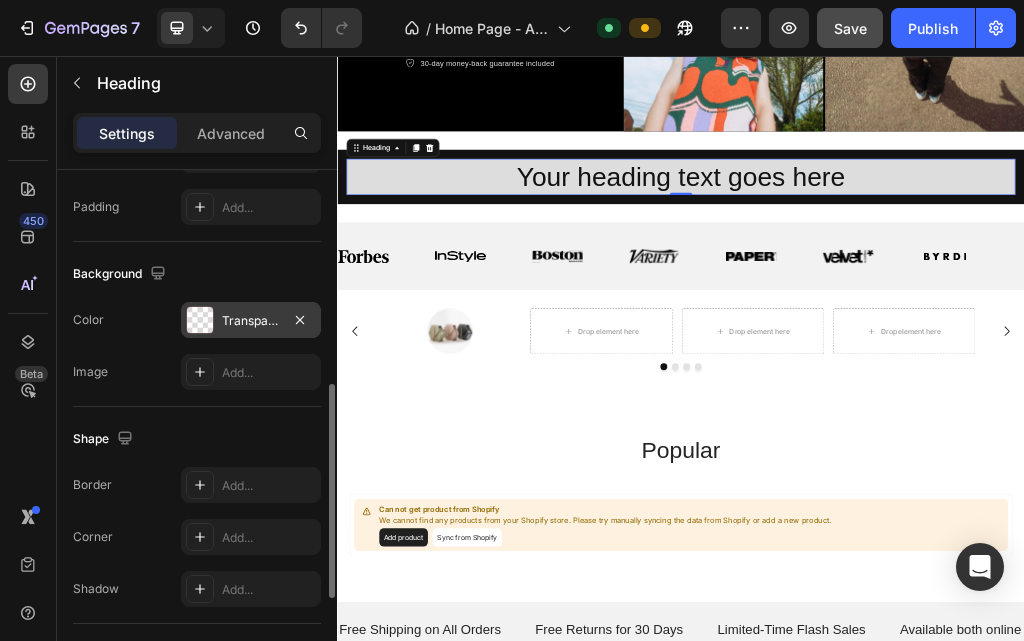 click at bounding box center [200, 320] 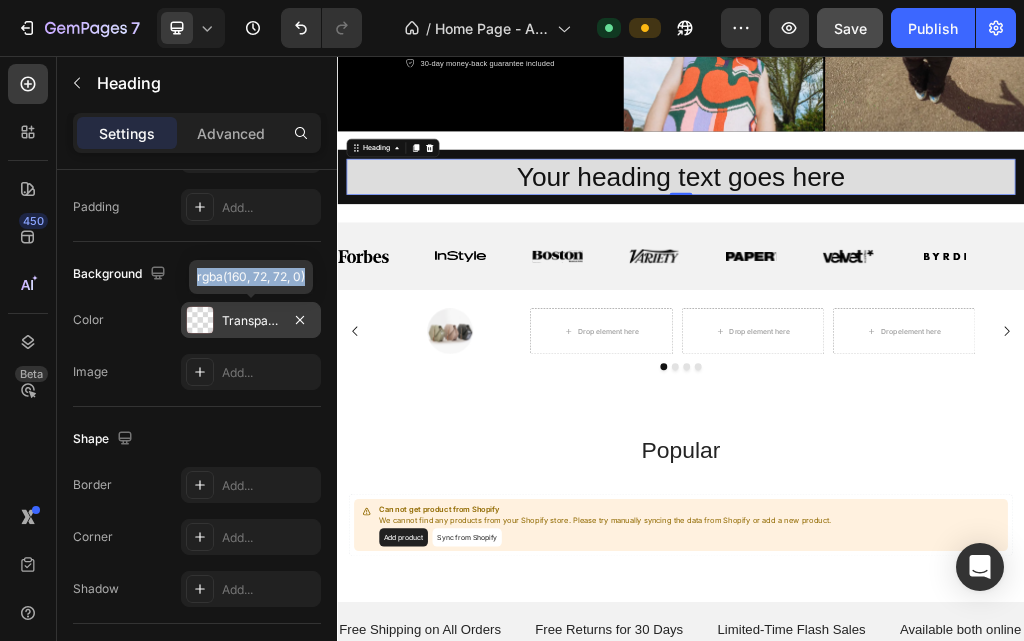 click at bounding box center (200, 320) 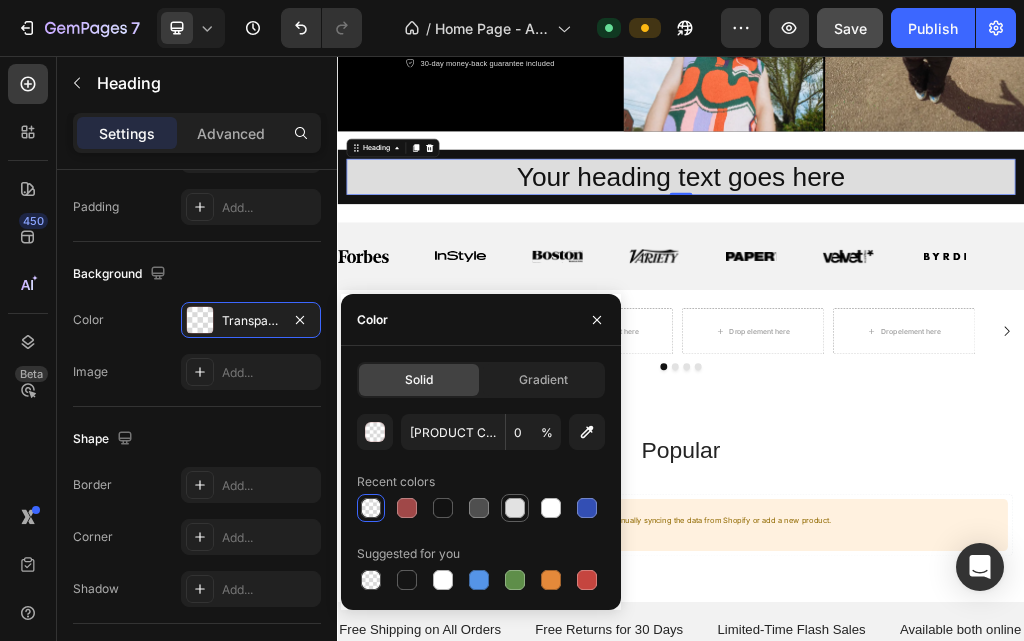 click at bounding box center [515, 508] 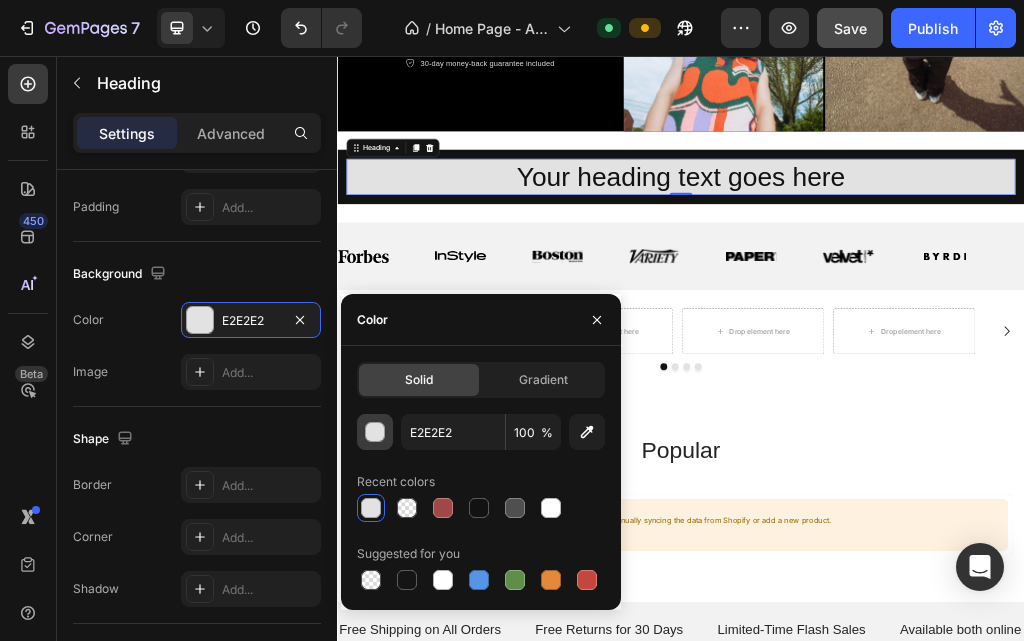 click at bounding box center [376, 433] 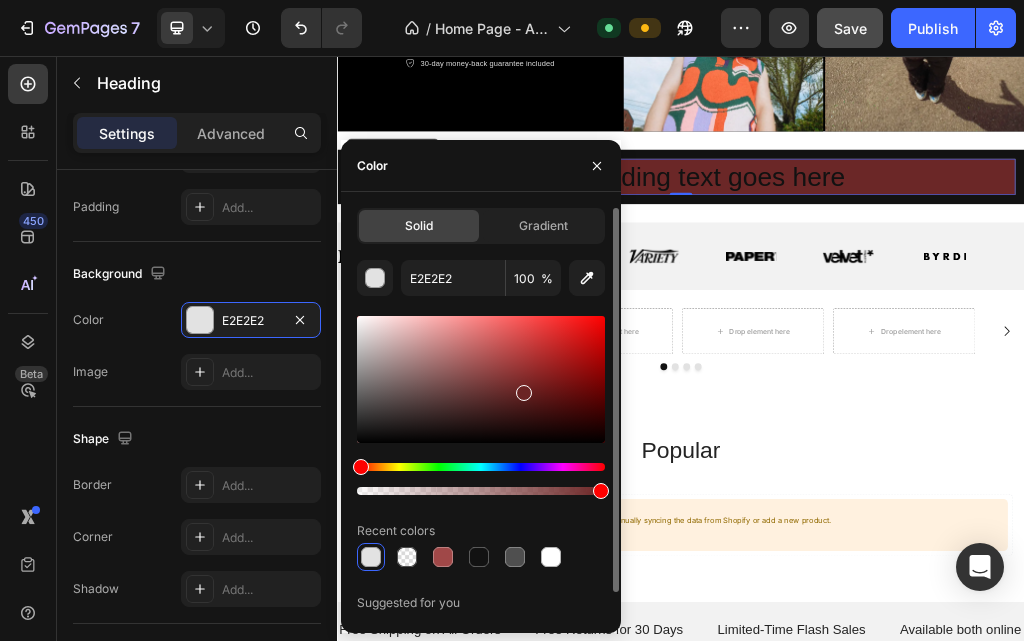 drag, startPoint x: 396, startPoint y: 380, endPoint x: 514, endPoint y: 389, distance: 118.34272 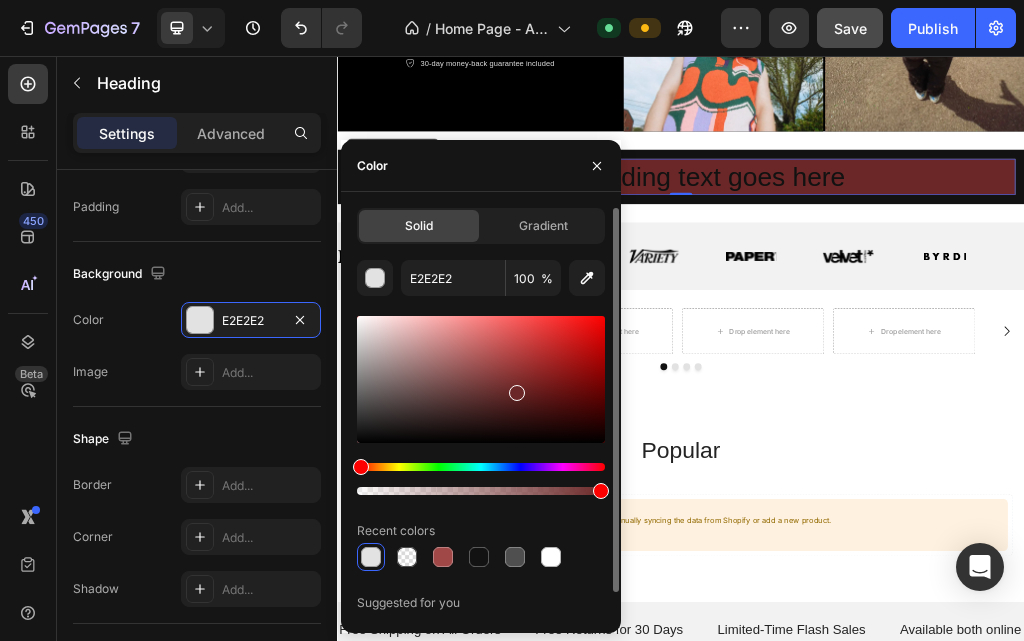 type on "6B2727" 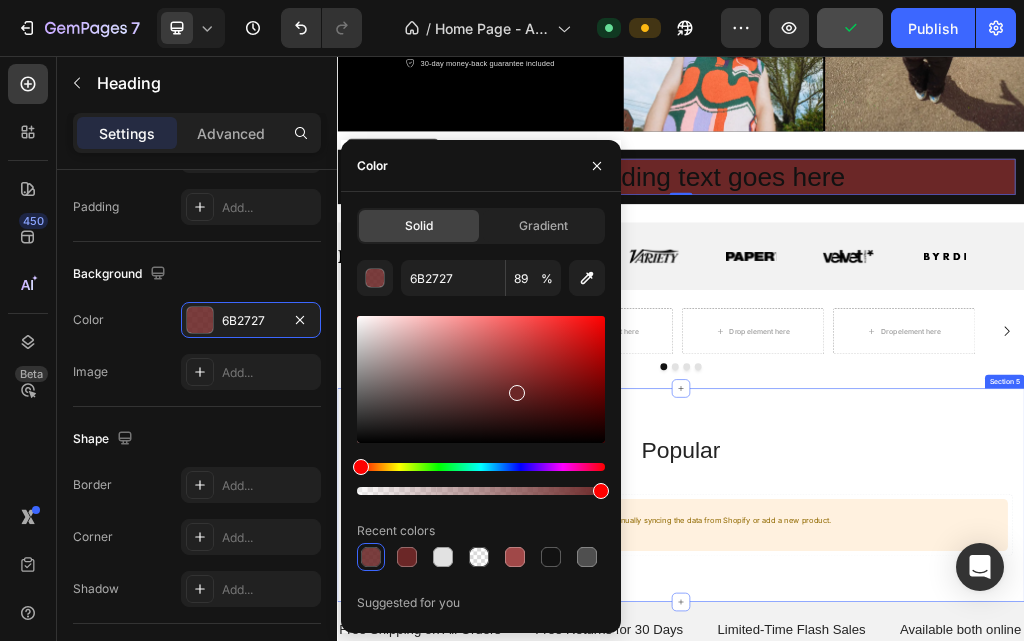 drag, startPoint x: 784, startPoint y: 553, endPoint x: 866, endPoint y: 752, distance: 215.23244 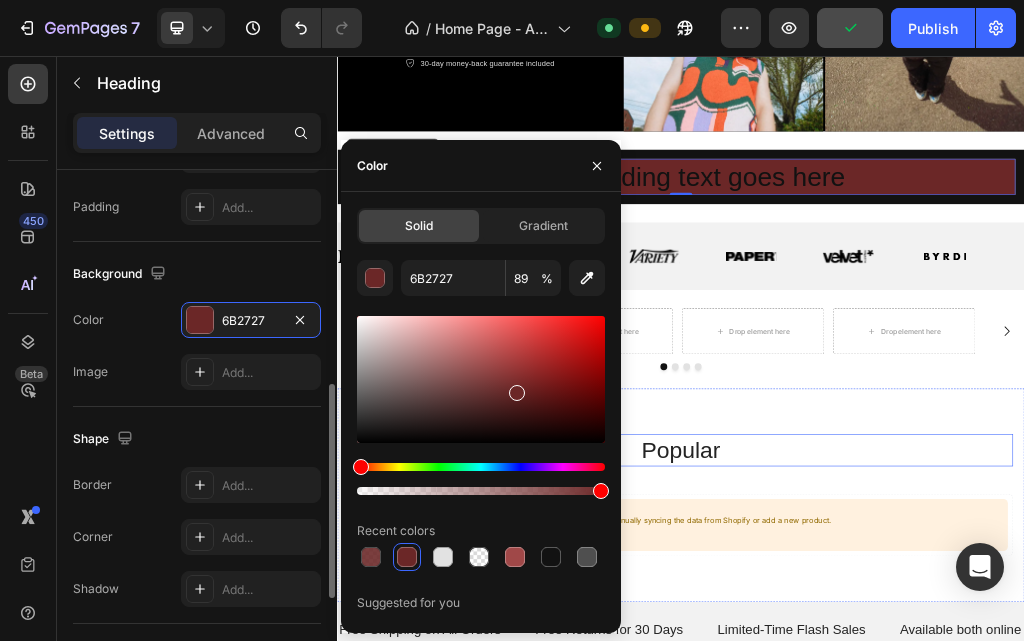 type on "100" 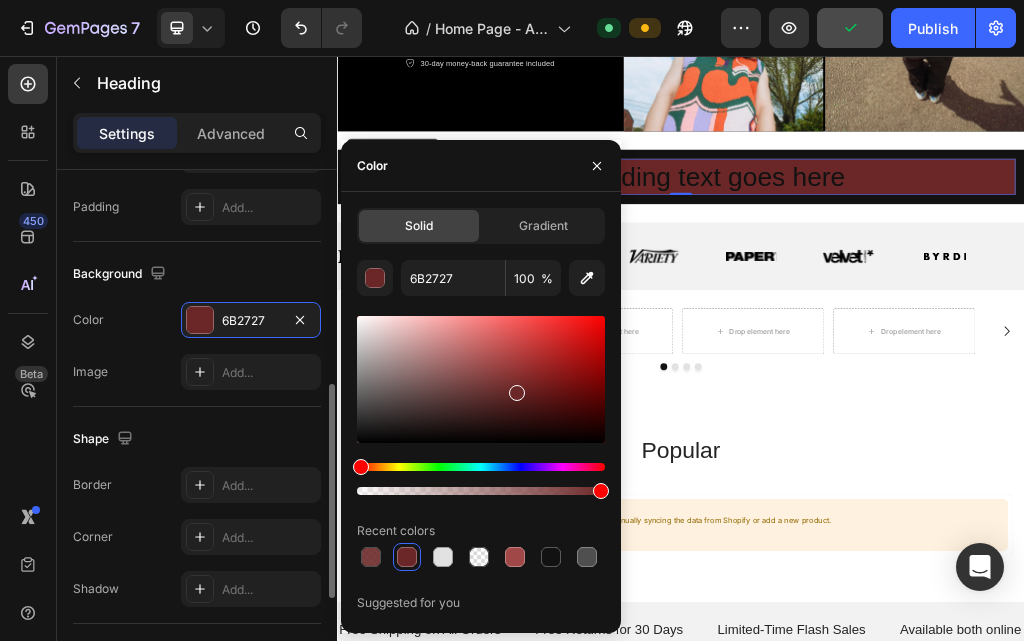 click on "Shape" at bounding box center [197, 439] 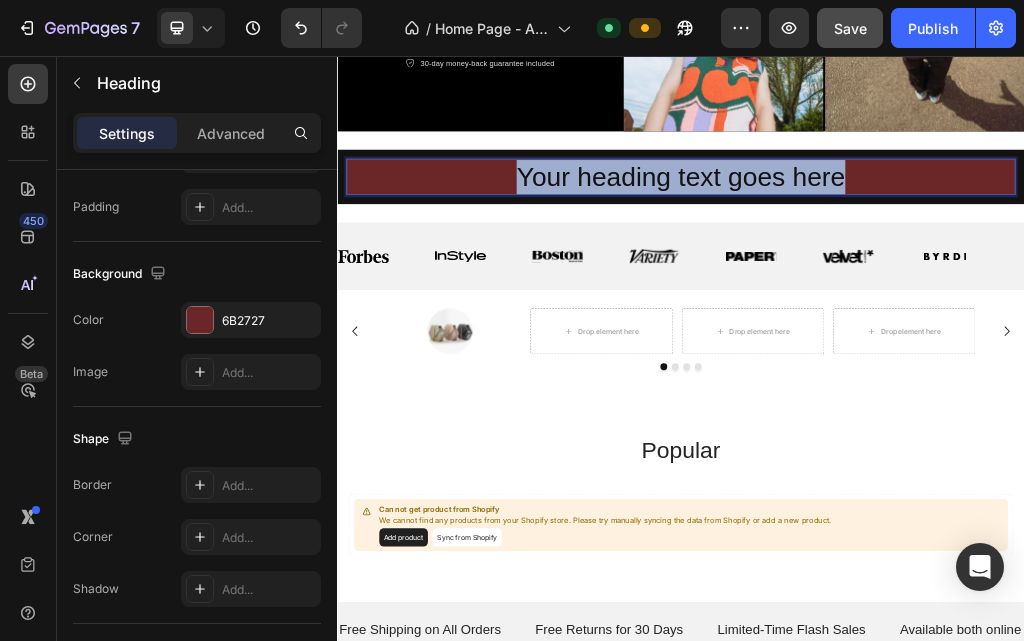 click on "Your heading text goes here" at bounding box center [937, 267] 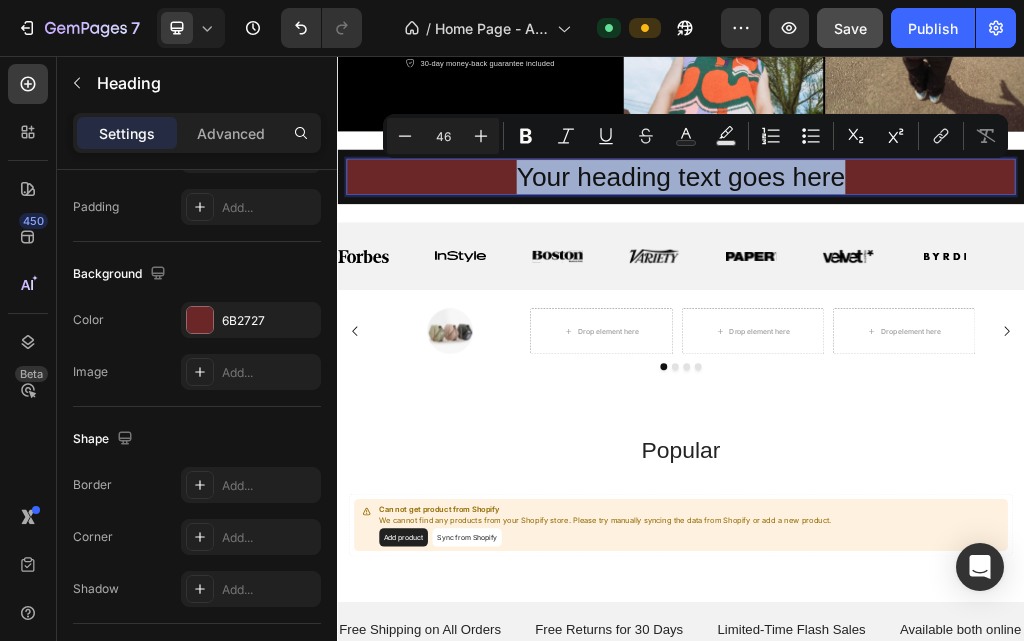 click on "Your heading text goes here" at bounding box center (937, 267) 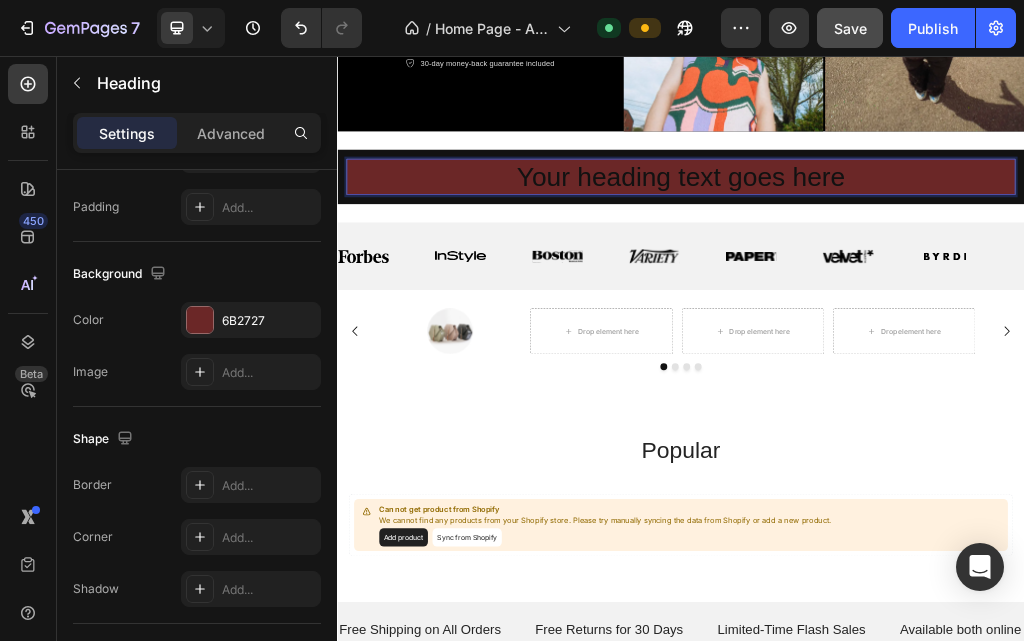click on "Your heading text goes here" at bounding box center (937, 267) 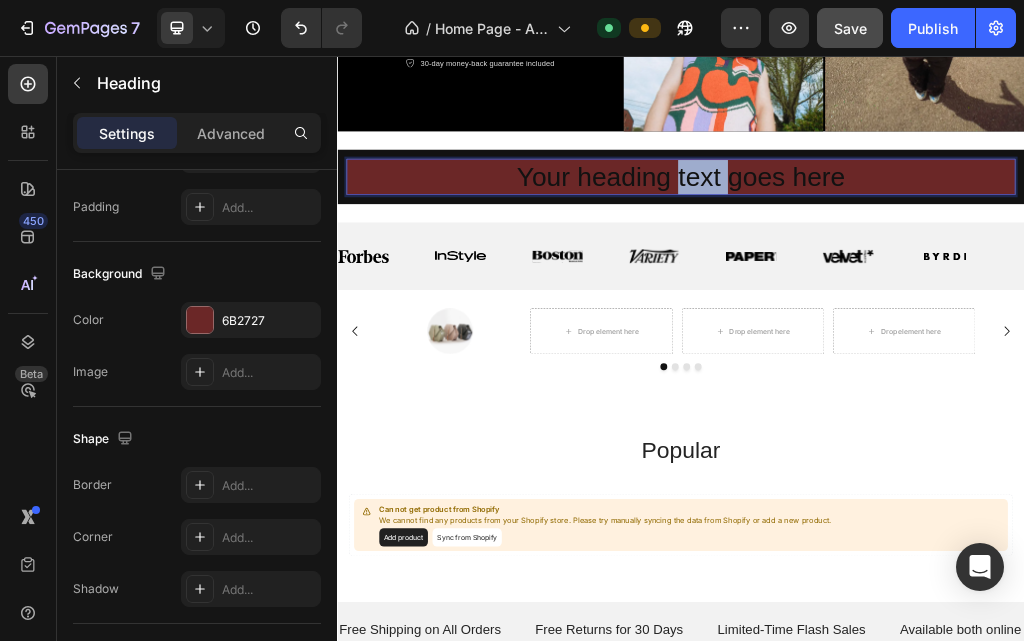 click on "Your heading text goes here" at bounding box center [937, 267] 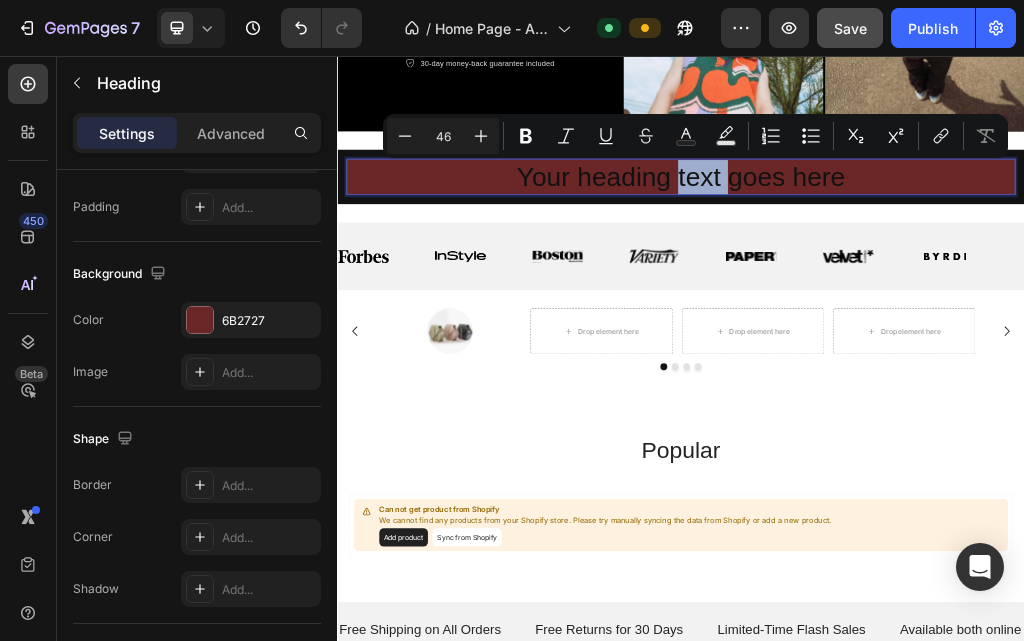 click on "Your heading text goes here" at bounding box center (937, 267) 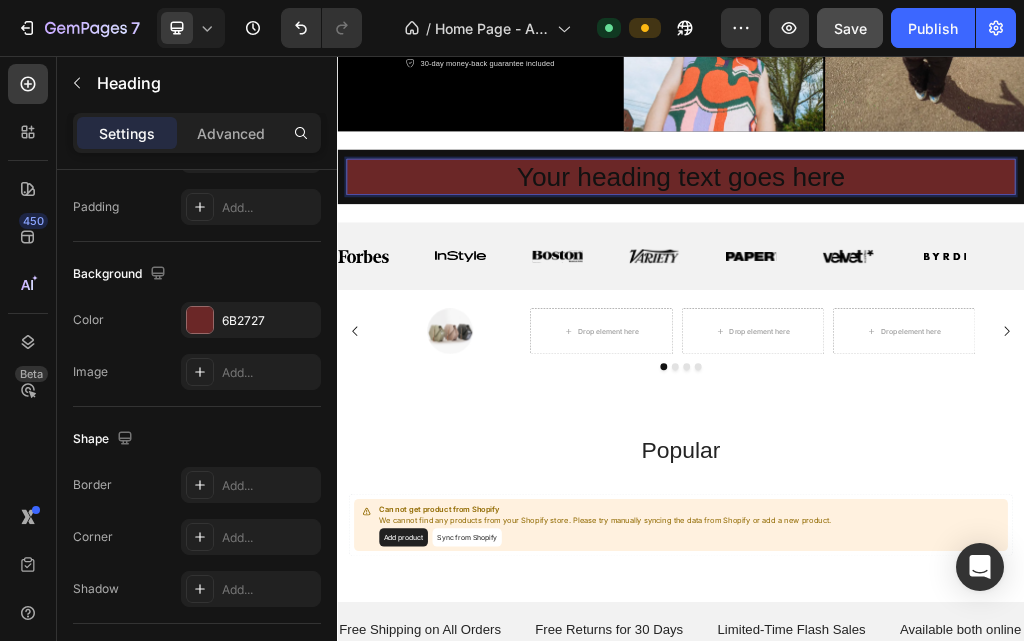 click on "Your heading text goes here" at bounding box center [937, 267] 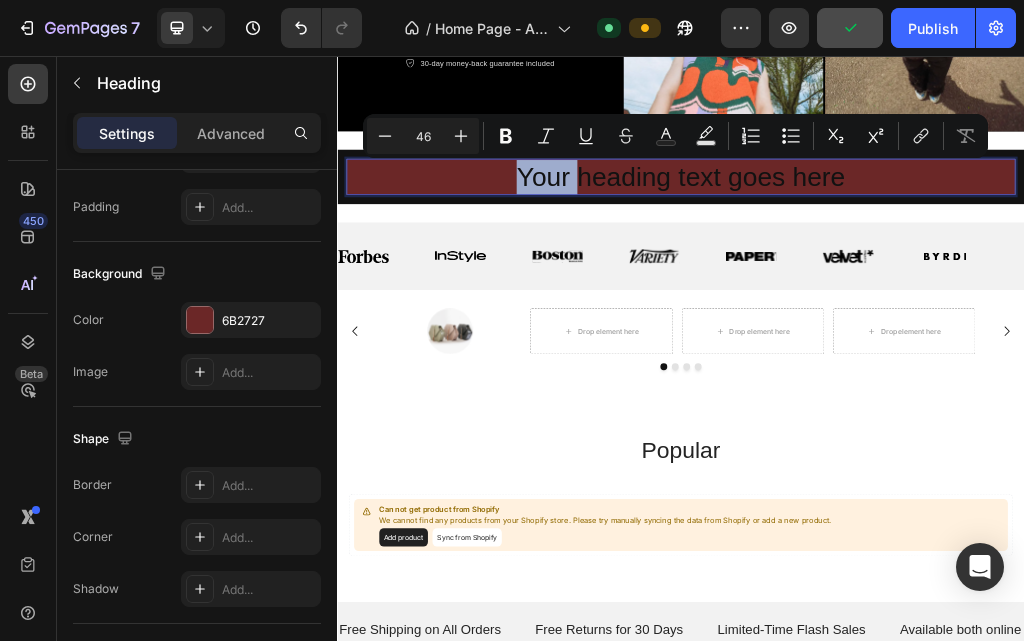 click on "Your heading text goes here" at bounding box center [937, 267] 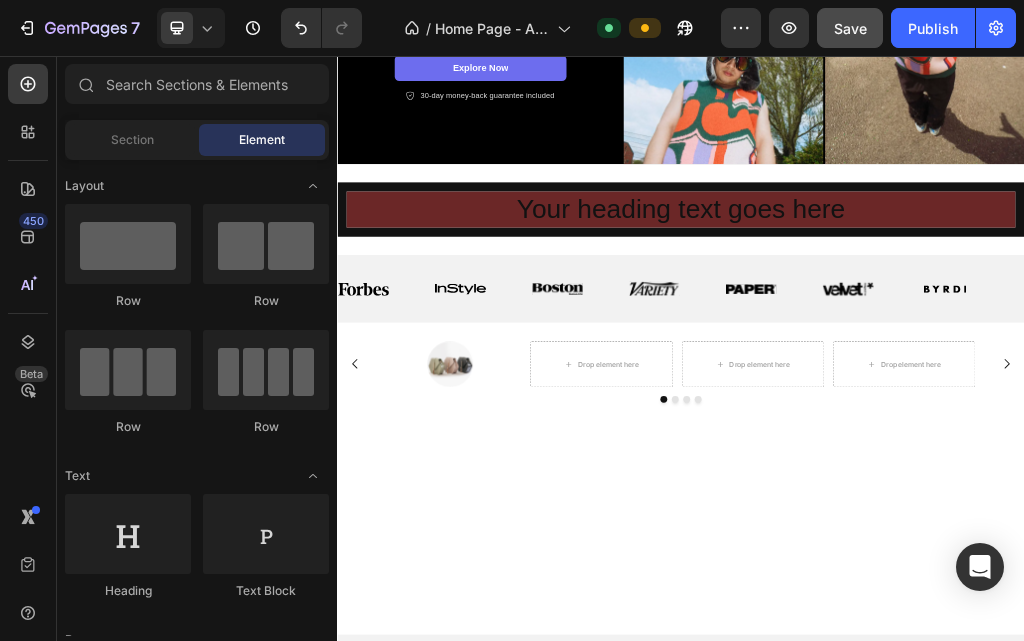 scroll, scrollTop: 0, scrollLeft: 0, axis: both 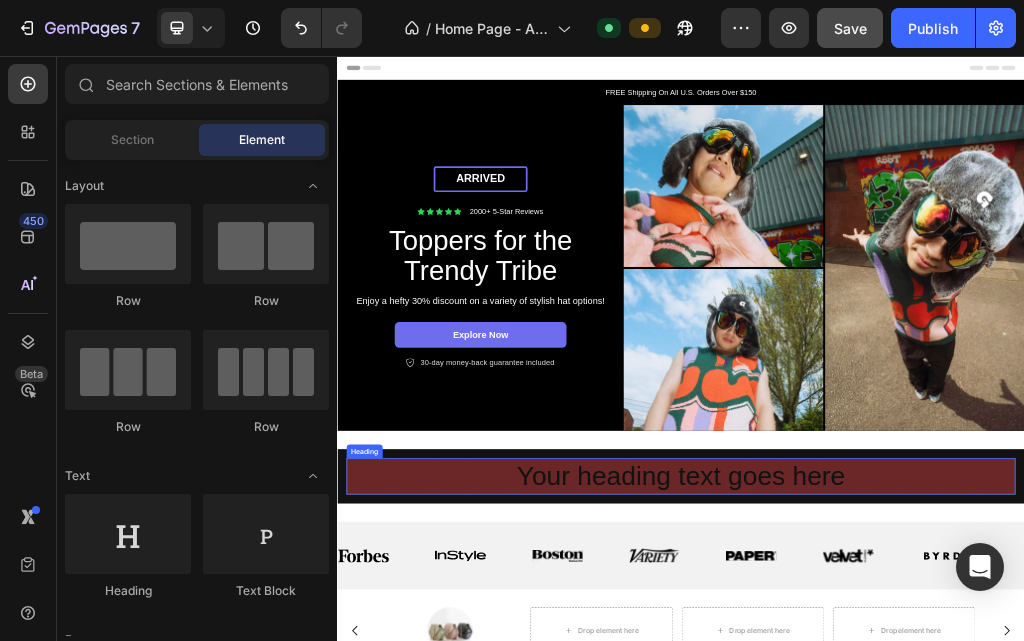 click on "Your heading text goes here" at bounding box center (937, 790) 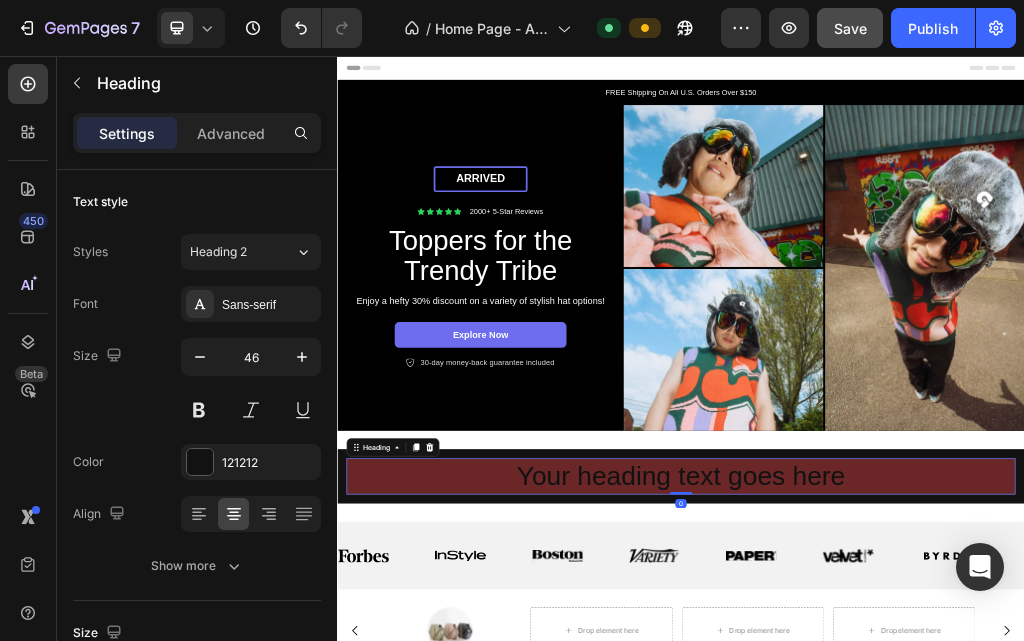 click on "Your heading text goes here" at bounding box center [937, 790] 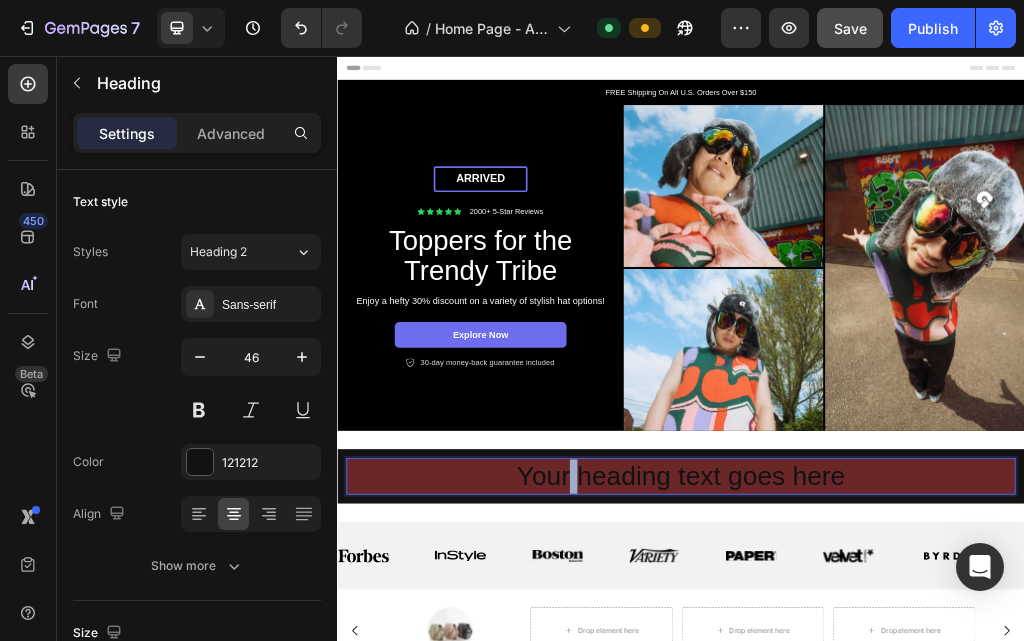 click on "Your heading text goes here" at bounding box center (937, 790) 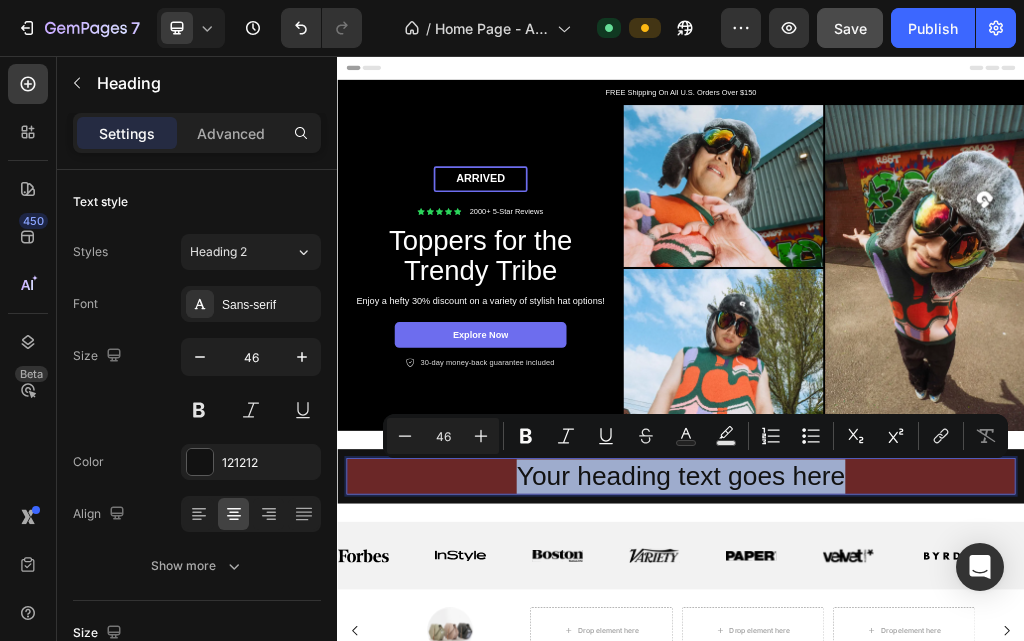 click on "Your heading text goes here" at bounding box center [937, 790] 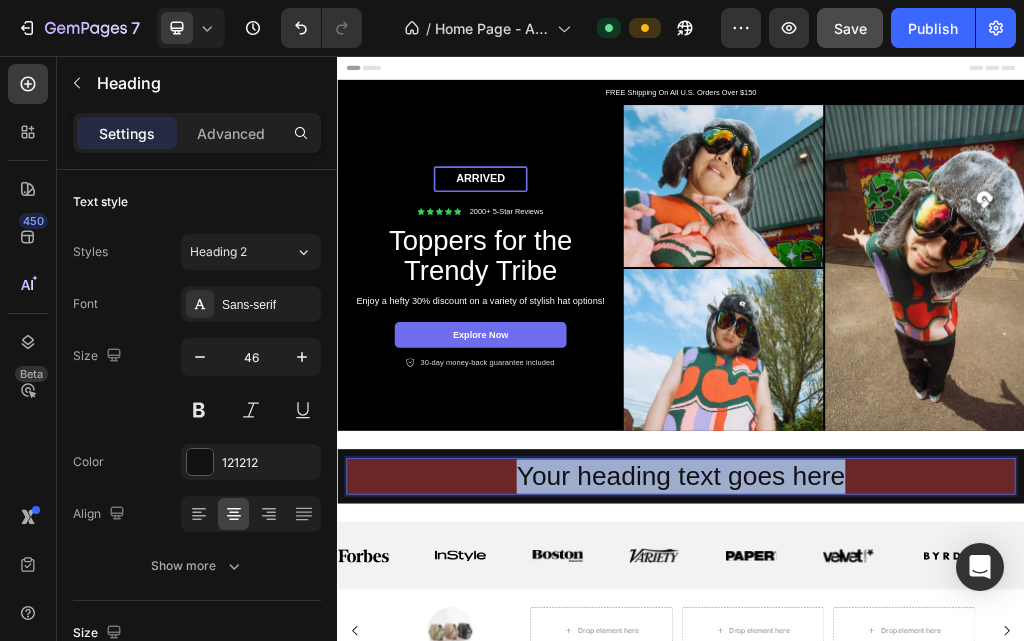 click on "Your heading text goes here" at bounding box center [937, 790] 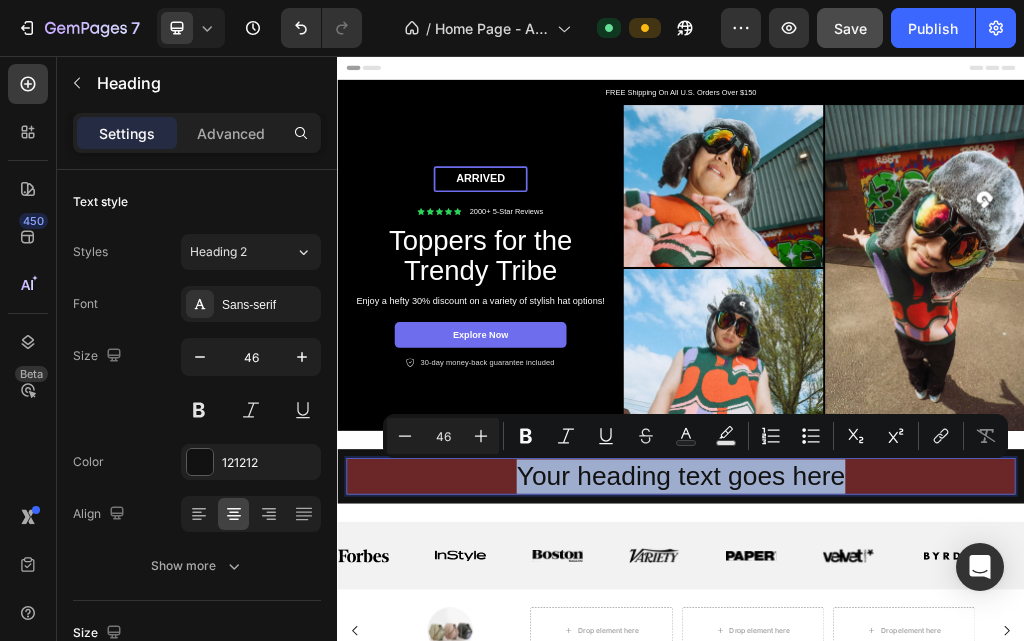 click on "Your heading text goes here Heading   0 Row Row" at bounding box center [937, 790] 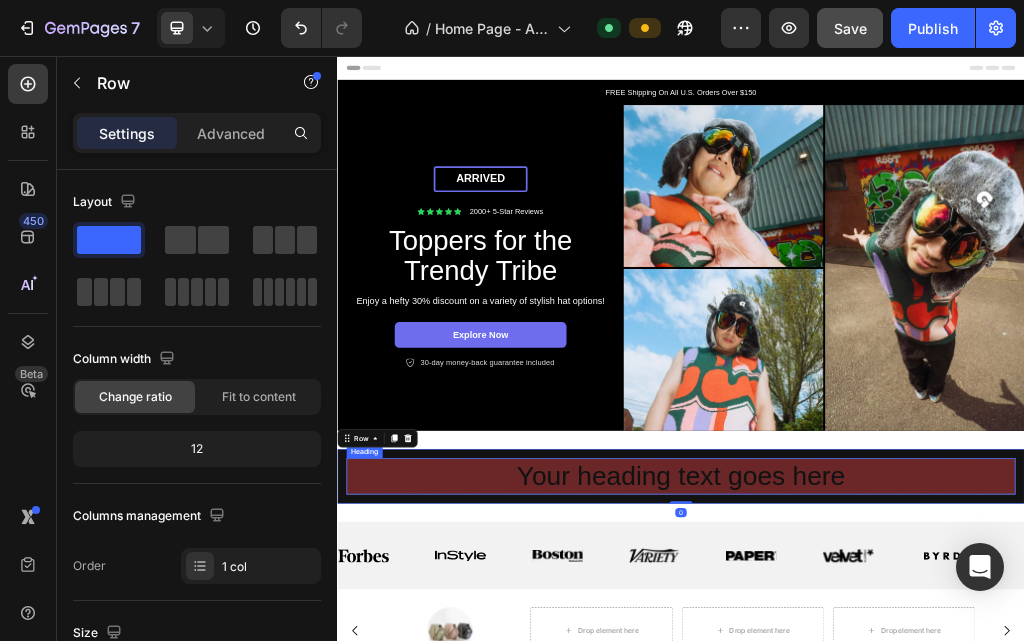 click on "Your heading text goes here" at bounding box center (937, 790) 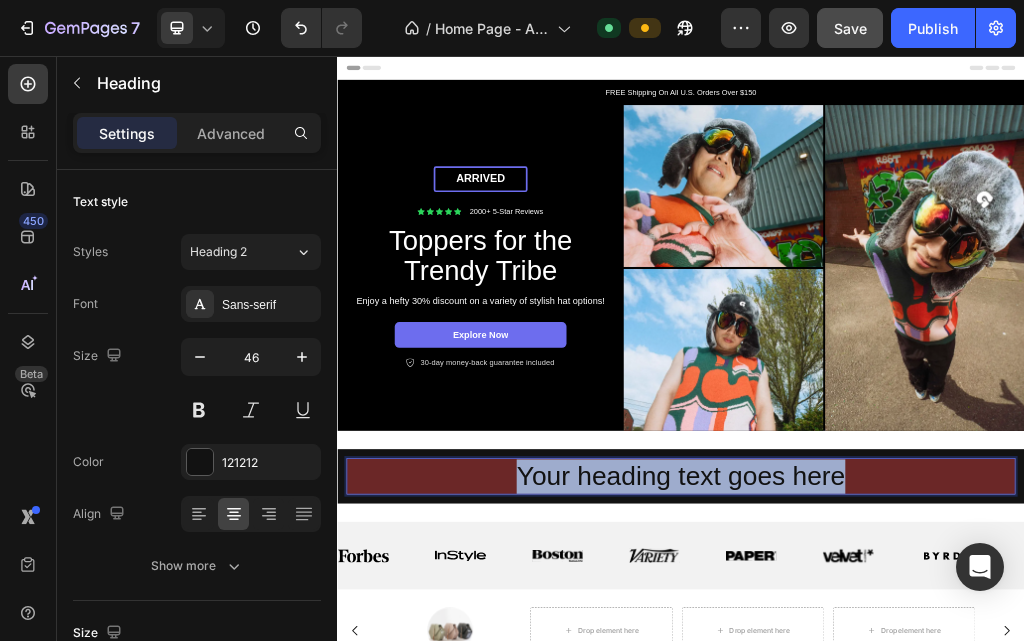 click on "Your heading text goes here" at bounding box center (937, 790) 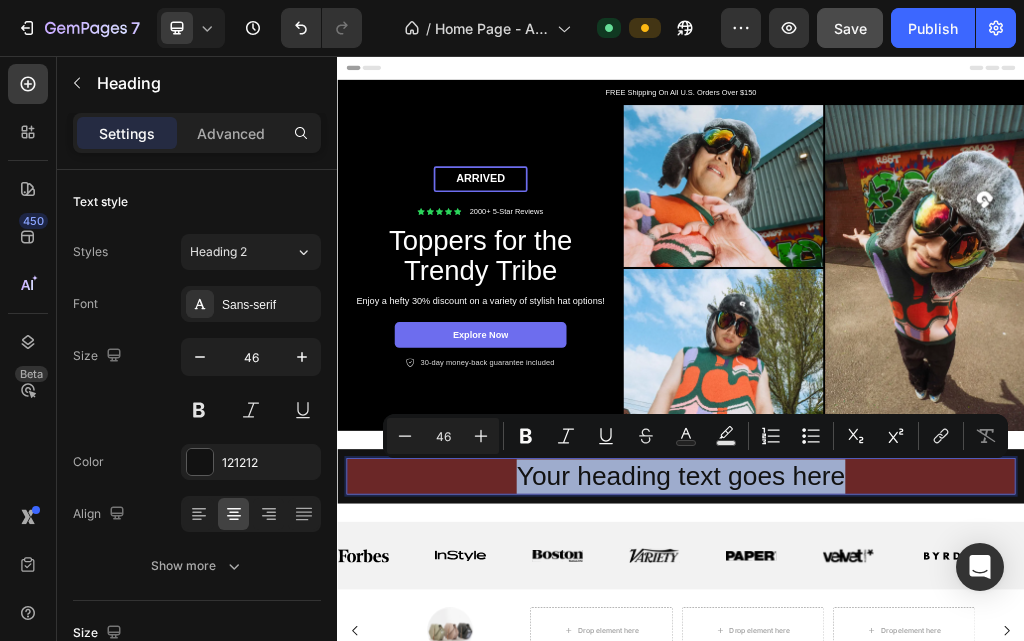 click on "Your heading text goes here" at bounding box center [937, 790] 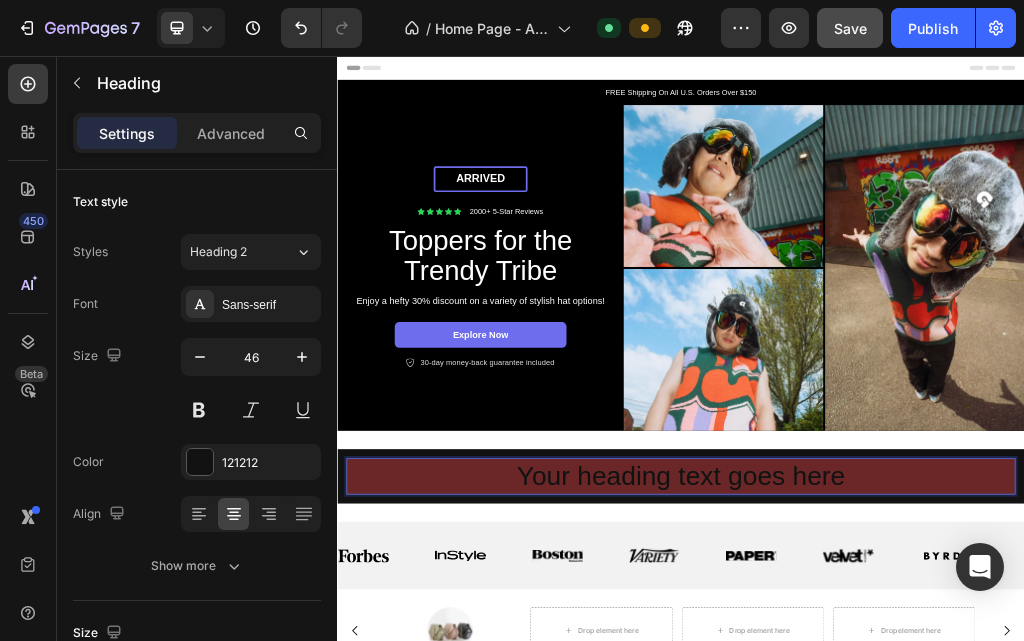 click on "Your heading text goes here" at bounding box center (937, 790) 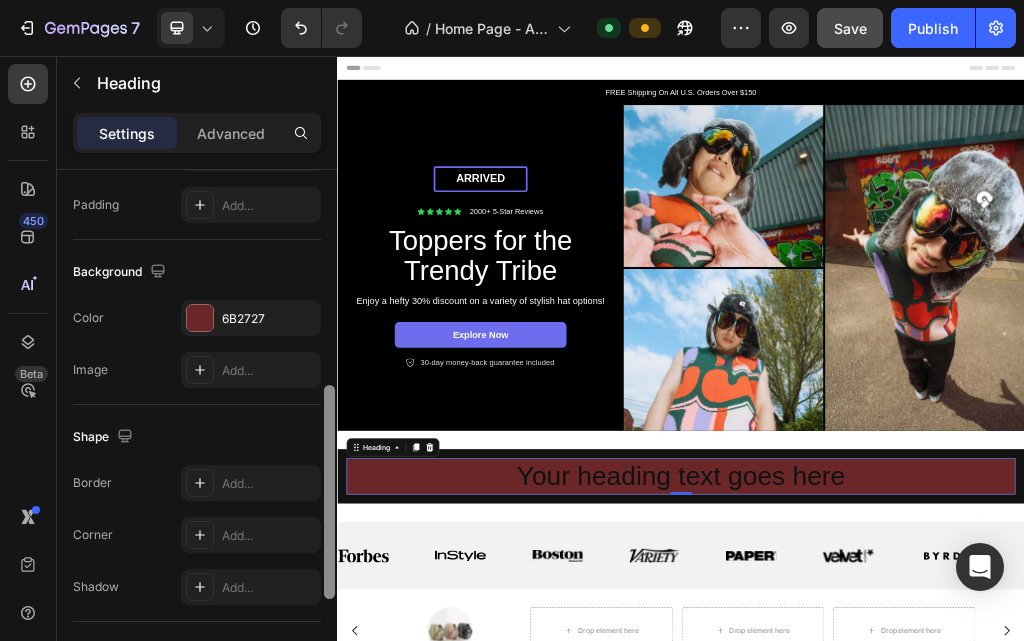 click at bounding box center (329, 434) 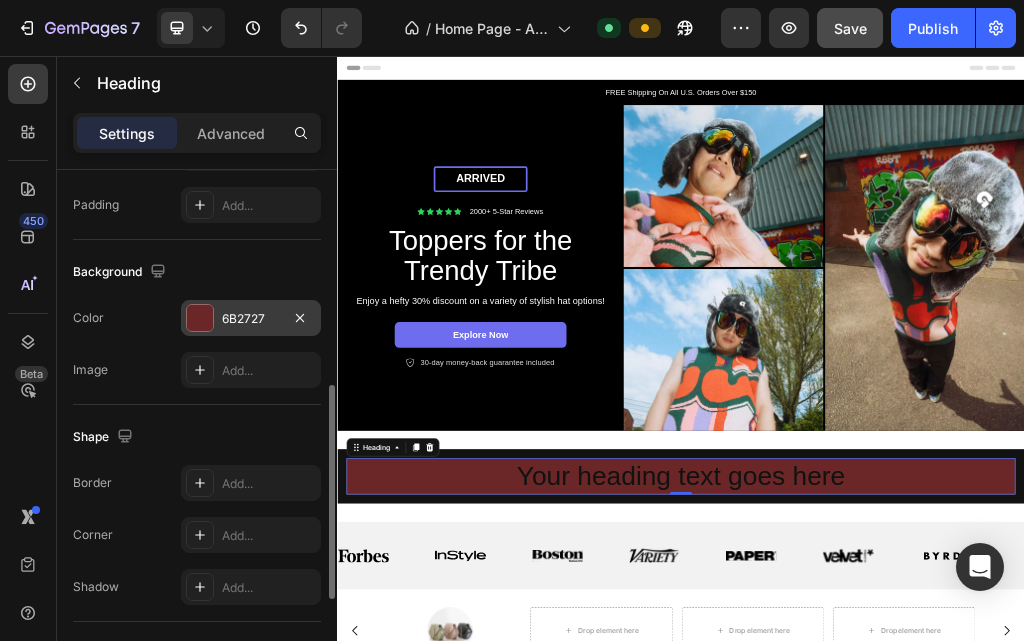click at bounding box center (200, 318) 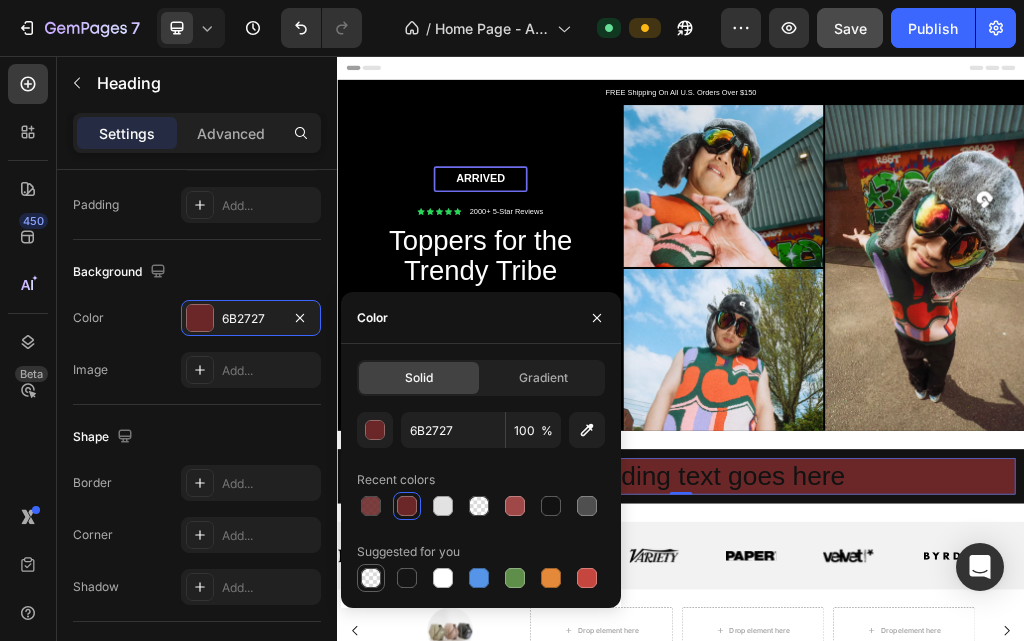 click at bounding box center [371, 578] 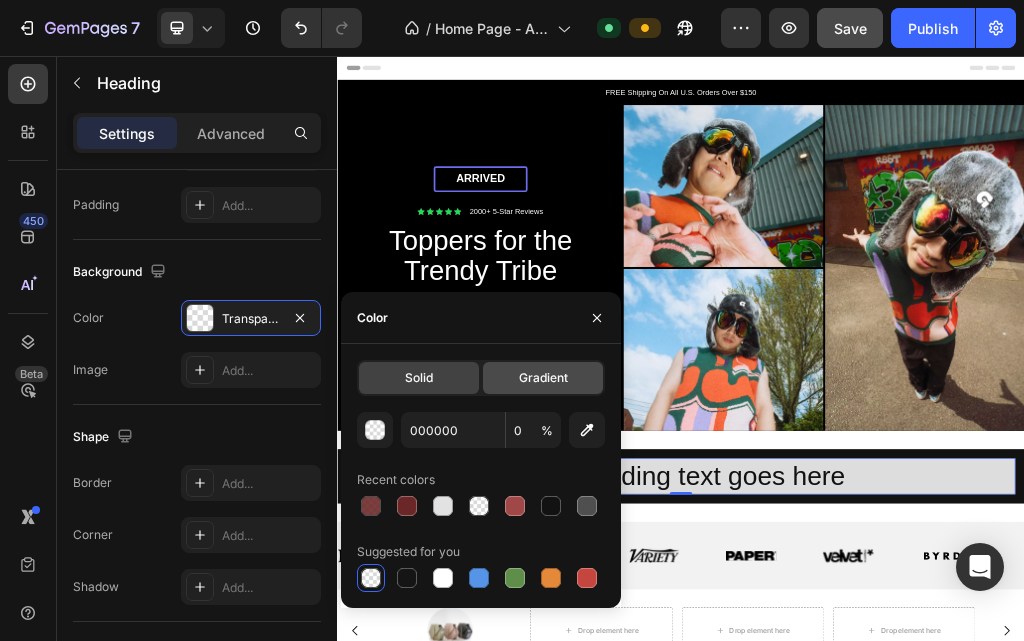 click on "Gradient" 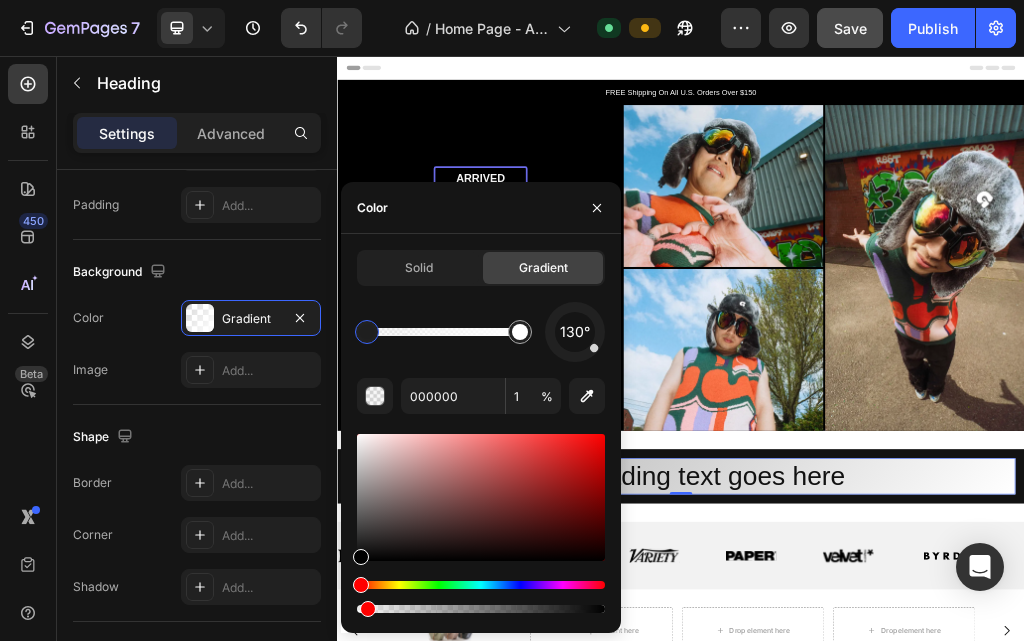 type on "0" 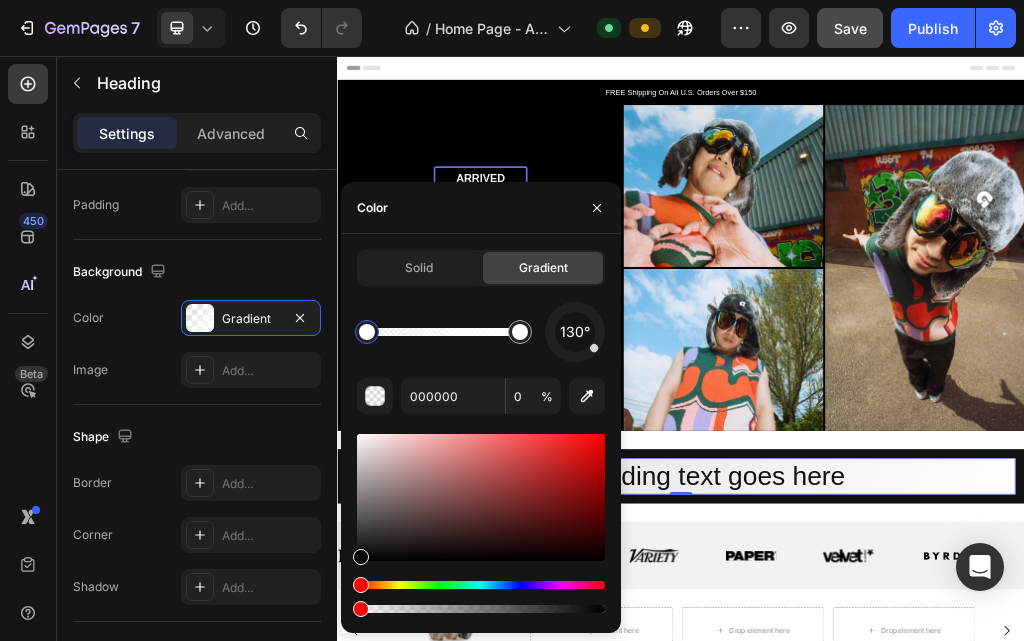 drag, startPoint x: 771, startPoint y: 662, endPoint x: 340, endPoint y: 1041, distance: 573.93555 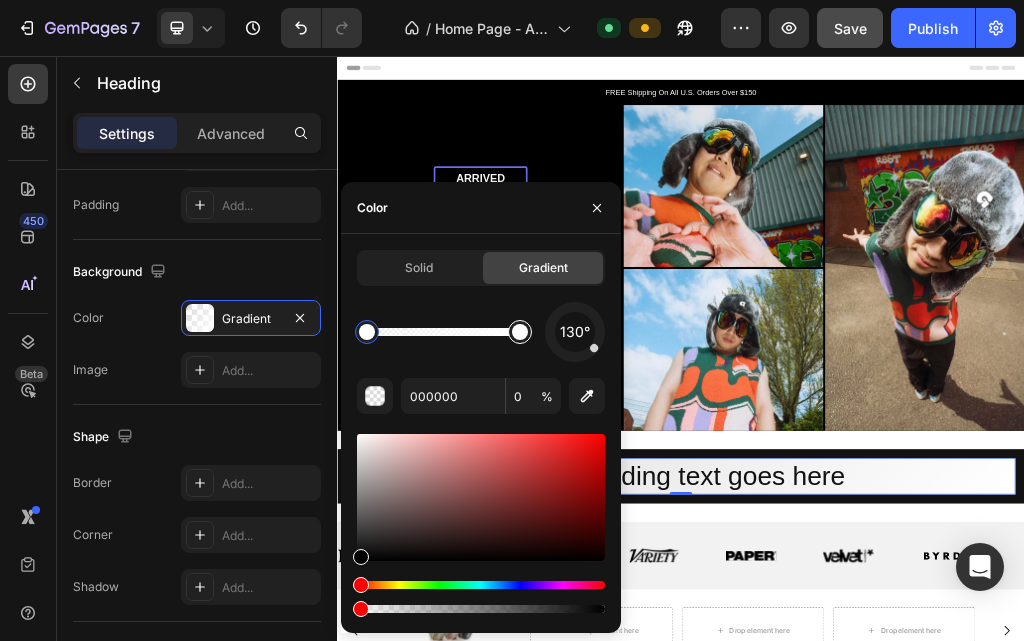 type on "FFFFFF" 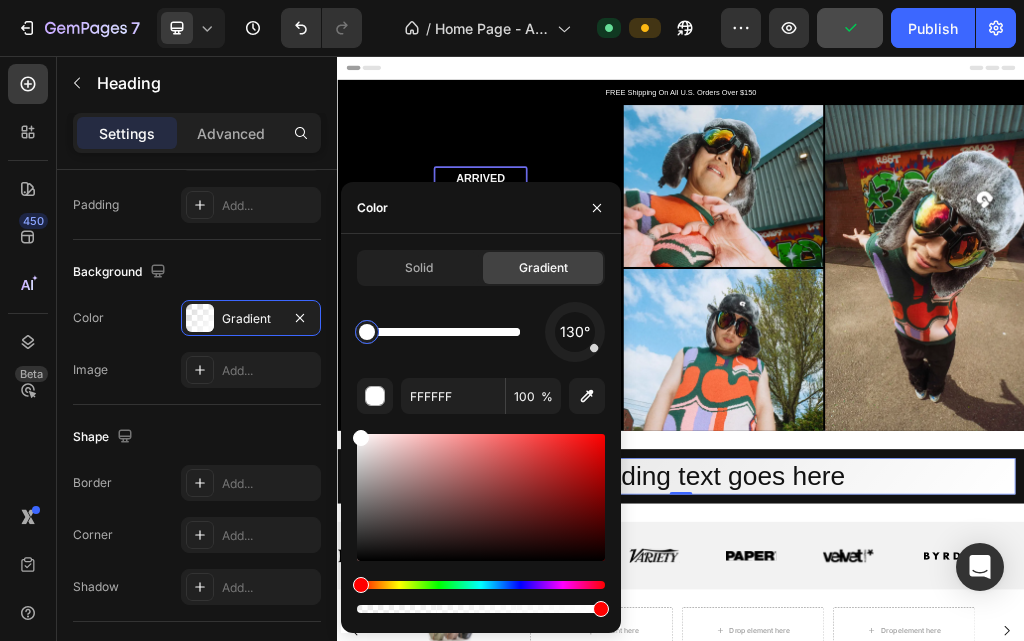 drag, startPoint x: 522, startPoint y: 337, endPoint x: 404, endPoint y: 288, distance: 127.769325 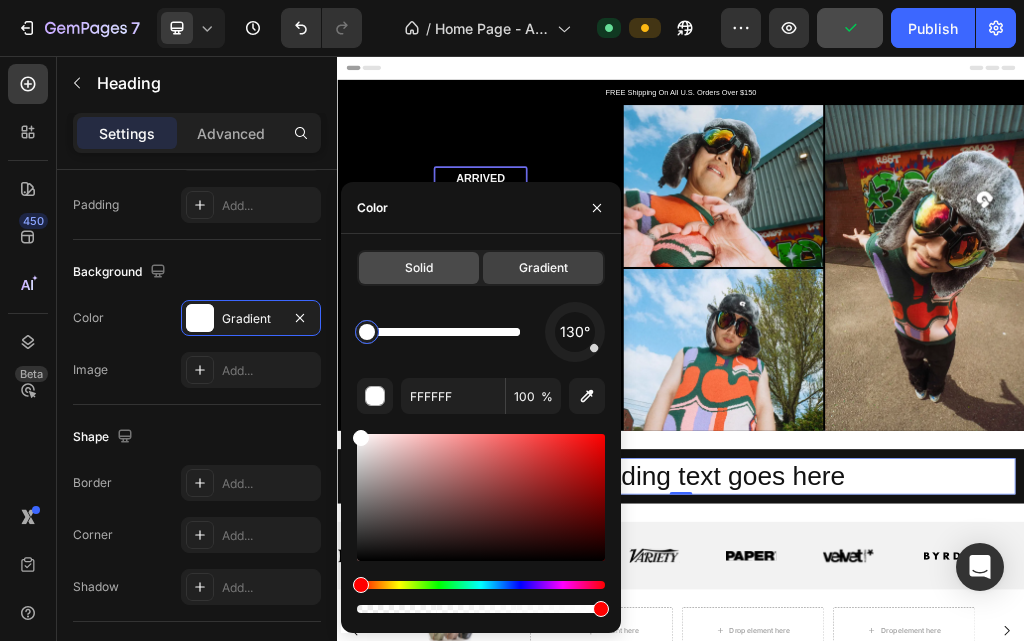 click on "Solid" 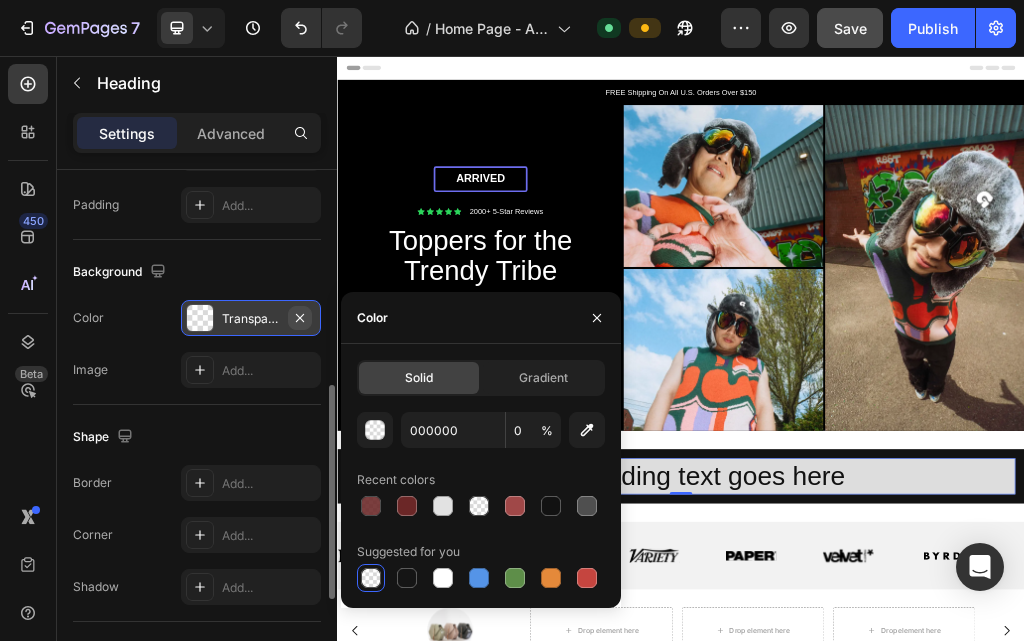 click 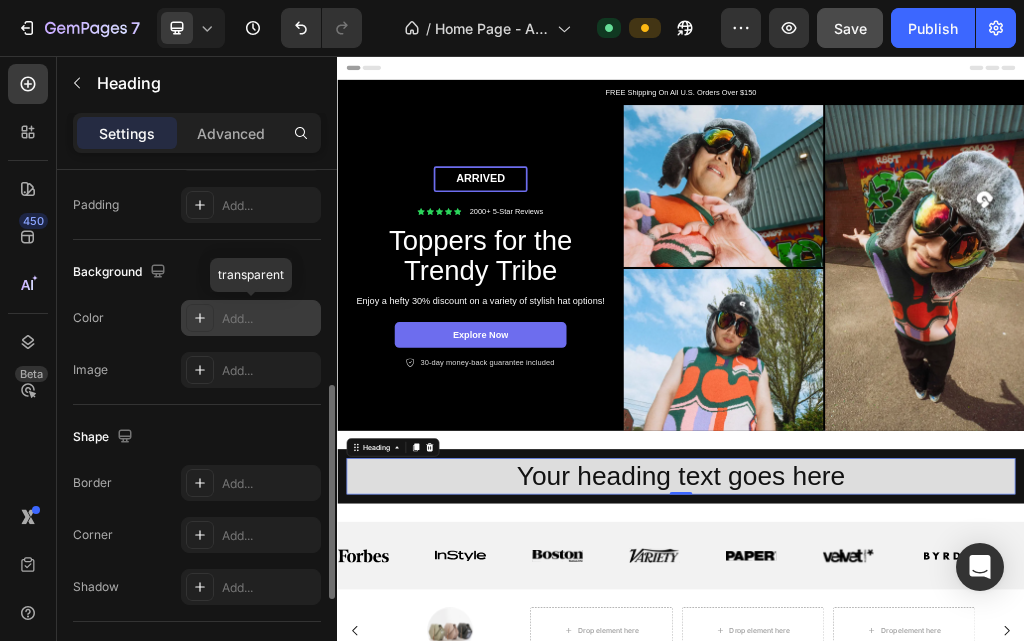 click on "Add..." at bounding box center (269, 319) 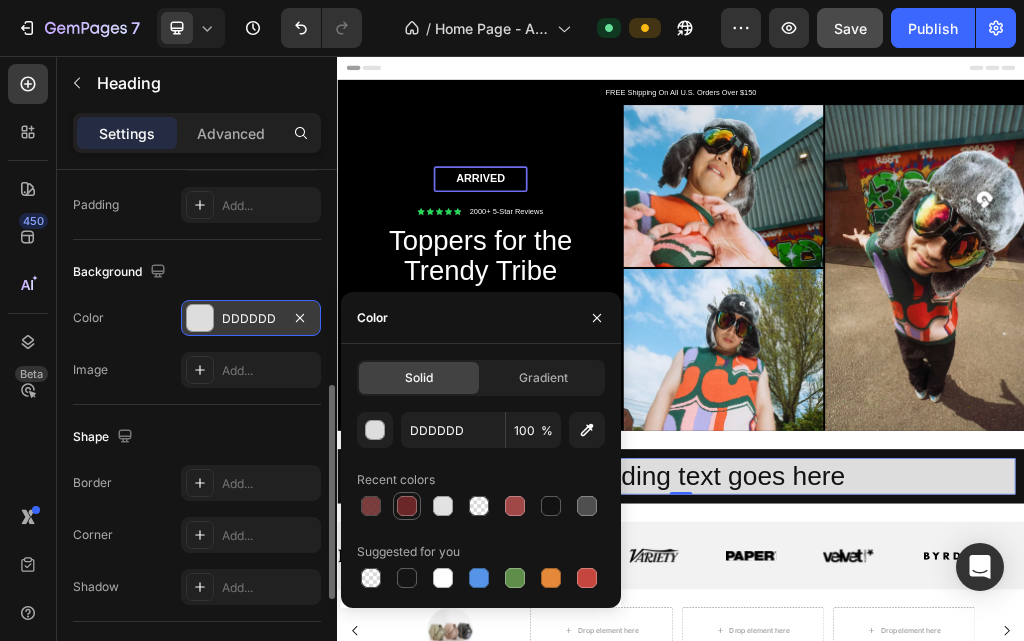 click at bounding box center [407, 506] 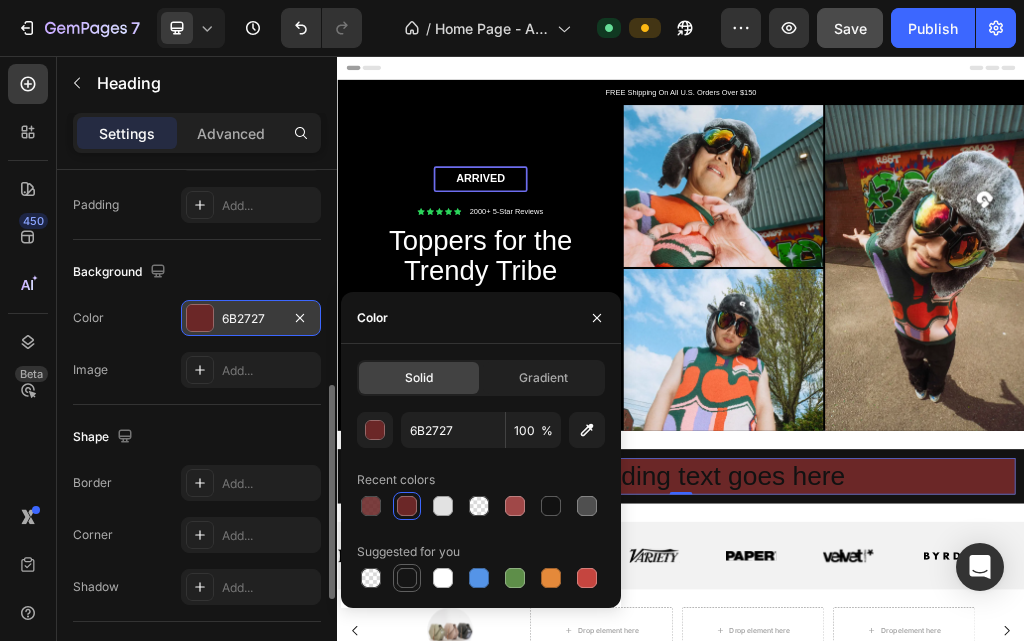 click at bounding box center (407, 578) 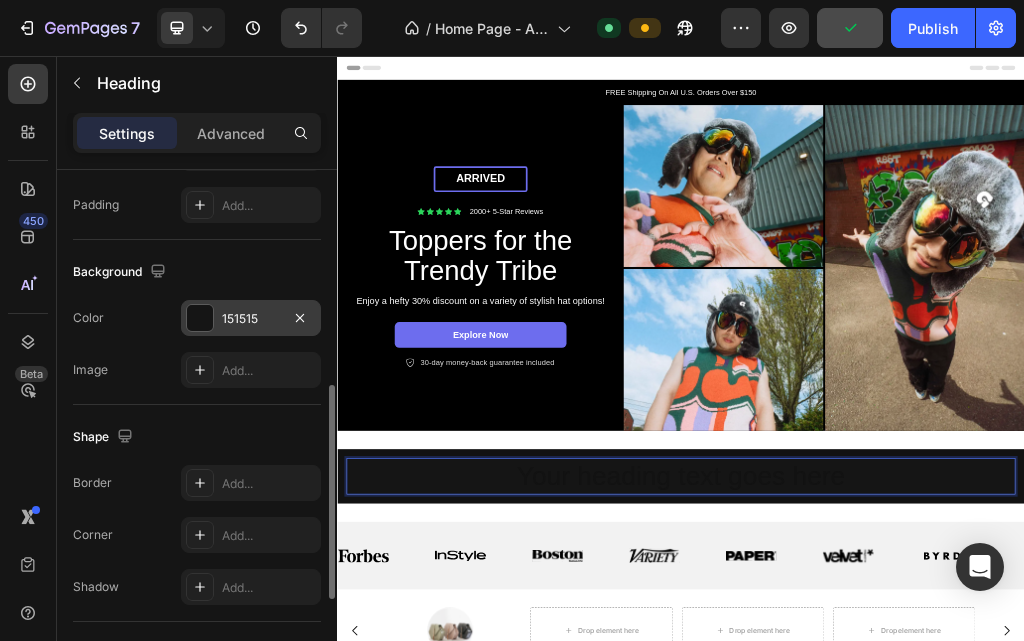 click on "Your heading text goes here" at bounding box center (937, 790) 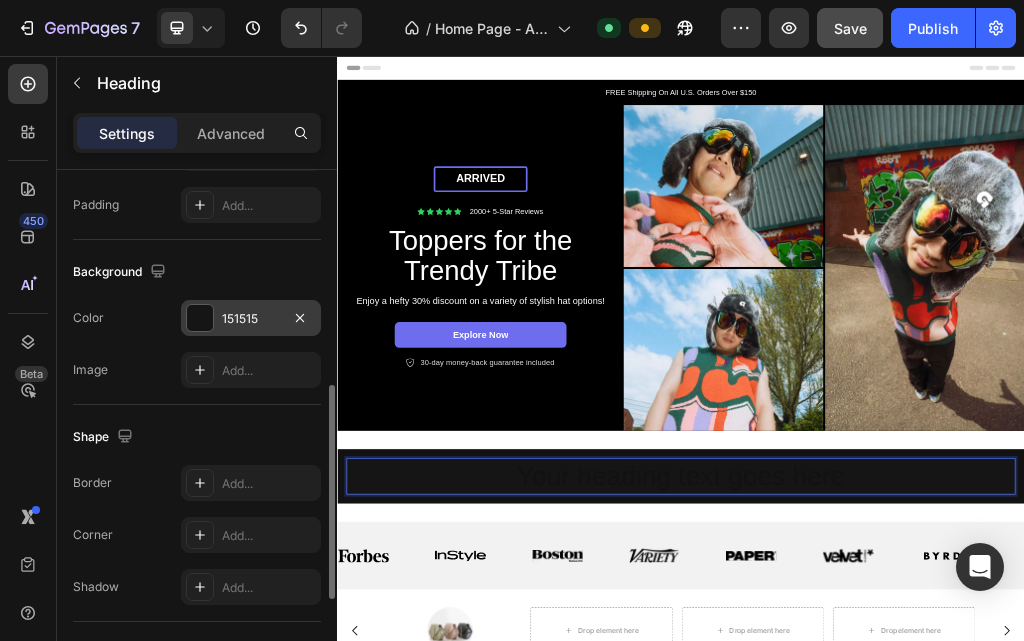 click on "Your heading text goes here" at bounding box center (937, 790) 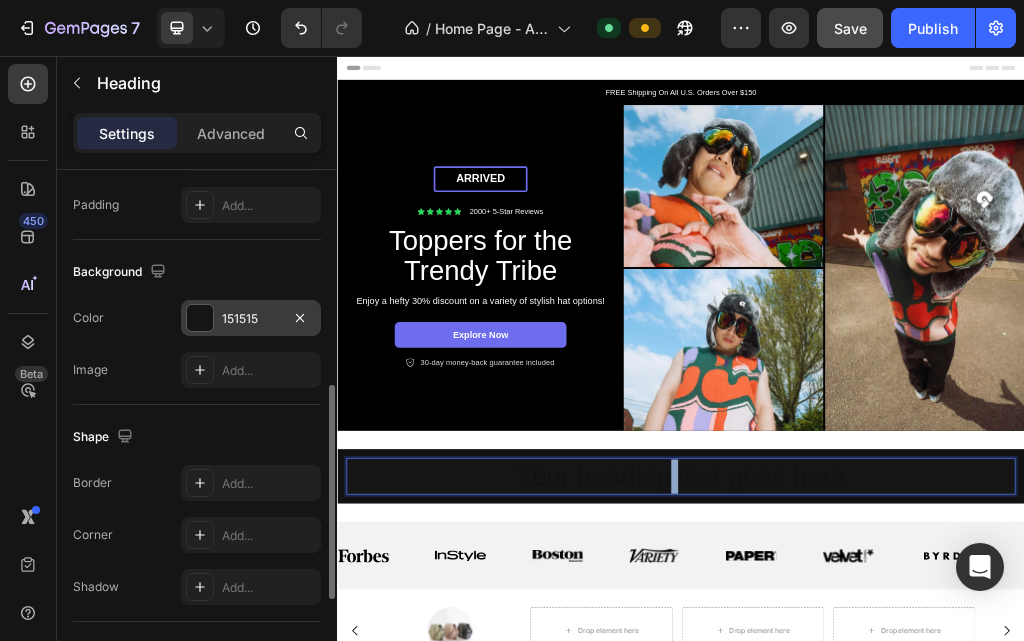 click on "Your heading text goes here" at bounding box center (937, 790) 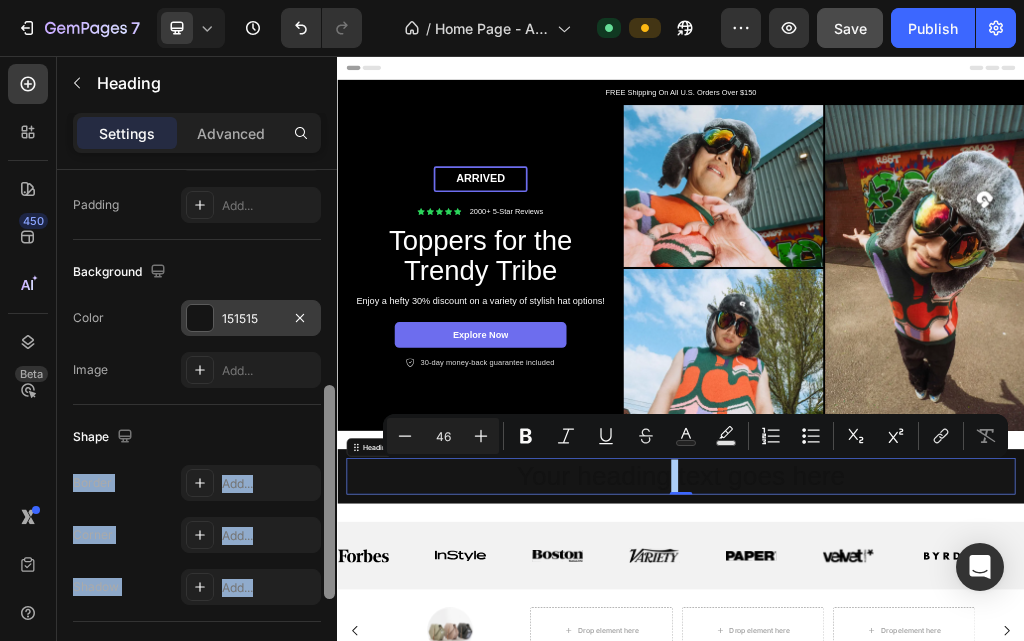 drag, startPoint x: 321, startPoint y: 441, endPoint x: 323, endPoint y: 366, distance: 75.026665 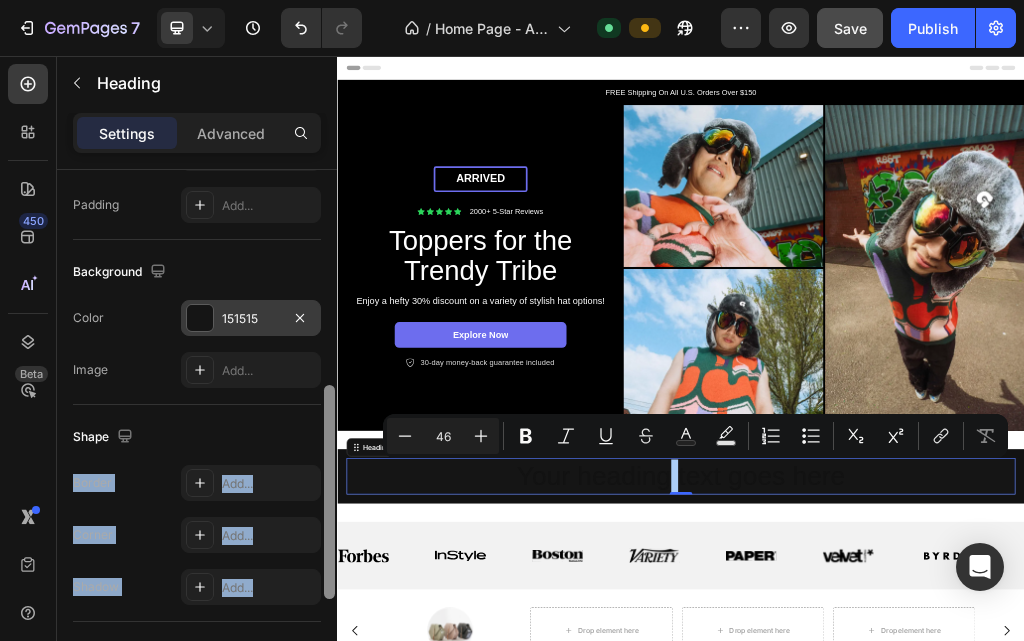 click on "Text style Styles Heading 2 Font Sans-serif Size 46 Color 121212 Align Show more Size Width 100% Padding Add... Background The changes might be hidden by  the video. Color 151515 Image Add... Shape Border Add... Corner Add... Shadow Add... SEO HTML tag H2 Align Delete element" at bounding box center [197, 434] 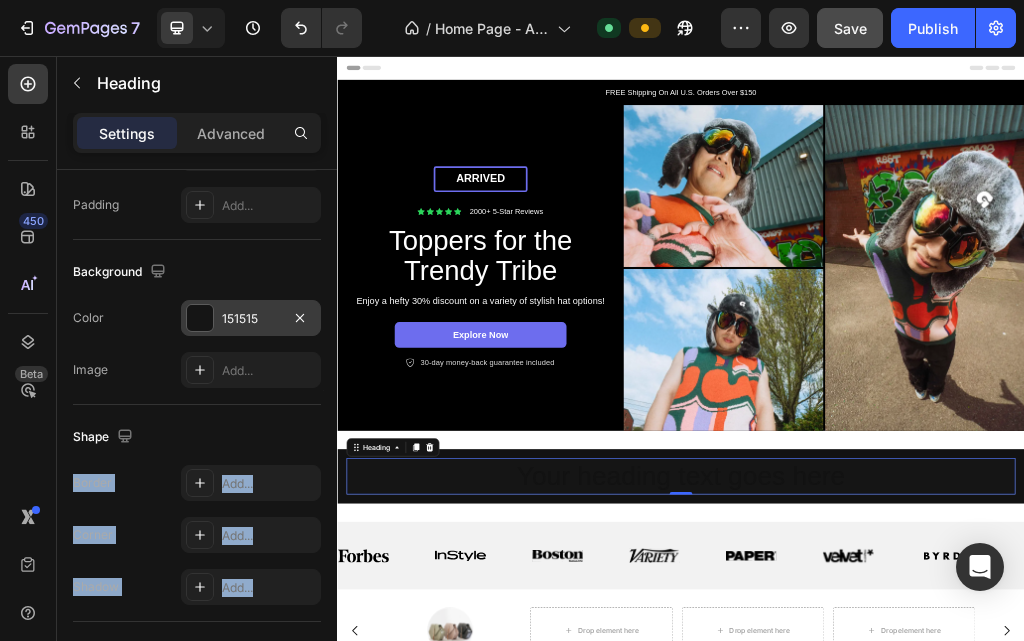 scroll, scrollTop: 0, scrollLeft: 0, axis: both 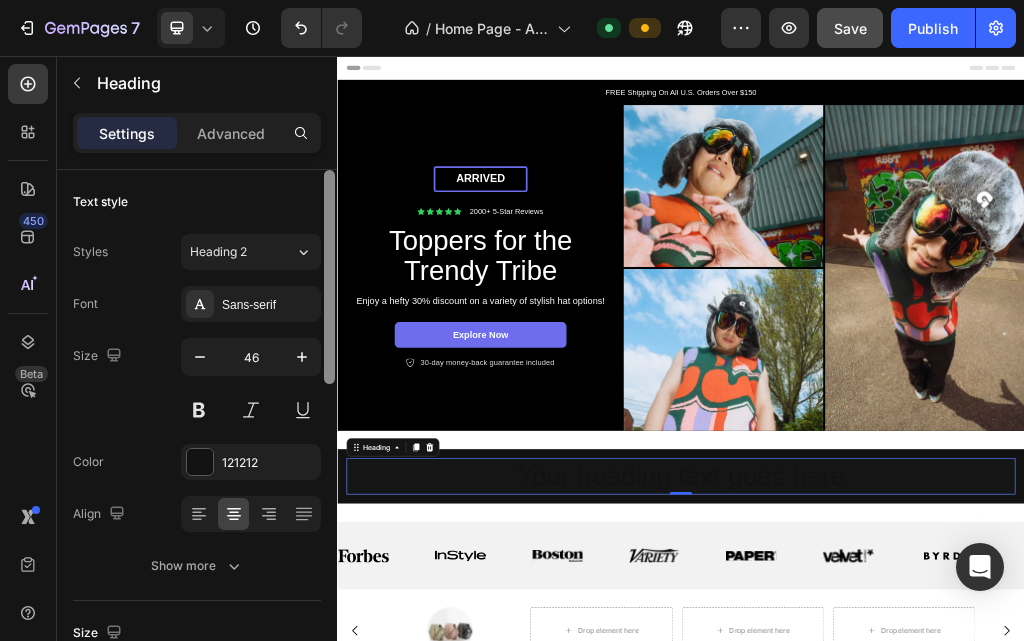 click at bounding box center [329, 434] 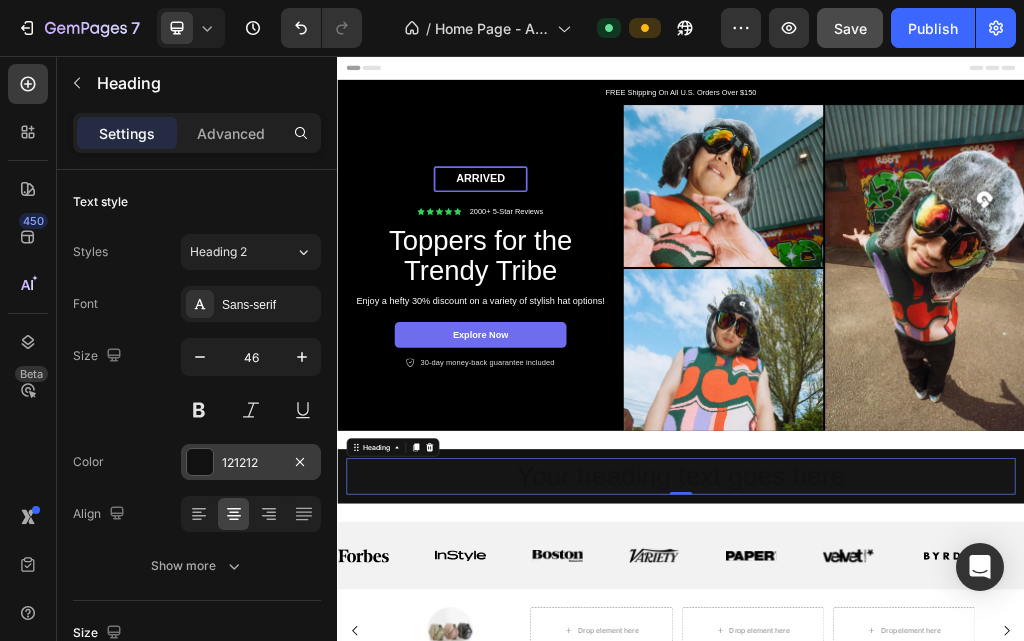 click at bounding box center (200, 462) 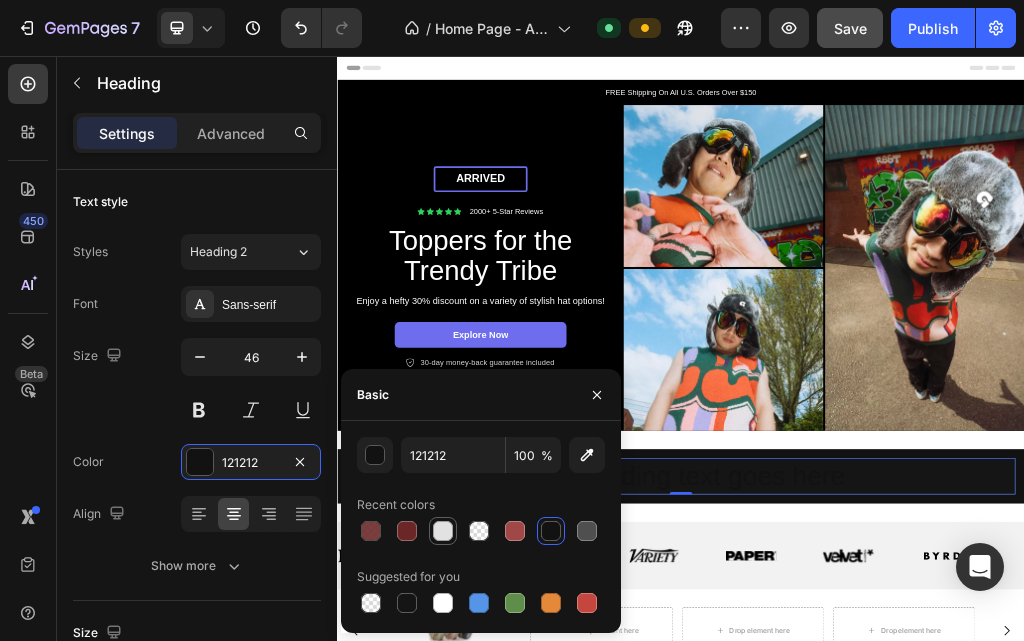 click at bounding box center (443, 531) 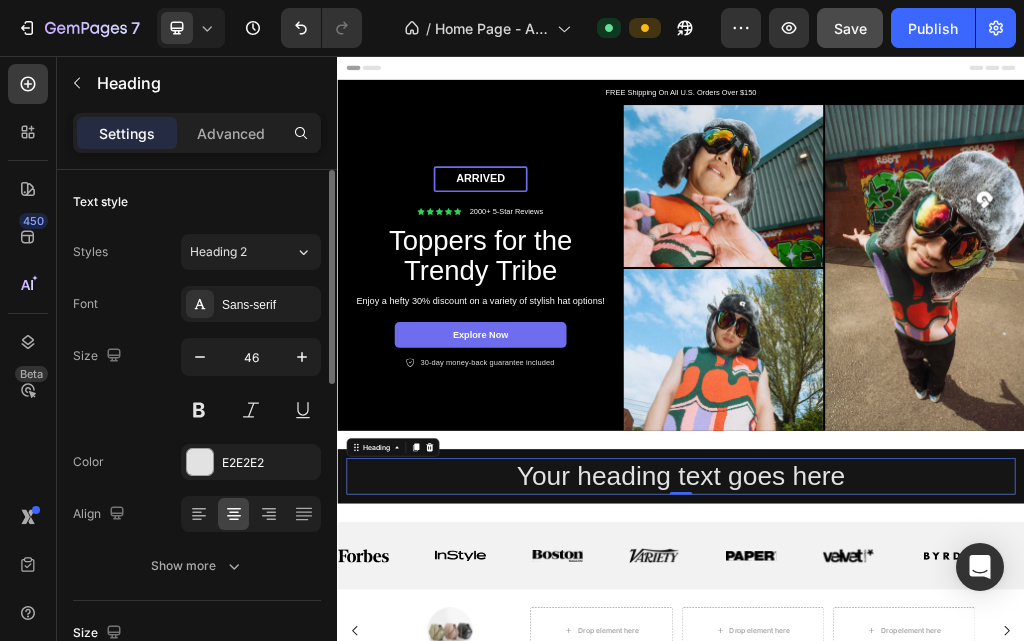 click on "Font Sans-serif Size 46 Color E2E2E2 Align Show more" at bounding box center (197, 435) 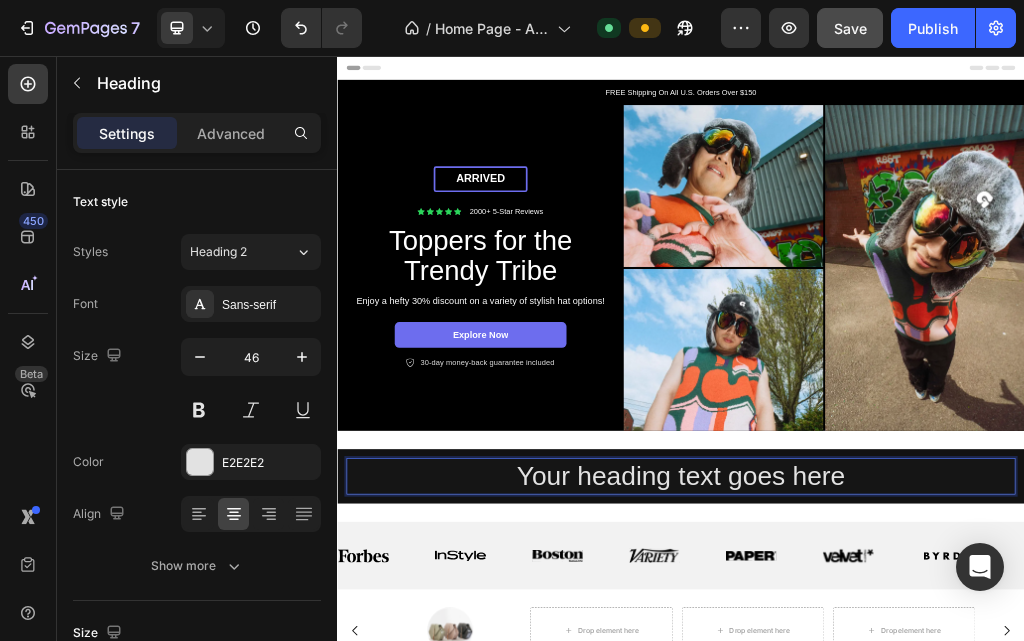 click on "Your heading text goes here" at bounding box center [937, 790] 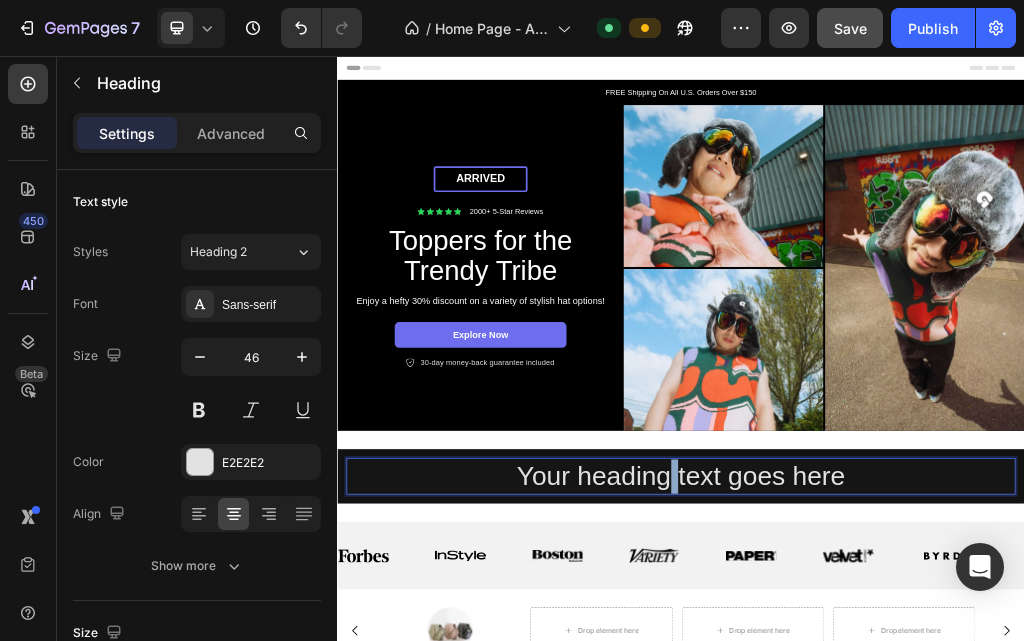 click on "Your heading text goes here" at bounding box center (937, 790) 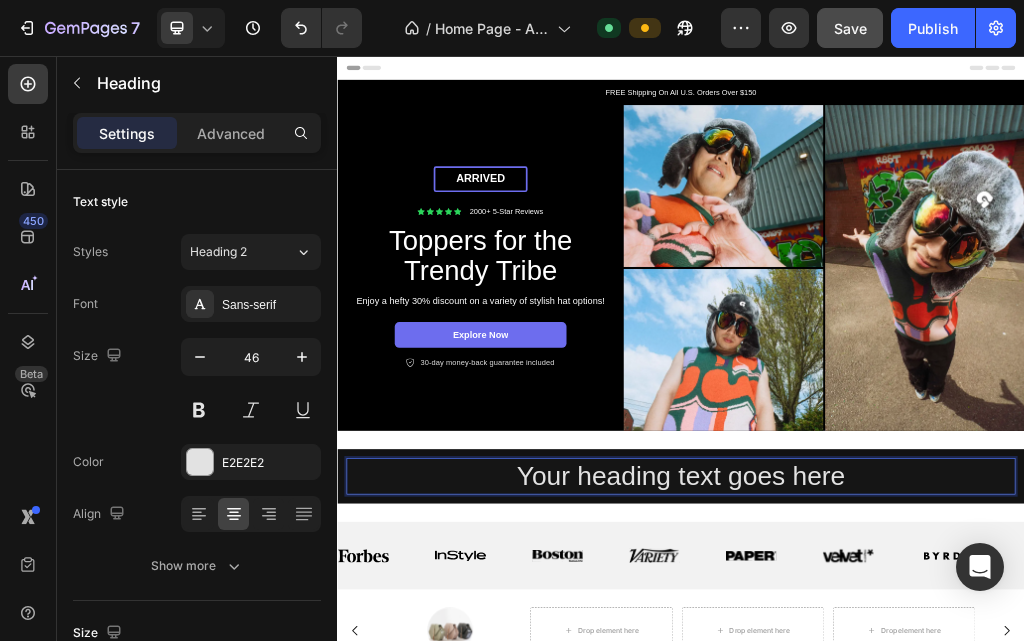 click on "Your heading text goes here" at bounding box center (937, 790) 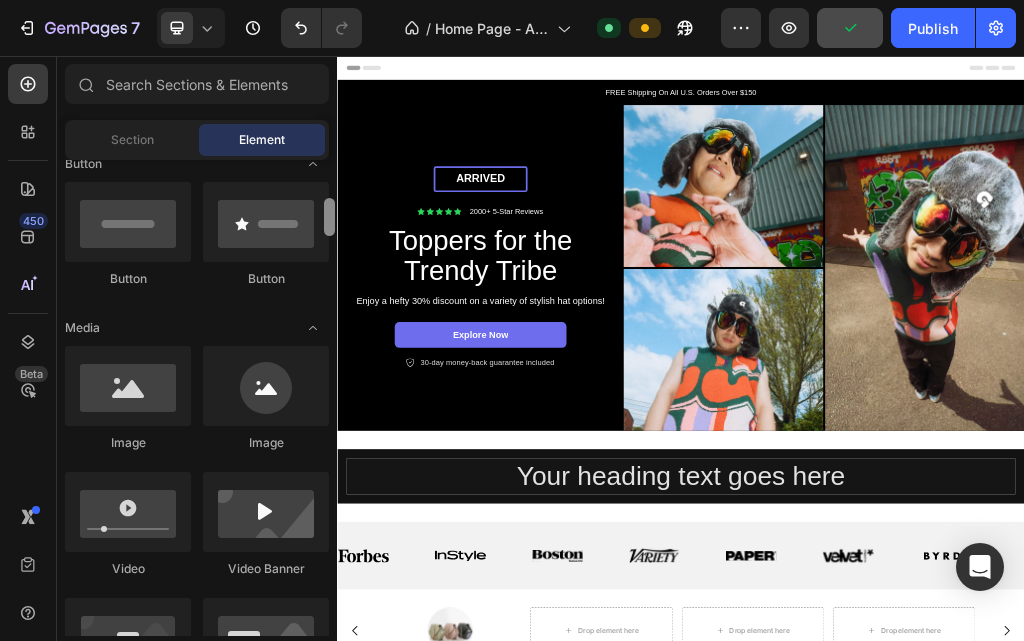 click at bounding box center [329, 398] 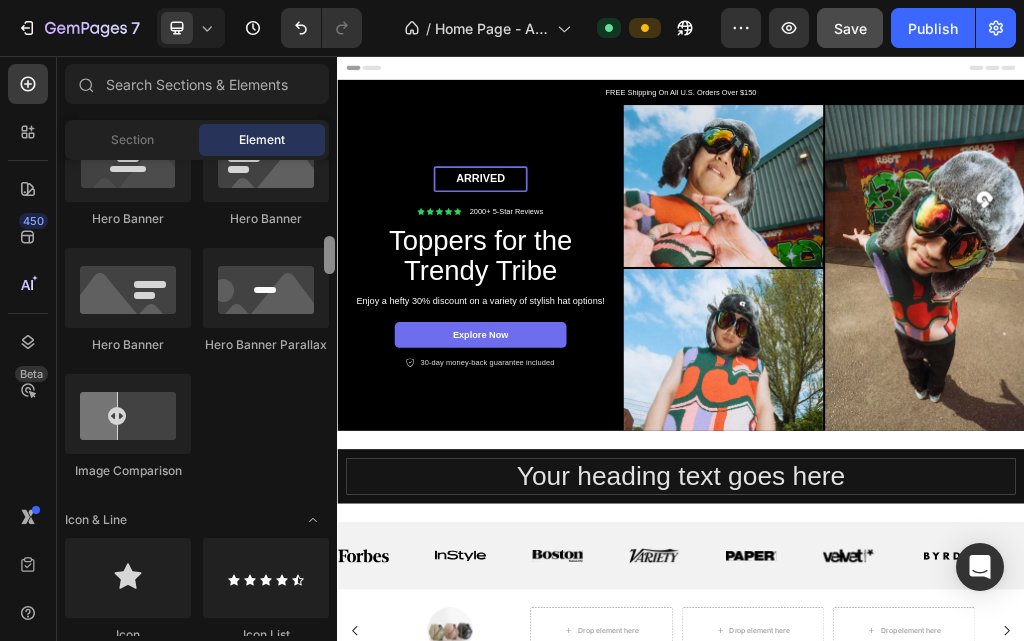 click at bounding box center [329, 398] 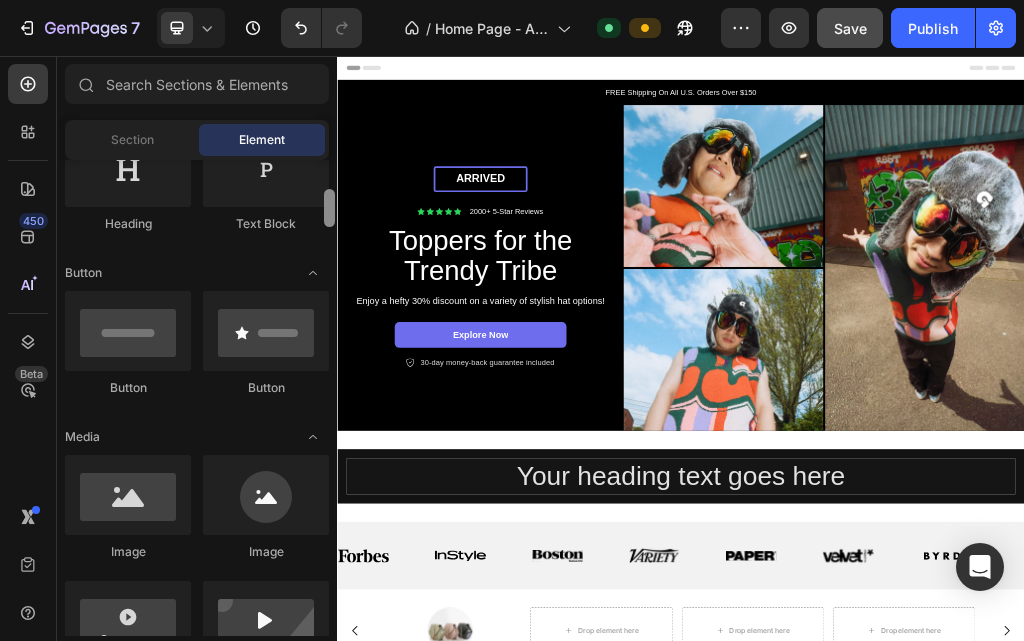 scroll, scrollTop: 342, scrollLeft: 0, axis: vertical 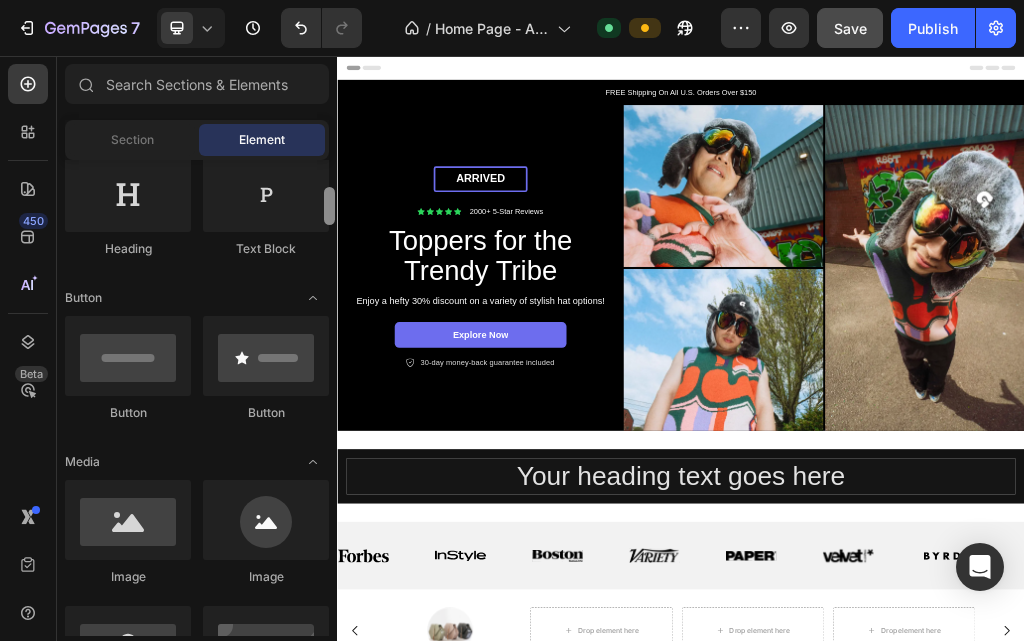 drag, startPoint x: 332, startPoint y: 245, endPoint x: 336, endPoint y: 196, distance: 49.162994 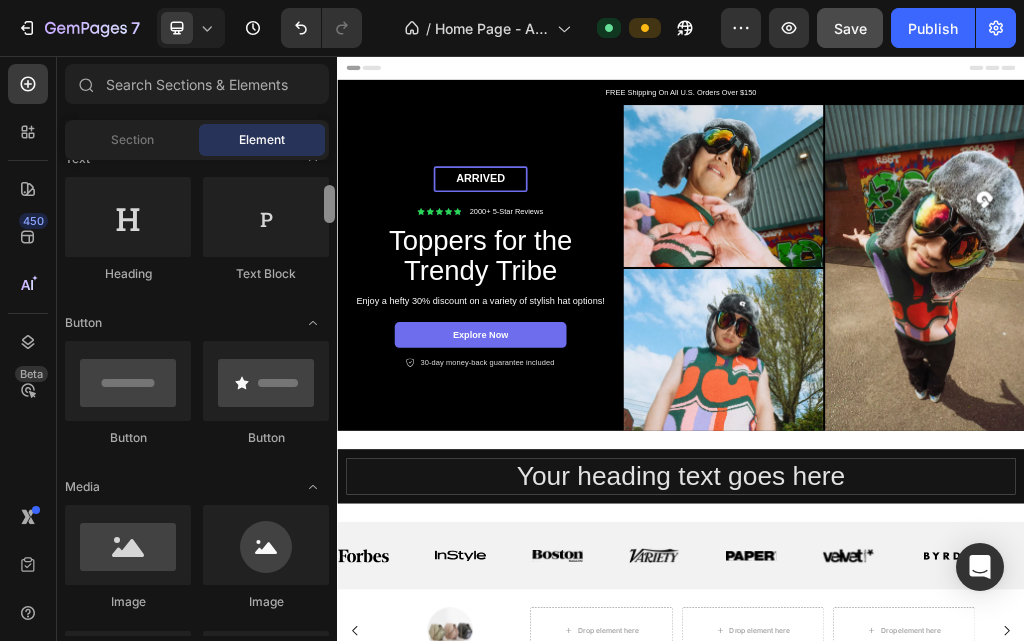 click at bounding box center [329, 204] 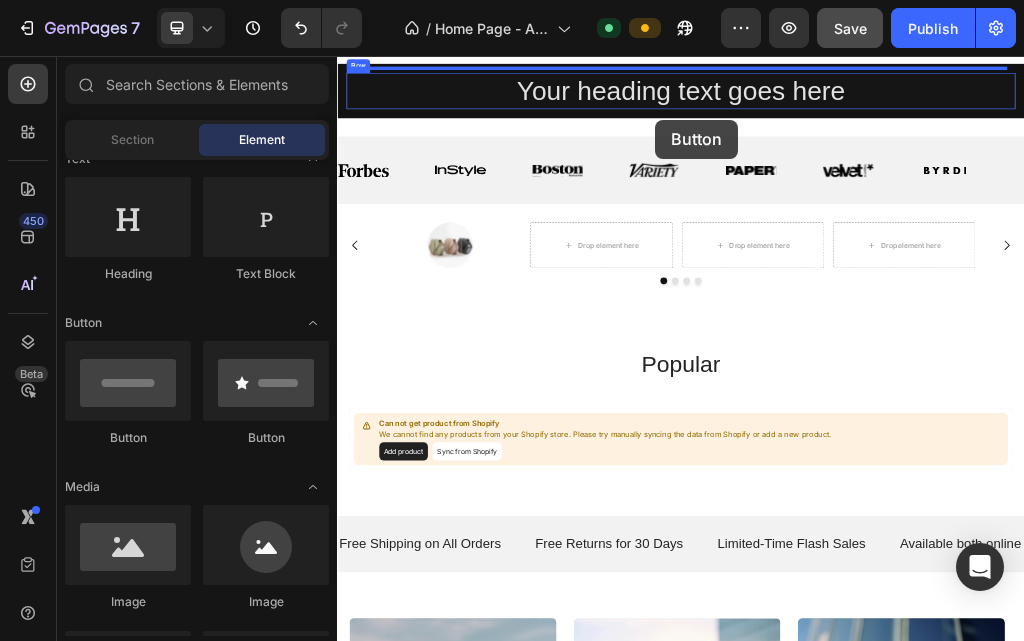 scroll, scrollTop: 620, scrollLeft: 0, axis: vertical 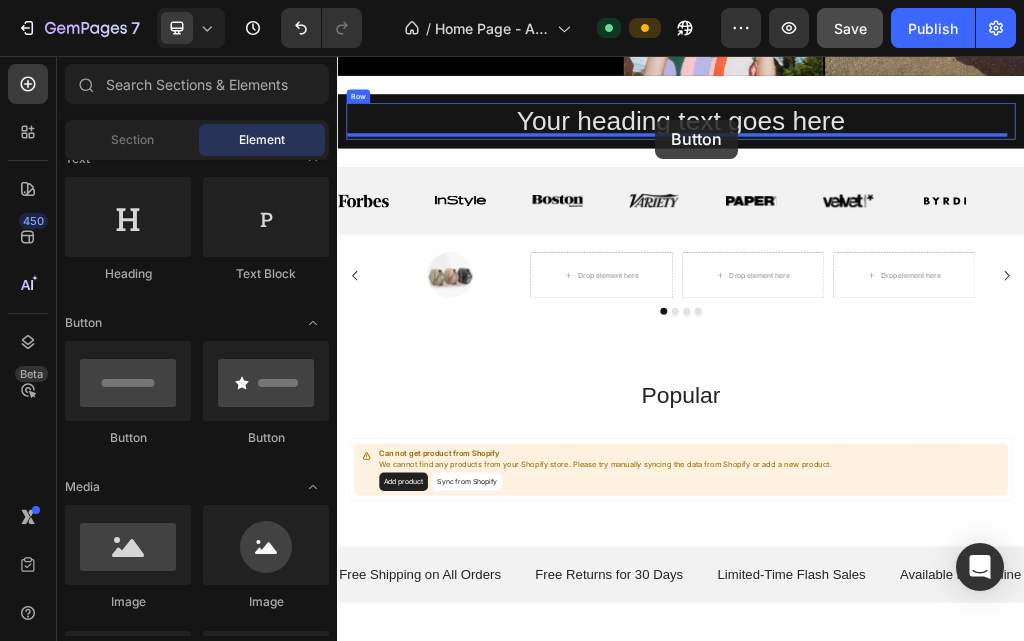 drag, startPoint x: 464, startPoint y: 451, endPoint x: 892, endPoint y: 167, distance: 513.65356 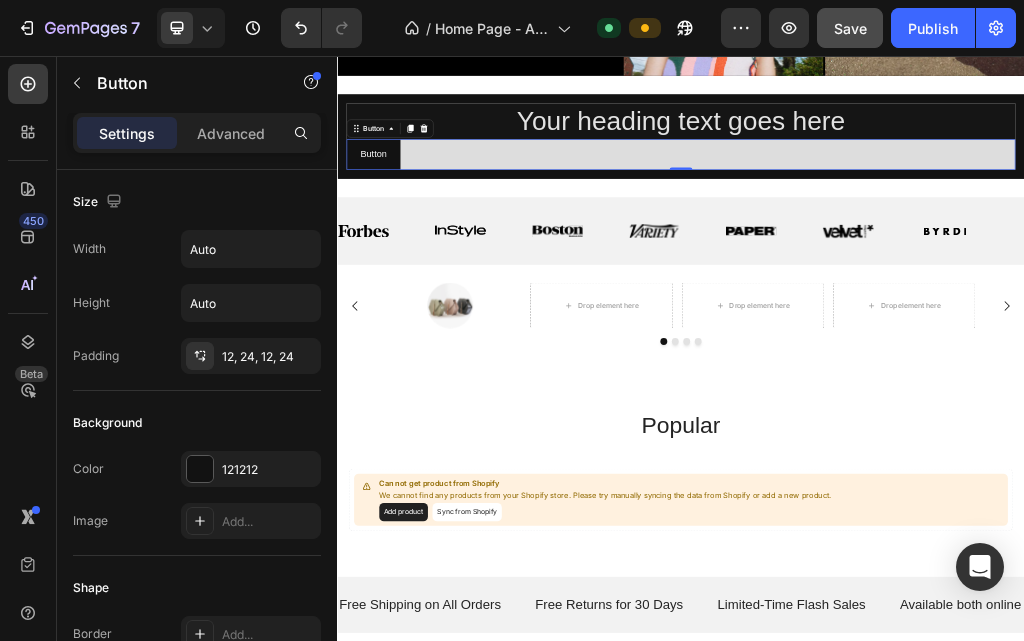 click on "Button Button   0" at bounding box center (937, 227) 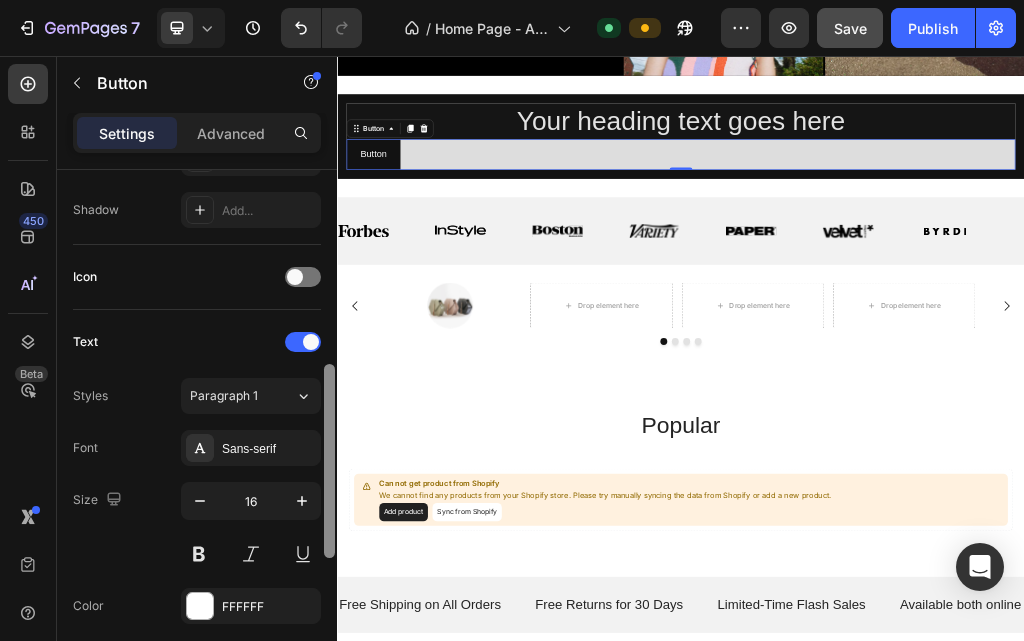 click at bounding box center [329, 461] 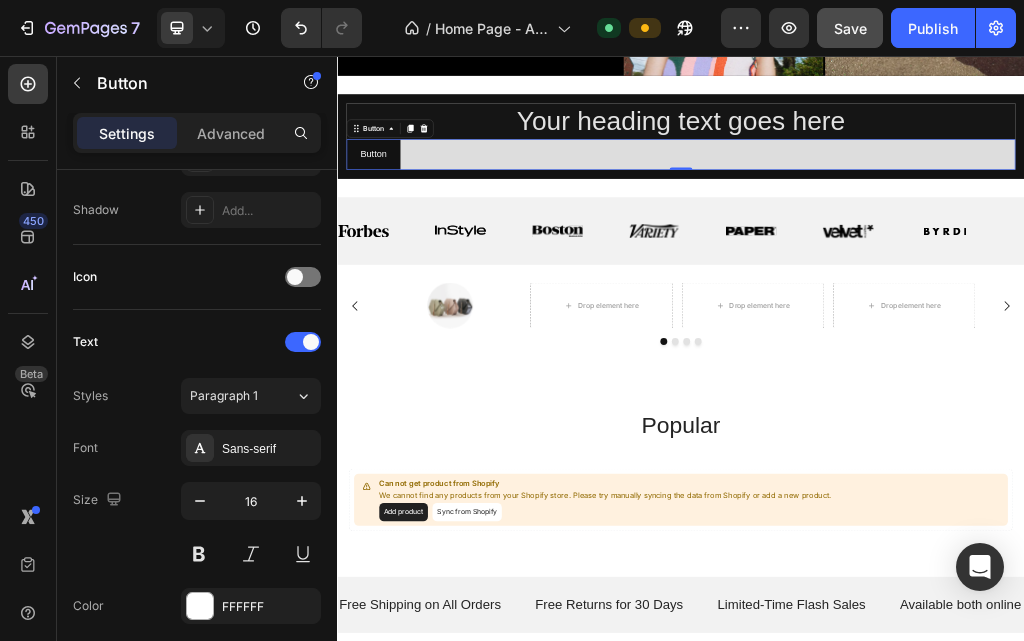 scroll, scrollTop: 906, scrollLeft: 0, axis: vertical 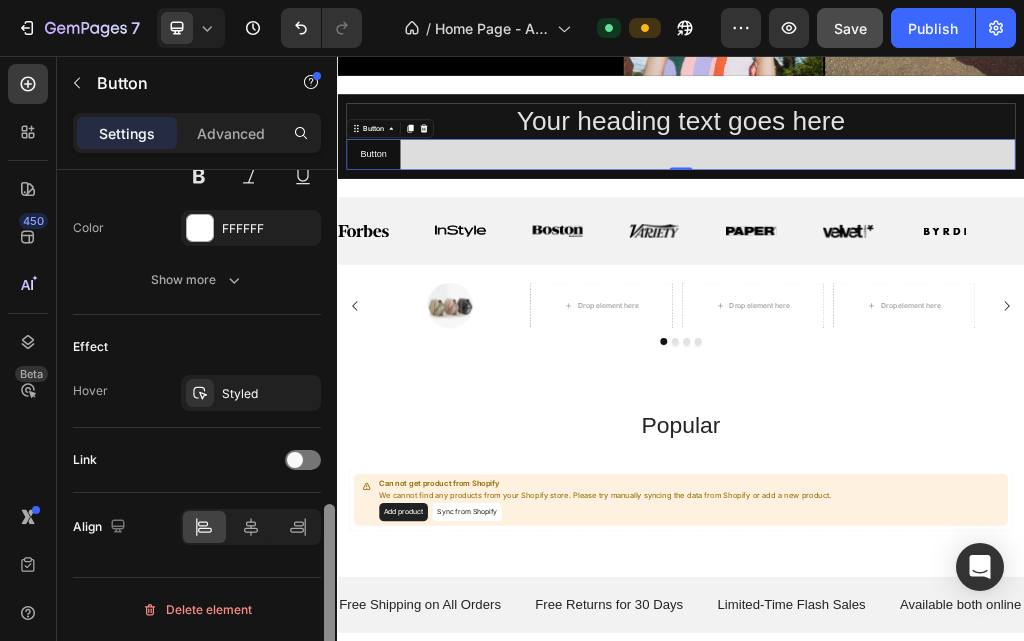 click at bounding box center (329, 434) 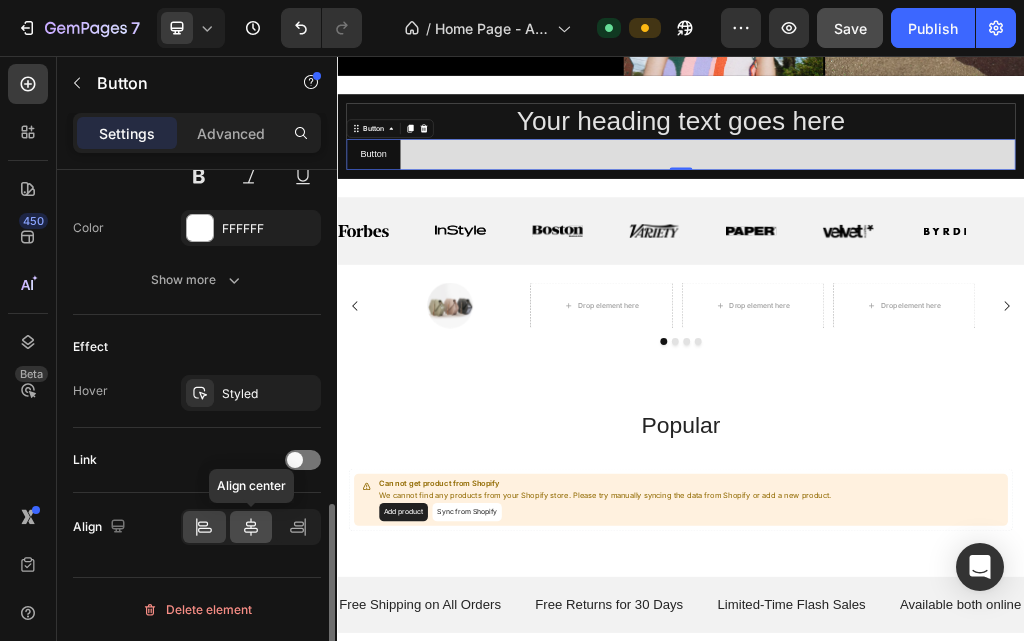 click 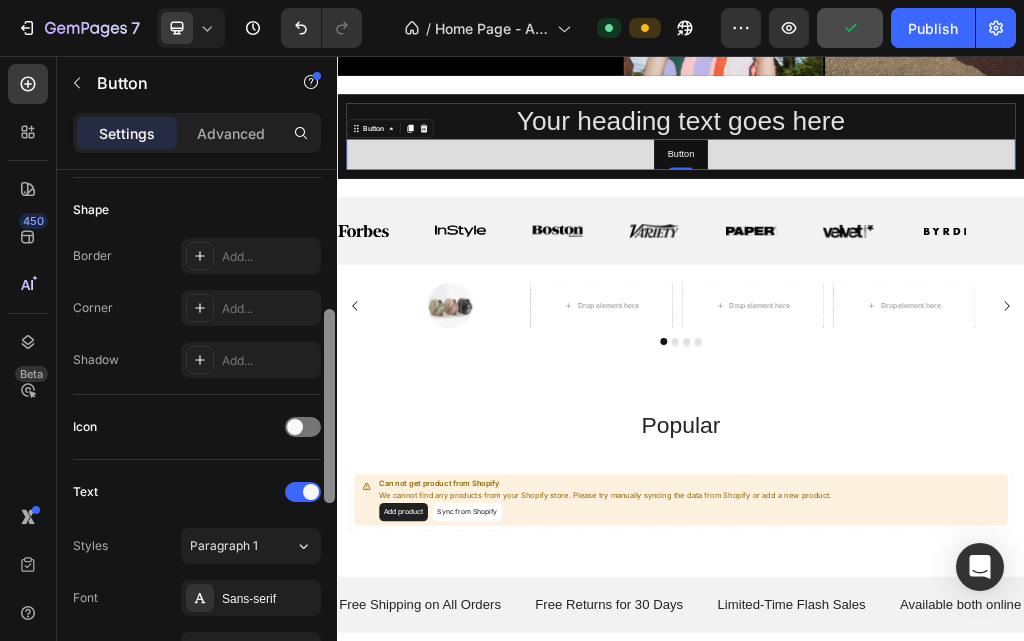click at bounding box center [329, 434] 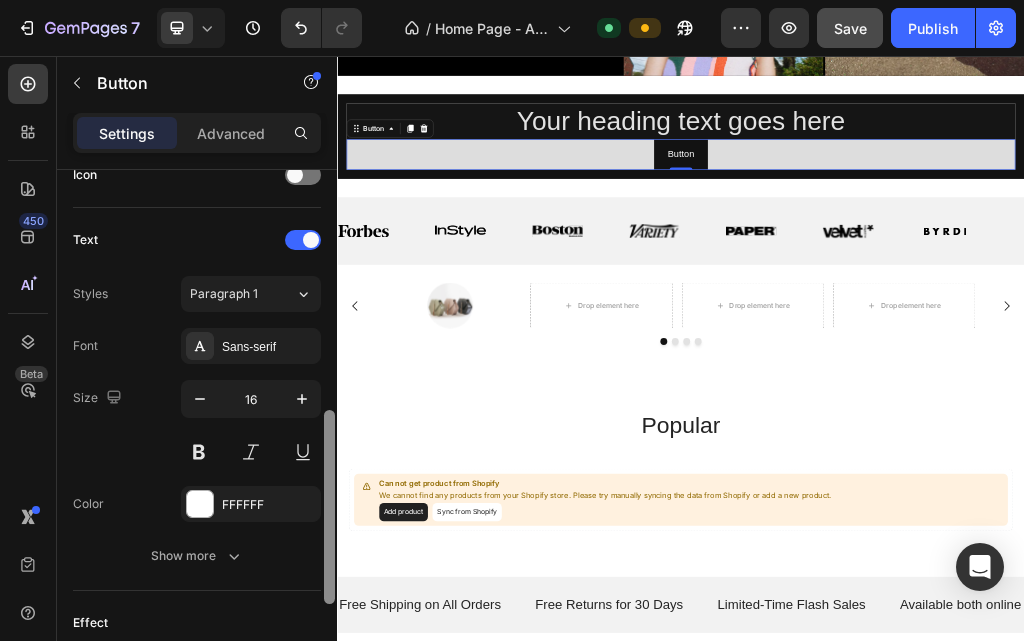 scroll, scrollTop: 636, scrollLeft: 0, axis: vertical 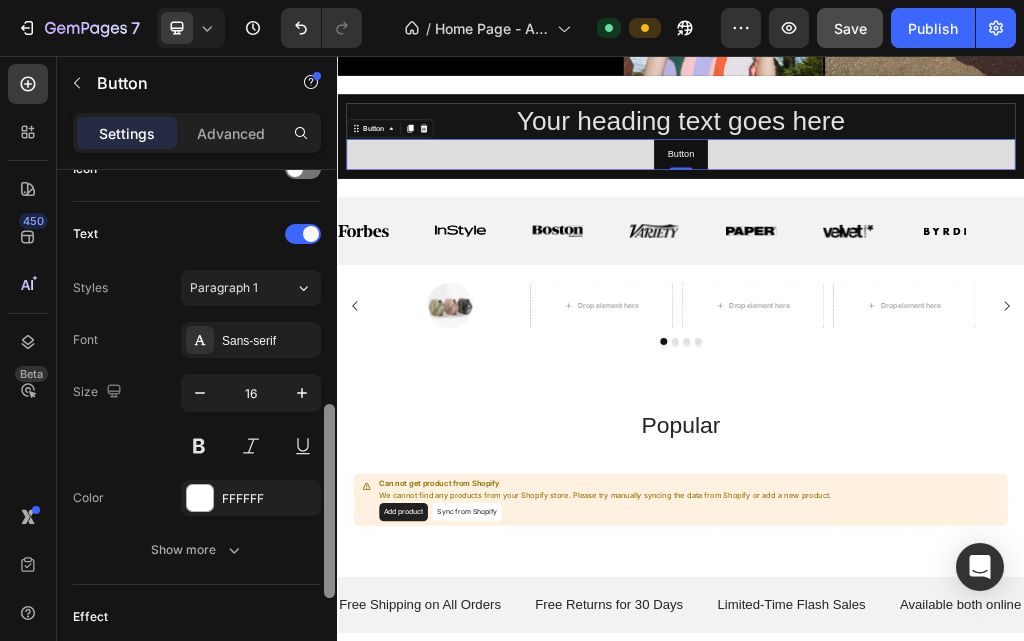 drag, startPoint x: 331, startPoint y: 409, endPoint x: 336, endPoint y: 501, distance: 92.13577 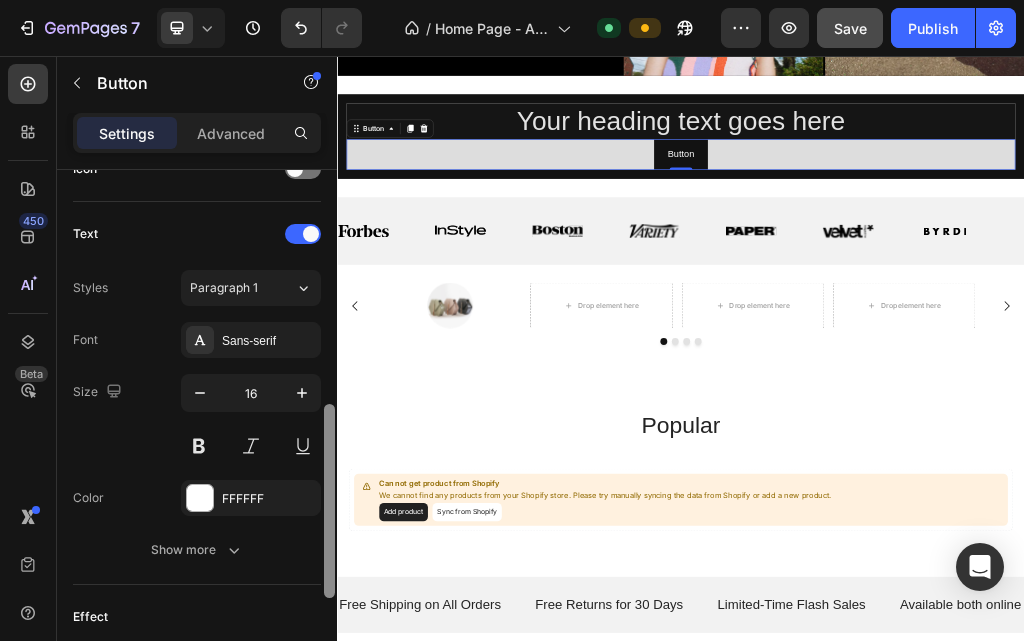click at bounding box center [329, 434] 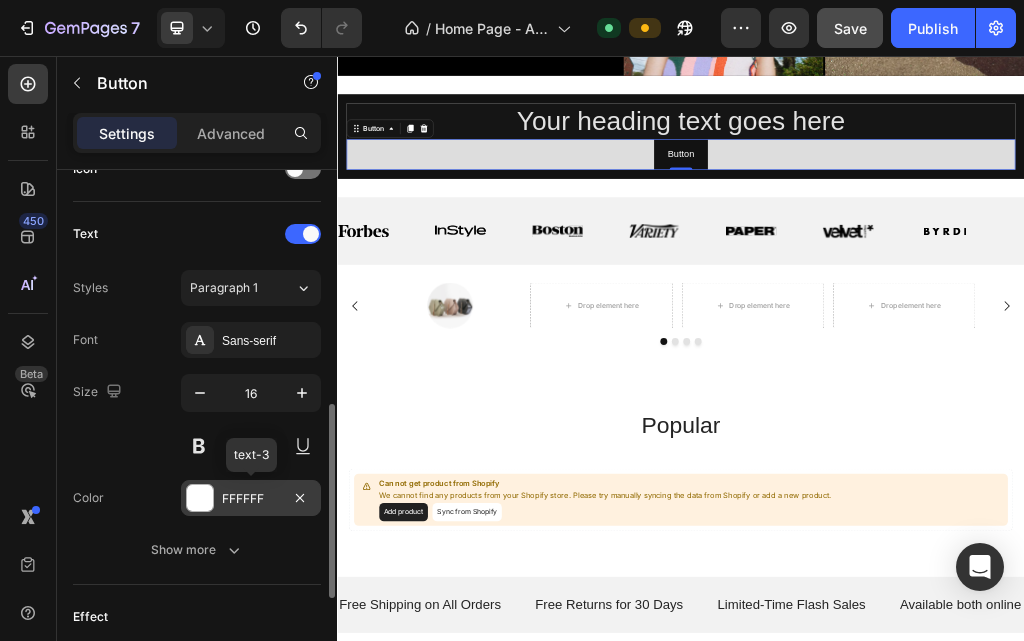 click at bounding box center [200, 498] 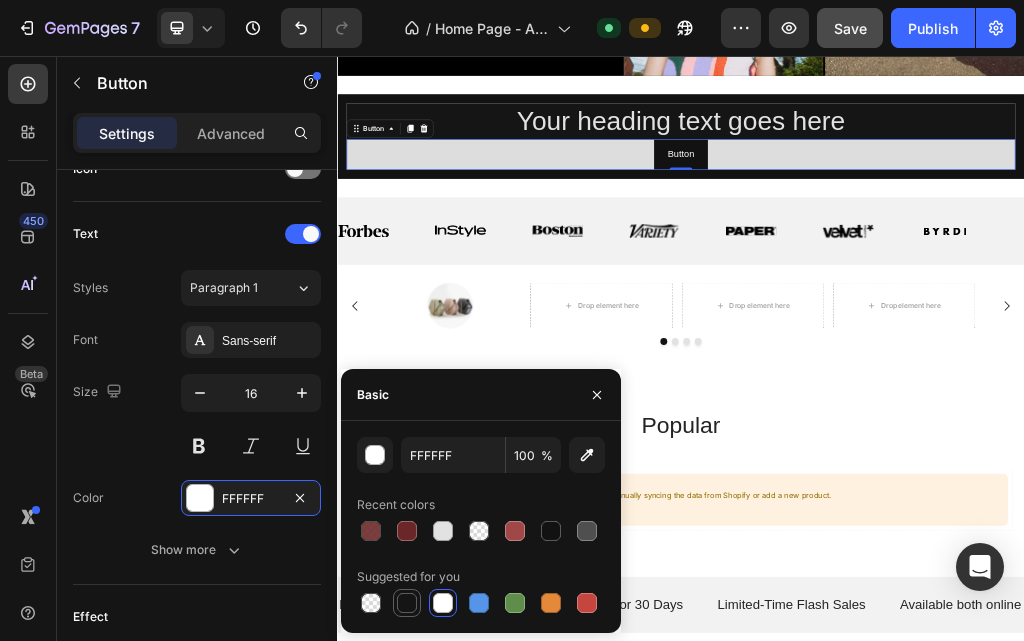 click at bounding box center (407, 603) 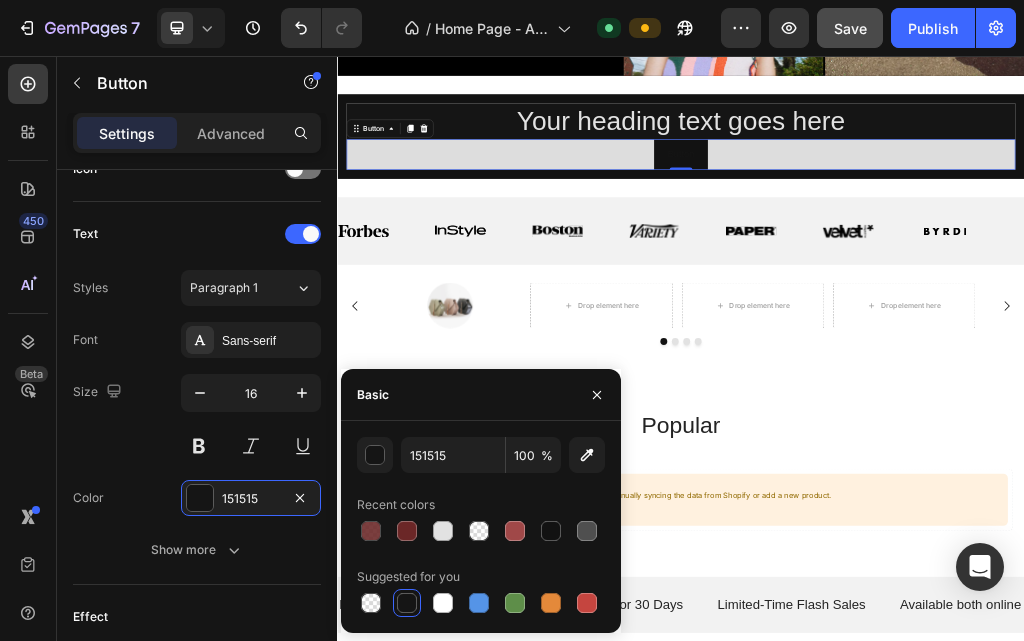 click at bounding box center [407, 603] 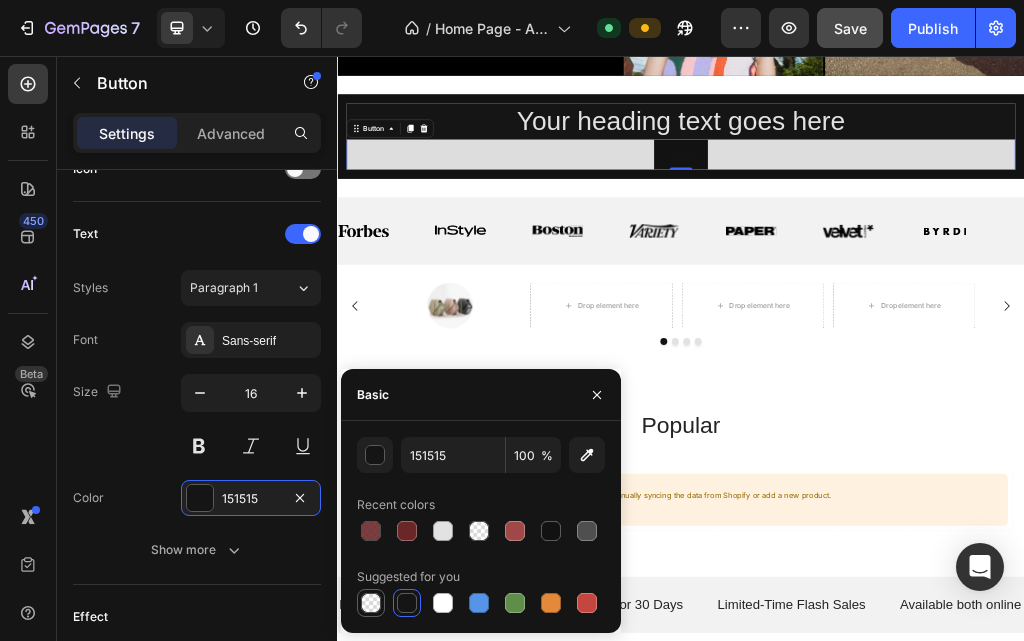 click at bounding box center [371, 603] 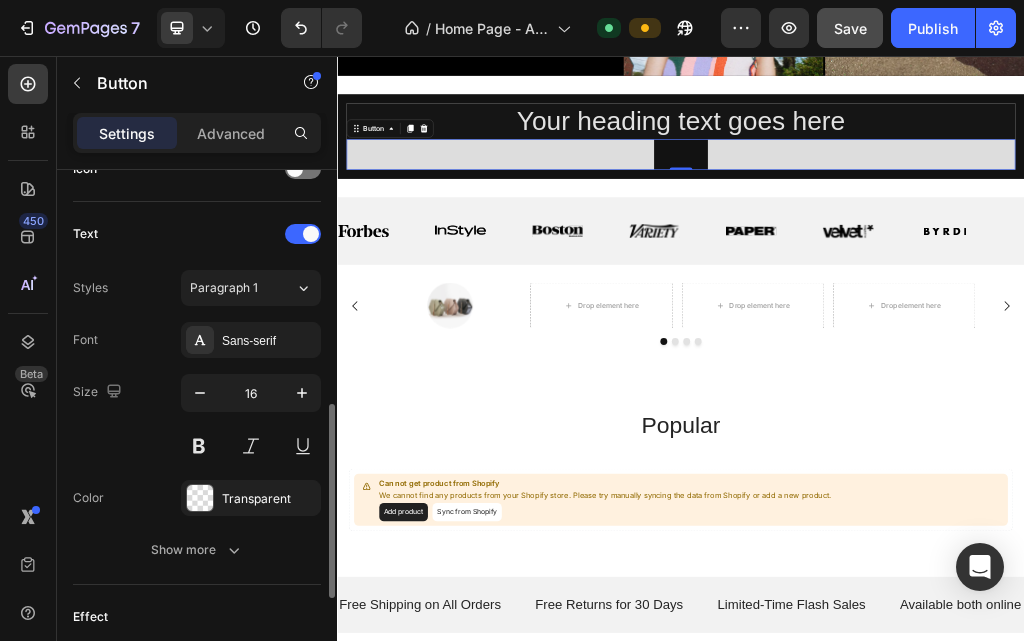 click on "Color Transparent" at bounding box center (197, 498) 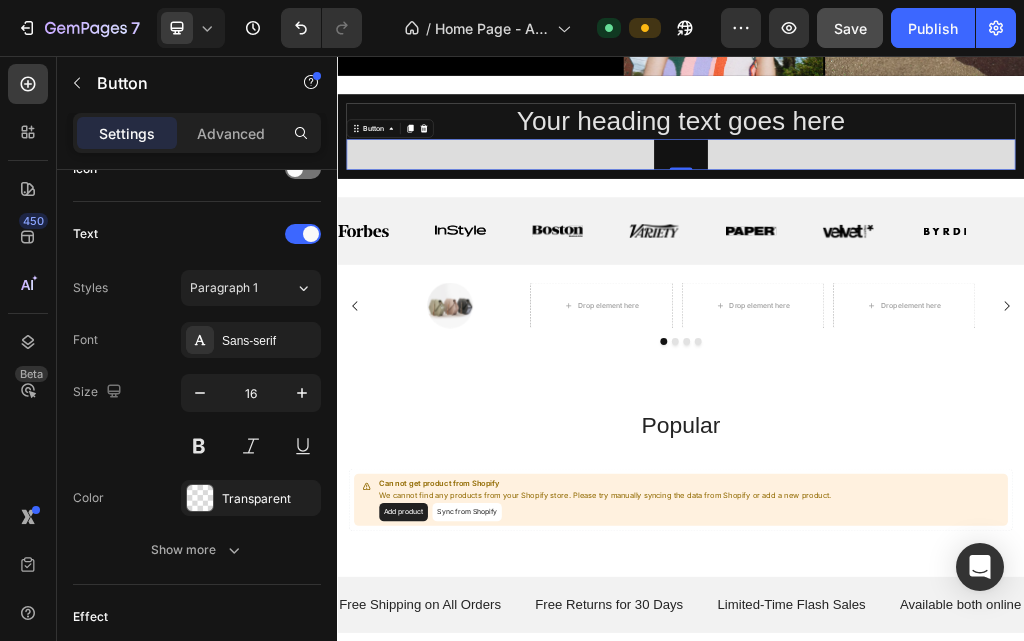 scroll, scrollTop: 108, scrollLeft: 0, axis: vertical 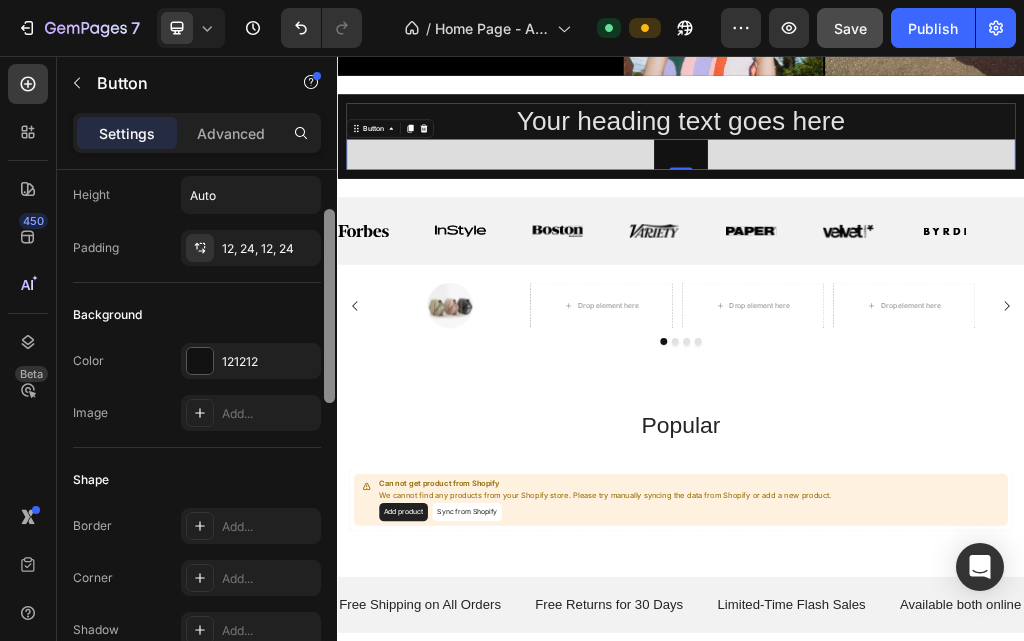 click at bounding box center (329, 434) 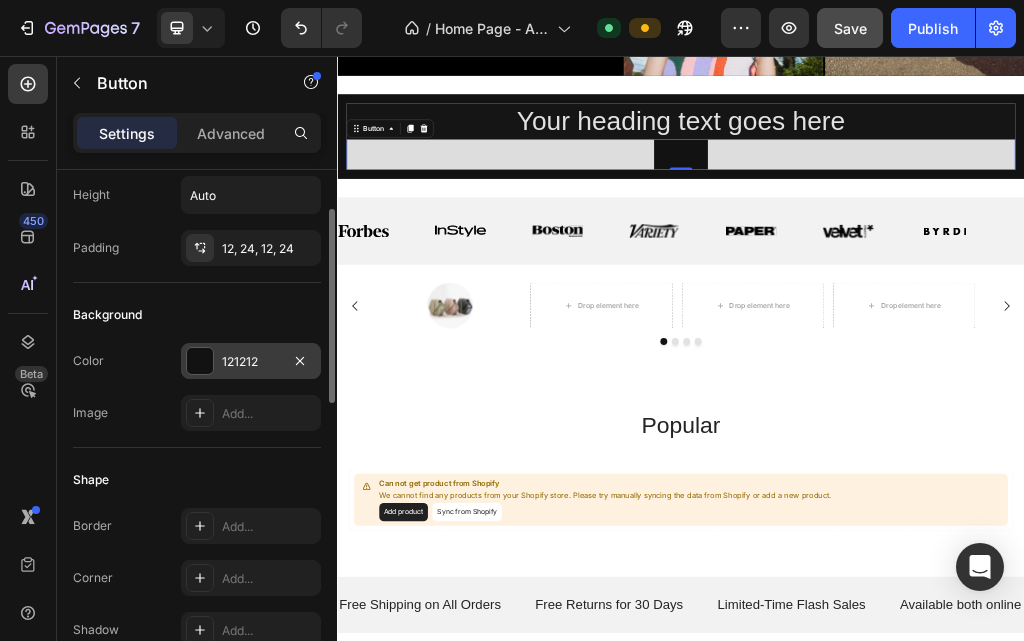 click at bounding box center [200, 361] 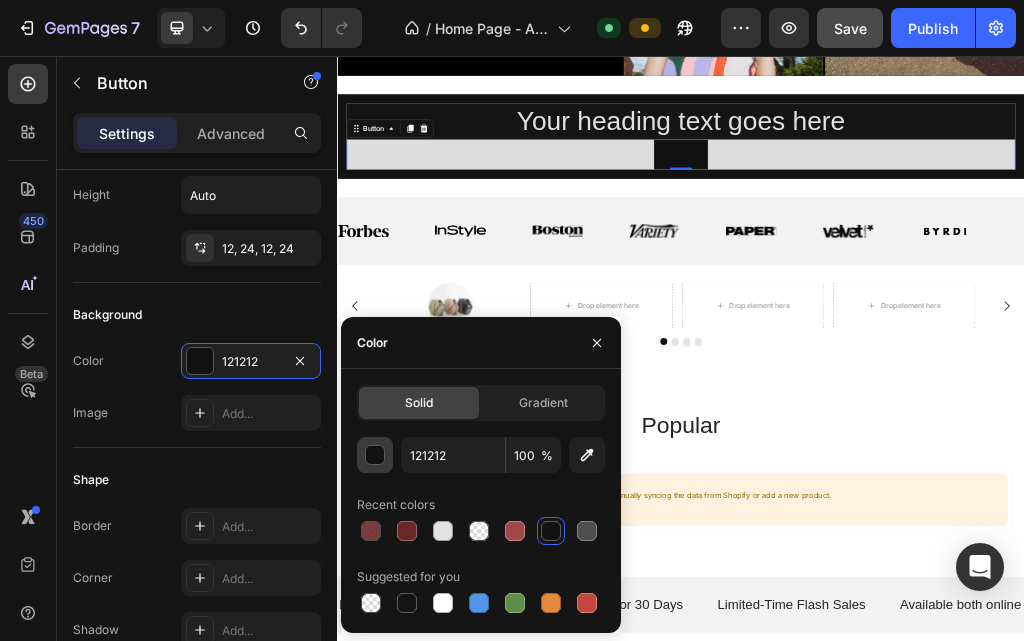 click at bounding box center [376, 456] 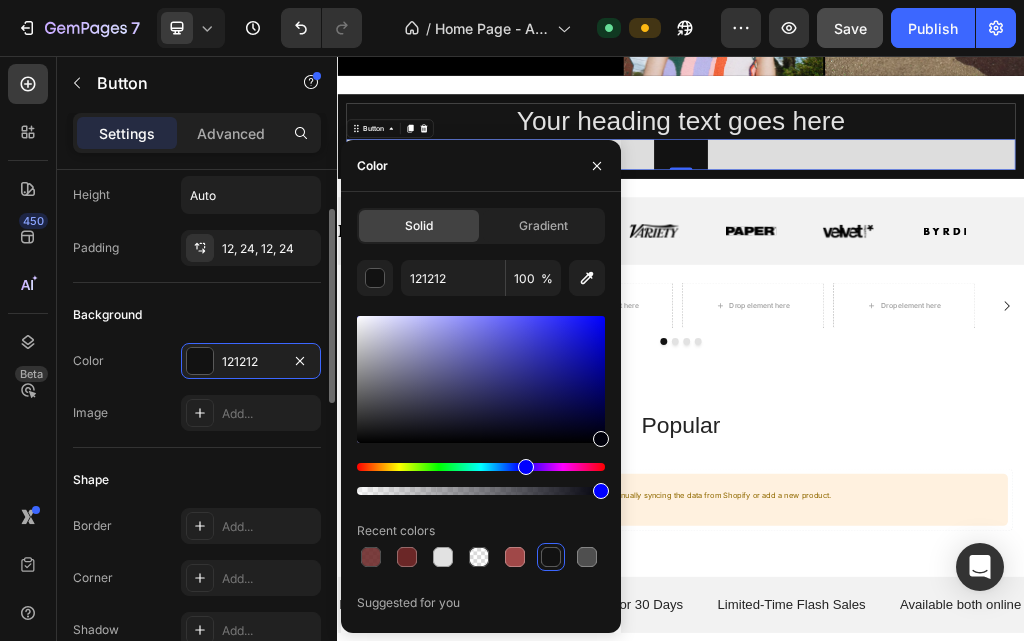 click on "Background" at bounding box center [197, 315] 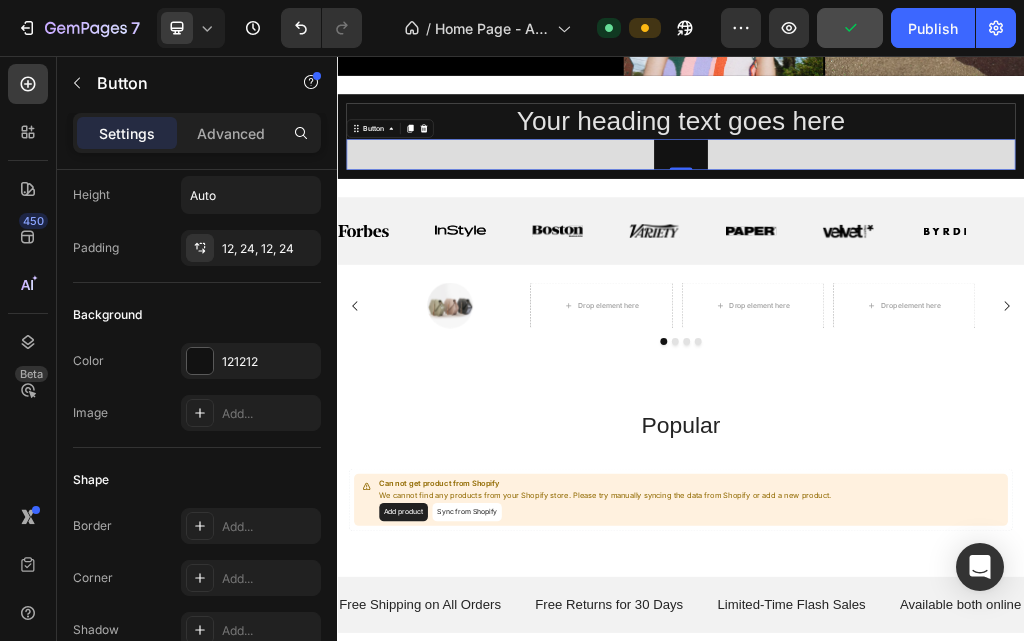 click on "Settings Advanced" at bounding box center (197, 141) 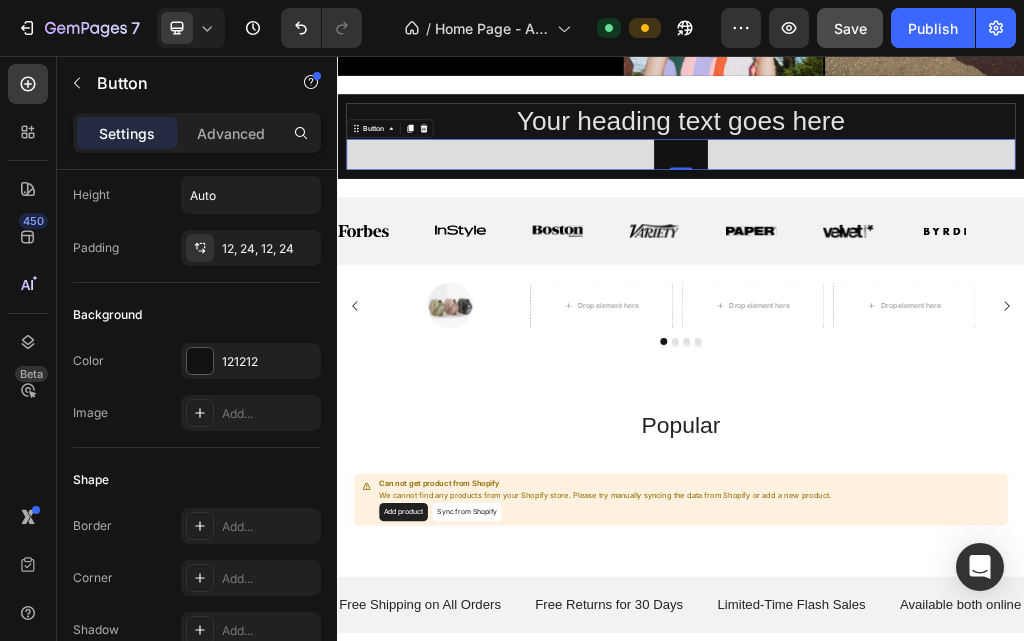 click on "Settings Advanced" at bounding box center [197, 141] 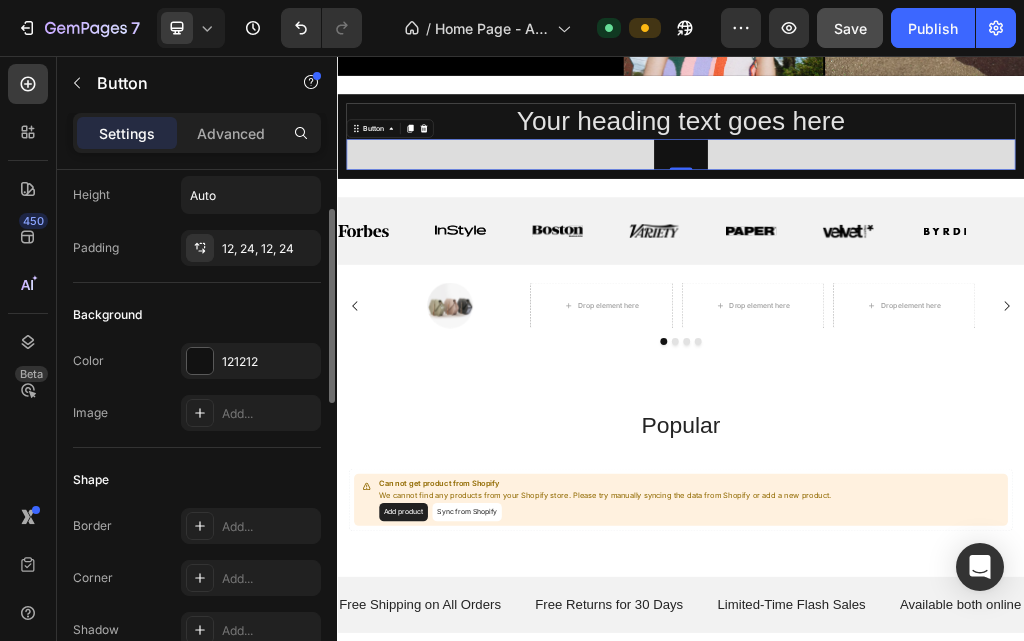click on "Width Auto Height Auto Padding 12, 24, 12, 24" at bounding box center (197, 194) 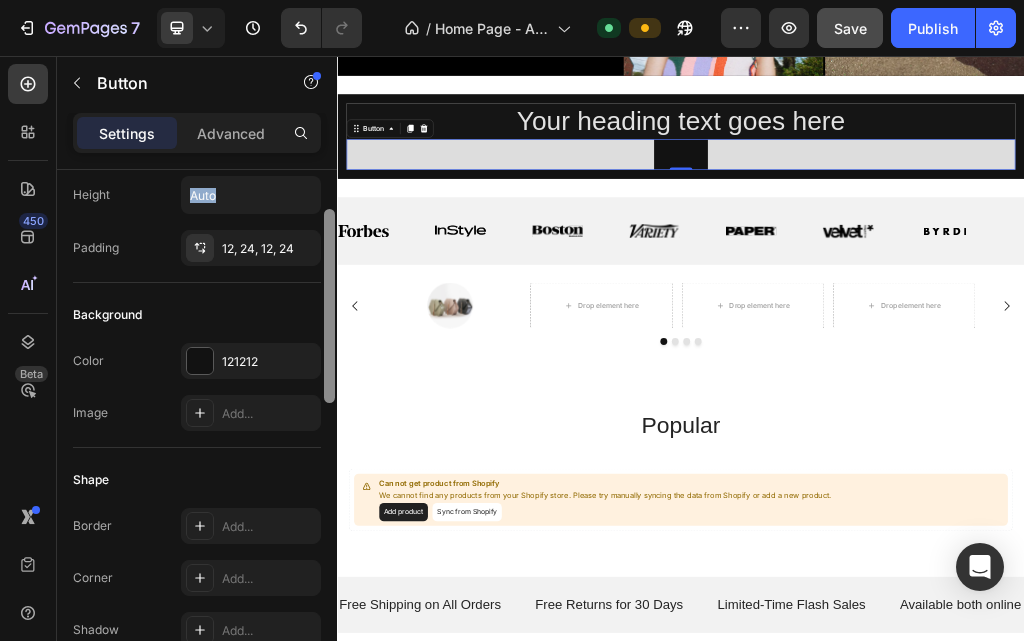 click on "Width Auto Height Auto Padding 12, 24, 12, 24" at bounding box center (197, 194) 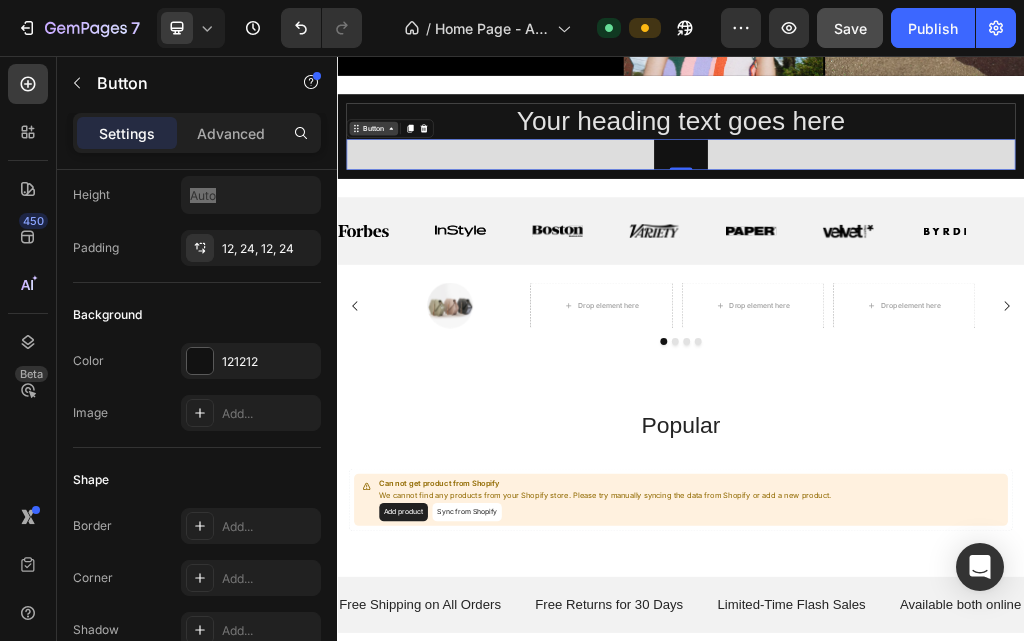 click 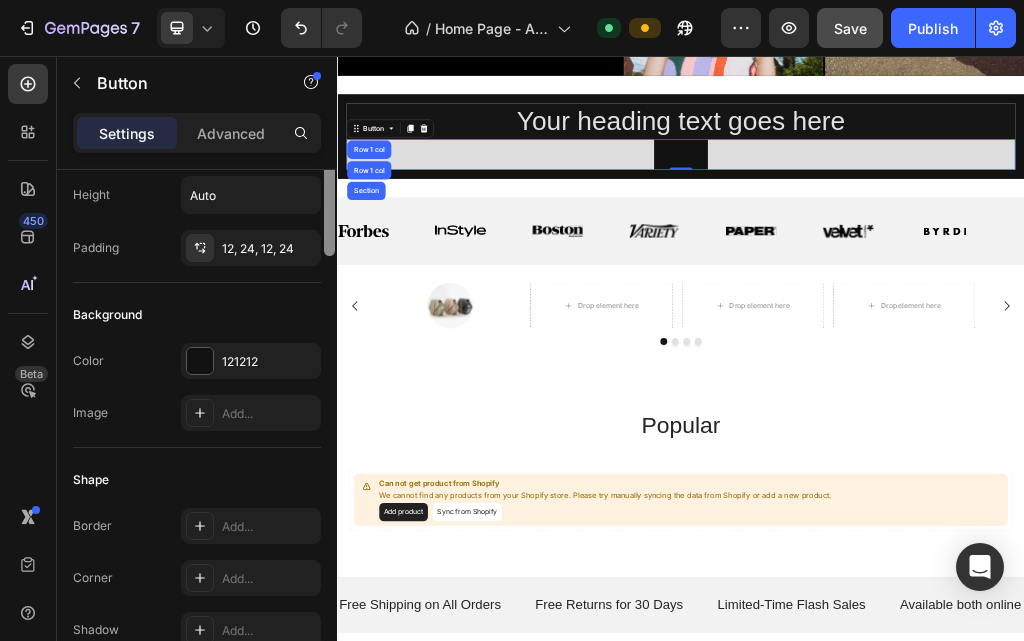 scroll, scrollTop: 0, scrollLeft: 0, axis: both 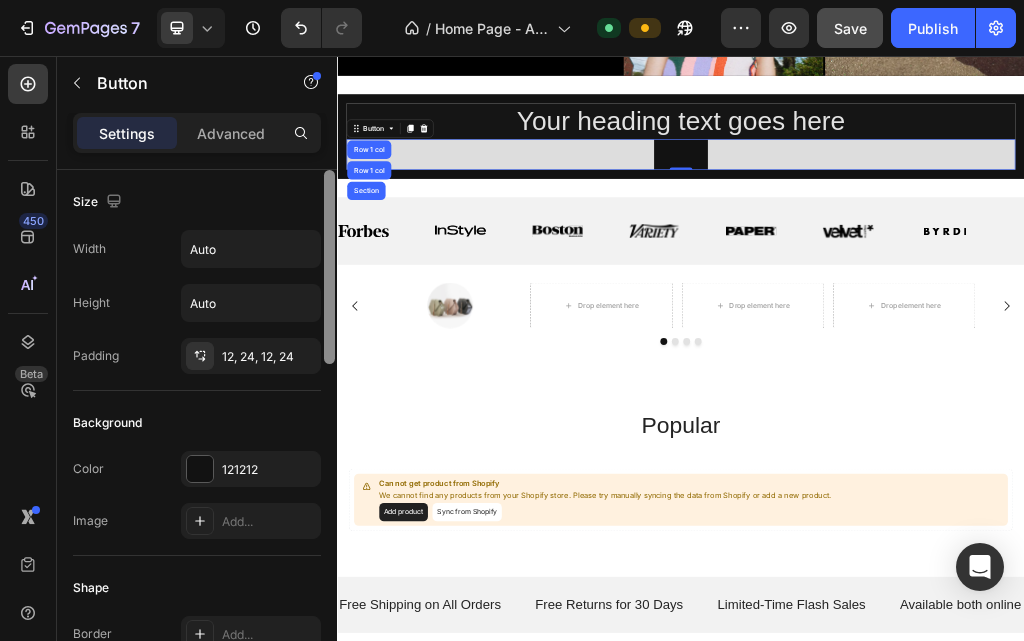 click at bounding box center (329, 434) 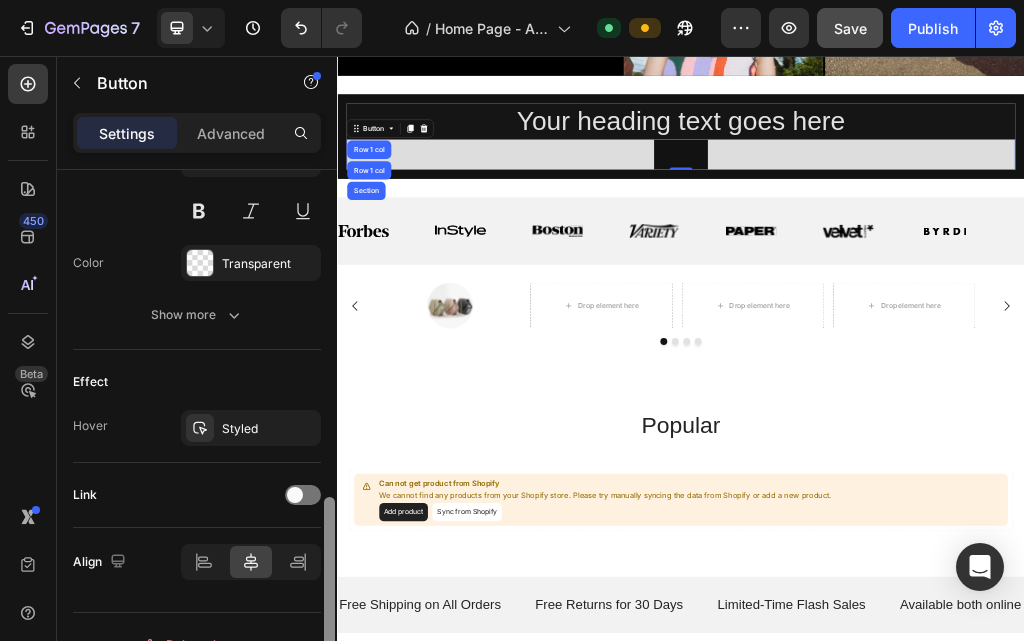 scroll, scrollTop: 882, scrollLeft: 0, axis: vertical 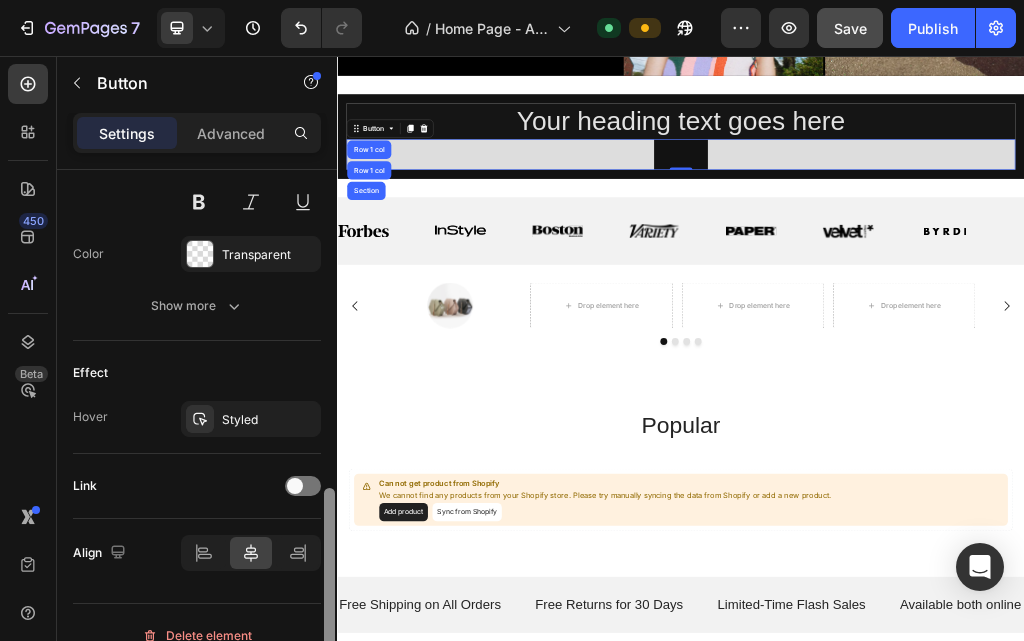 drag, startPoint x: 328, startPoint y: 189, endPoint x: 314, endPoint y: 510, distance: 321.30515 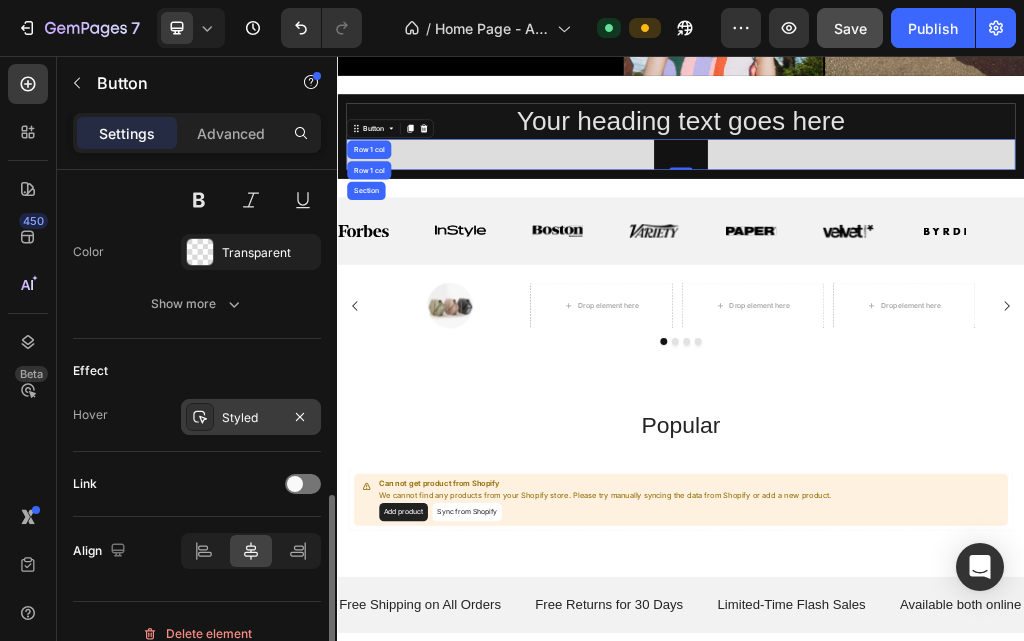 click on "Styled" at bounding box center (251, 418) 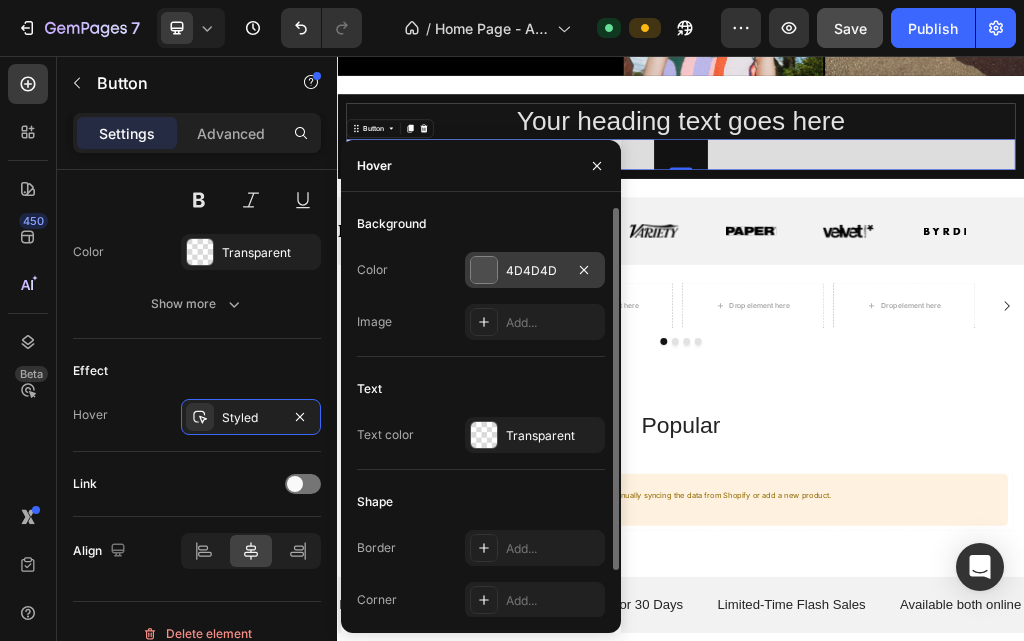 click at bounding box center (484, 270) 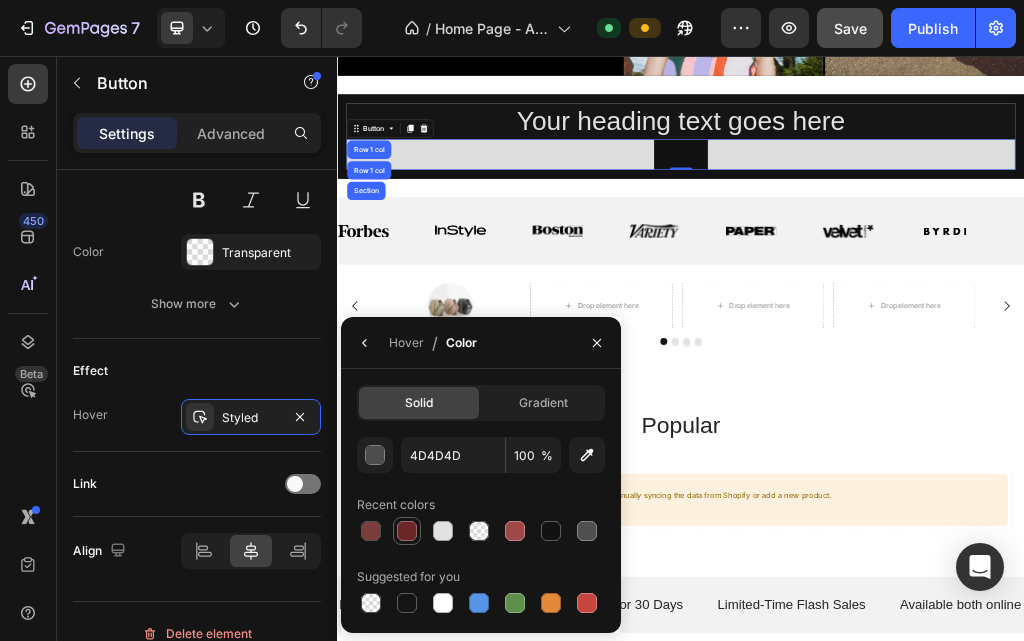 click at bounding box center (407, 531) 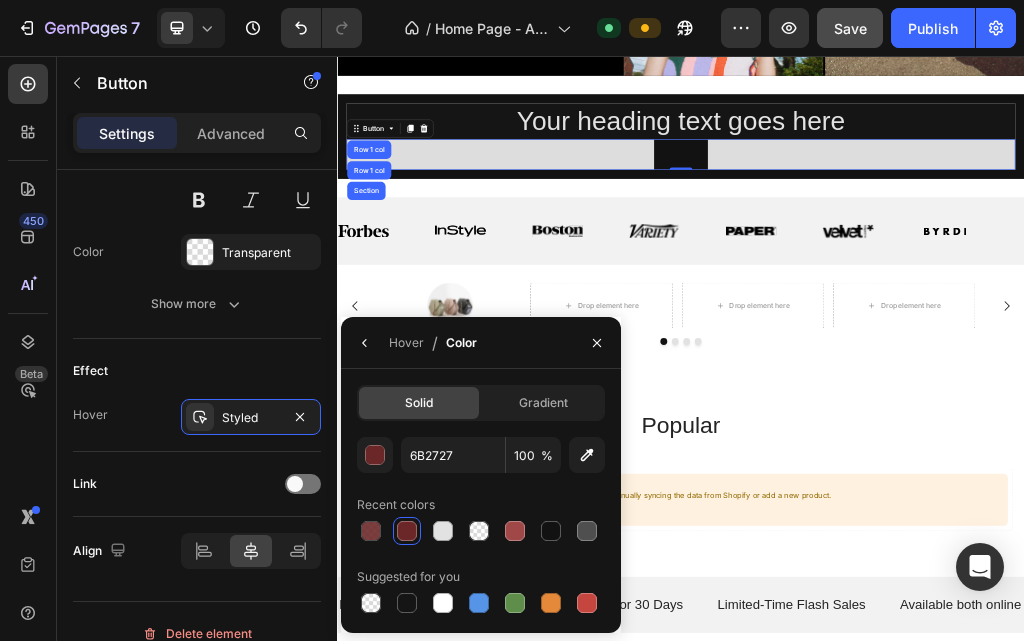 click at bounding box center [407, 531] 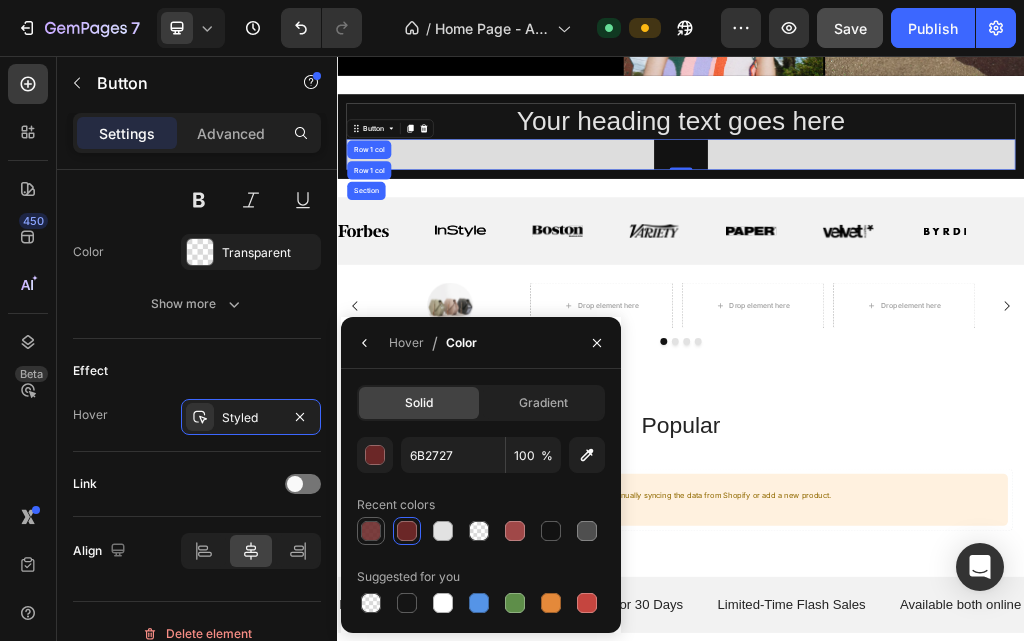 click at bounding box center (371, 531) 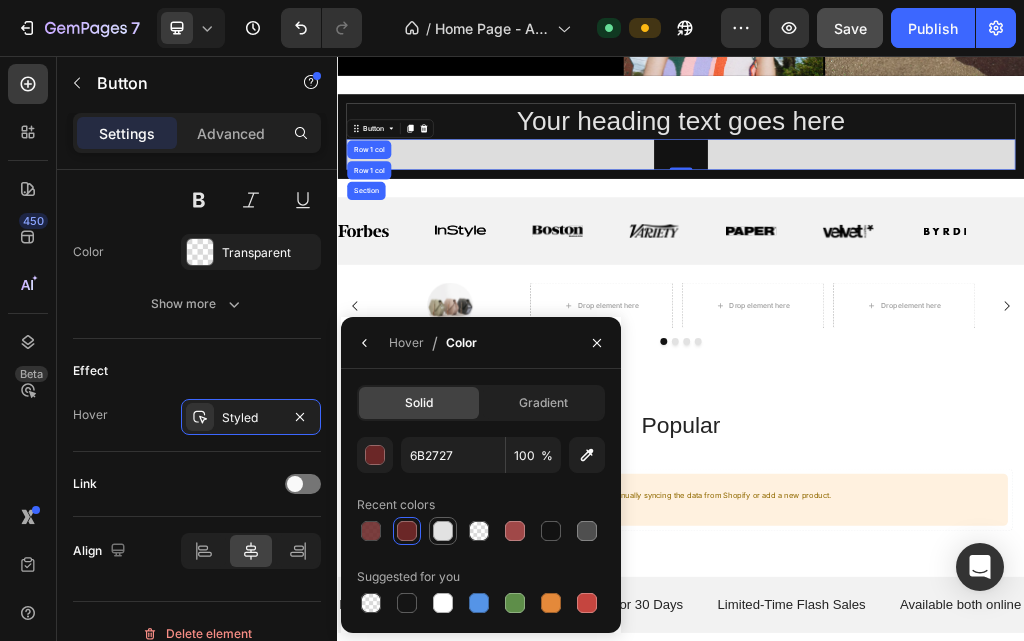 type on "89" 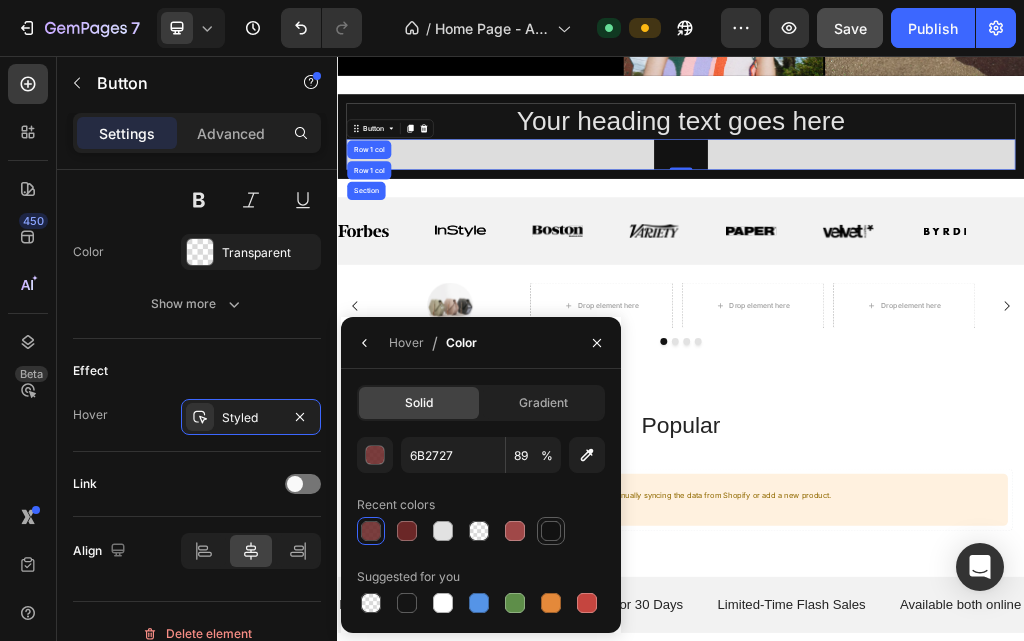 click at bounding box center (551, 531) 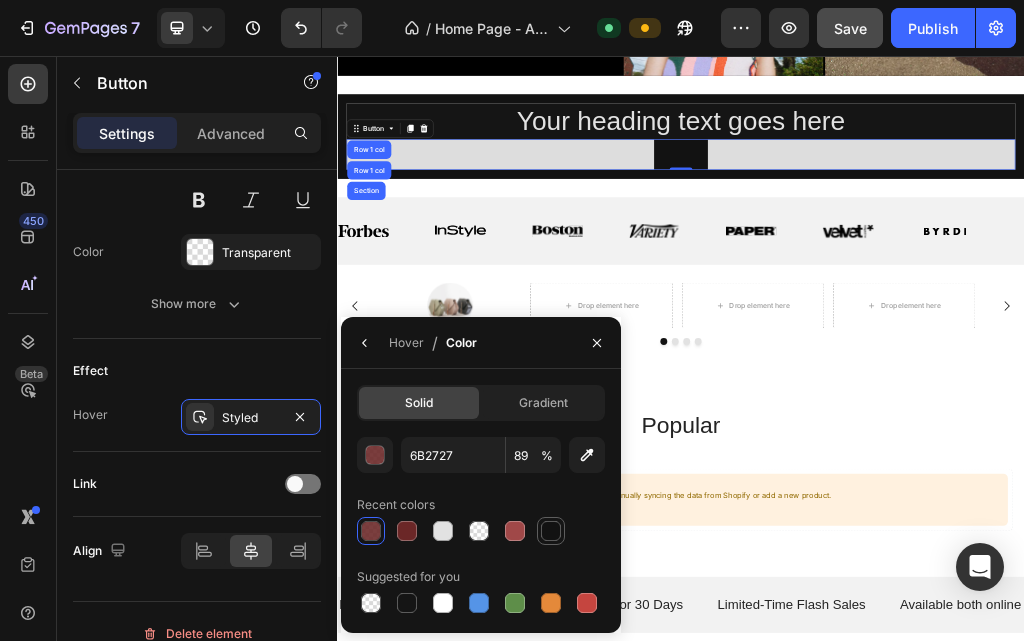 type on "100" 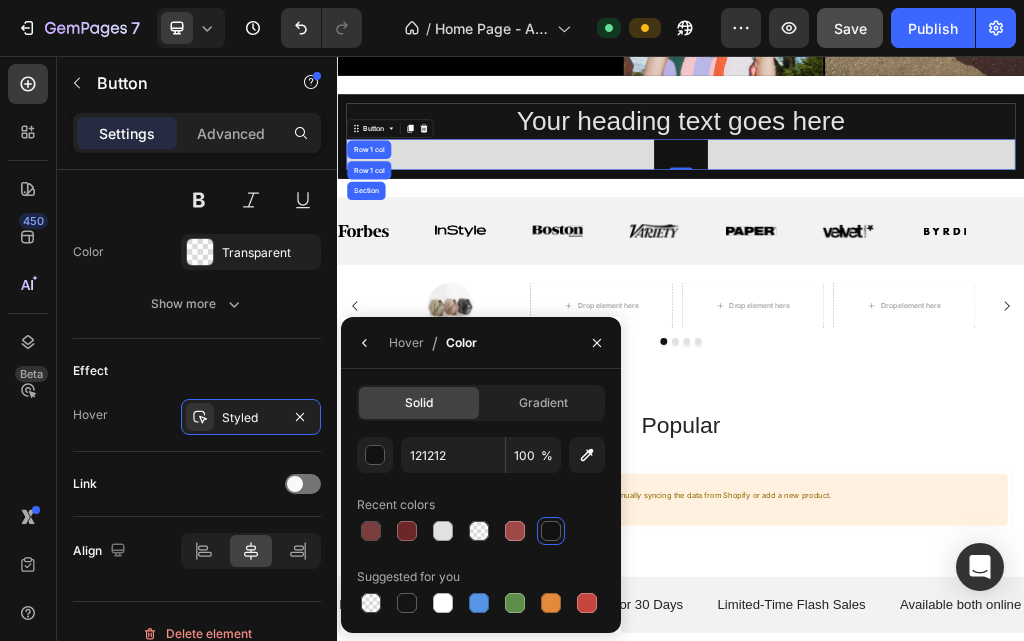 click at bounding box center [551, 531] 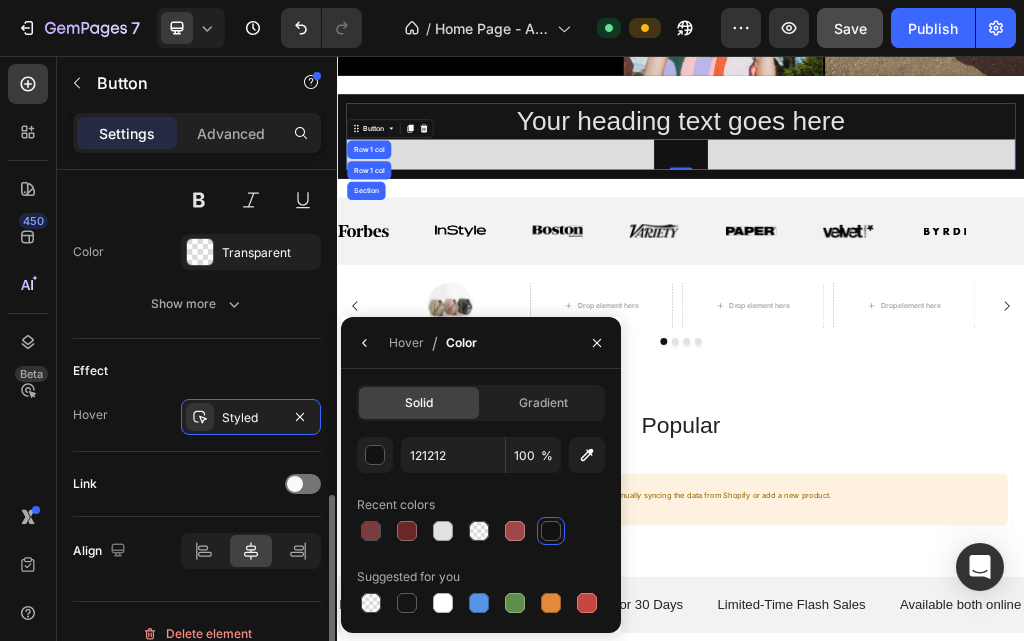 click on "Link" at bounding box center [197, 484] 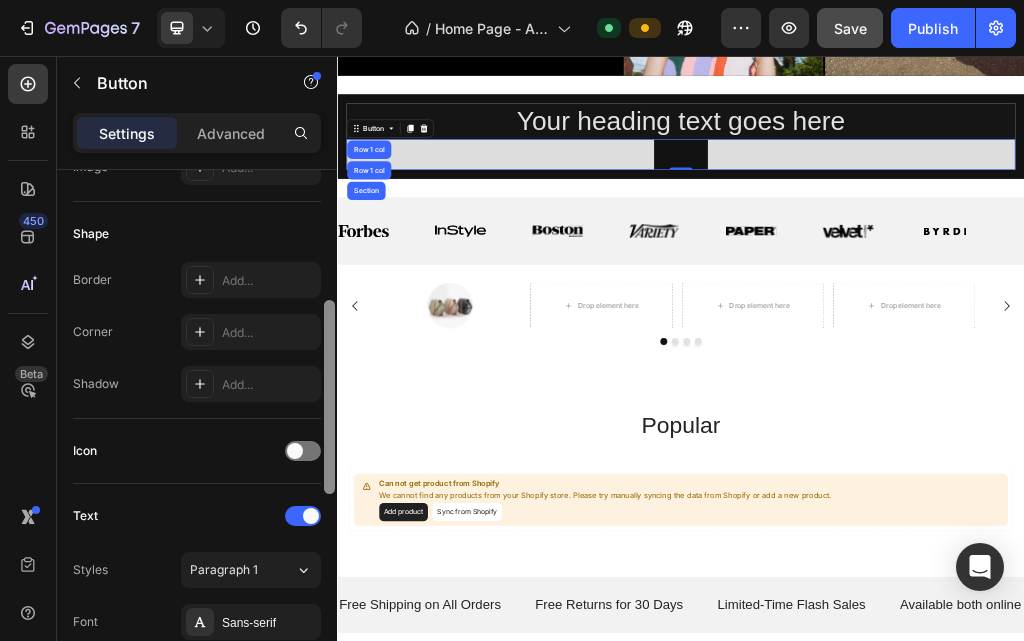 click at bounding box center (329, 434) 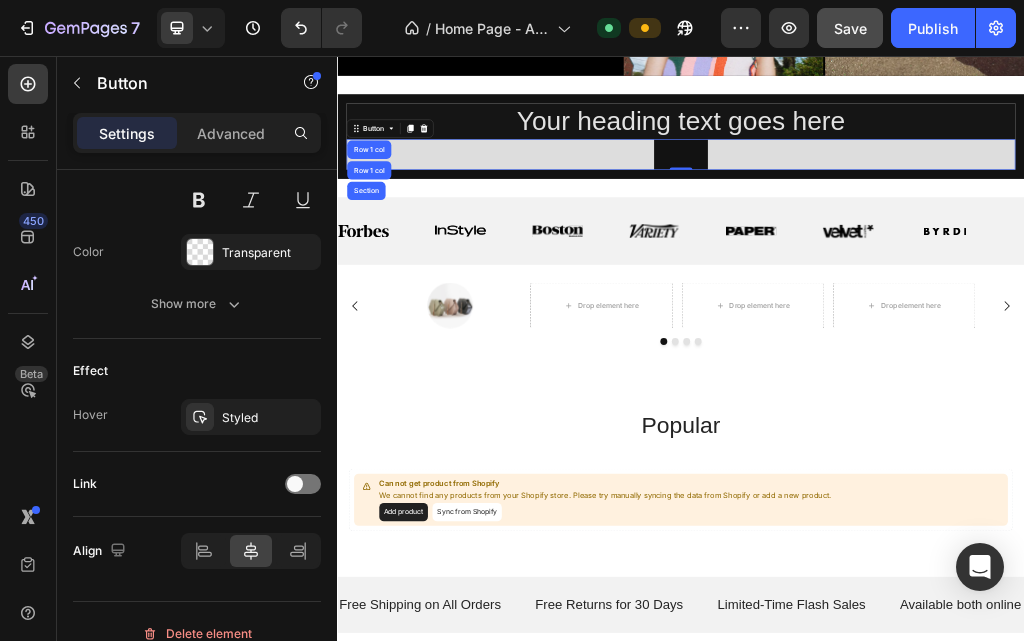 click at bounding box center [329, -94] 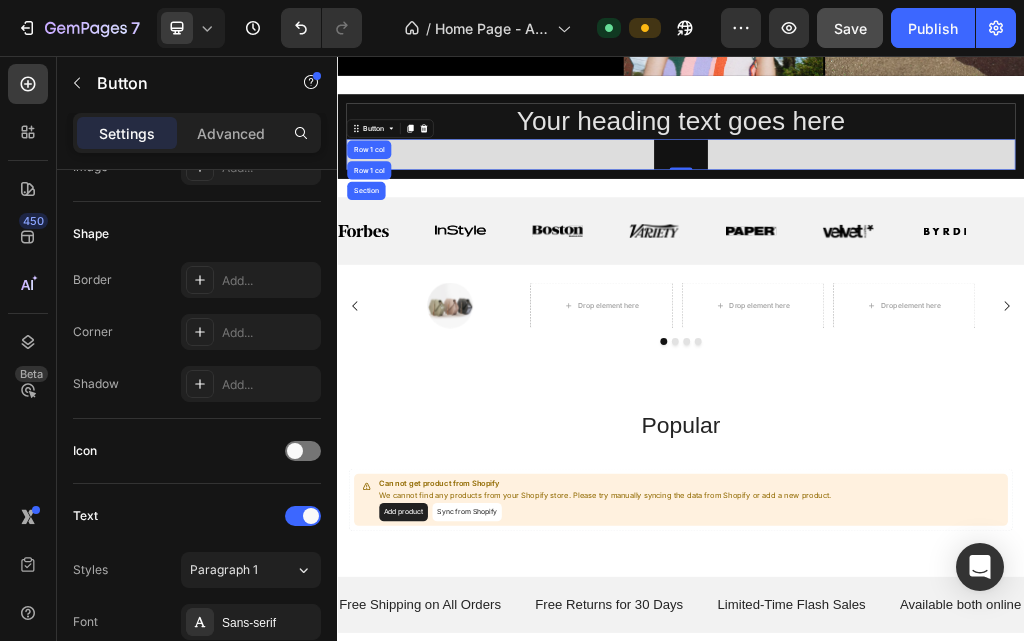 click at bounding box center [329, 962] 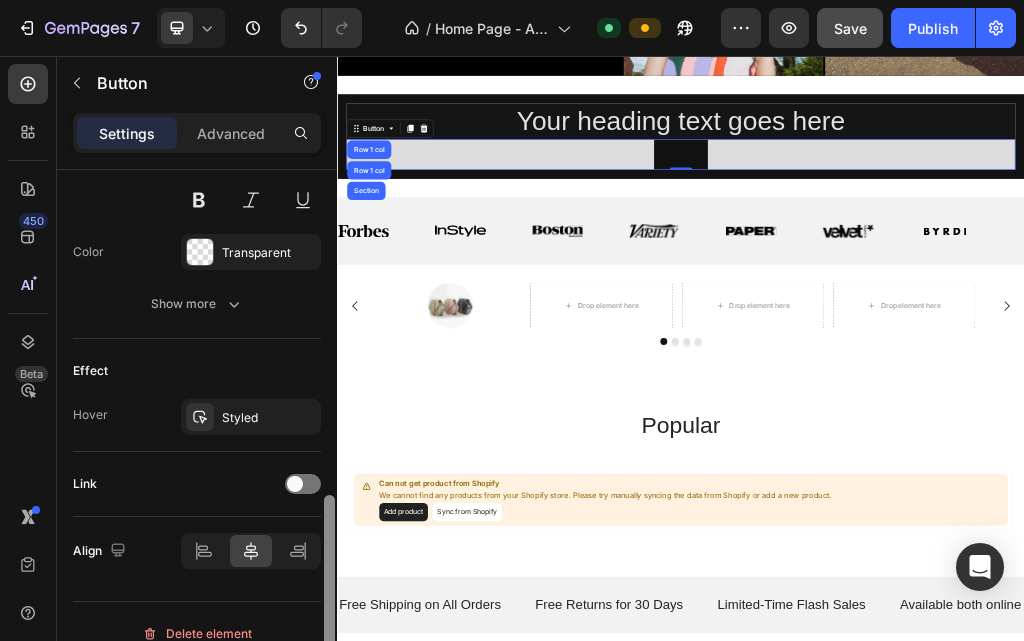 click at bounding box center [329, 434] 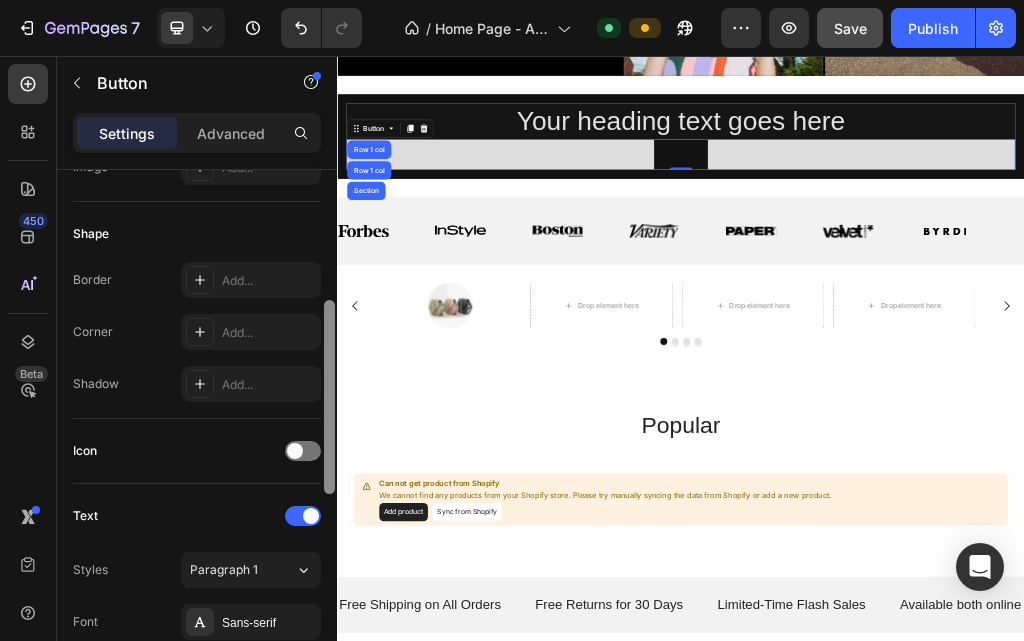 drag, startPoint x: 322, startPoint y: 369, endPoint x: 323, endPoint y: 358, distance: 11.045361 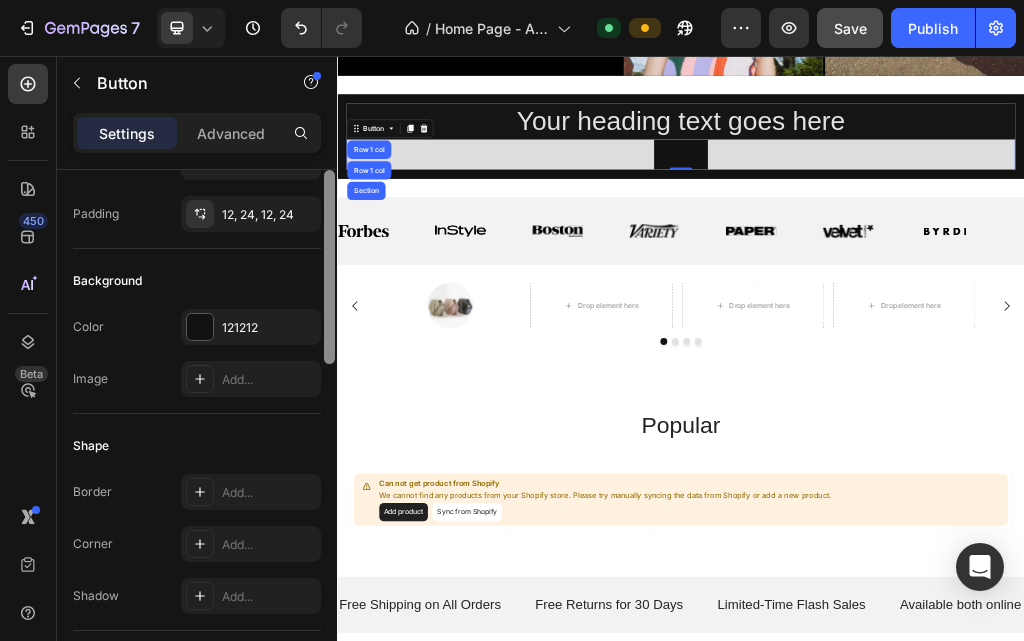 scroll, scrollTop: 34, scrollLeft: 0, axis: vertical 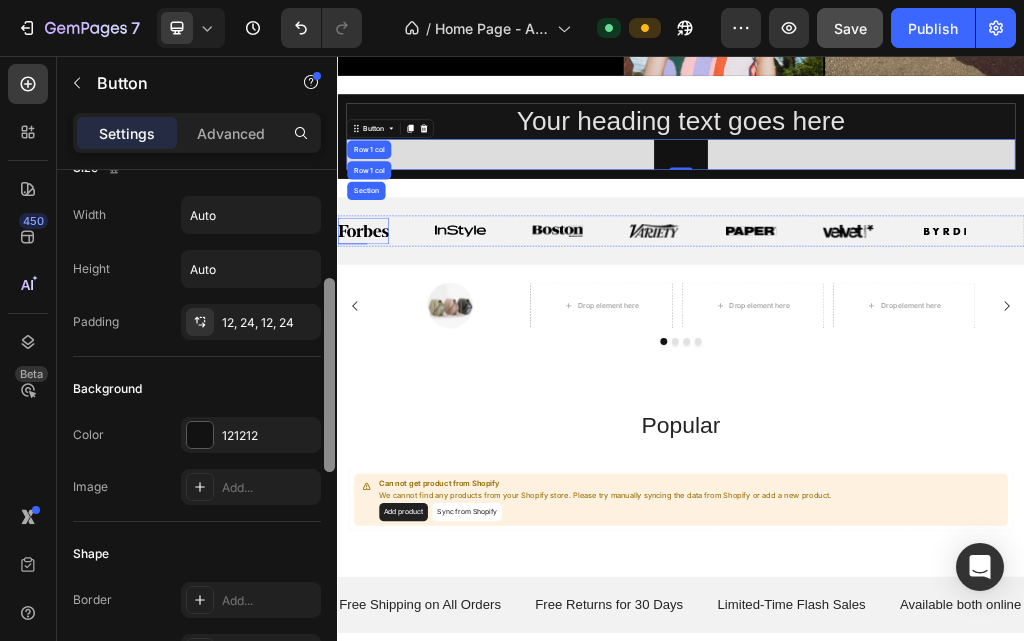 drag, startPoint x: 661, startPoint y: 406, endPoint x: 359, endPoint y: 302, distance: 319.4057 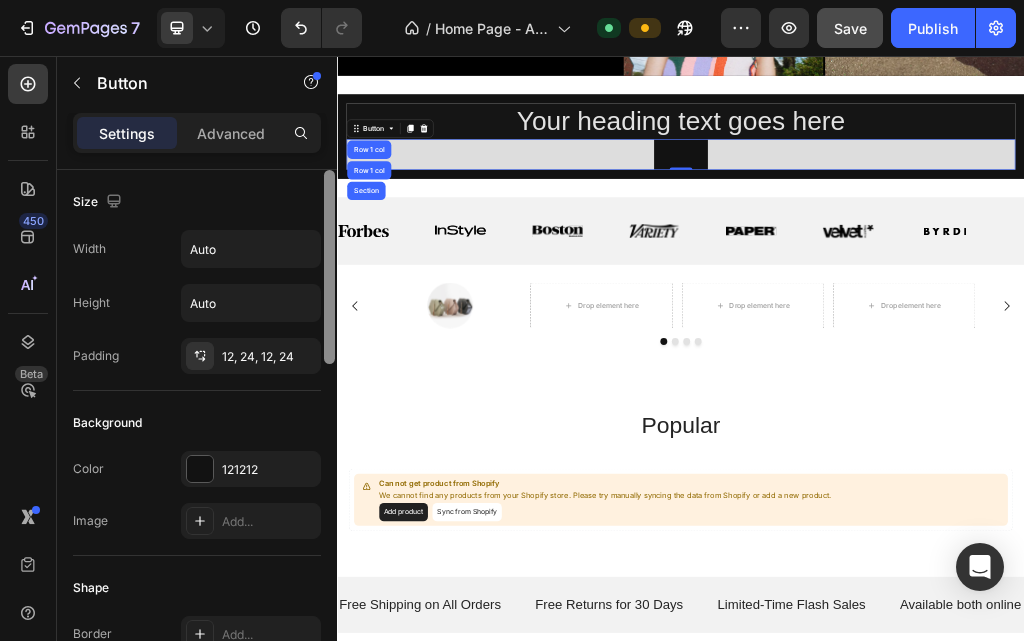 click on "Your heading text goes here" at bounding box center [937, 170] 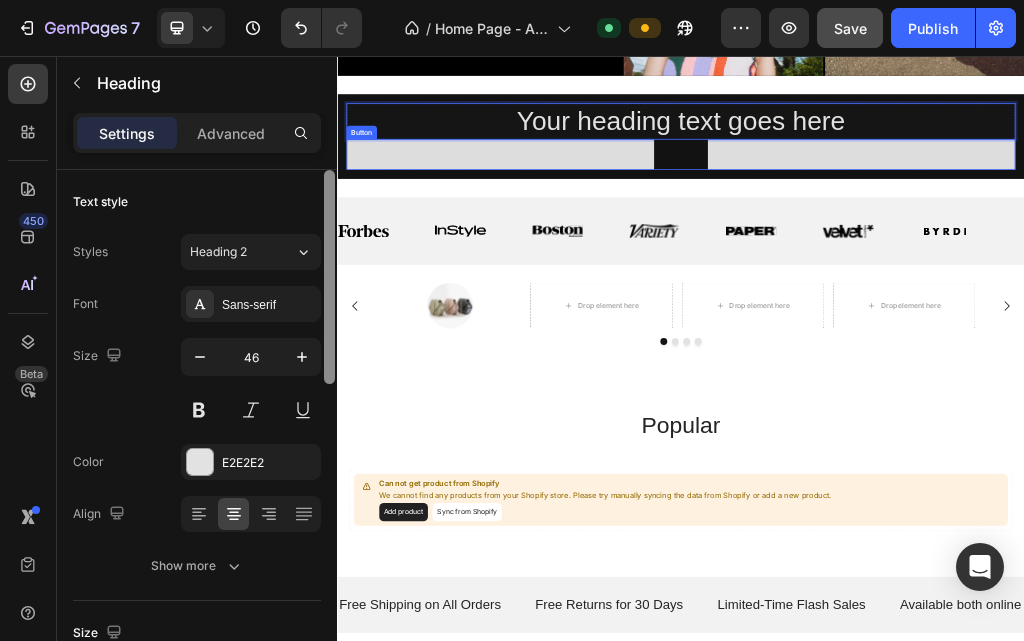 click on "Button Button" at bounding box center [937, 227] 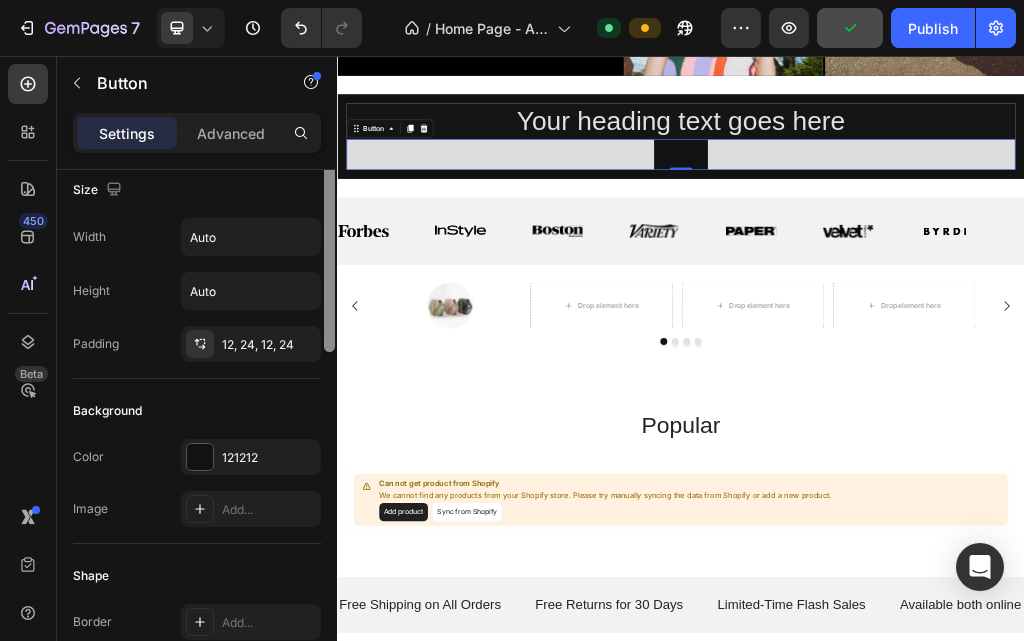 scroll, scrollTop: 0, scrollLeft: 0, axis: both 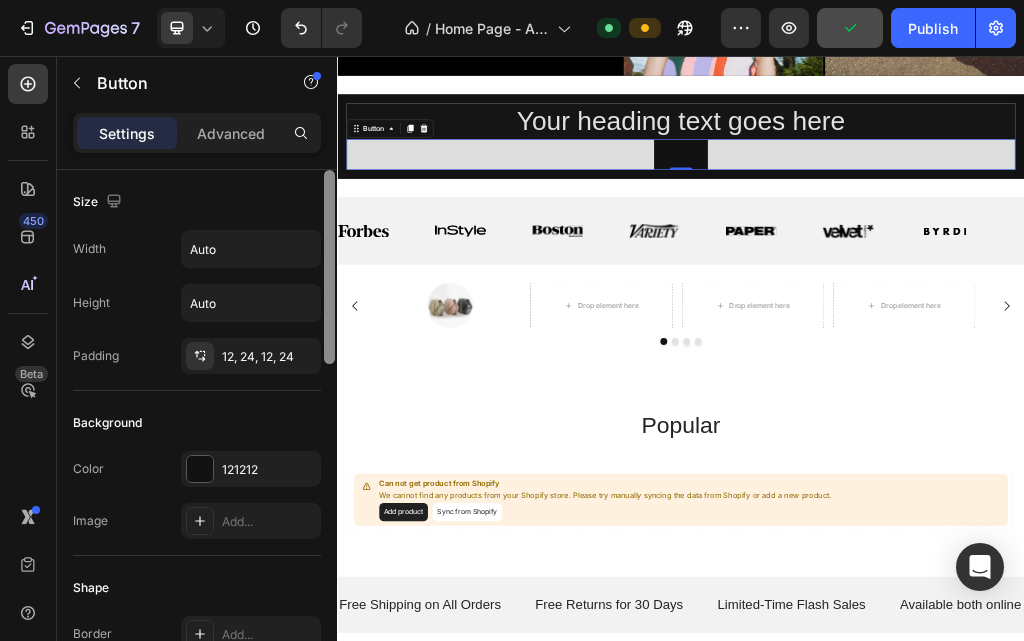 drag, startPoint x: 333, startPoint y: 294, endPoint x: 330, endPoint y: 196, distance: 98.045906 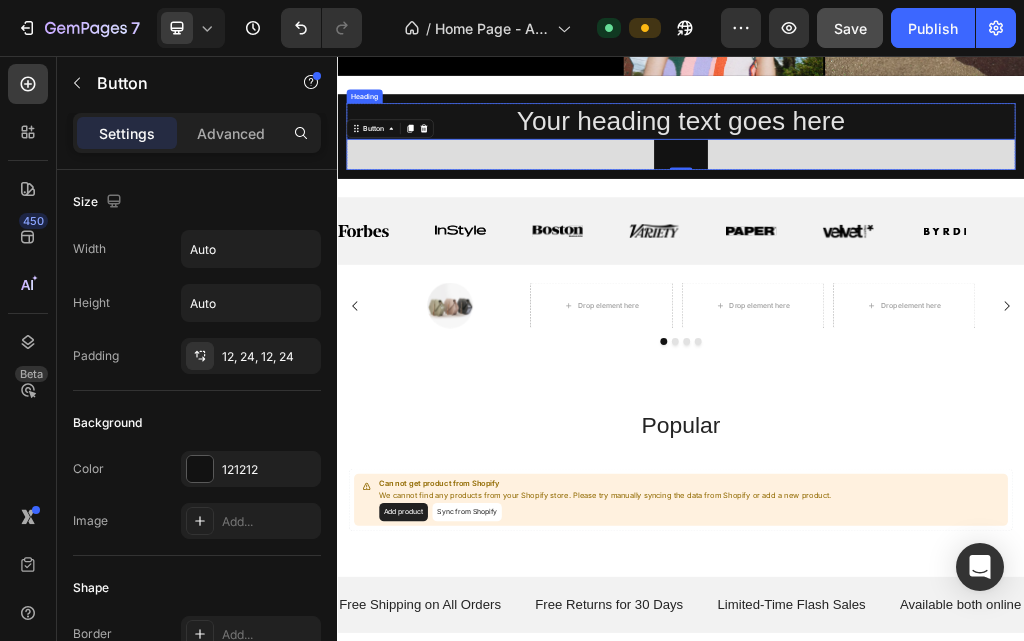 click on "Your heading text goes here" at bounding box center (937, 170) 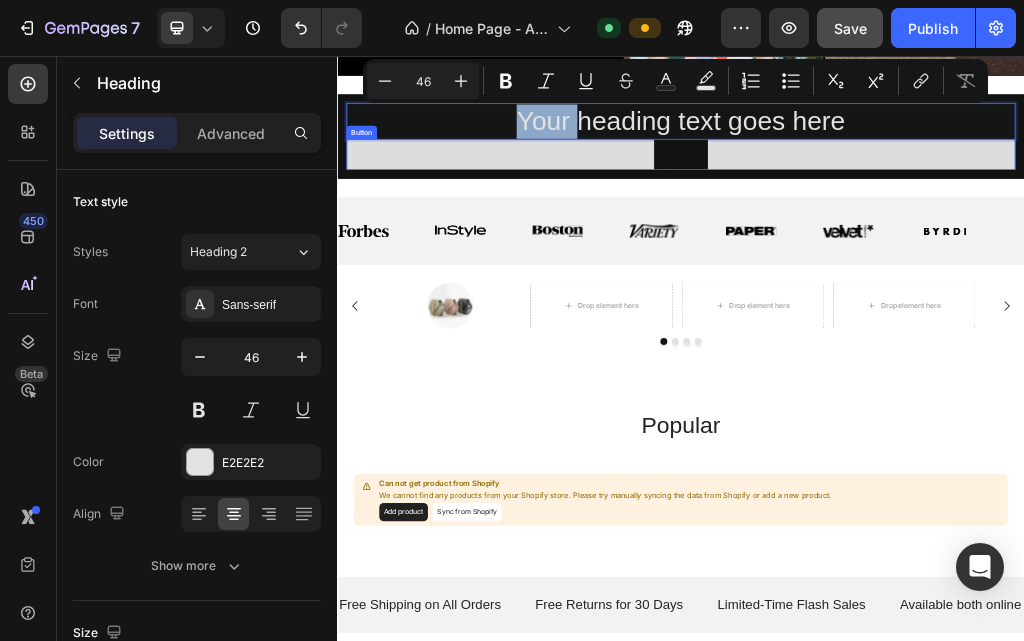 click on "Button Button" at bounding box center [937, 227] 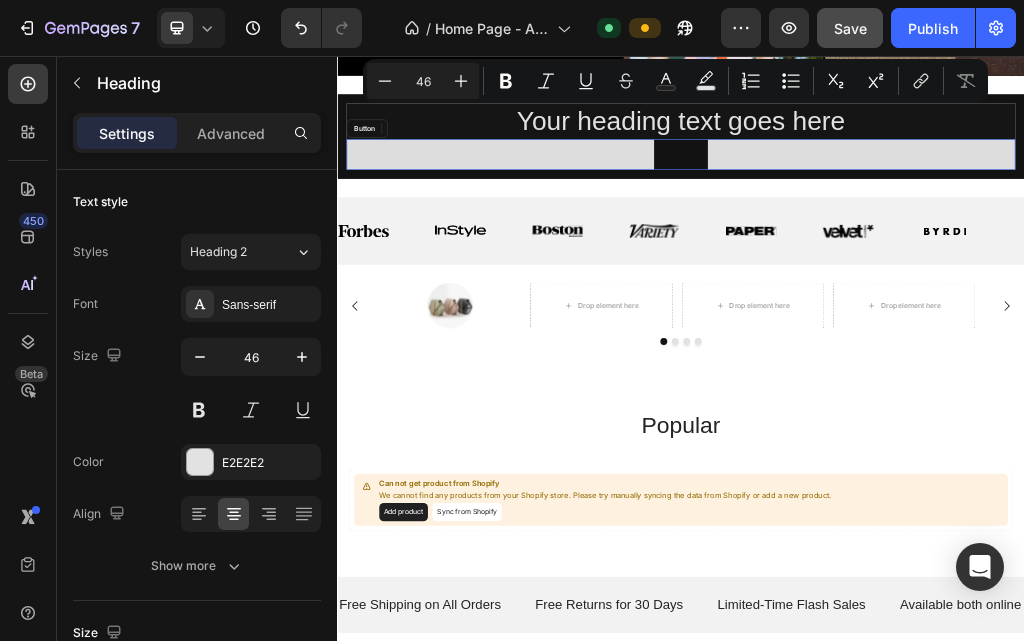 click on "Button Button" at bounding box center [937, 227] 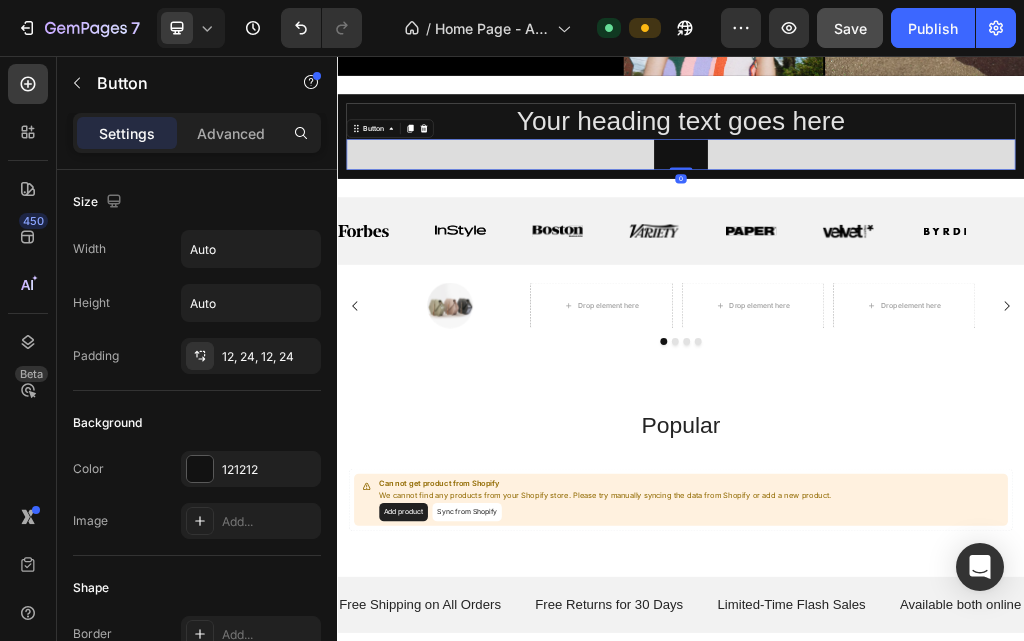 click on "Button Button   0" at bounding box center (937, 227) 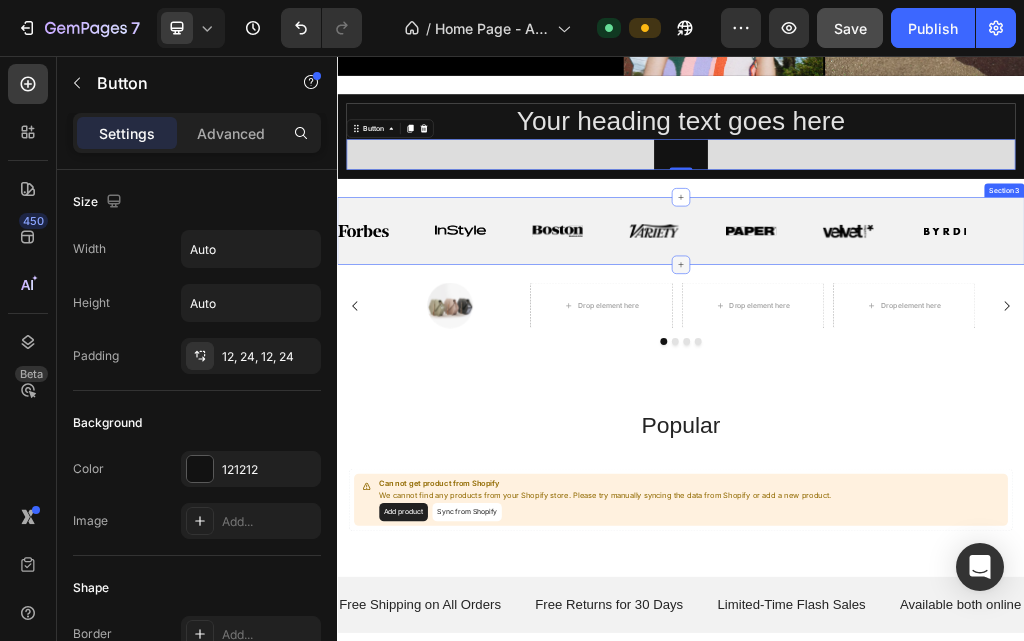 click 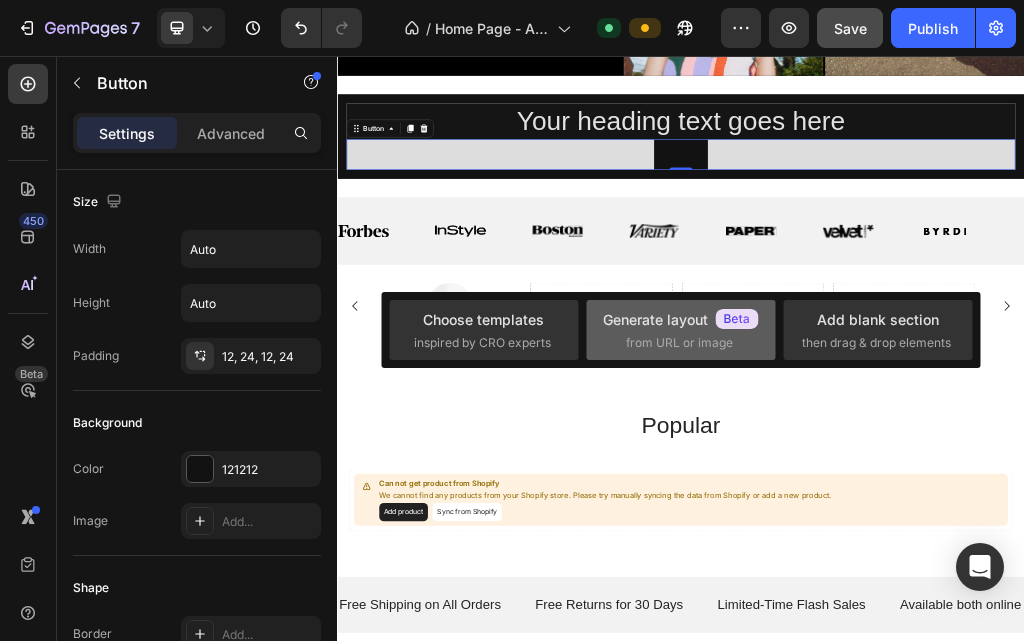 click on "from URL or image" at bounding box center [679, 343] 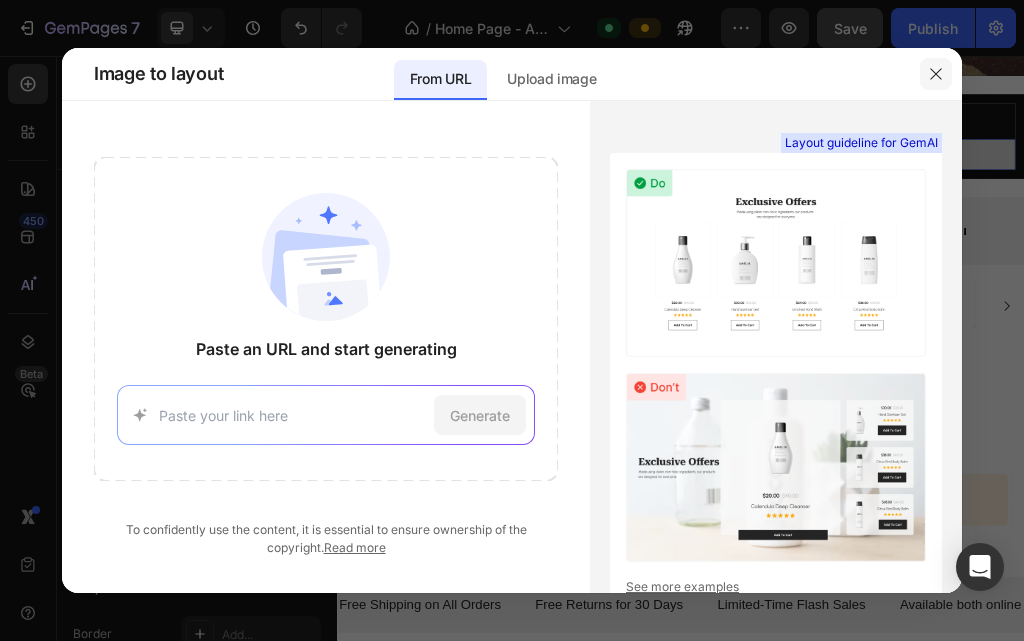 click 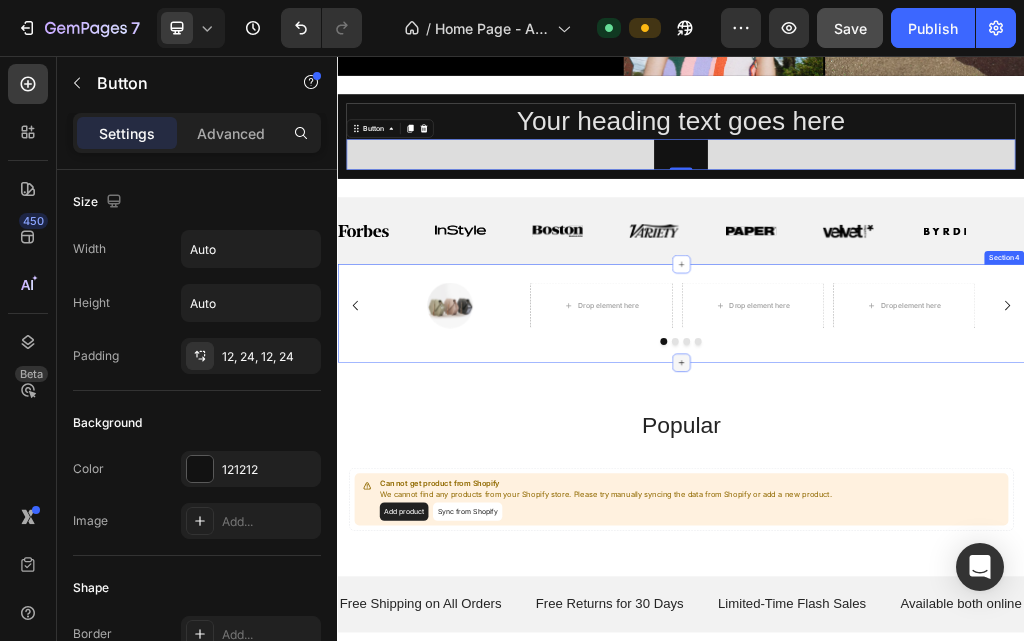 click 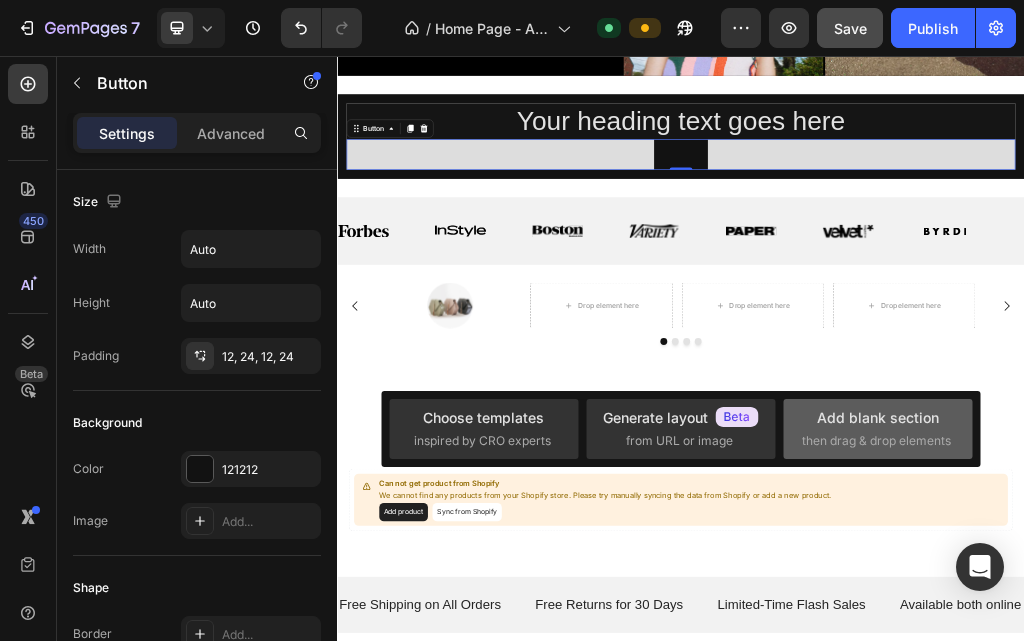 click on "Add blank section  then drag & drop elements" at bounding box center (878, 428) 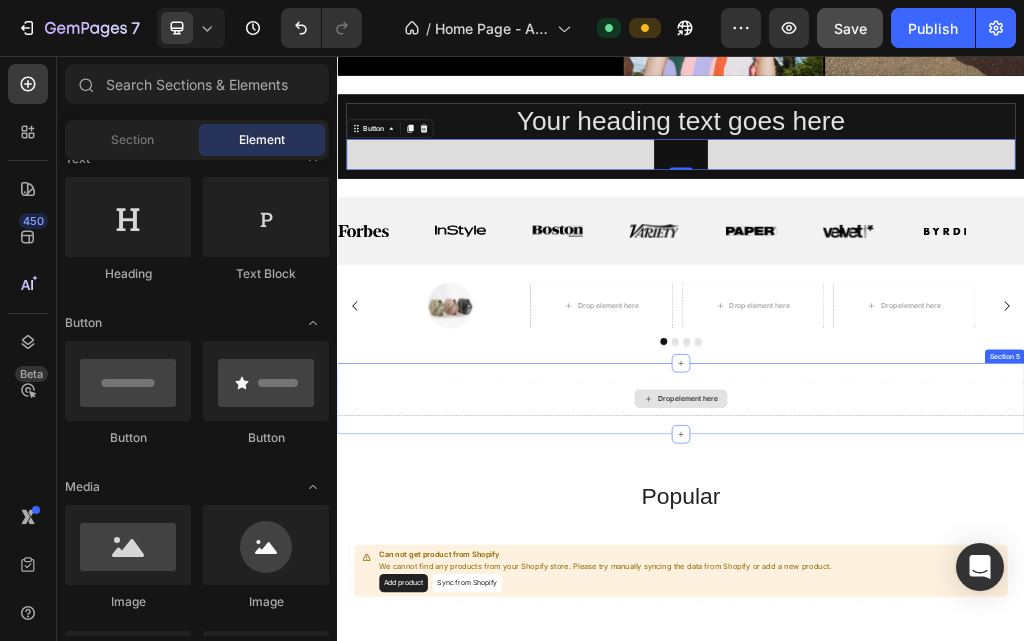 click on "Drop element here" at bounding box center [949, 654] 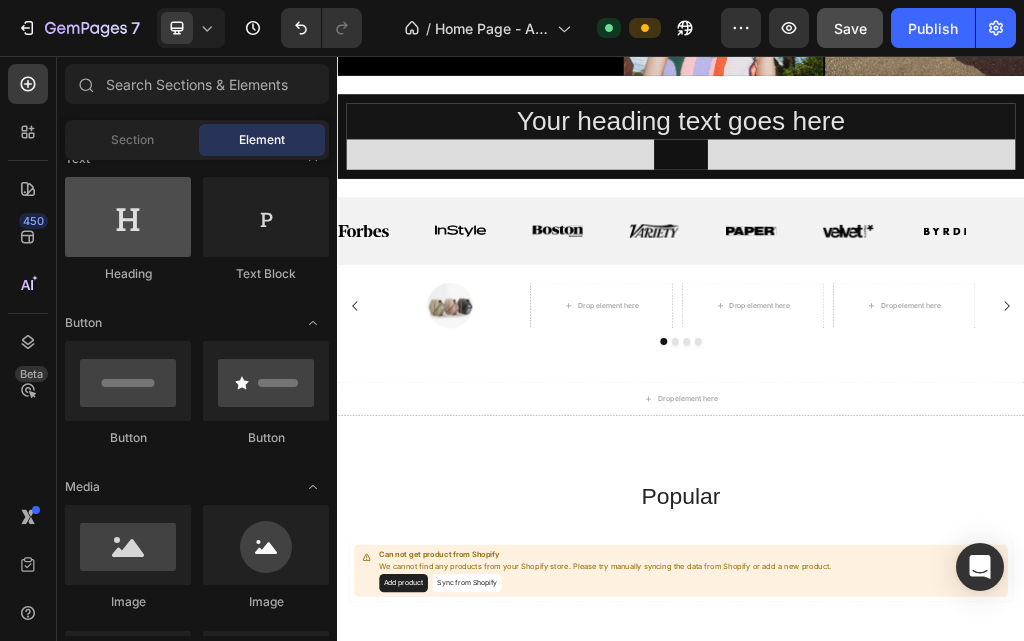 click at bounding box center (128, 217) 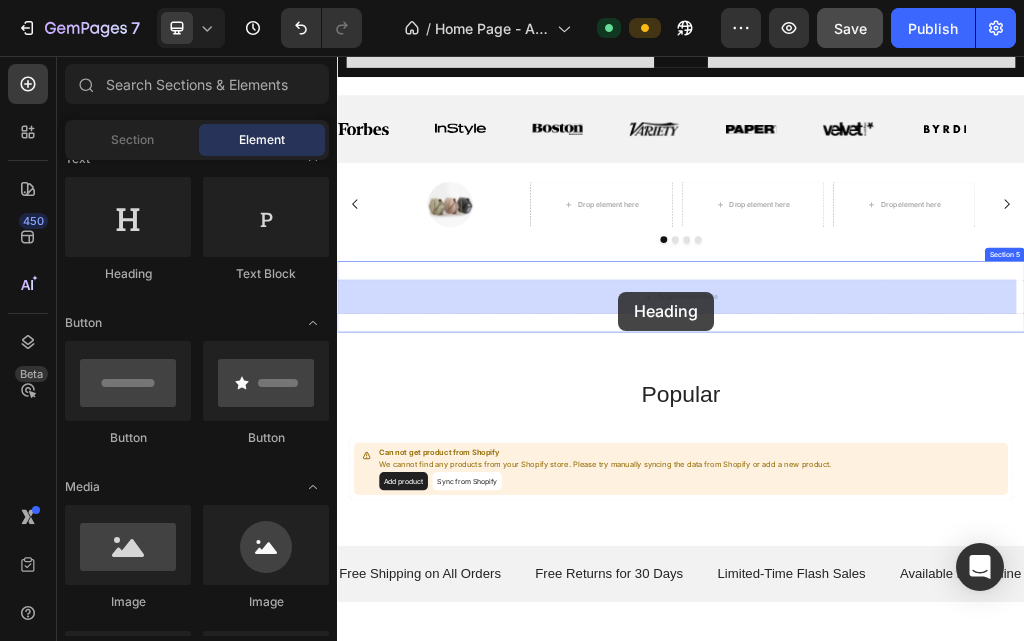 scroll, scrollTop: 848, scrollLeft: 0, axis: vertical 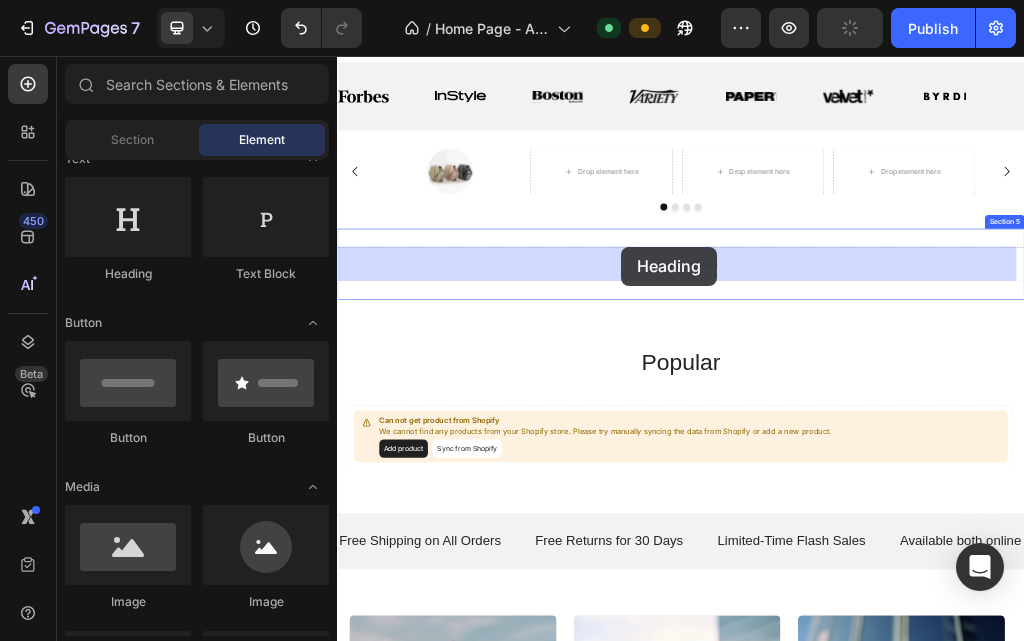 drag, startPoint x: 445, startPoint y: 314, endPoint x: 833, endPoint y: 389, distance: 395.18225 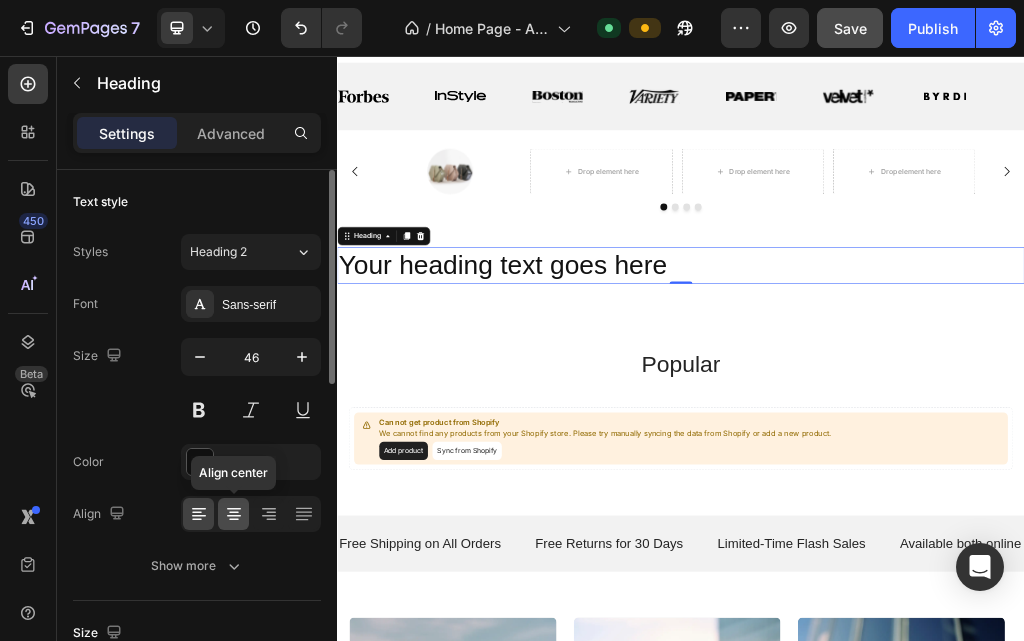 click 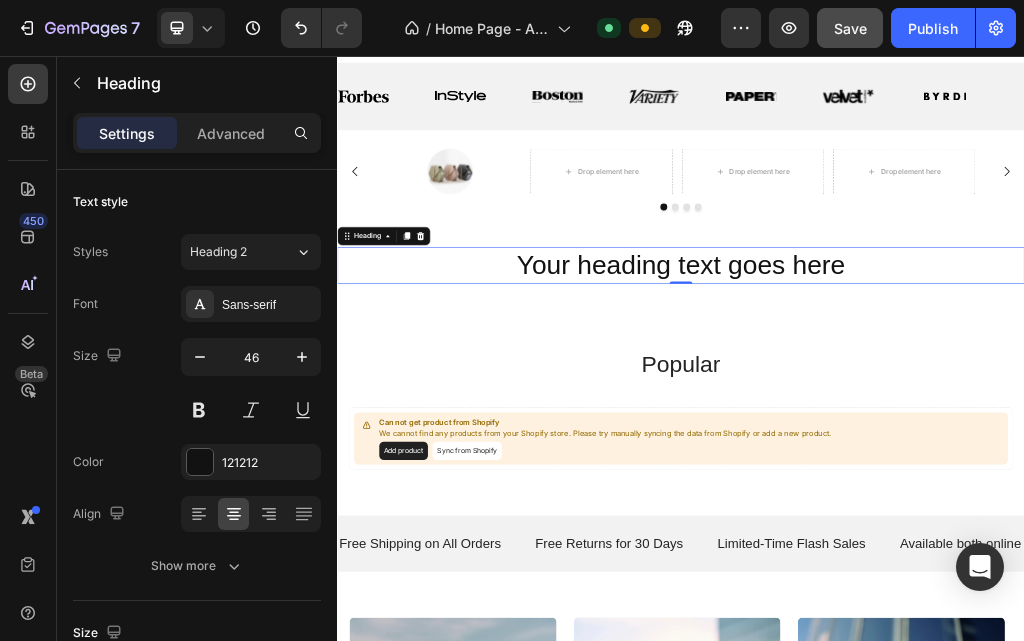 click on "Your heading text goes here" at bounding box center (937, 421) 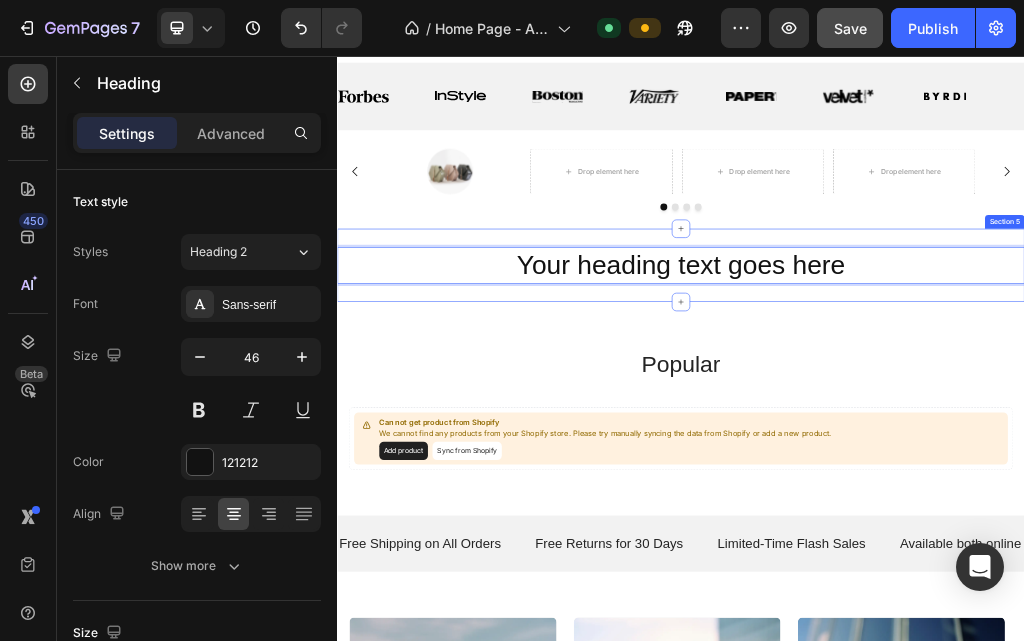 click on "Your heading text goes here Heading   0 Section 5" at bounding box center [937, 421] 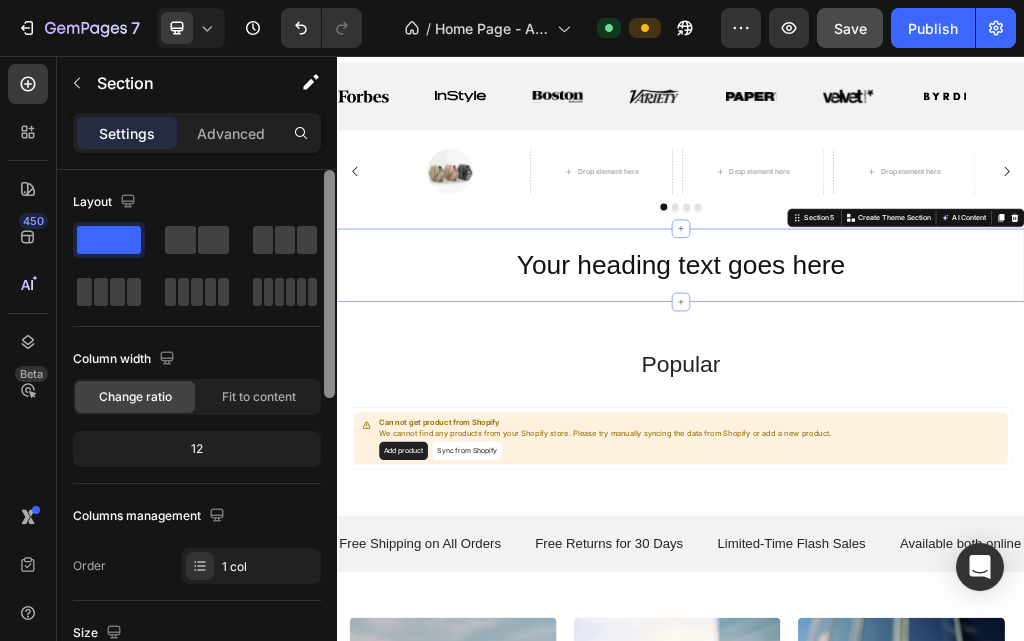 scroll, scrollTop: 528, scrollLeft: 0, axis: vertical 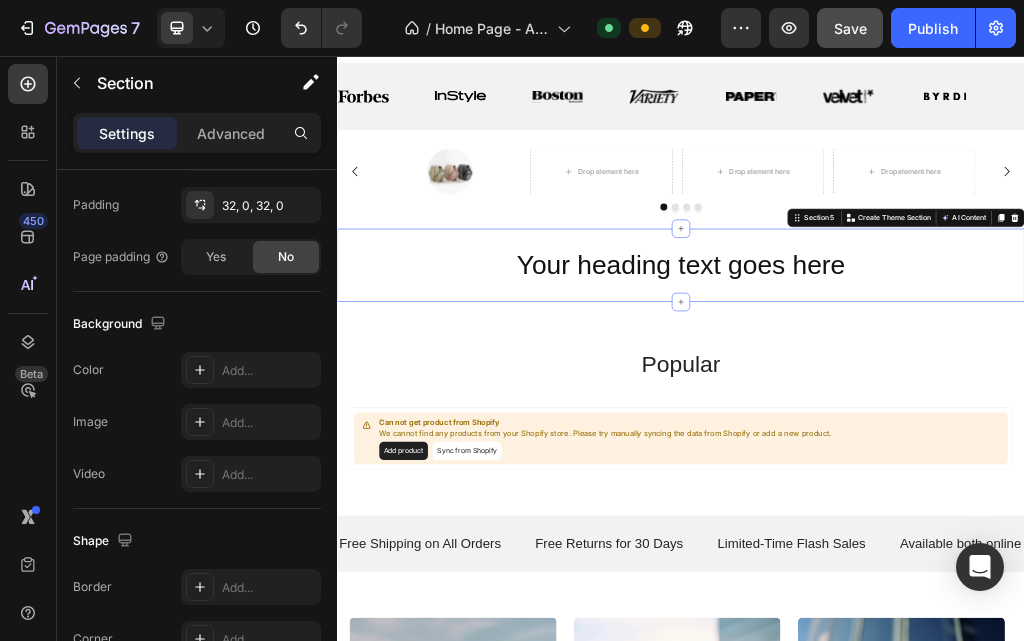 click at bounding box center [329, -94] 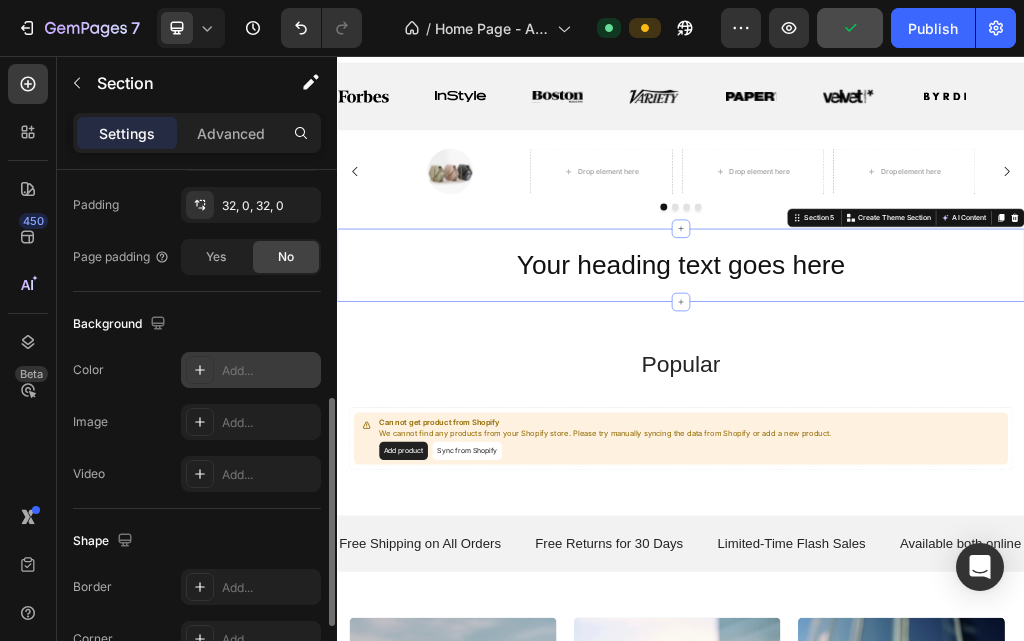 click 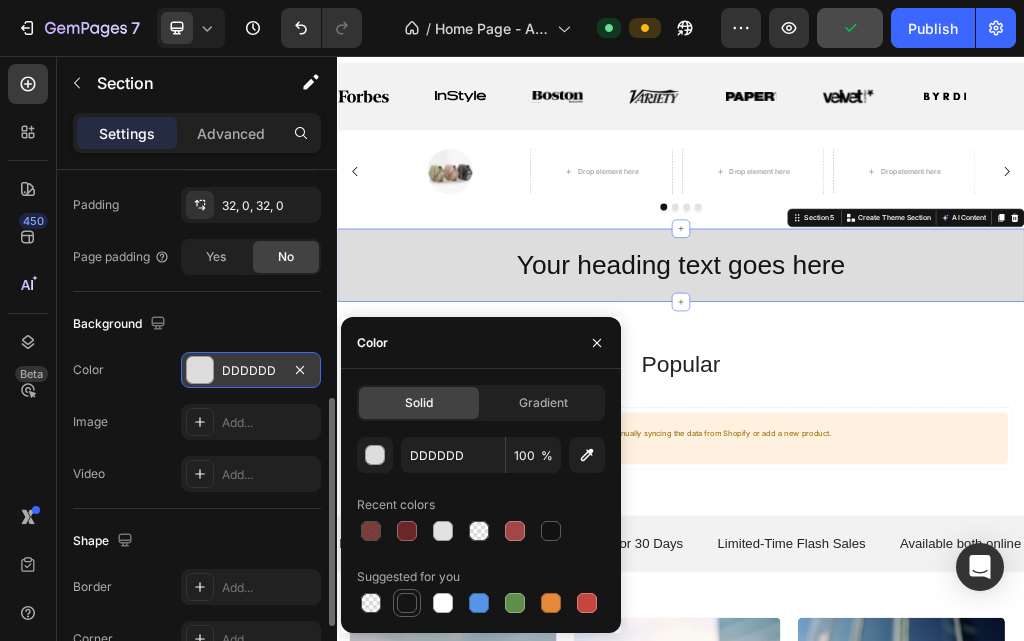 click at bounding box center [407, 603] 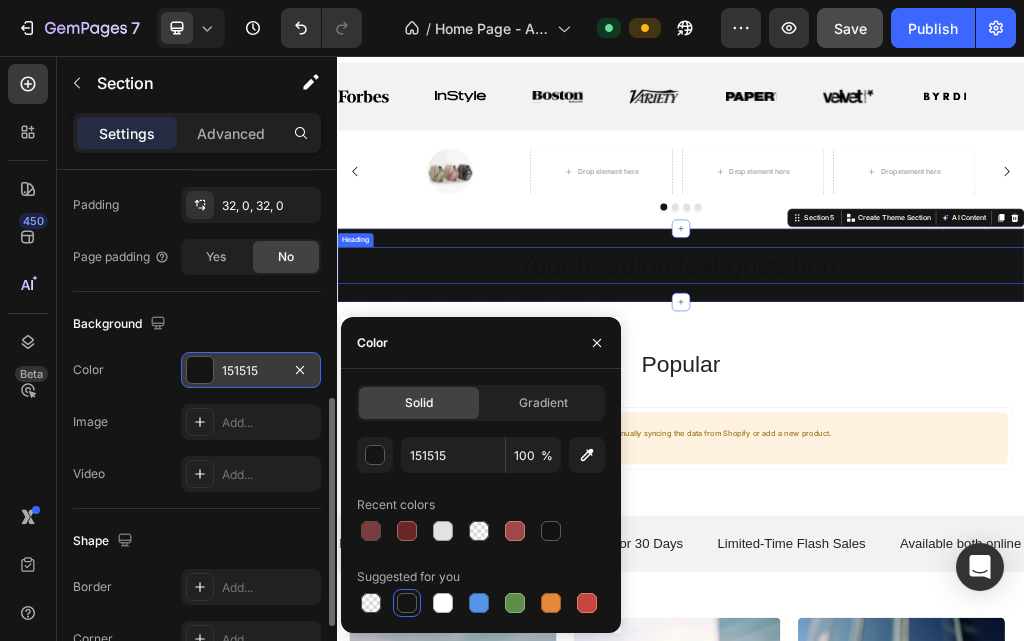 click on "Your heading text goes here" at bounding box center [937, 421] 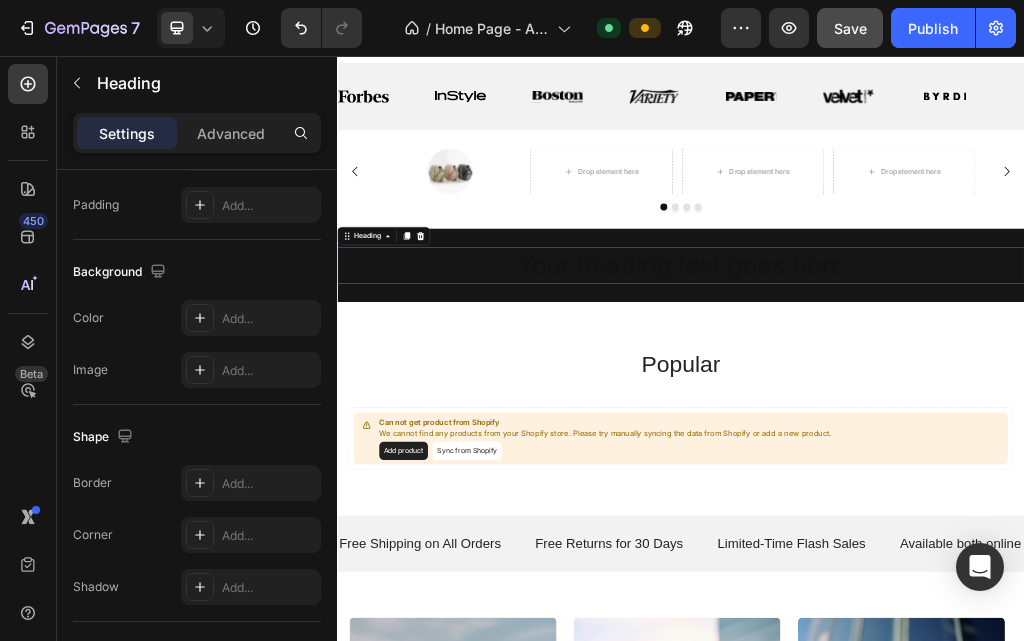 scroll, scrollTop: 0, scrollLeft: 0, axis: both 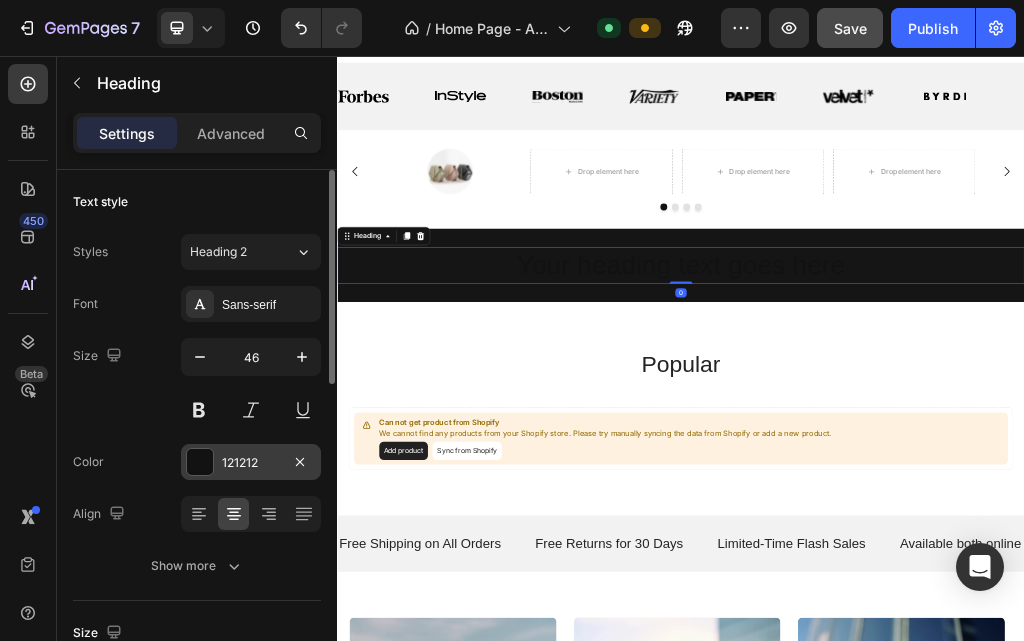 click at bounding box center (200, 462) 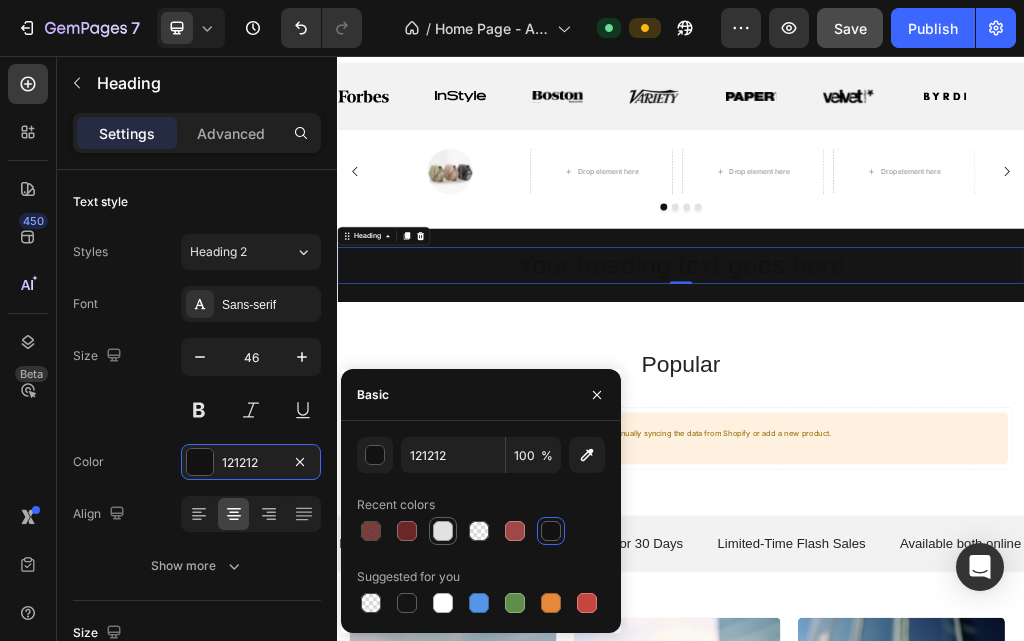 click at bounding box center [443, 531] 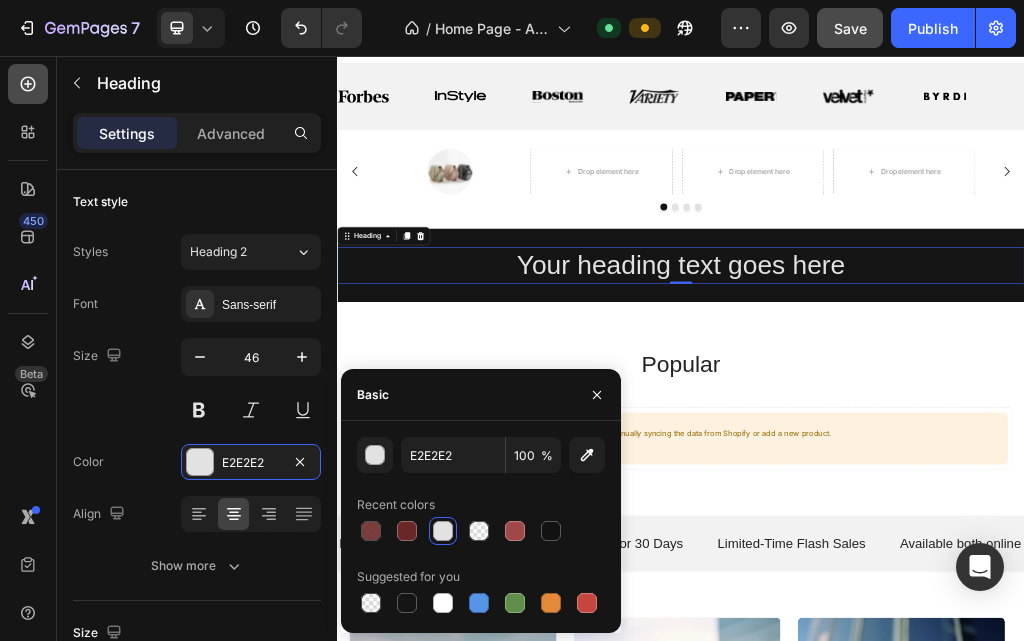 click 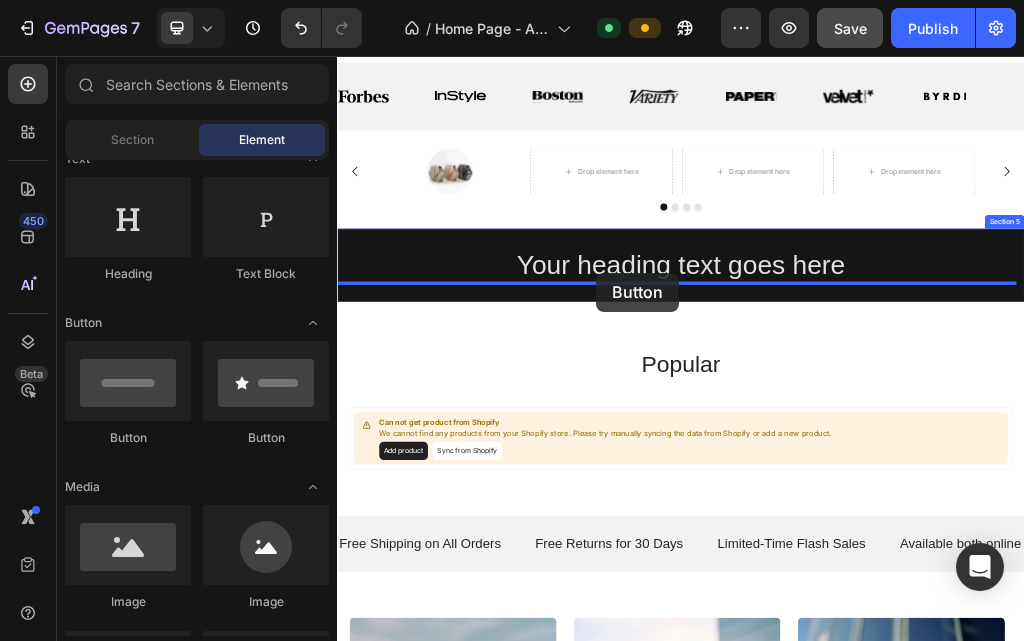 drag, startPoint x: 482, startPoint y: 472, endPoint x: 789, endPoint y: 435, distance: 309.2216 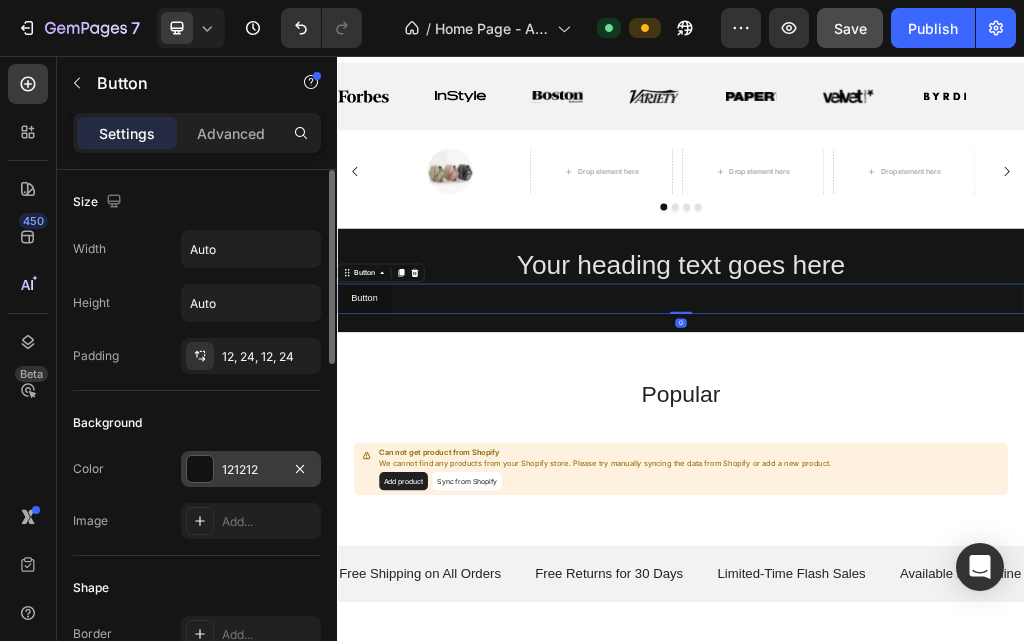 click on "121212" at bounding box center [251, 469] 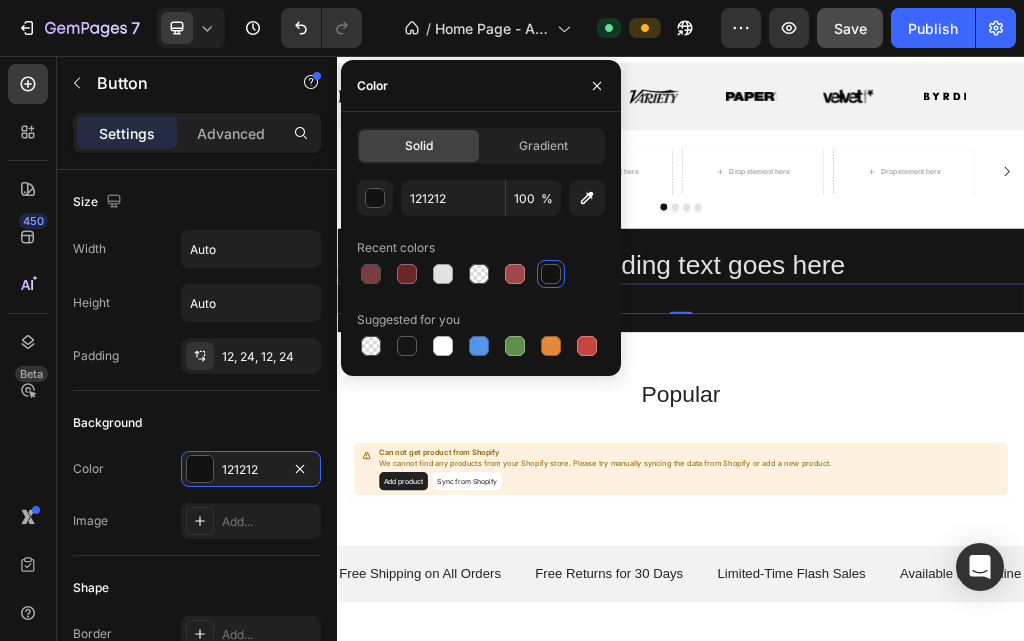 scroll, scrollTop: 528, scrollLeft: 0, axis: vertical 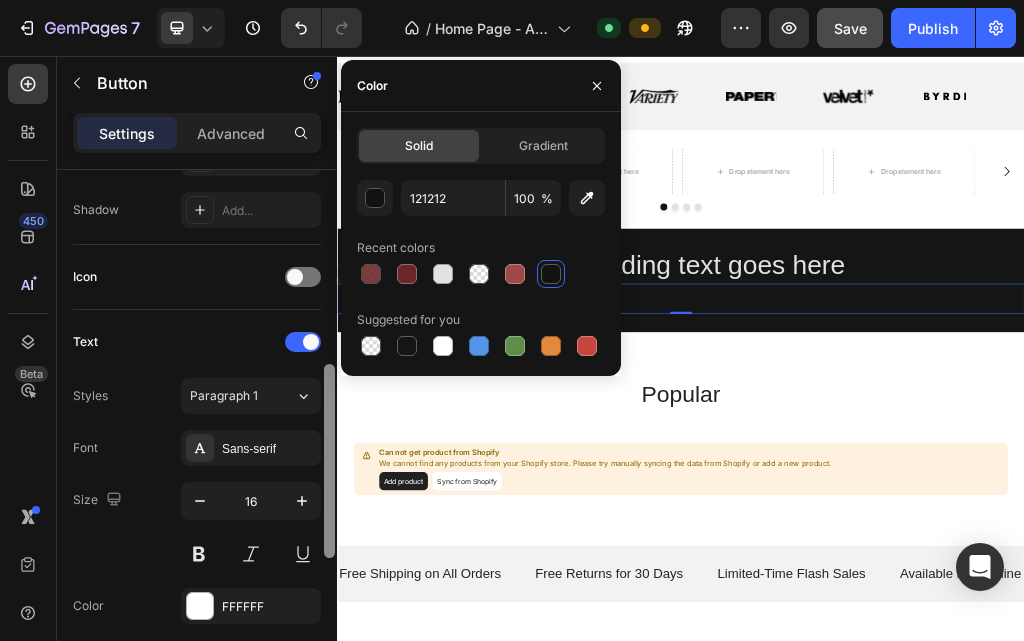 click at bounding box center (329, 434) 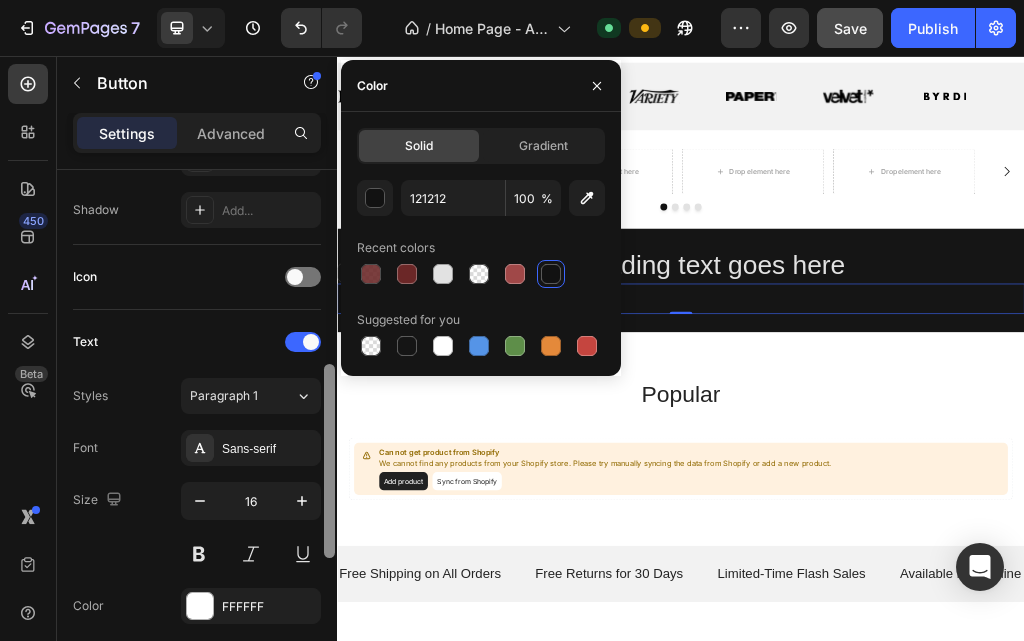 scroll, scrollTop: 906, scrollLeft: 0, axis: vertical 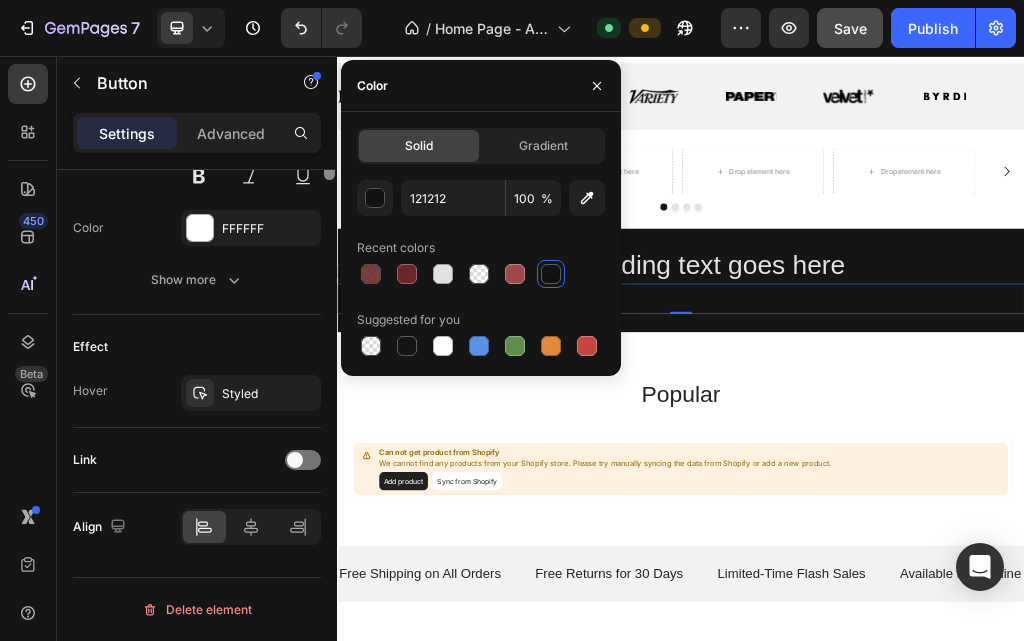 click at bounding box center (329, 56) 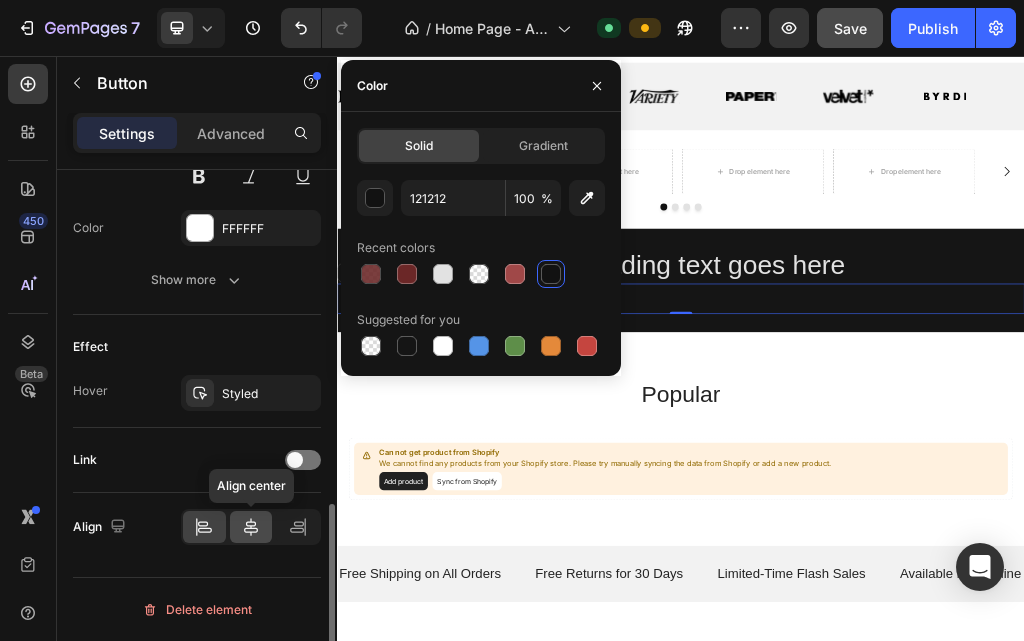click 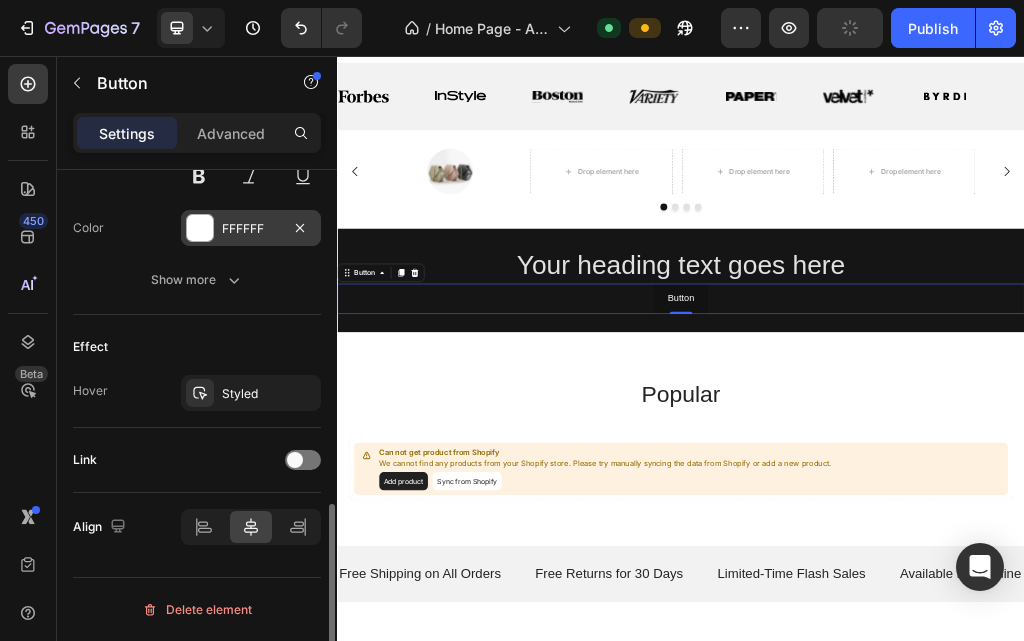 click at bounding box center [200, 228] 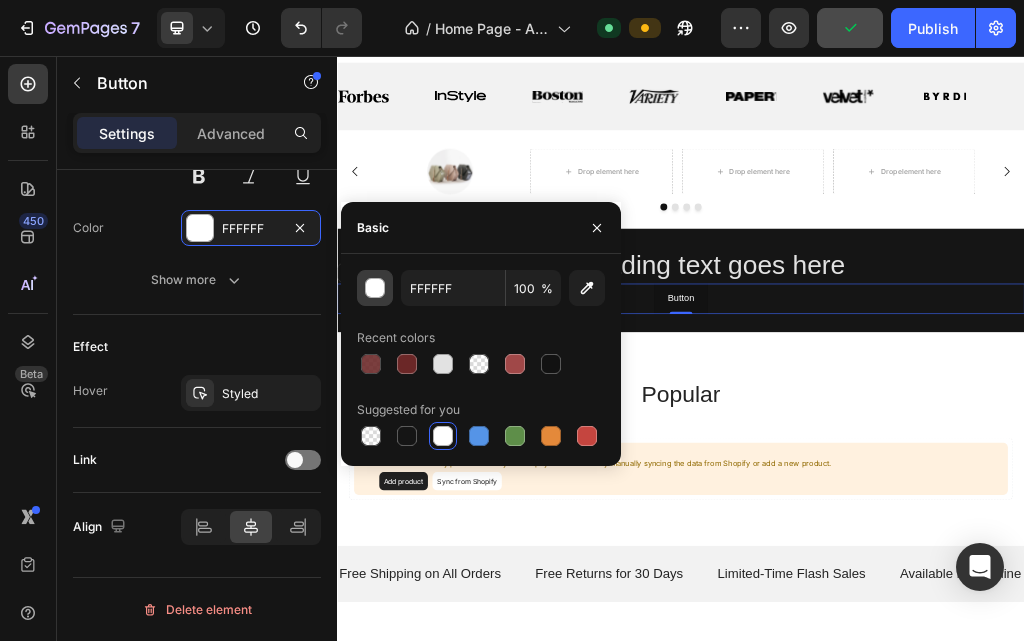 click at bounding box center [376, 289] 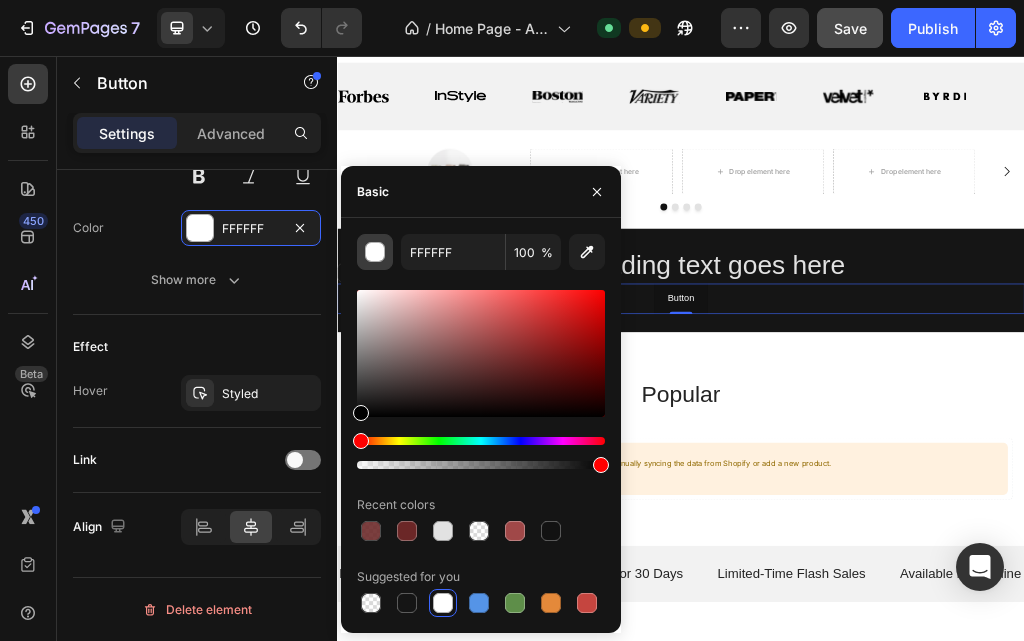 click at bounding box center (376, 253) 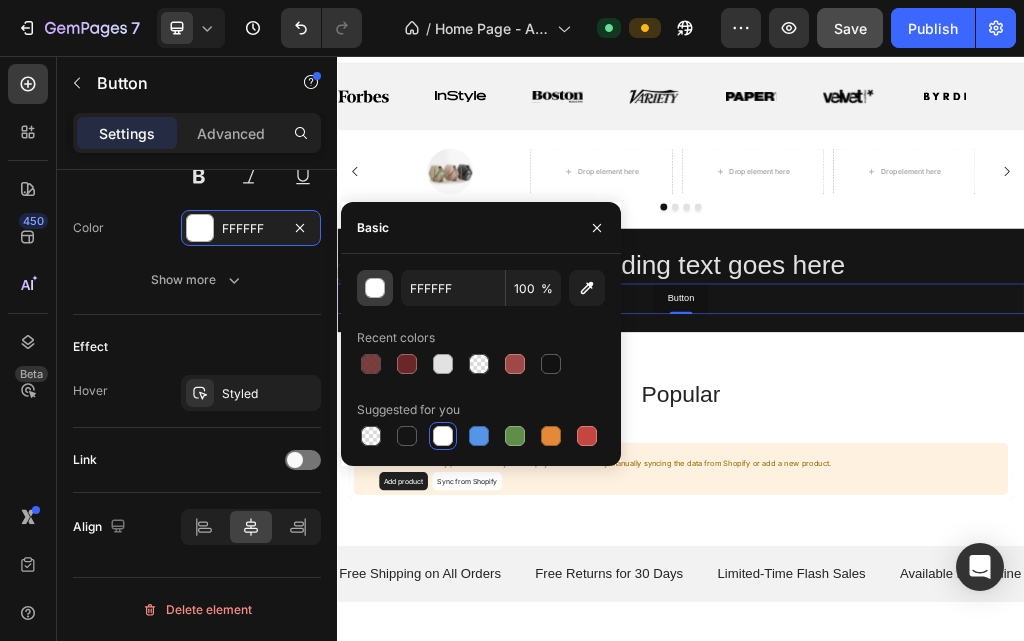 click at bounding box center (376, 289) 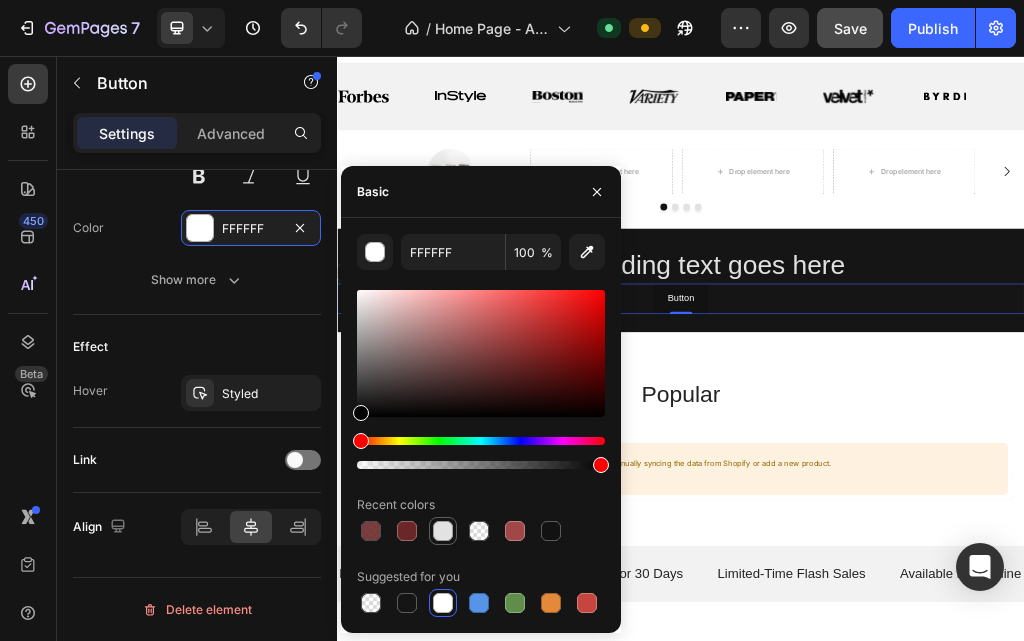click at bounding box center (443, 531) 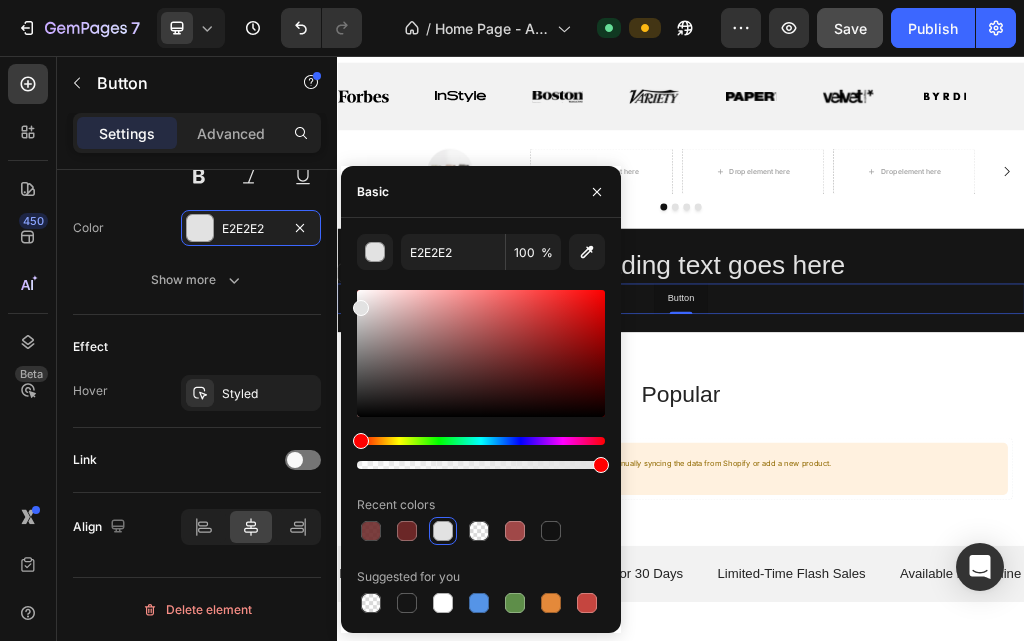 click at bounding box center (443, 531) 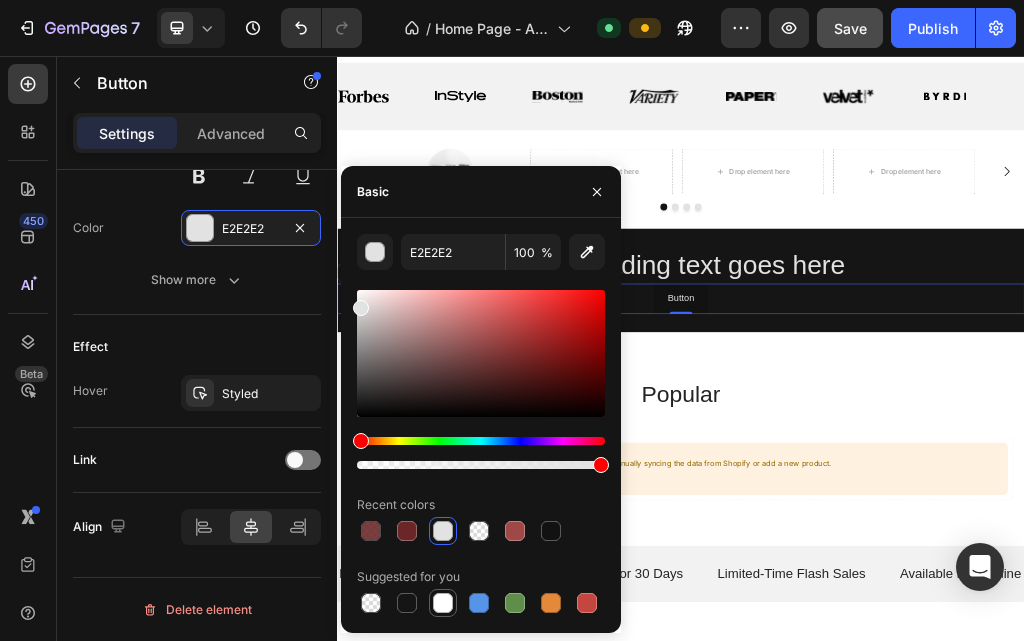 click at bounding box center [443, 603] 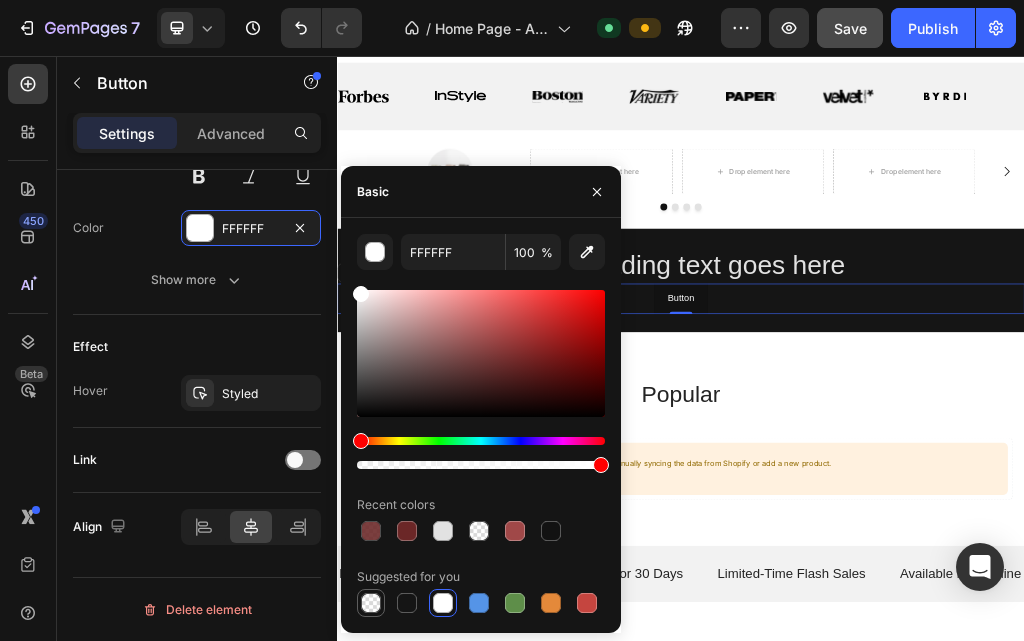 click at bounding box center [371, 603] 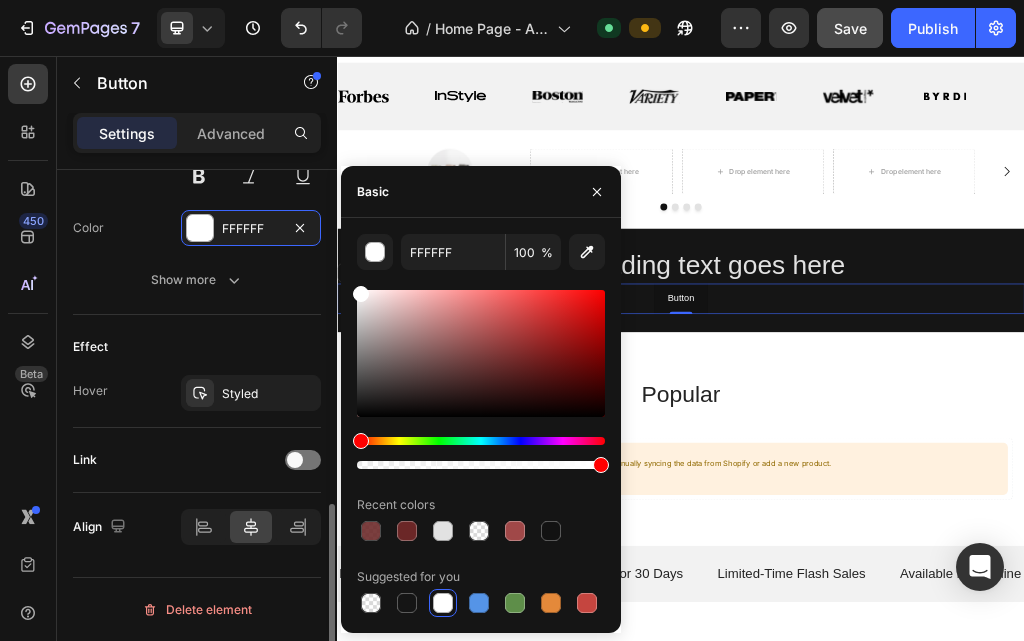type on "000000" 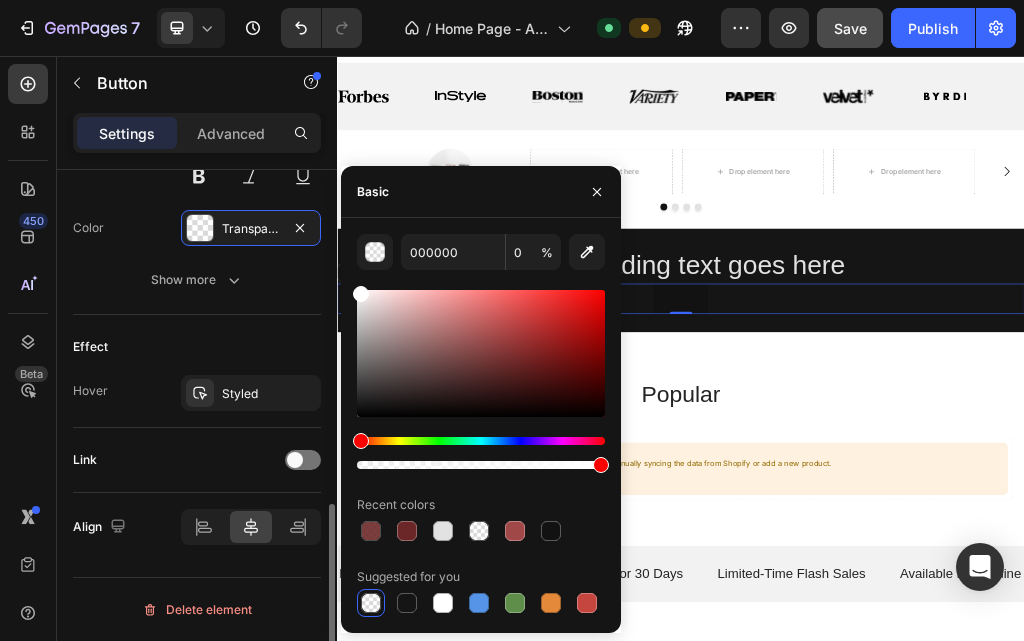 click on "Effect" at bounding box center [197, 347] 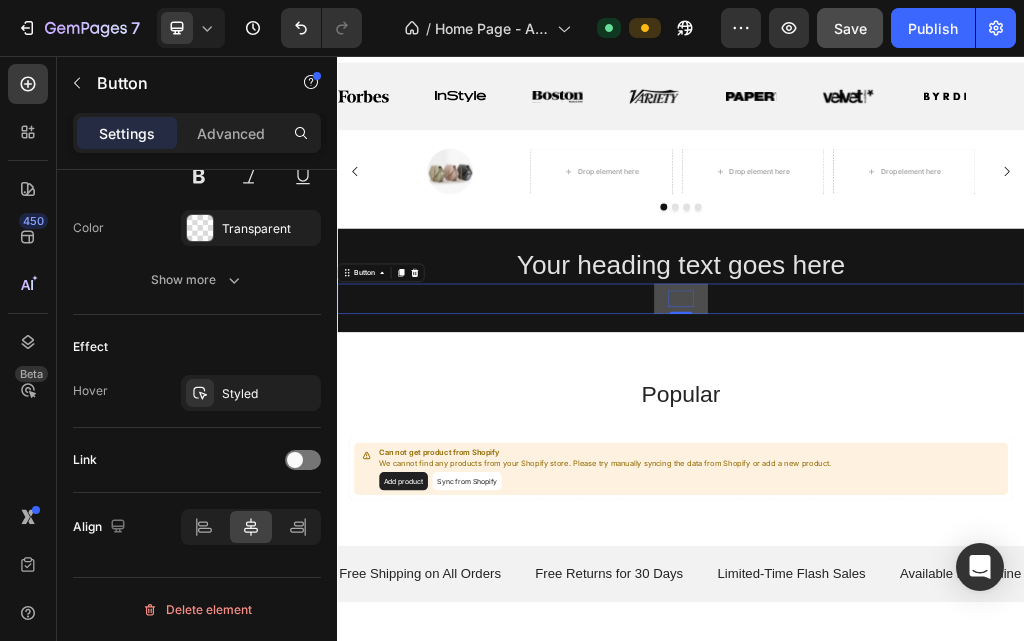 click on "Button" at bounding box center (937, 479) 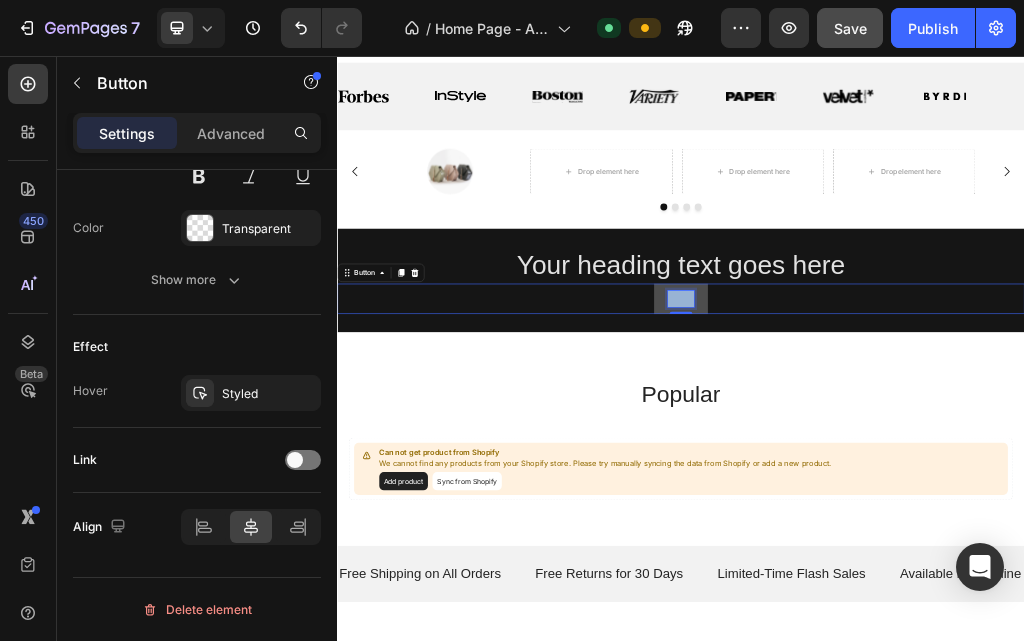 click on "Button" at bounding box center (937, 479) 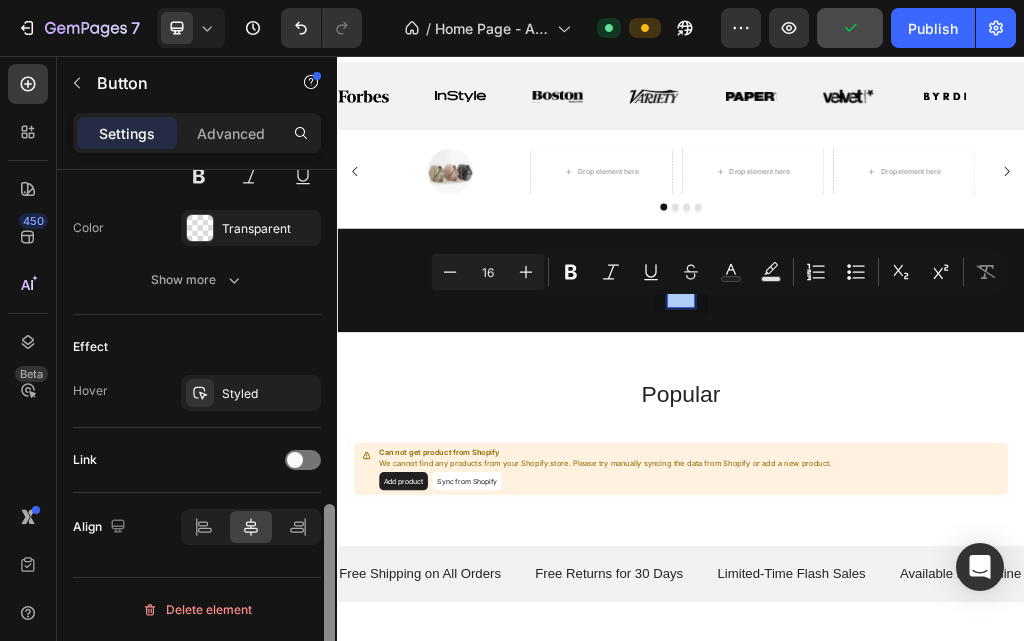 scroll, scrollTop: 378, scrollLeft: 0, axis: vertical 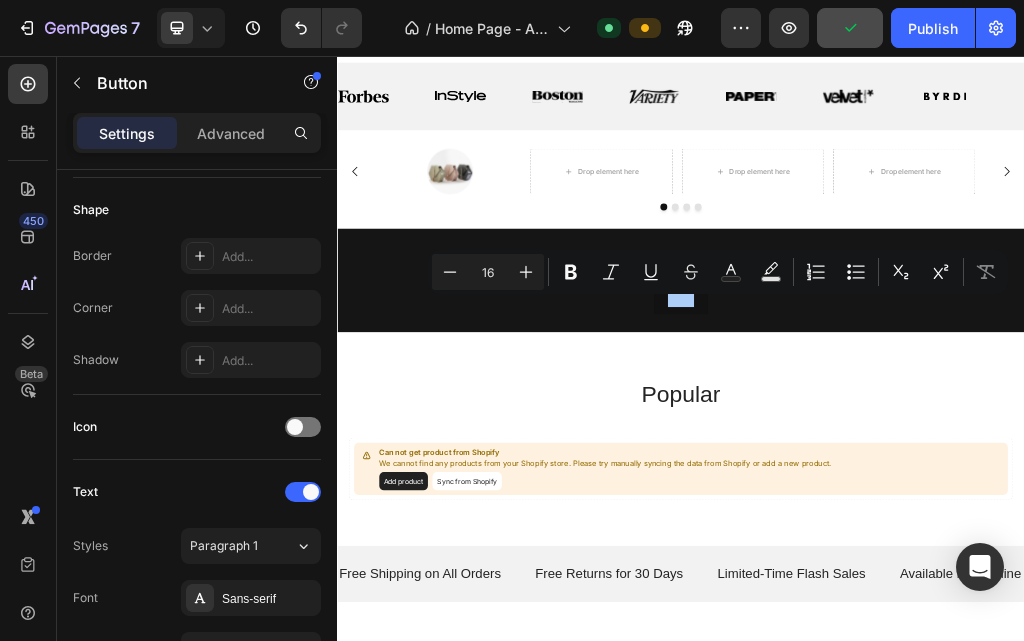 click at bounding box center (329, 962) 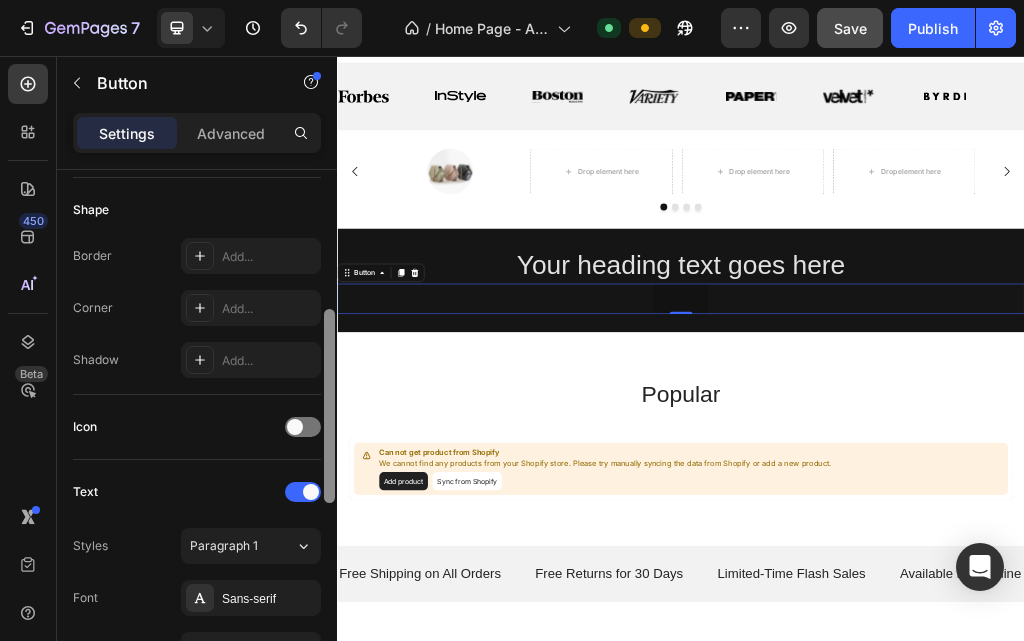 click at bounding box center (329, 406) 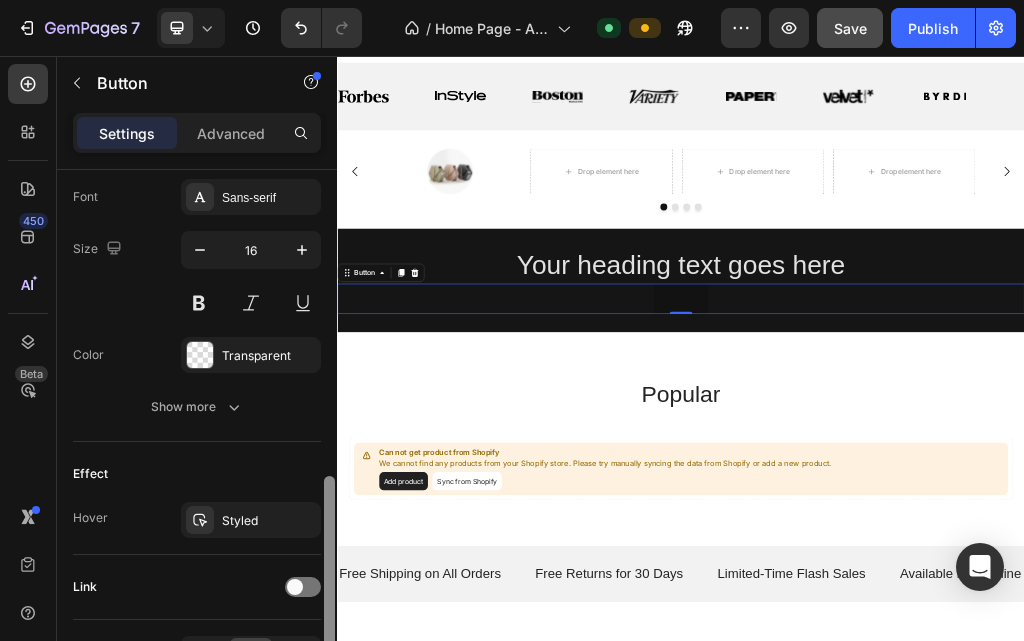 scroll, scrollTop: 798, scrollLeft: 0, axis: vertical 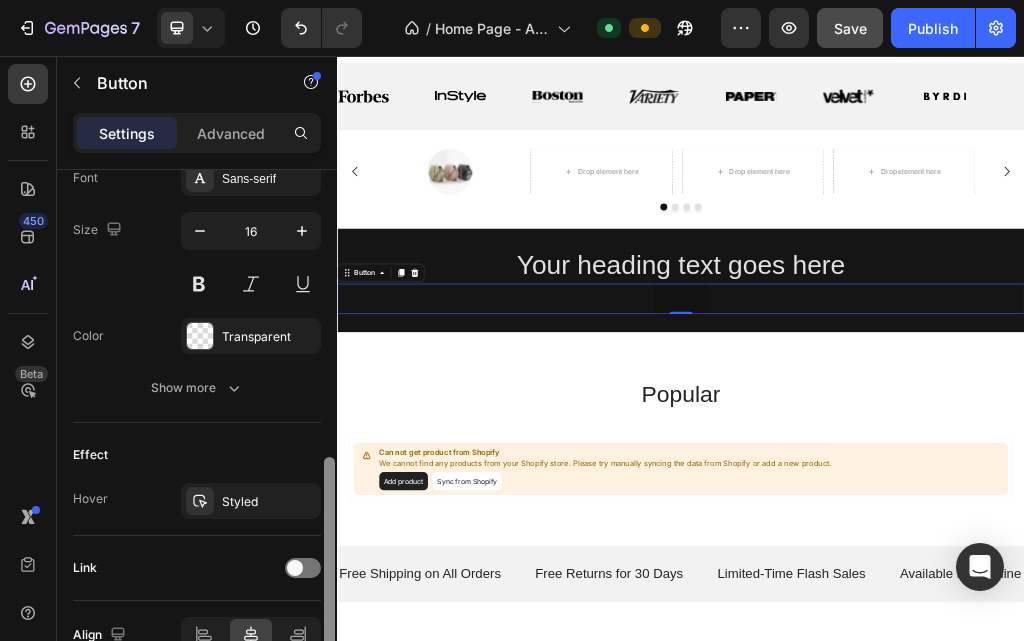 drag, startPoint x: 328, startPoint y: 374, endPoint x: 328, endPoint y: 515, distance: 141 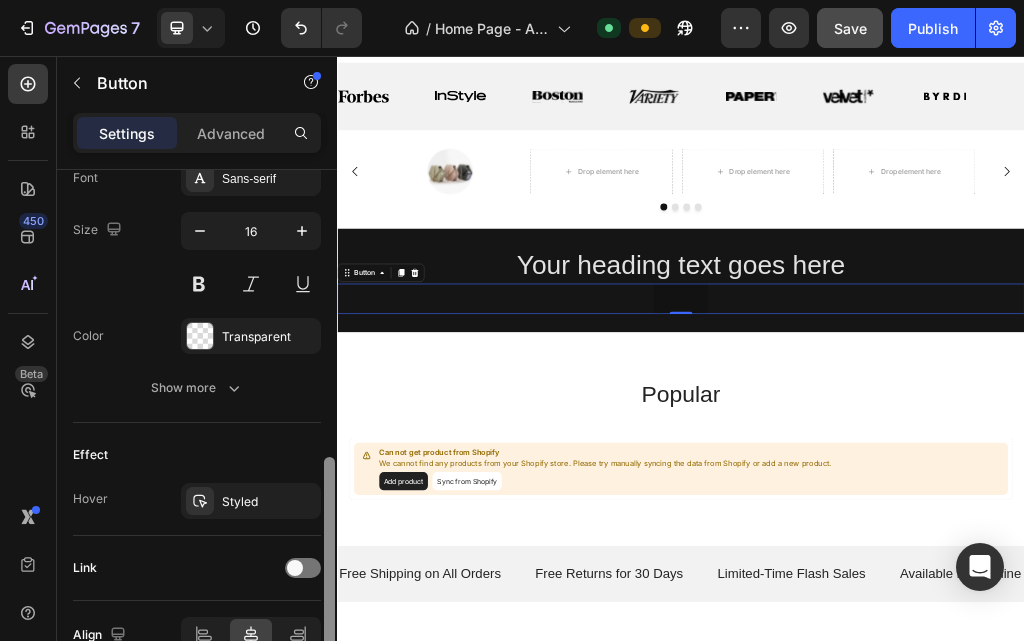 click at bounding box center [329, 554] 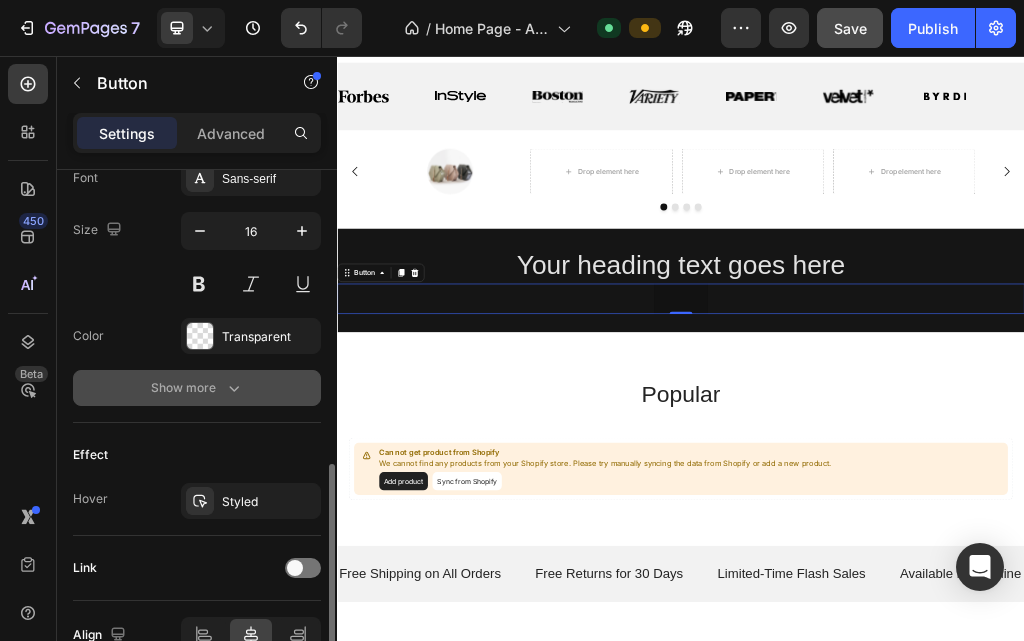 click on "Show more" at bounding box center [197, 388] 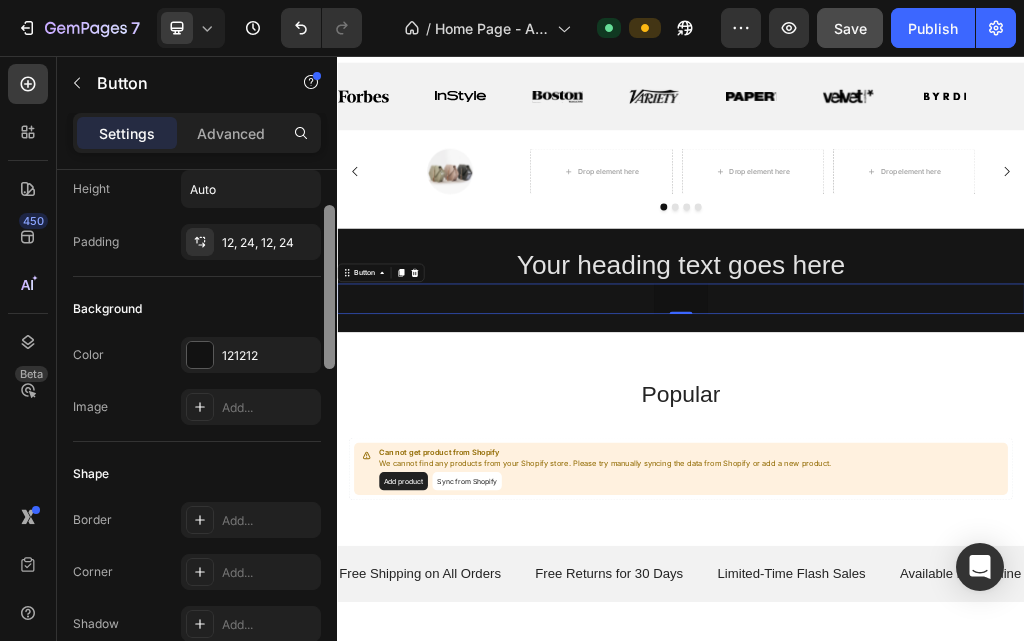 scroll, scrollTop: 106, scrollLeft: 0, axis: vertical 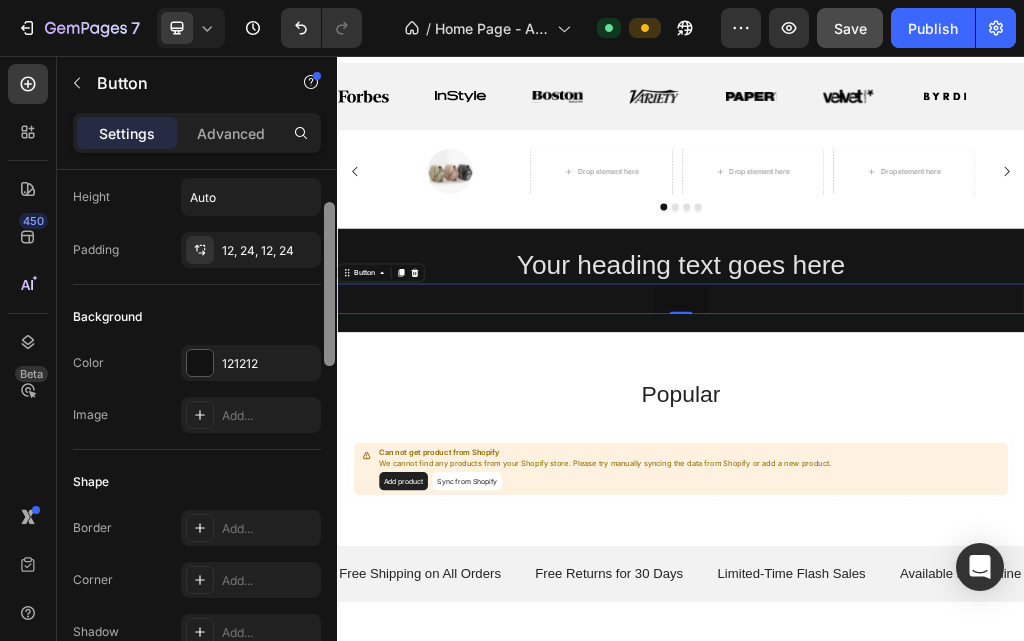 drag, startPoint x: 329, startPoint y: 525, endPoint x: 327, endPoint y: 270, distance: 255.00784 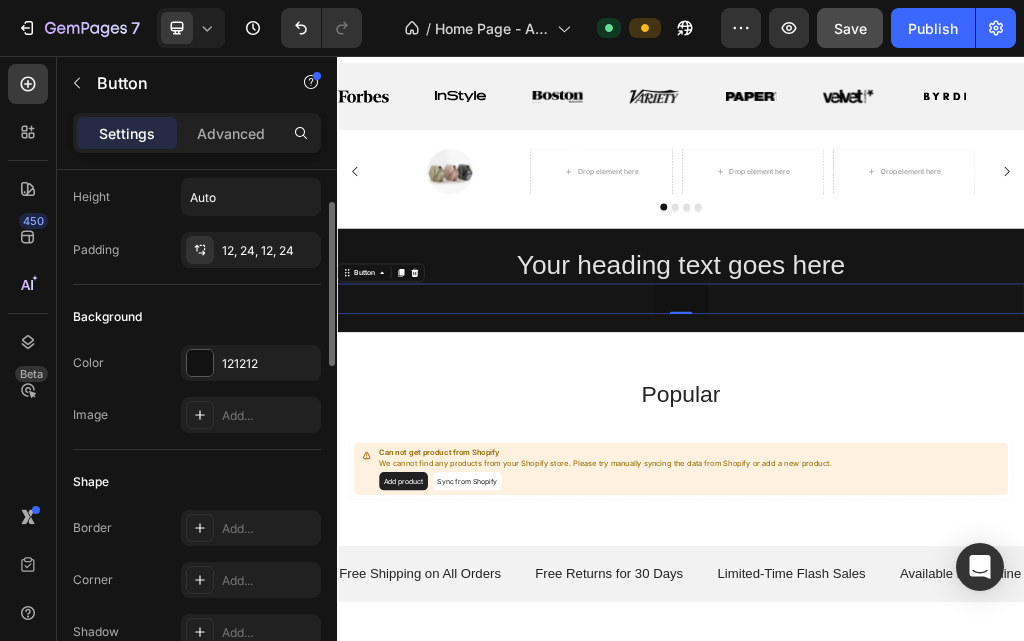 click on "Size Width Auto Height Auto Padding 12, 24, 12, 24 Background Color 121212 Image Add... Shape Border Add... Corner Add... Shadow Add... Icon Text Styles Paragraph 1 Font Sans-serif Size 16 Color Transparent Font weight Normal Line height 180% Letter spacing Auto Transform AA Aa aa Shadow Add... Show less Effect Hover Styled Link Align Delete element" at bounding box center (197, 913) 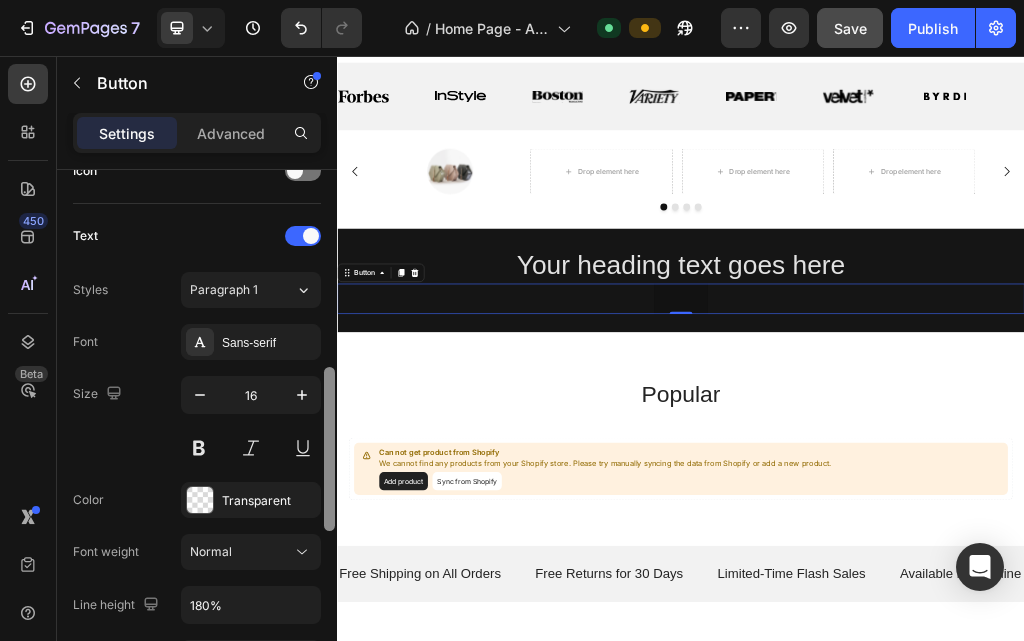 click at bounding box center [329, 434] 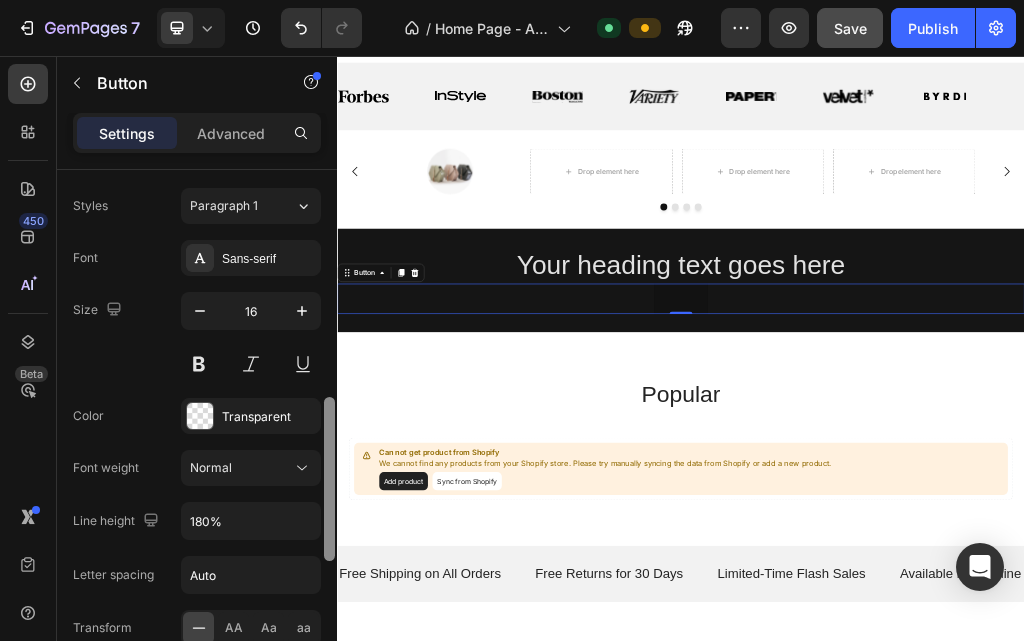 scroll, scrollTop: 682, scrollLeft: 0, axis: vertical 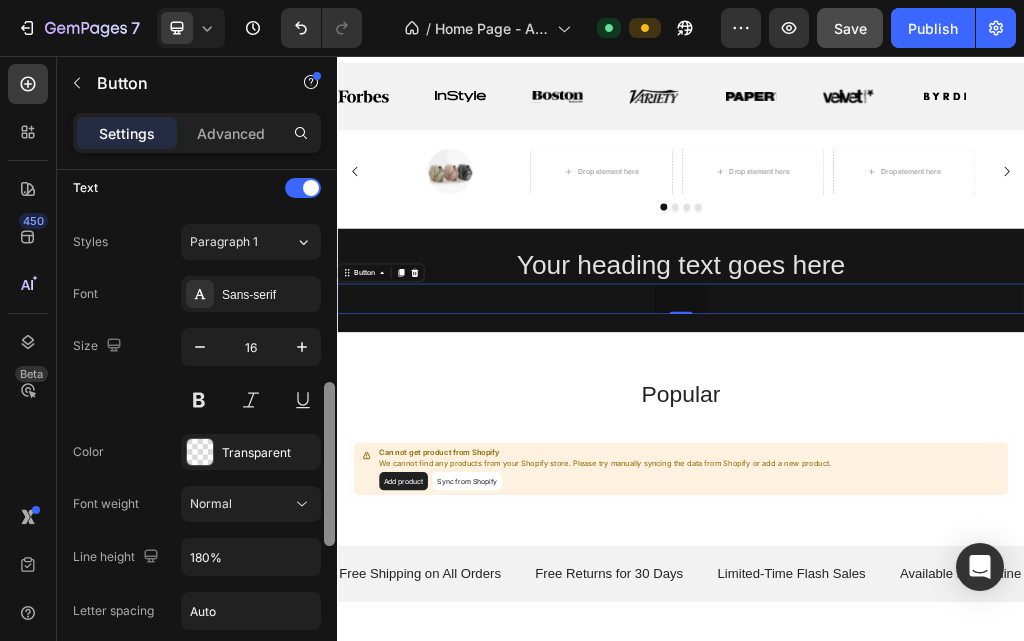 drag, startPoint x: 330, startPoint y: 399, endPoint x: 310, endPoint y: 414, distance: 25 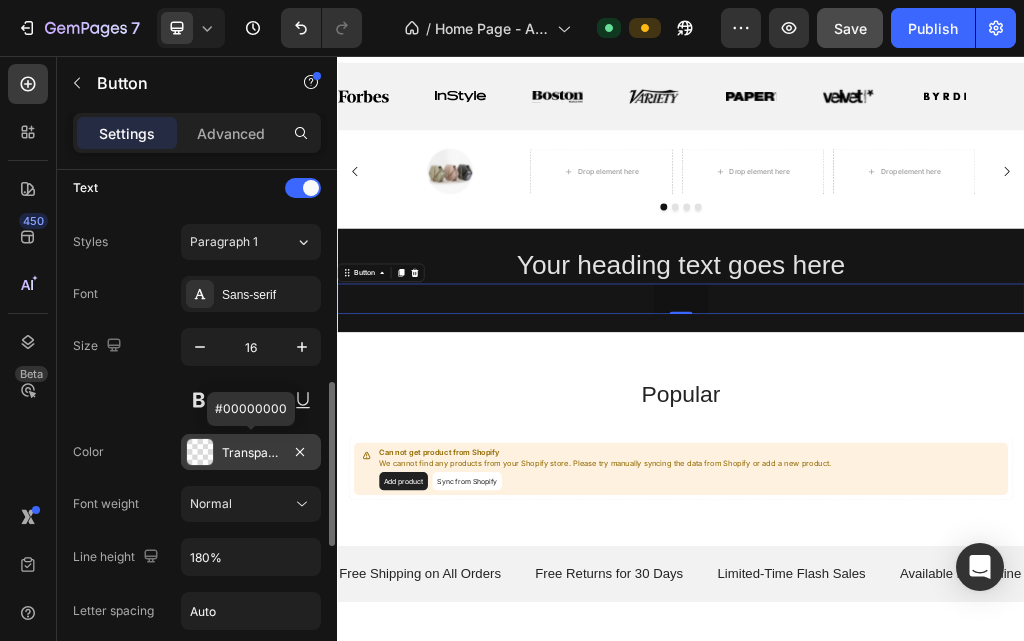 click at bounding box center [200, 452] 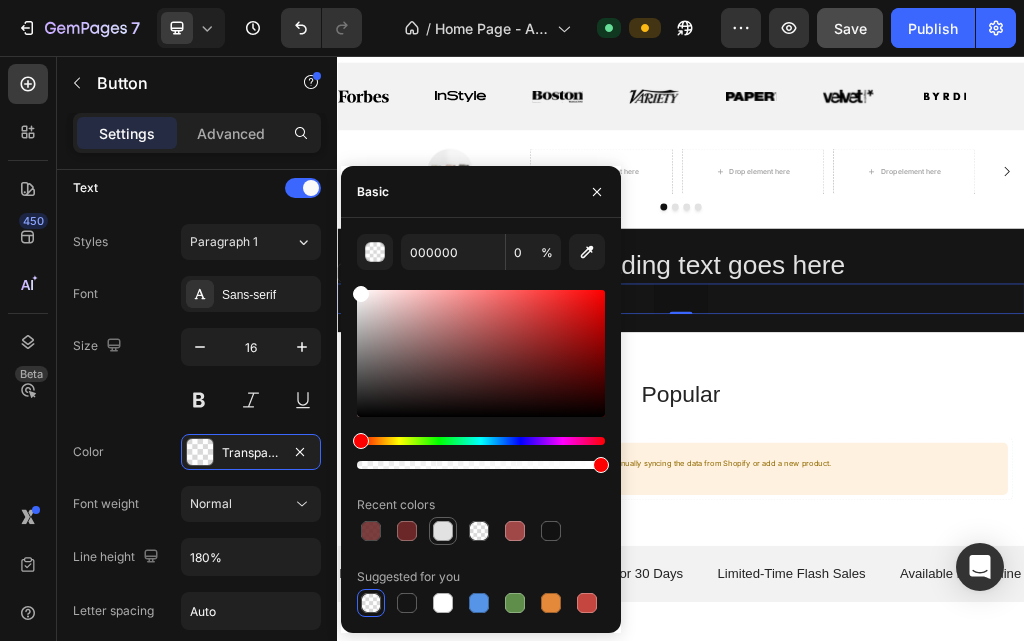 click at bounding box center (443, 531) 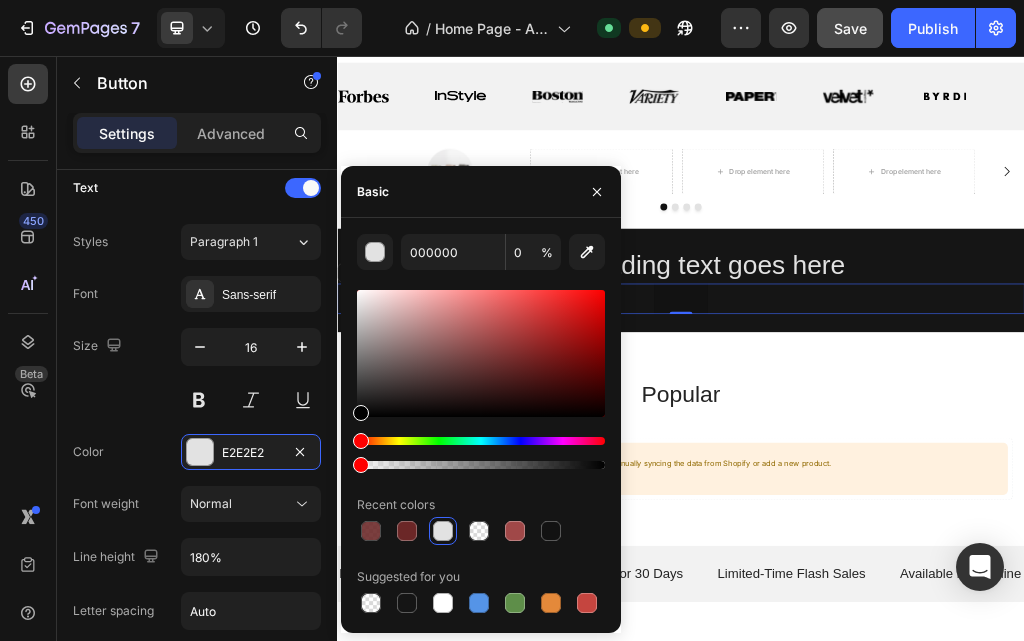 type on "E2E2E2" 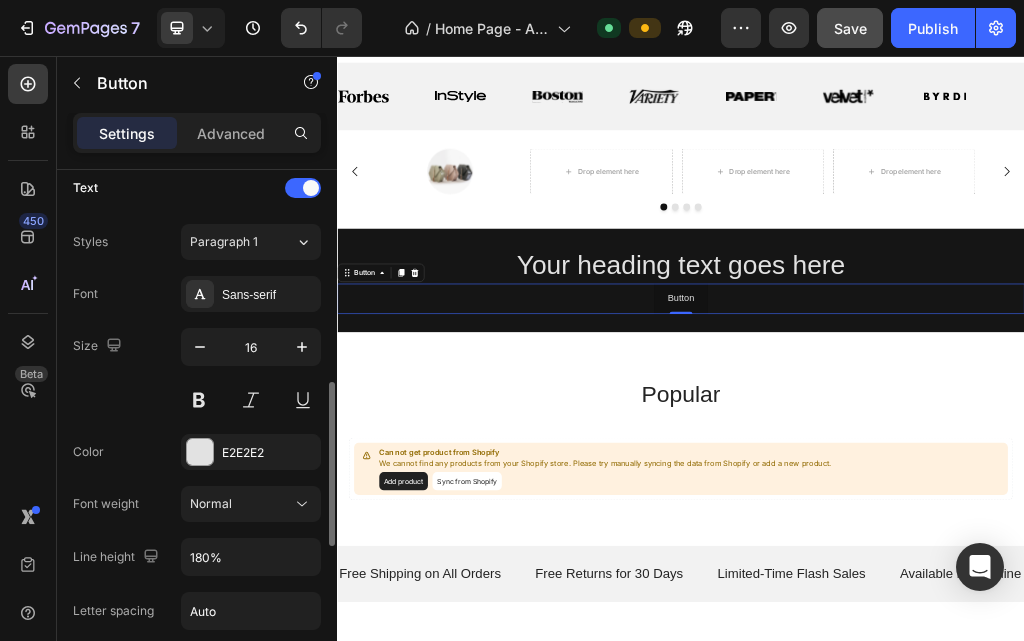 click on "Font Sans-serif Size 16 Color E2E2E2 Font weight Normal Line height 180% Letter spacing Auto Transform AA Aa aa Shadow Add... Show less" at bounding box center (197, 531) 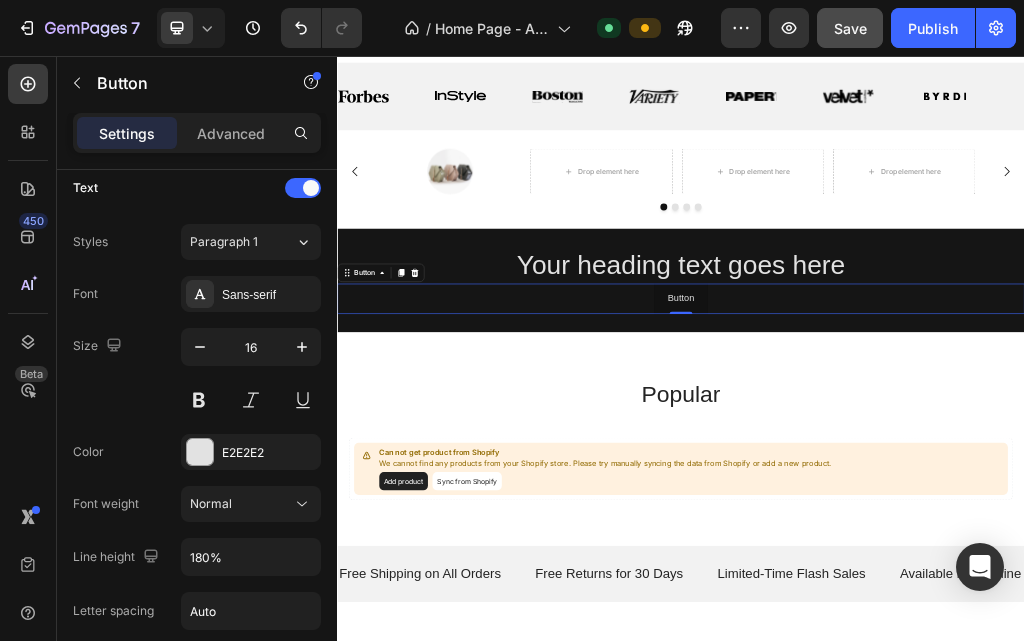 scroll, scrollTop: 154, scrollLeft: 0, axis: vertical 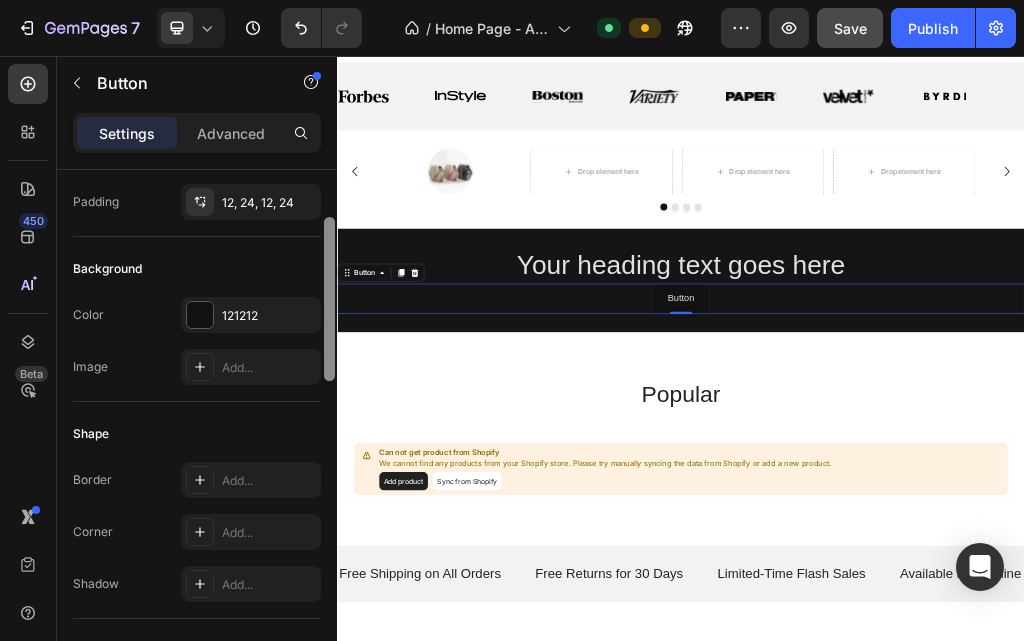 click at bounding box center (329, 434) 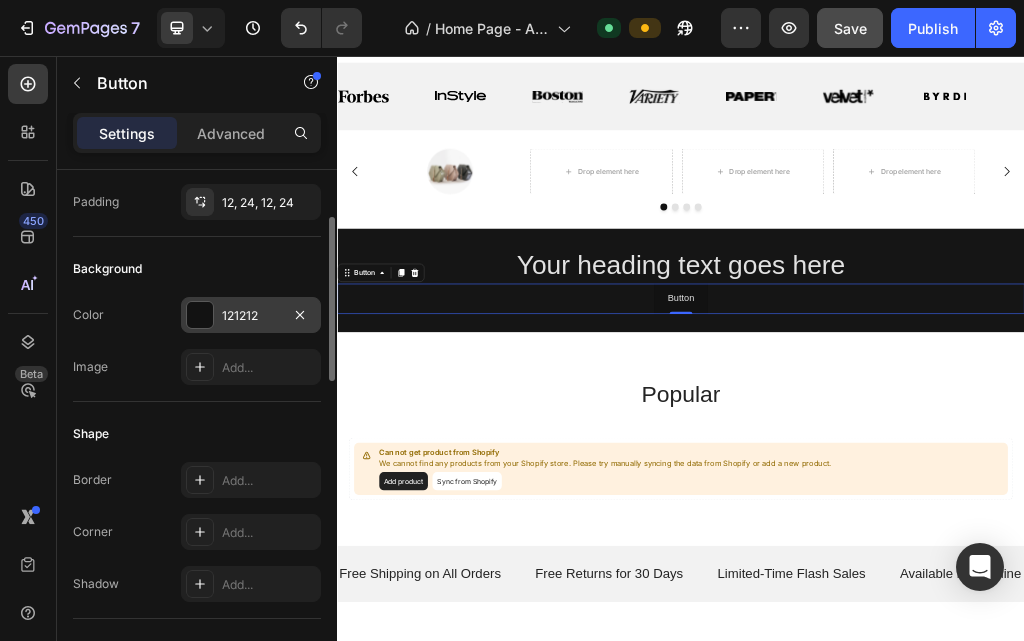 click at bounding box center [200, 315] 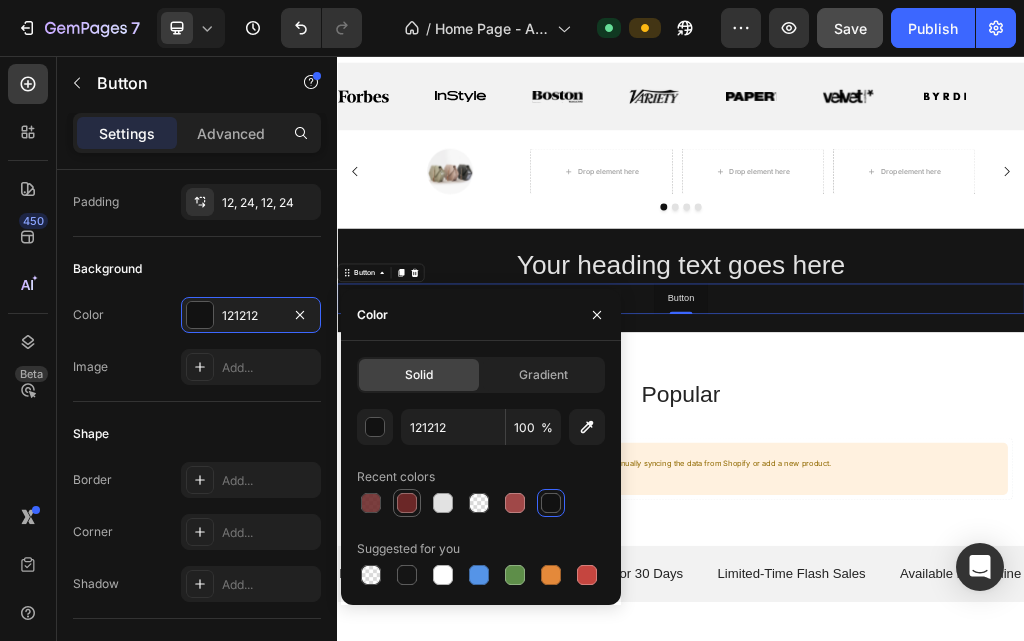 click at bounding box center [407, 503] 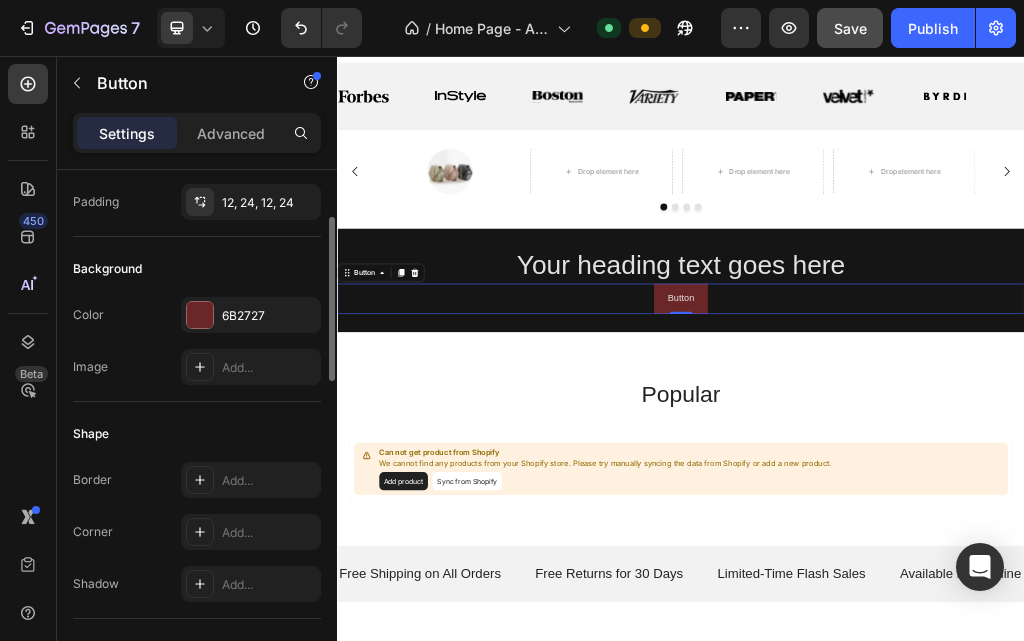click on "Border Add..." at bounding box center [197, 480] 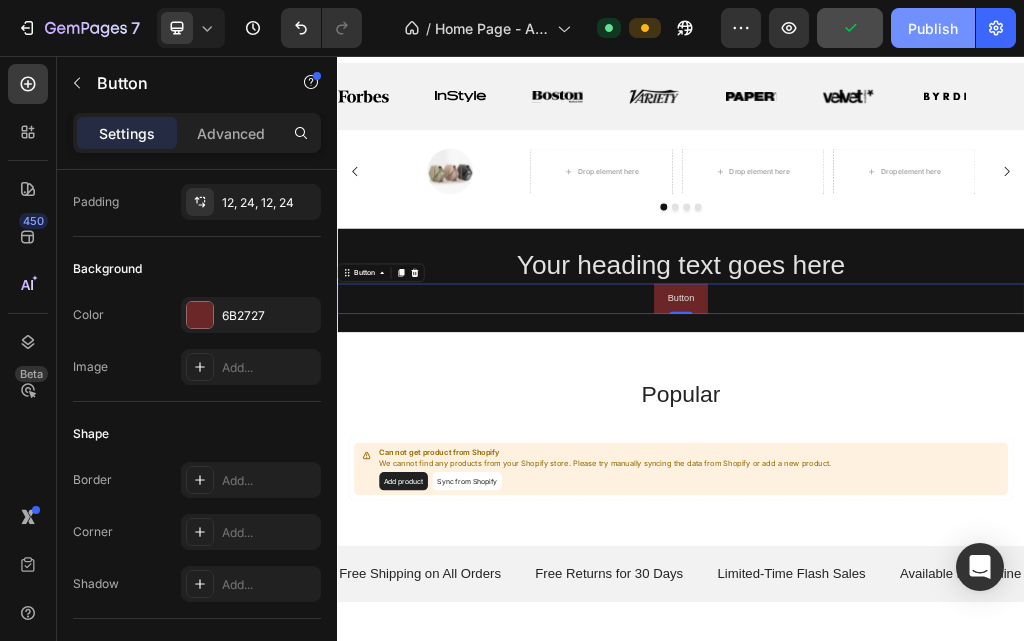 click on "Publish" at bounding box center [933, 28] 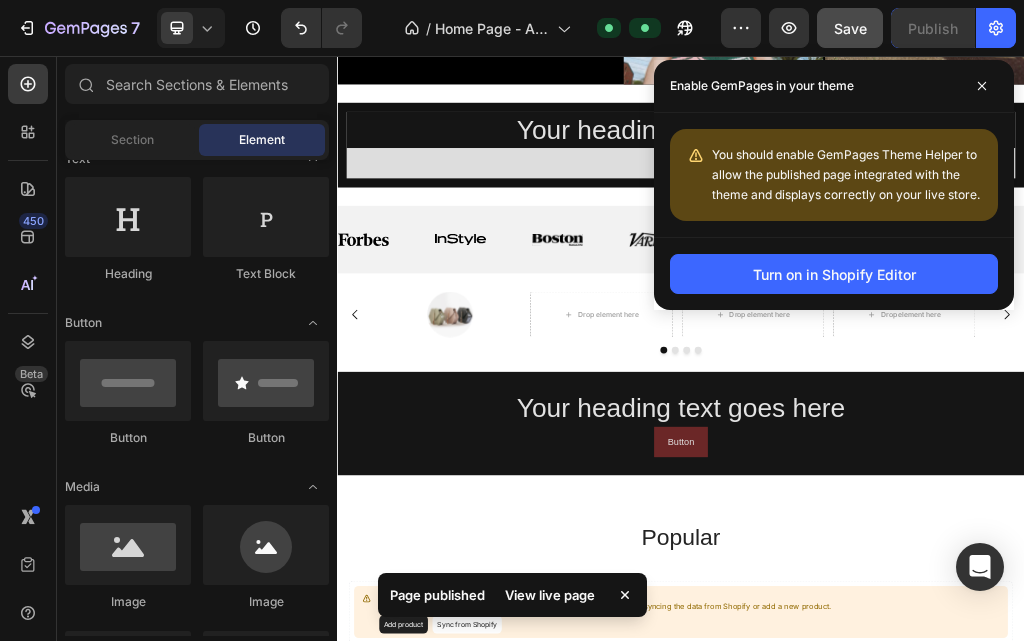 scroll, scrollTop: 629, scrollLeft: 0, axis: vertical 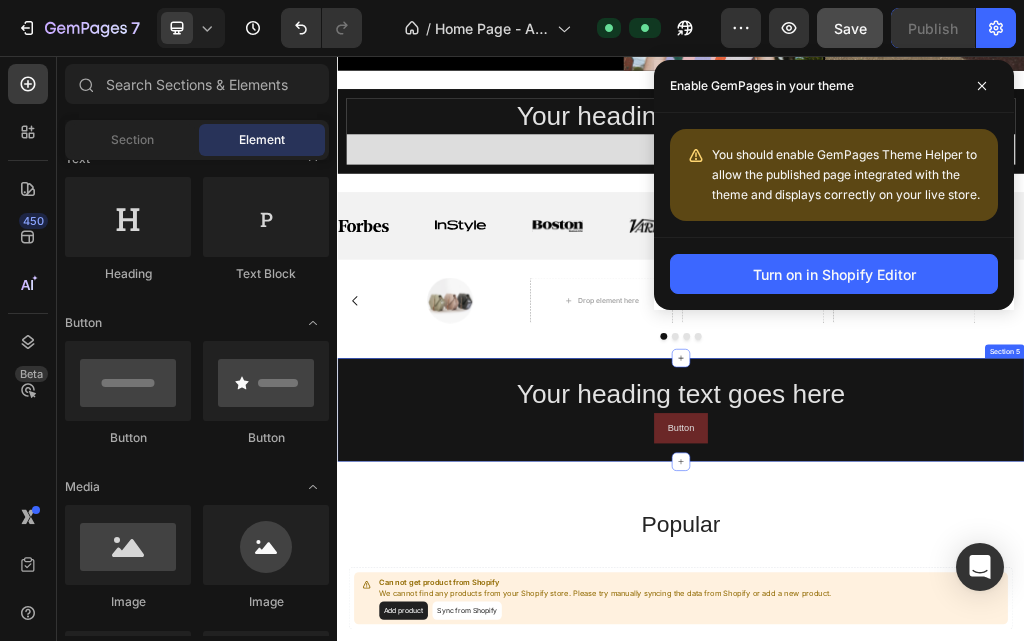 click on "Your heading text goes here Heading Button Button Section 5" at bounding box center [937, 673] 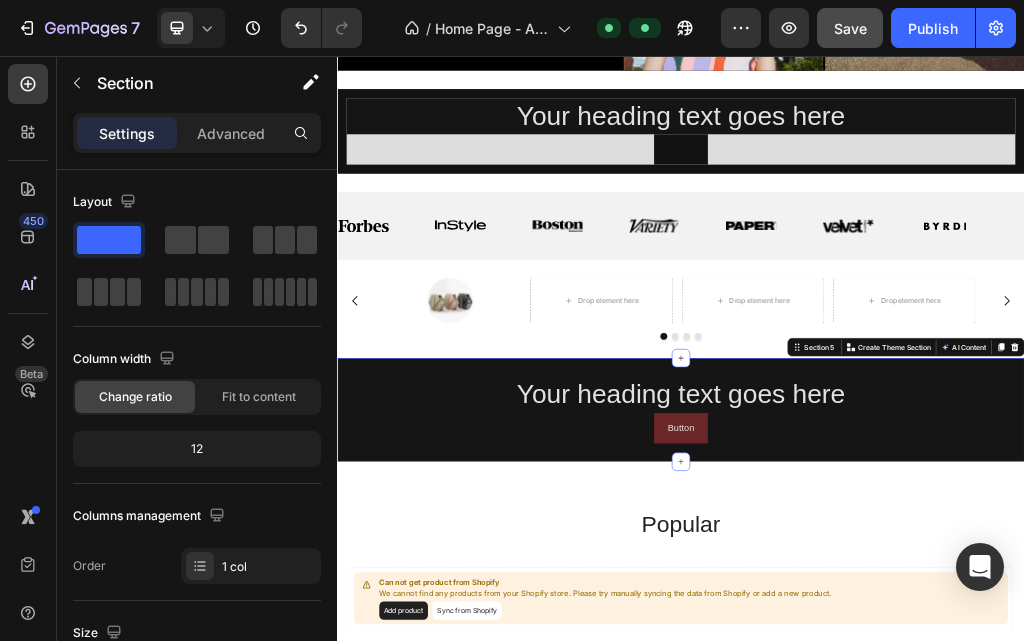 click on "Your heading text goes here Heading Button Button   0 Section 5   You can create reusable sections Create Theme Section AI Content Write with GemAI What would you like to describe here? Tone and Voice Persuasive Product Show more Generate" at bounding box center [937, 673] 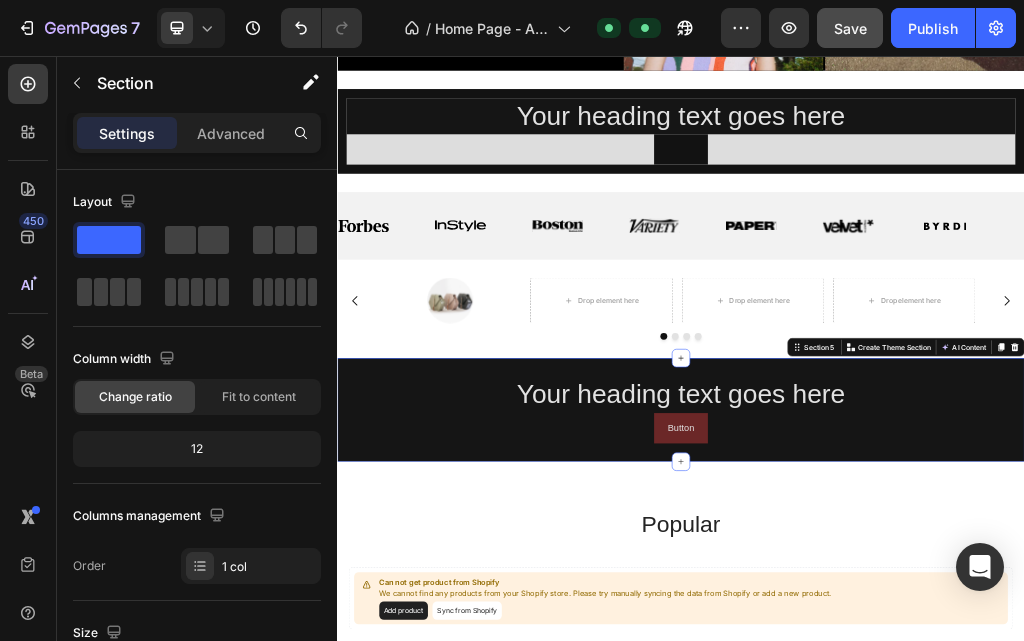 click on "Your heading text goes here Heading Button Button   0 Section 5   You can create reusable sections Create Theme Section AI Content Write with GemAI What would you like to describe here? Tone and Voice Persuasive Product Show more Generate" at bounding box center [937, 673] 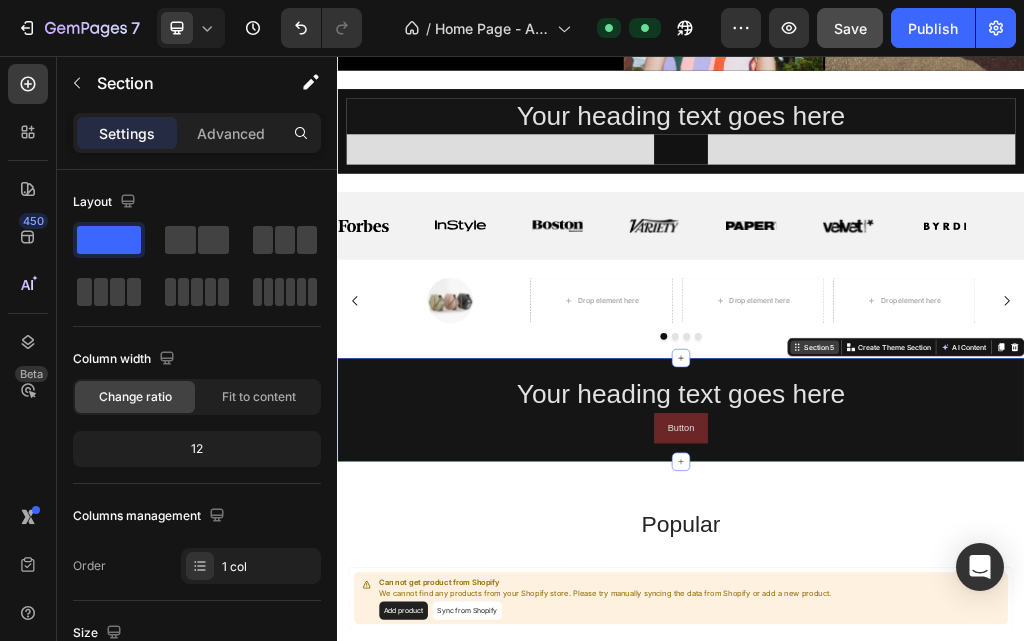 click on "Section 5" at bounding box center [1178, 564] 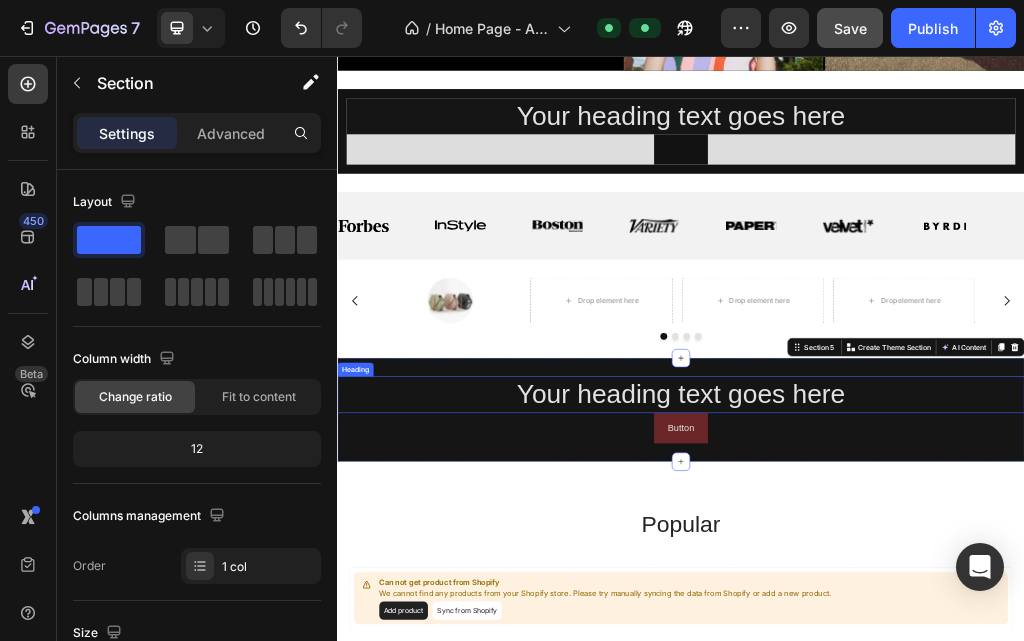 click on "Your heading text goes here" at bounding box center [937, 647] 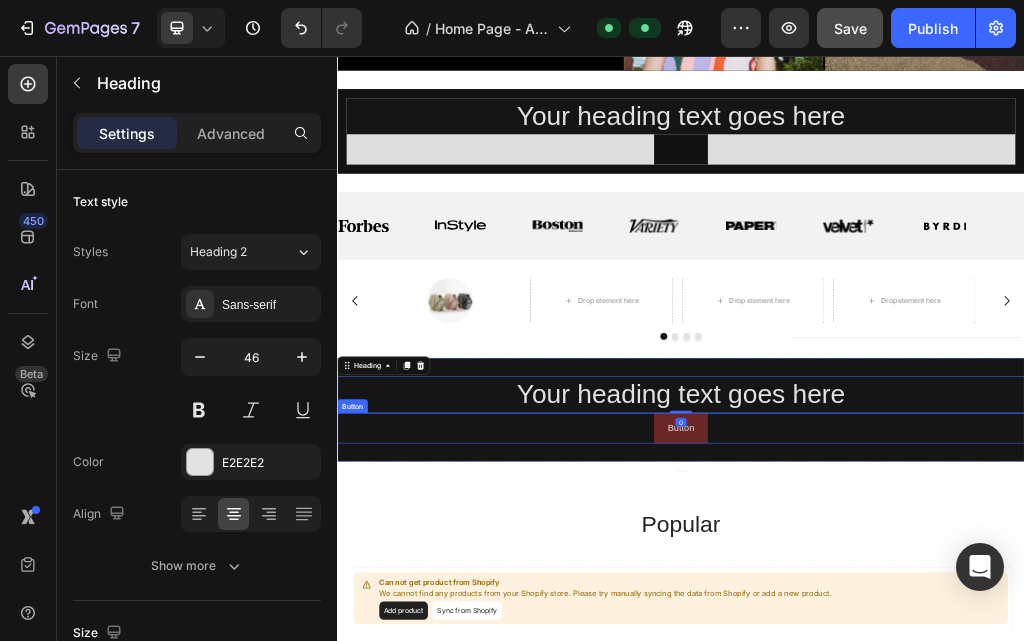 click on "Button Button" at bounding box center (937, 705) 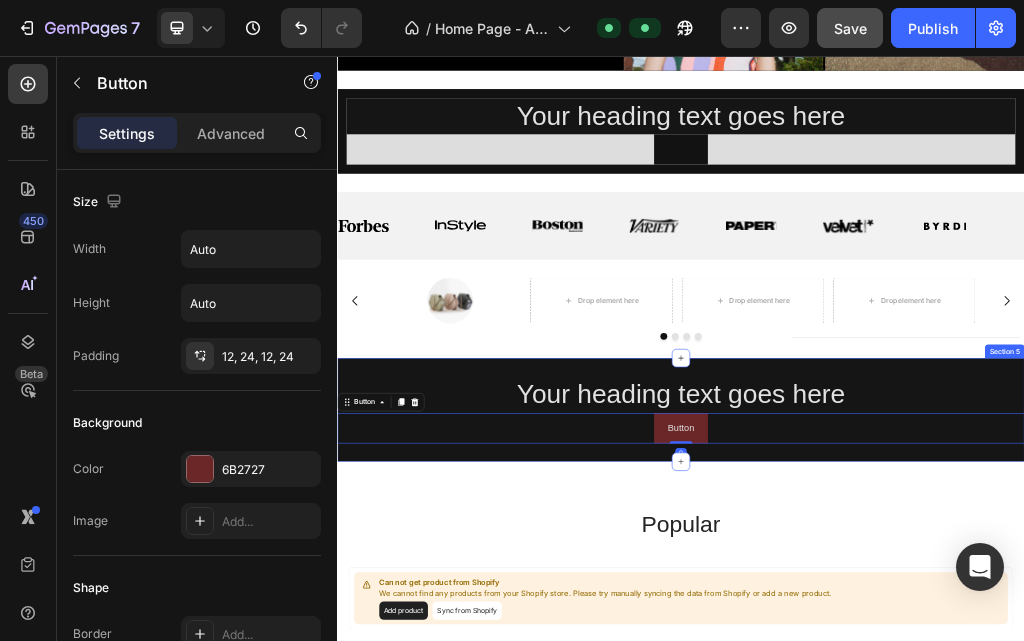 click on "Your heading text goes here Heading Button Button   0 Section 5" at bounding box center (937, 673) 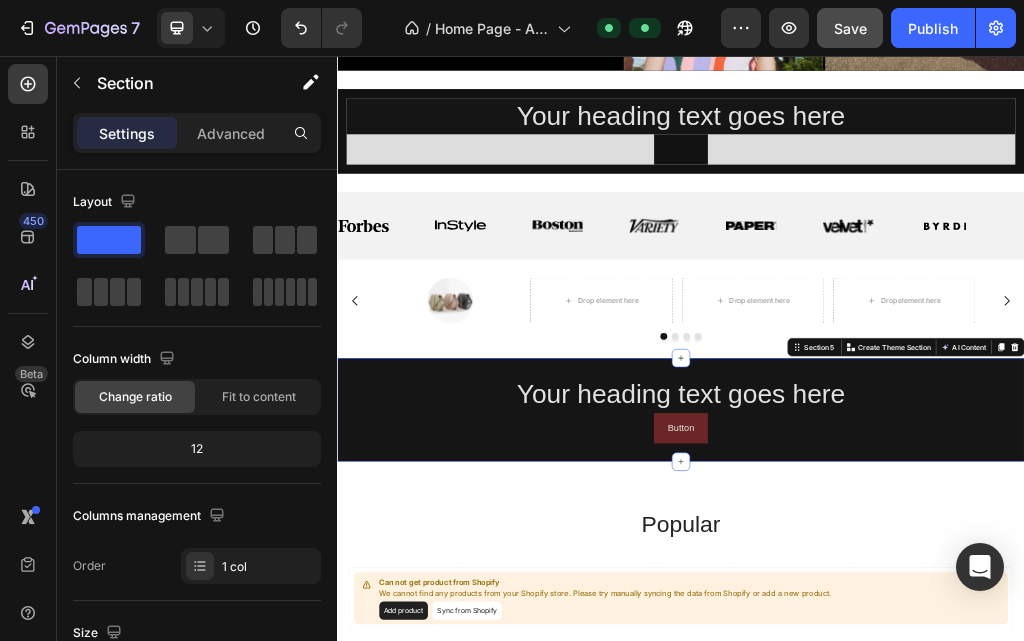 click on "Your heading text goes here Heading Button Button   0 Section 5   You can create reusable sections Create Theme Section AI Content Write with GemAI What would you like to describe here? Tone and Voice Persuasive Product Show more Generate" at bounding box center (937, 673) 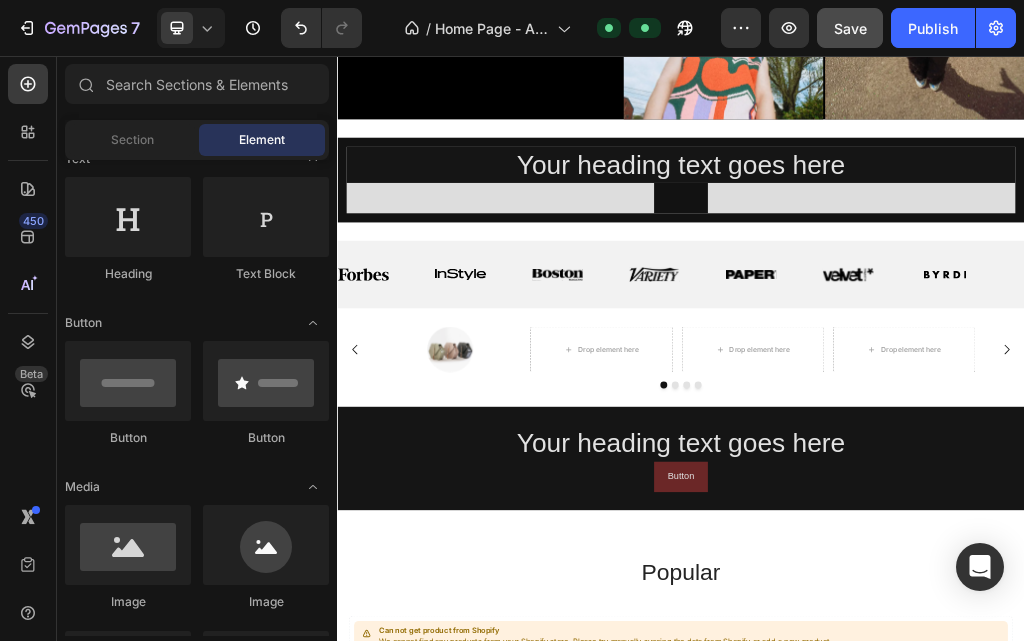 scroll, scrollTop: 568, scrollLeft: 0, axis: vertical 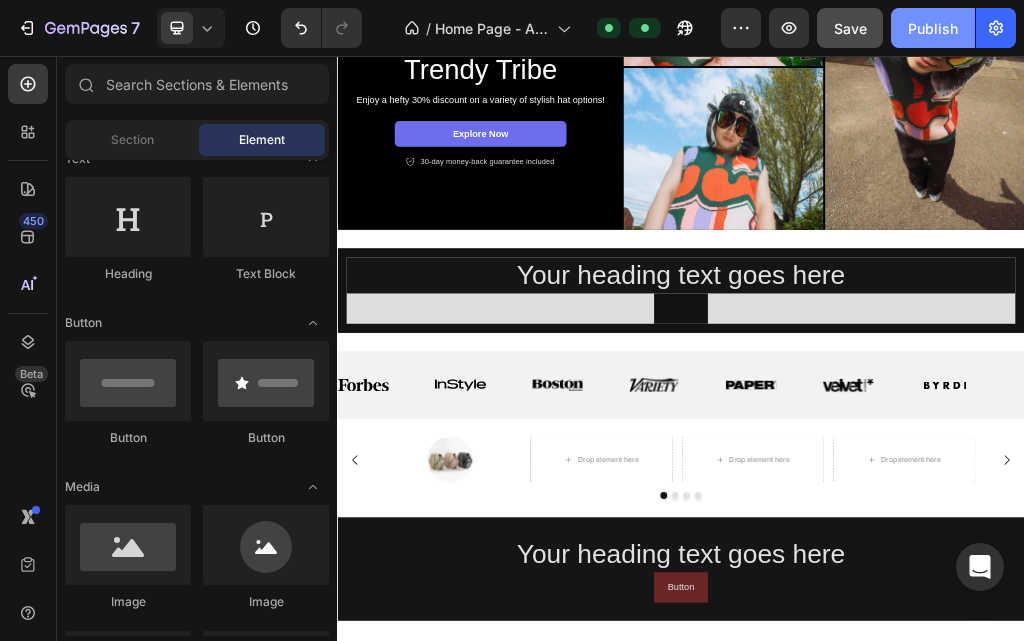 click on "Publish" at bounding box center (933, 28) 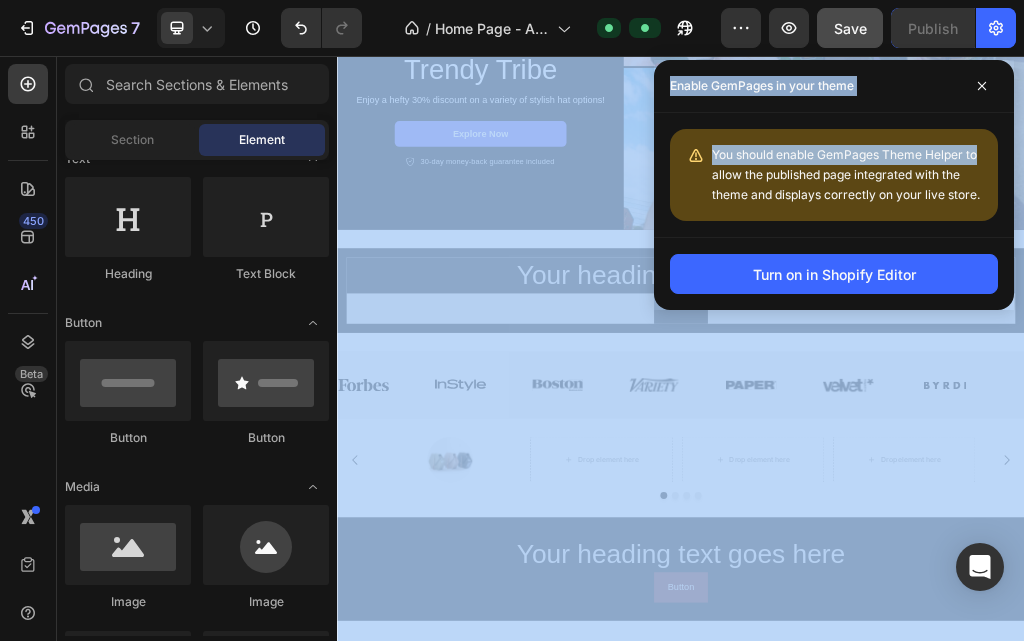drag, startPoint x: 1350, startPoint y: 189, endPoint x: 1530, endPoint y: 157, distance: 182.82231 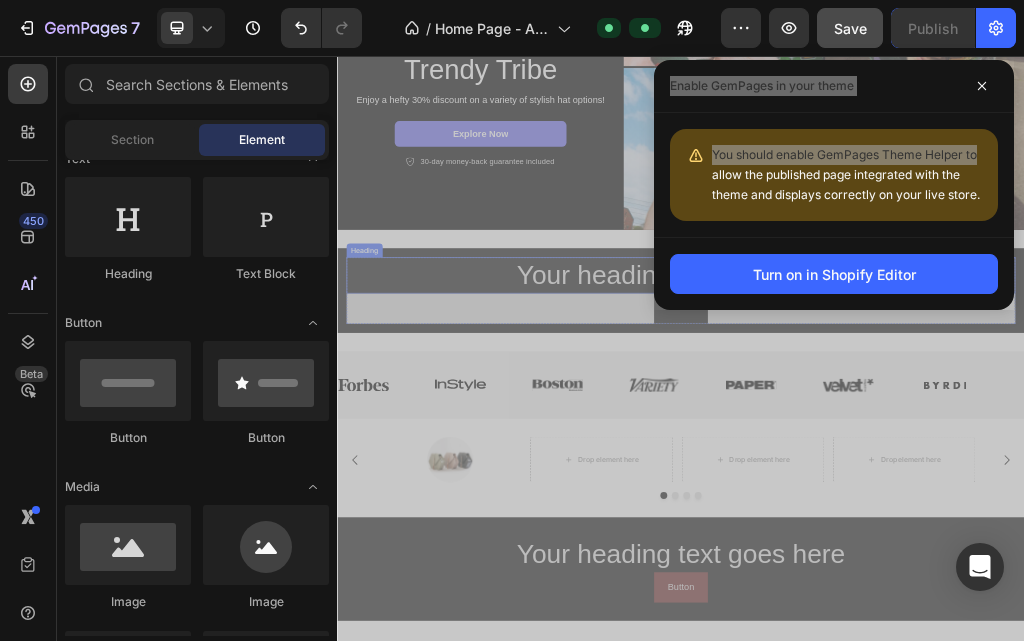 click on "Your heading text goes here" at bounding box center (937, 439) 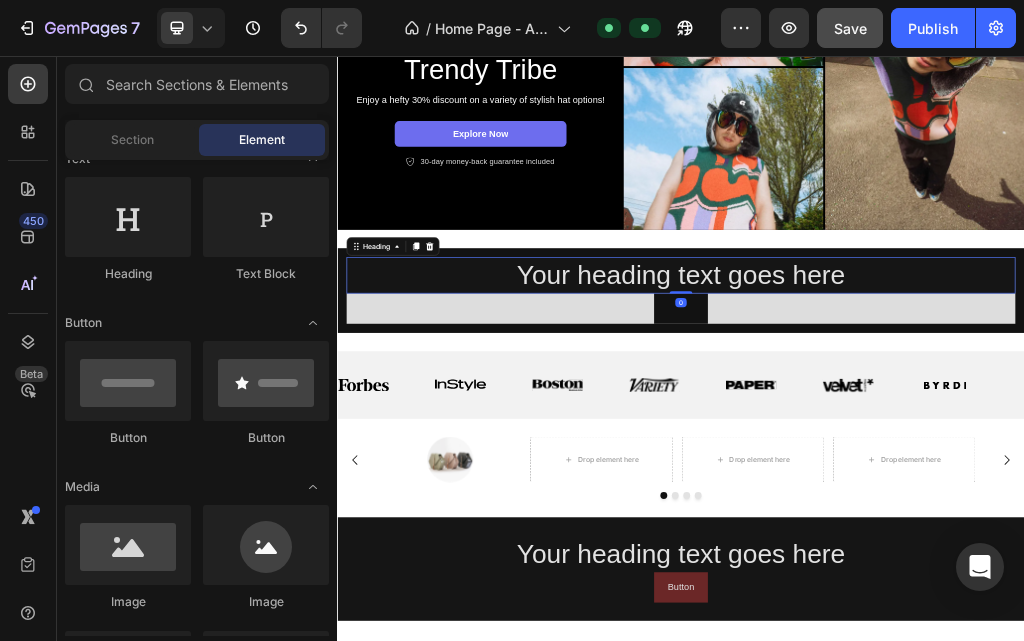 scroll, scrollTop: 338, scrollLeft: 0, axis: vertical 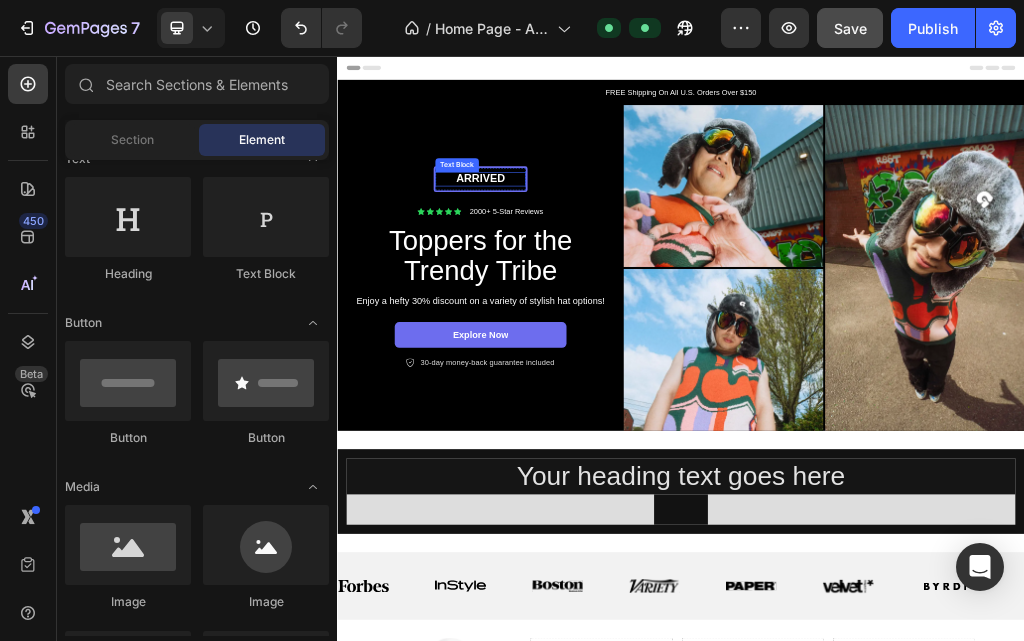 click on "arrived" at bounding box center [587, 270] 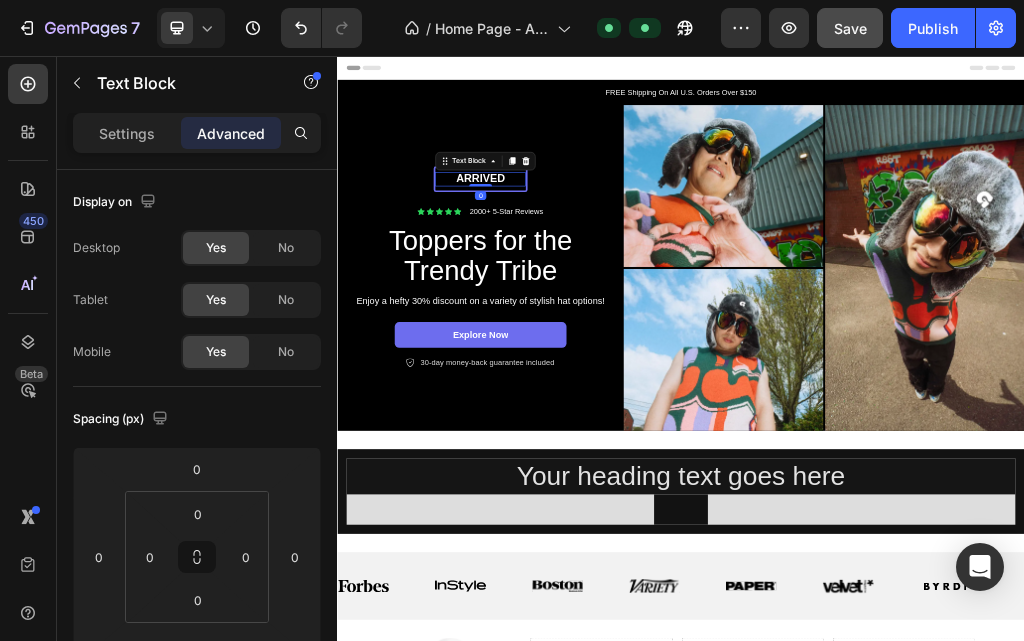 click on "arrived" at bounding box center (587, 270) 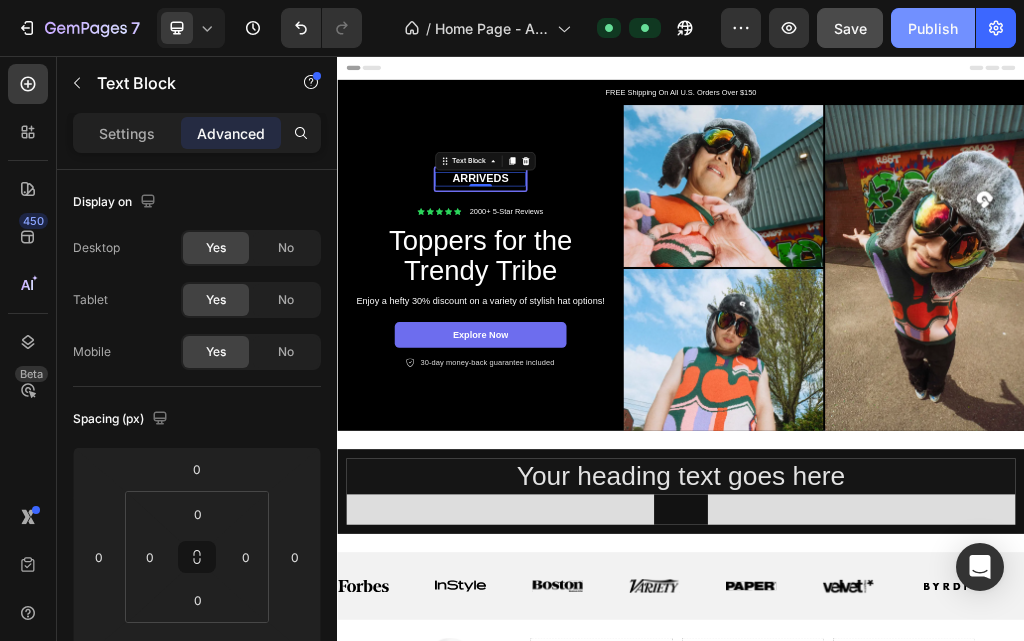 click on "Publish" at bounding box center [933, 28] 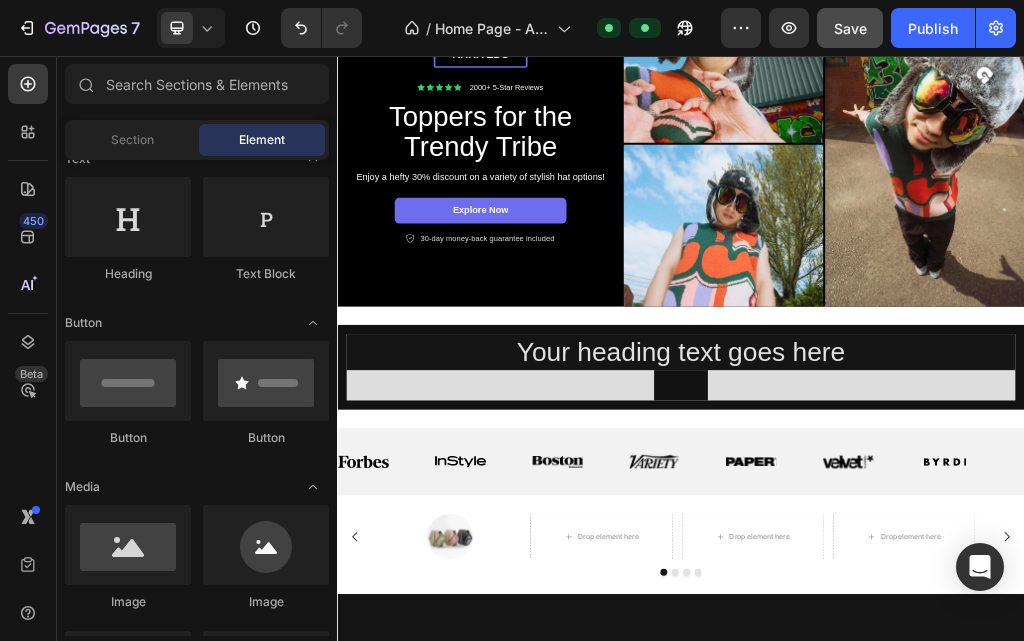 scroll, scrollTop: 0, scrollLeft: 0, axis: both 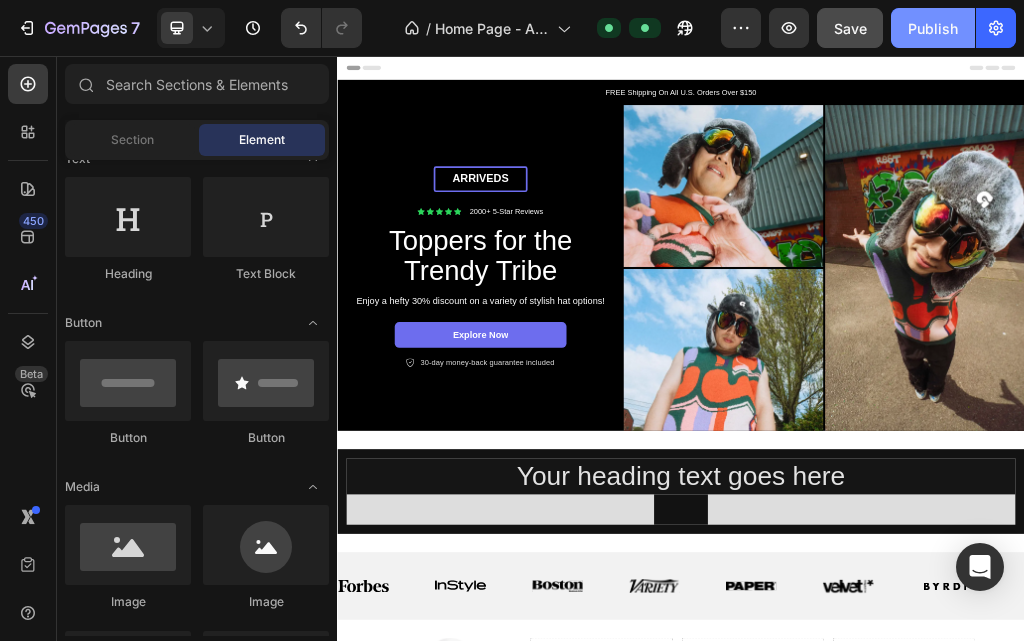click on "Publish" at bounding box center (933, 28) 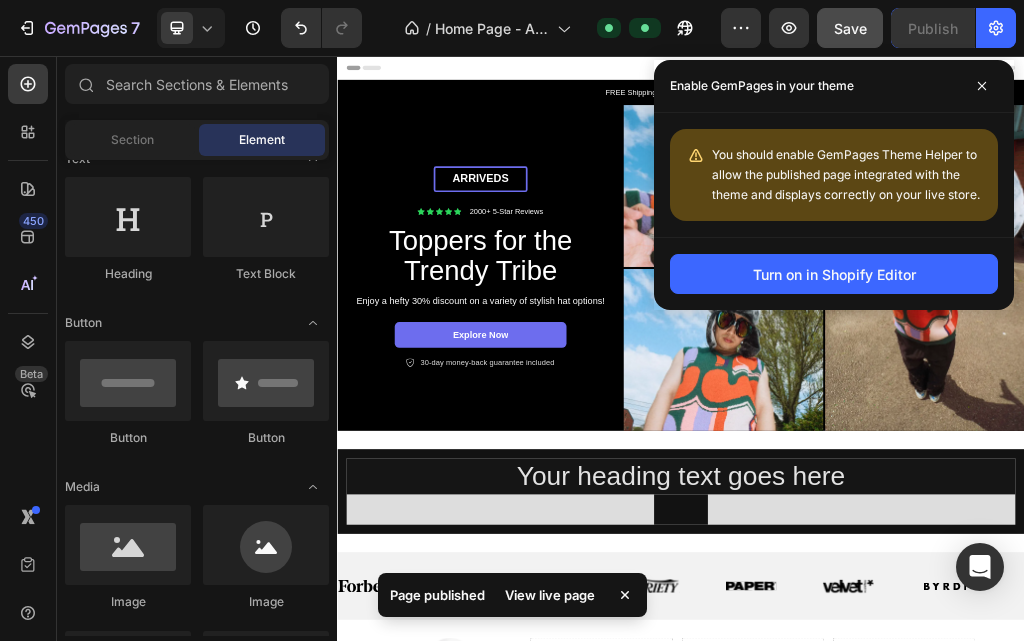click on "View live page" at bounding box center (550, 595) 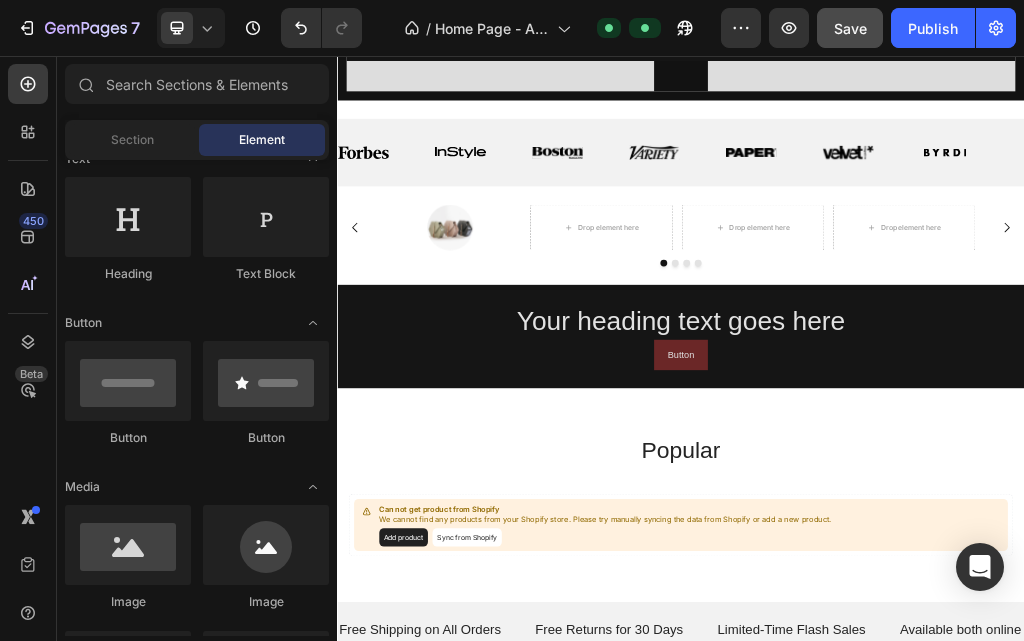 scroll, scrollTop: 762, scrollLeft: 0, axis: vertical 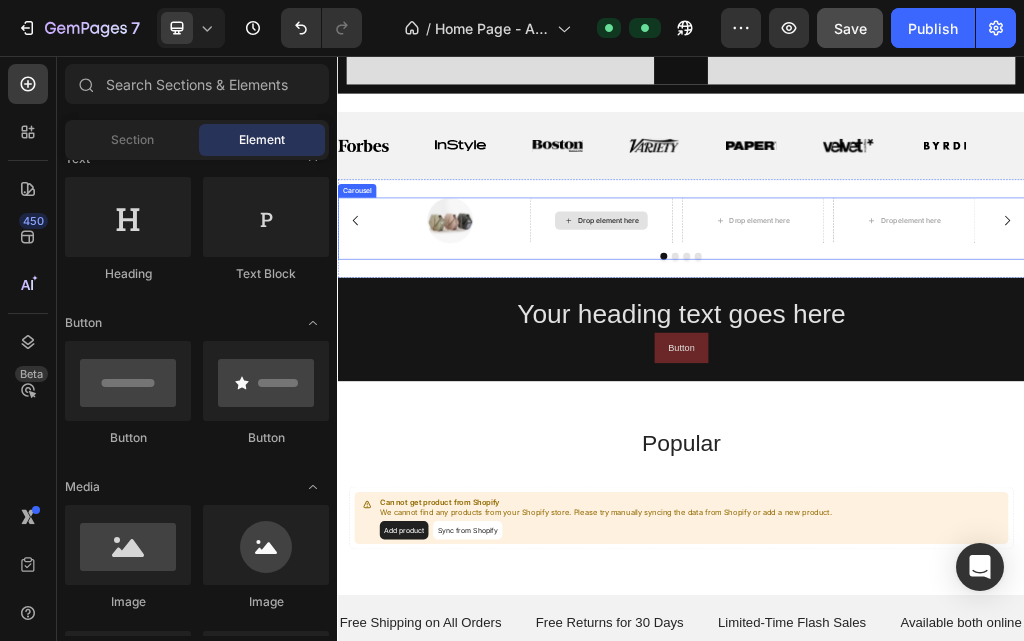 click on "Drop element here" at bounding box center [797, 343] 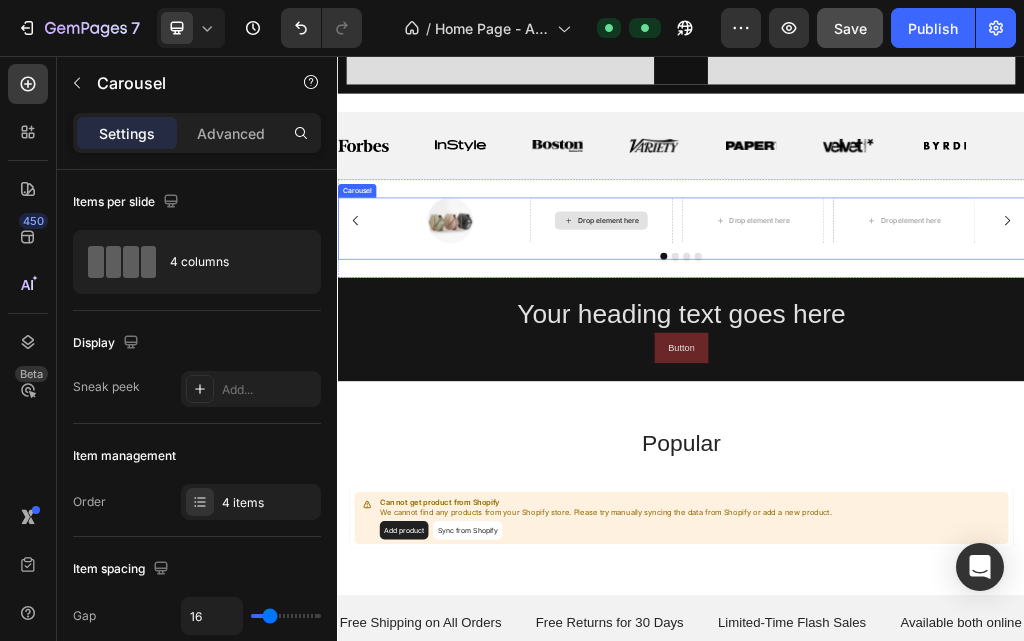 click on "Drop element here" at bounding box center (797, 343) 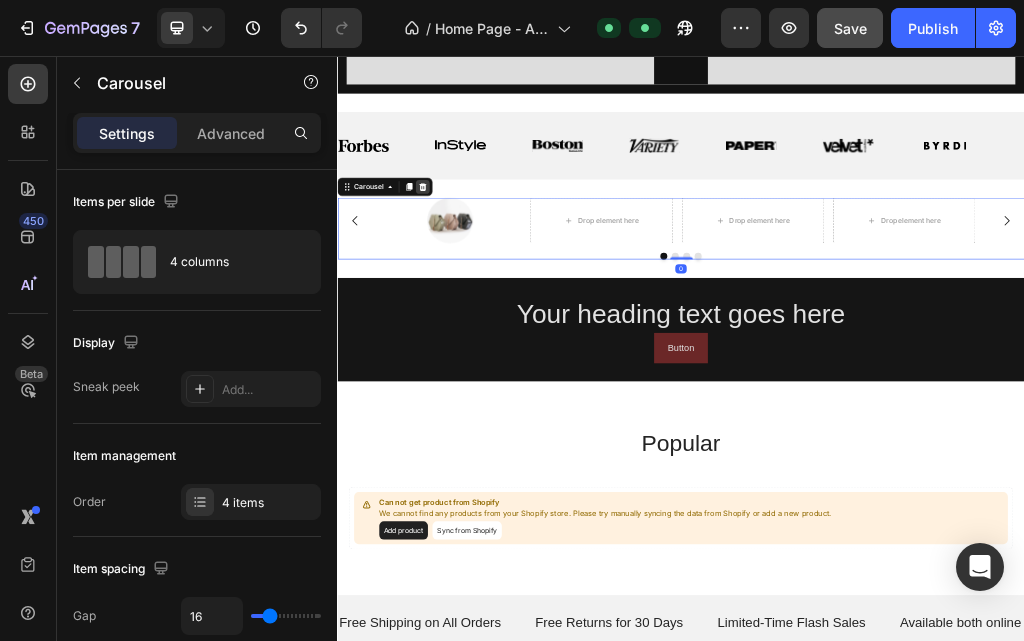 click 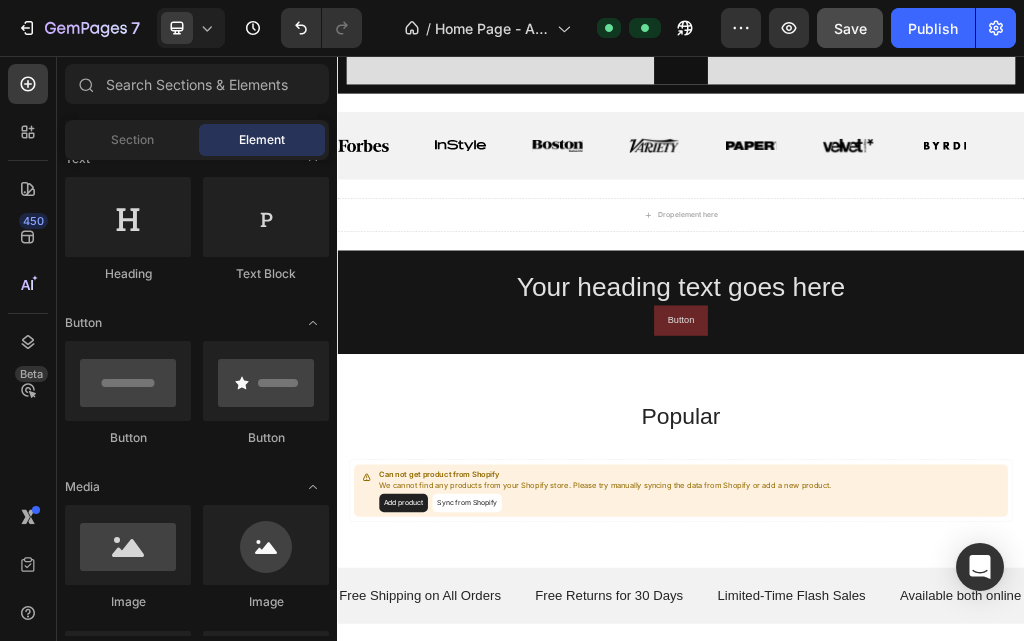 scroll, scrollTop: 750, scrollLeft: 0, axis: vertical 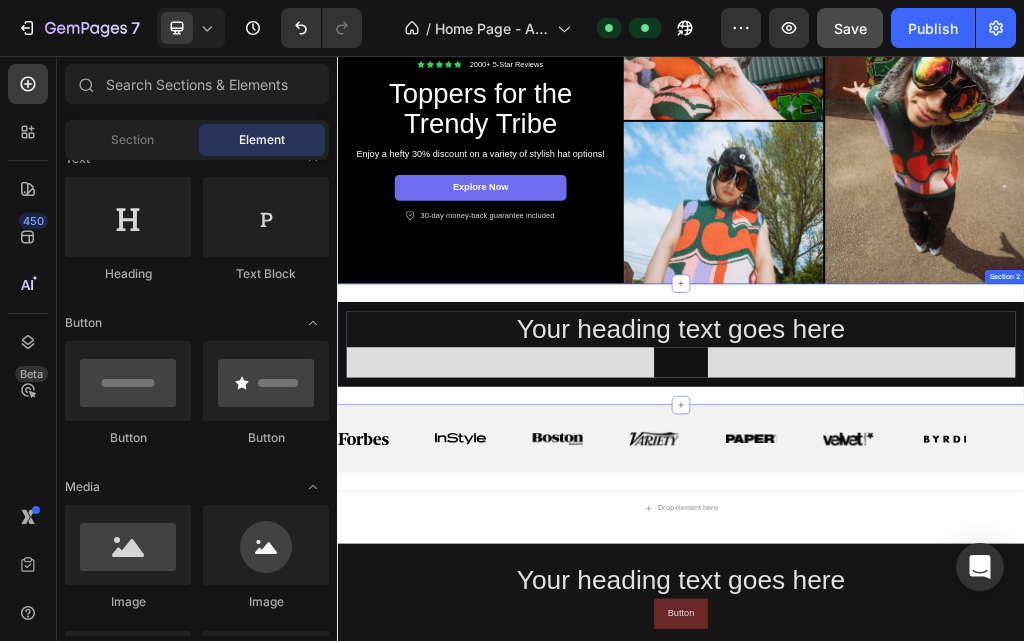click on "Image Image Image Image Image Image Image Image Image Image Image Image Image Image Marquee Section 3" at bounding box center (937, 724) 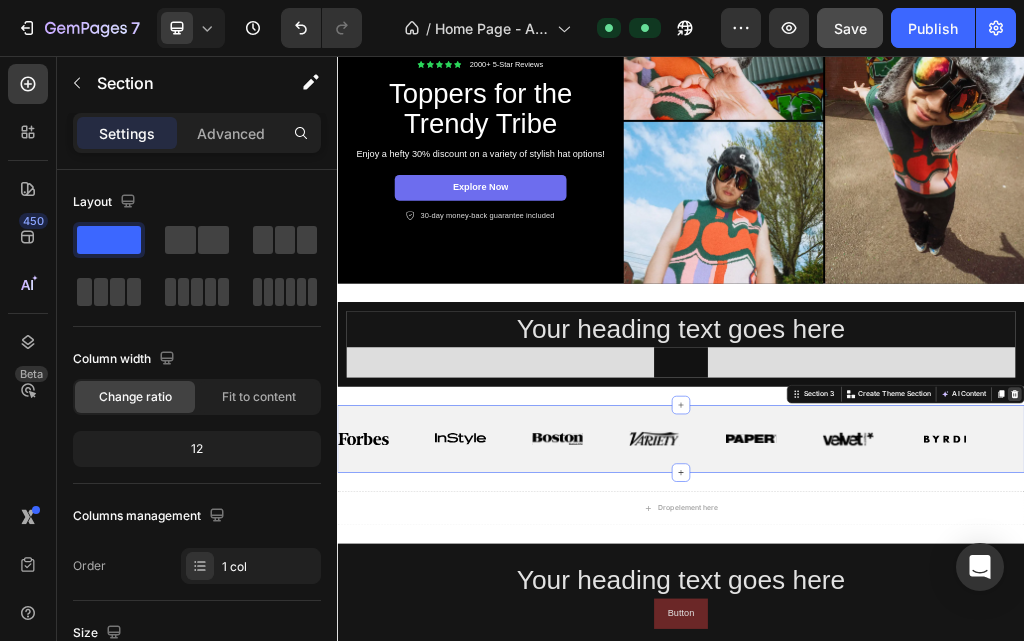click 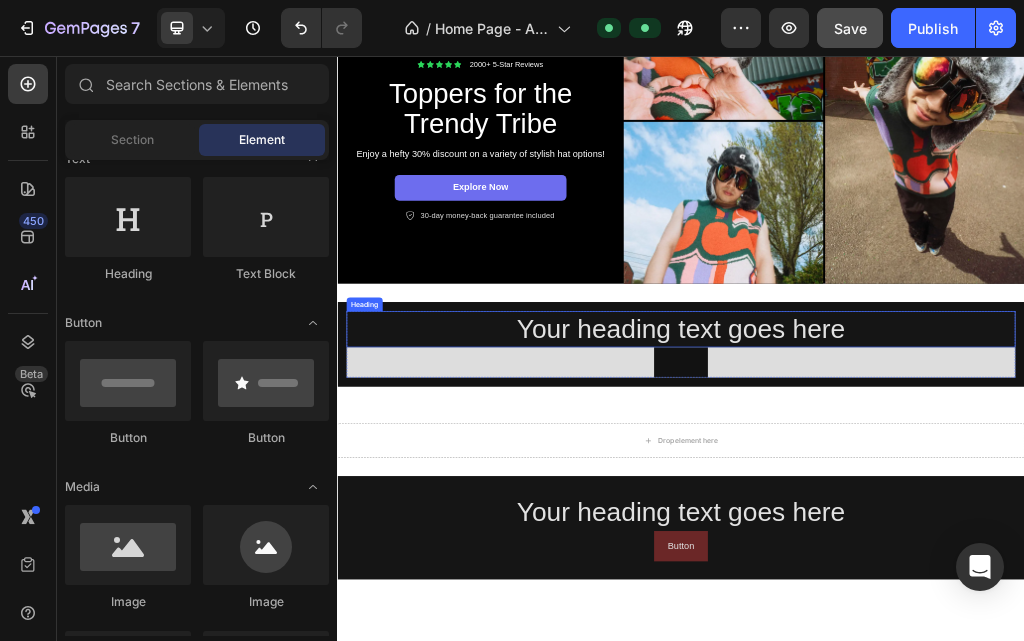 click on "Your heading text goes here" at bounding box center (937, 533) 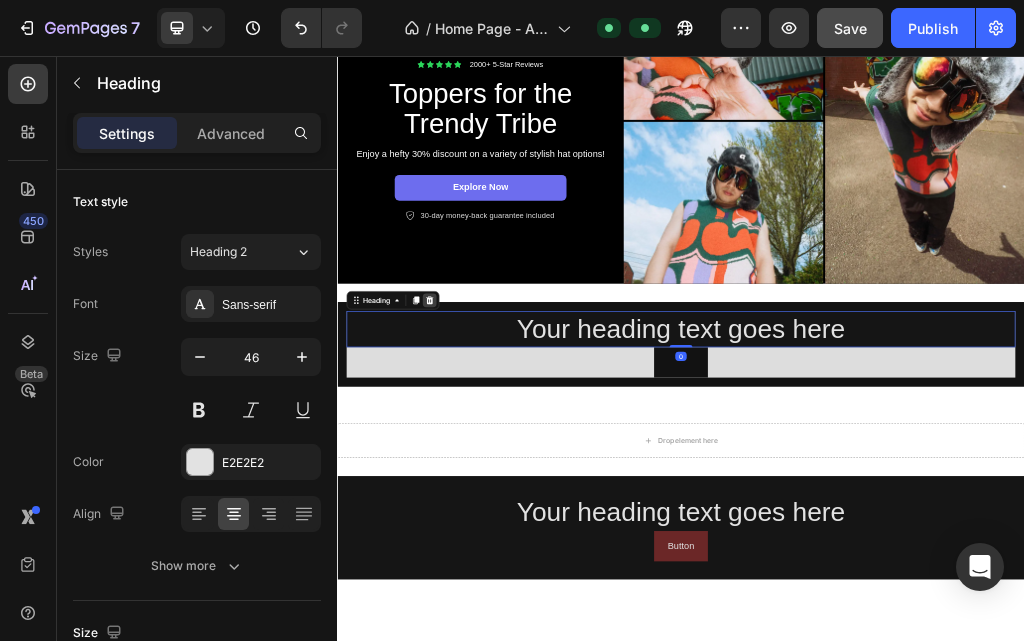 click 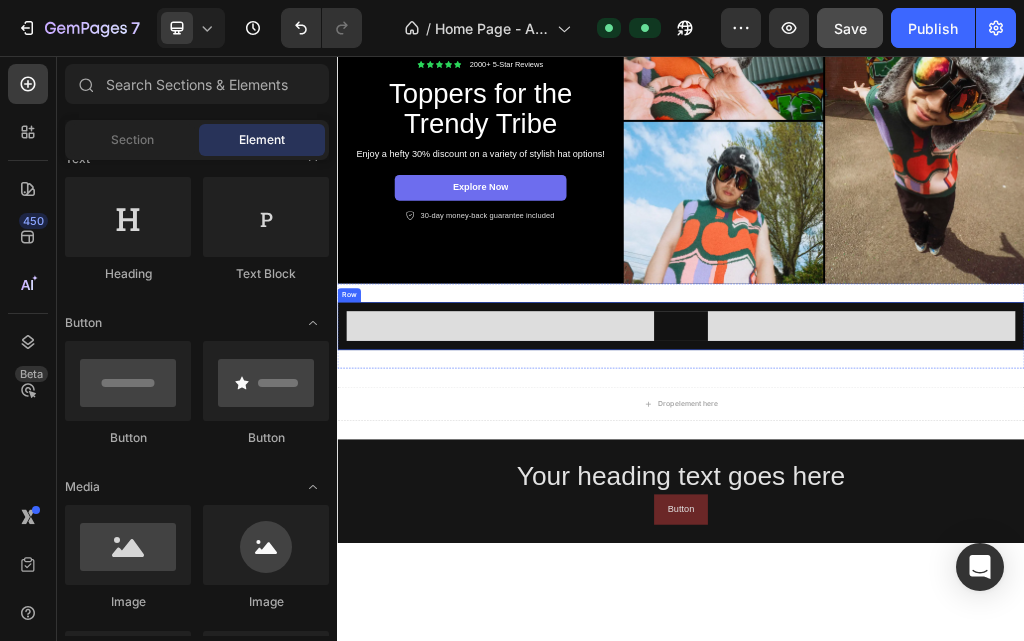 click on "Button Button Row Row" at bounding box center (937, 527) 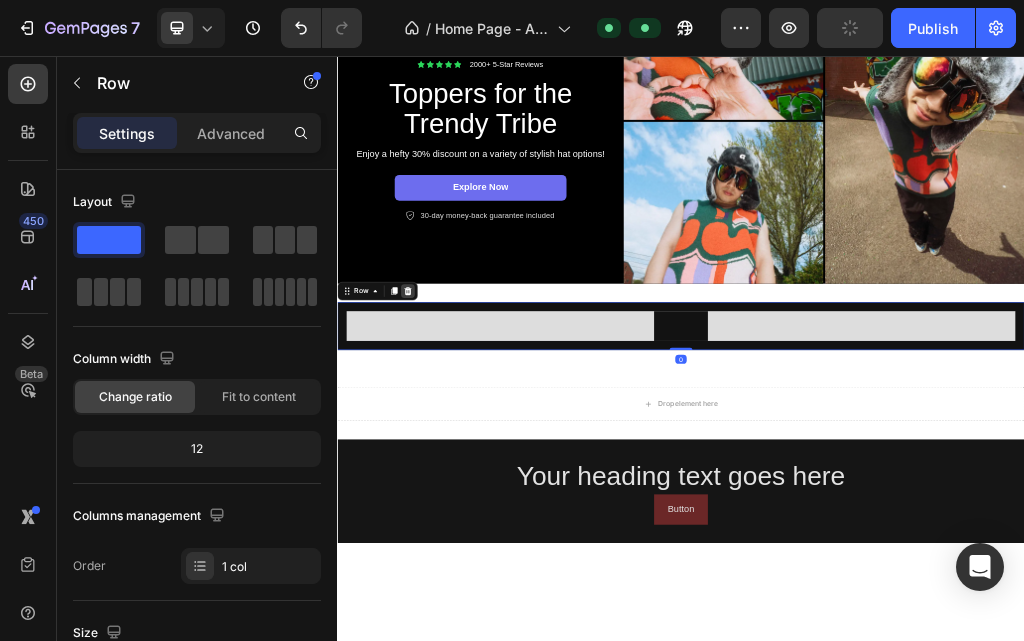 click 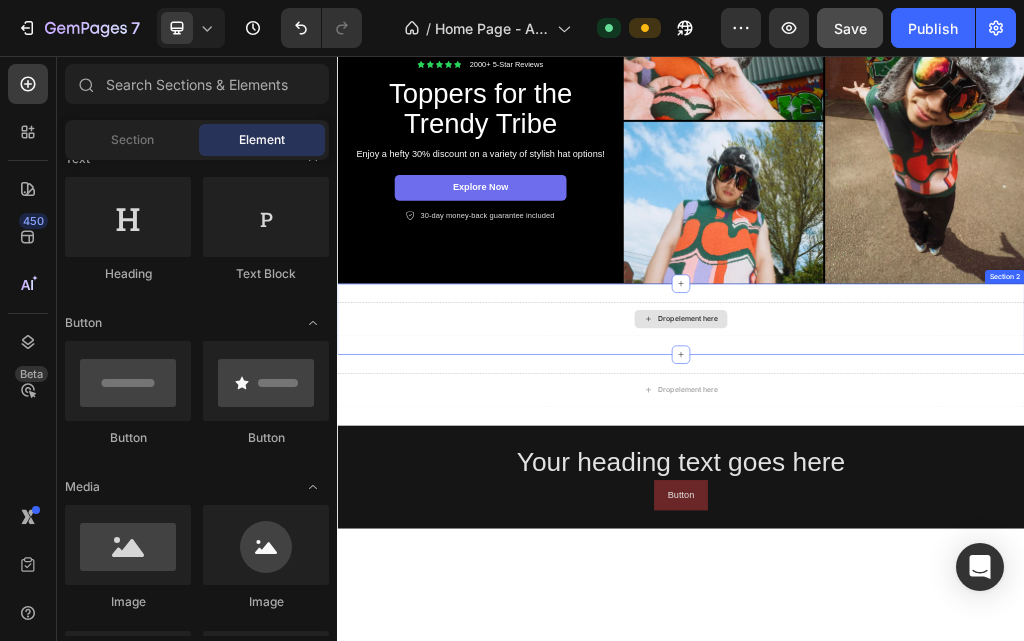 click on "Drop element here" at bounding box center [937, 515] 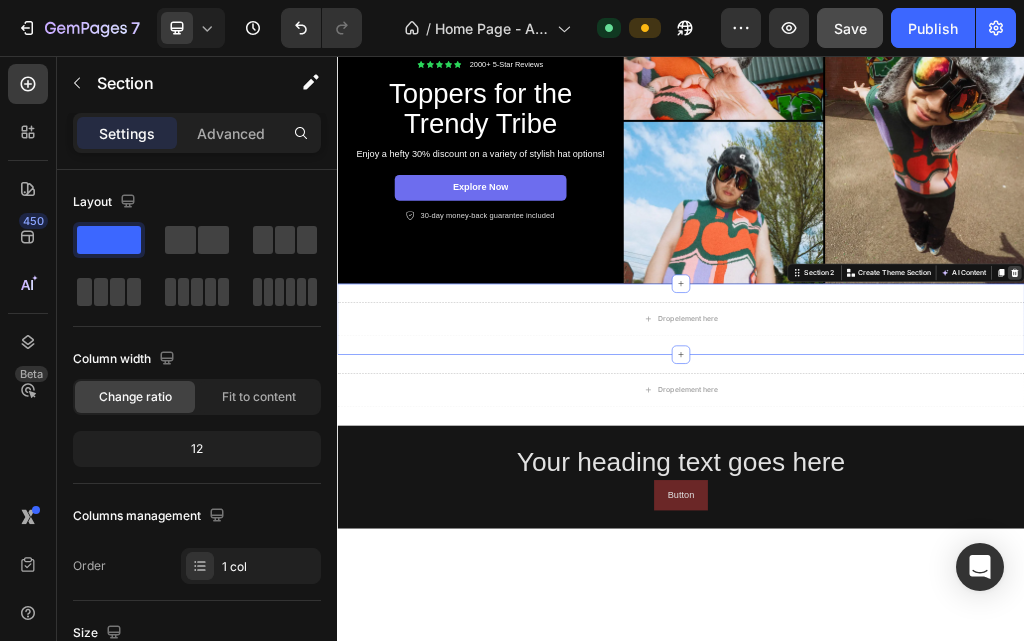 click 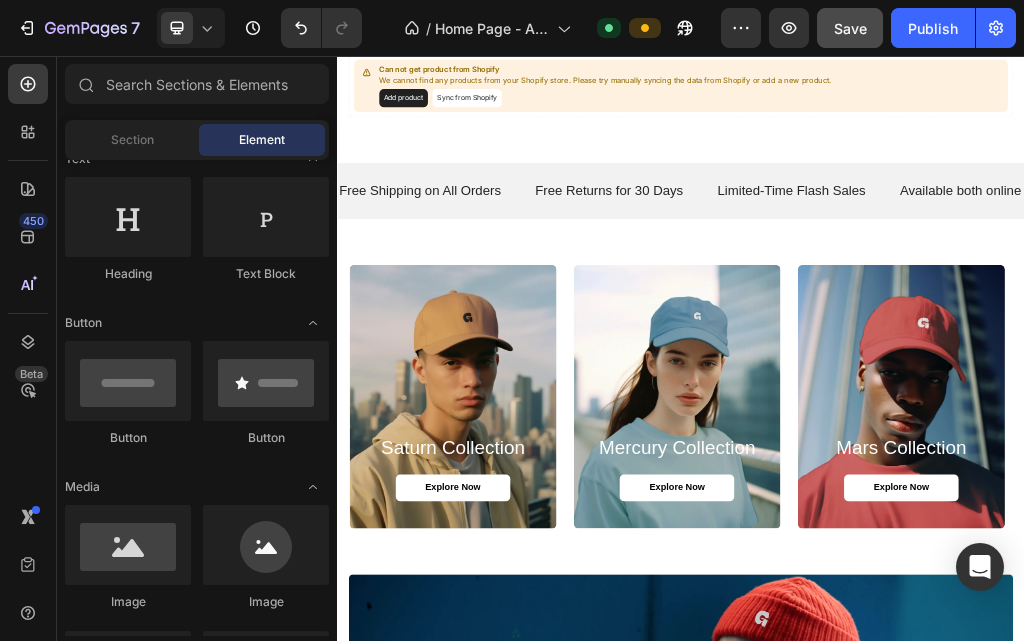 scroll, scrollTop: 1115, scrollLeft: 0, axis: vertical 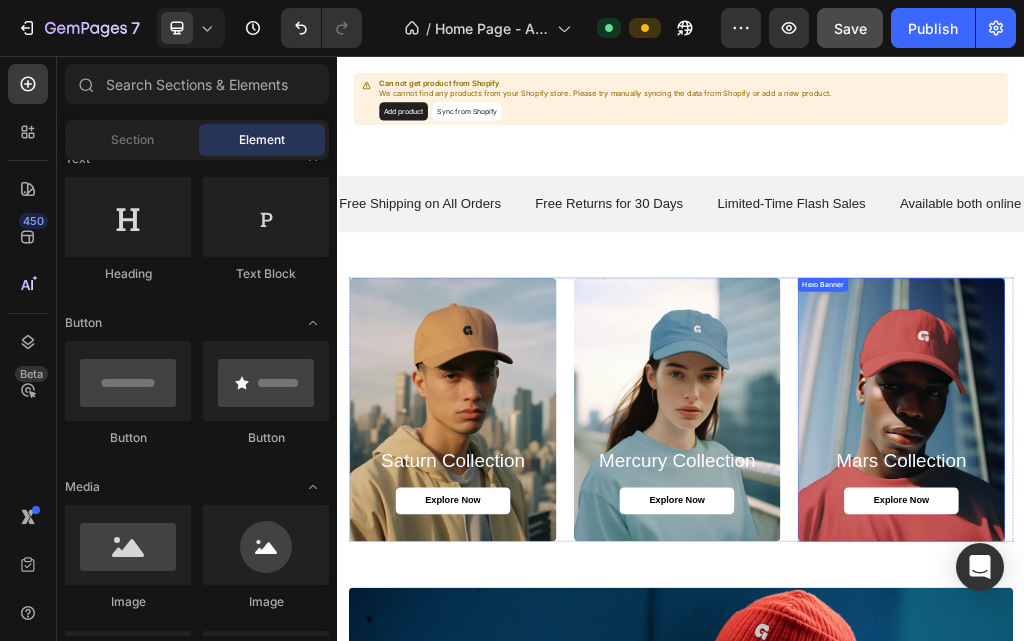 click at bounding box center (1321, 673) 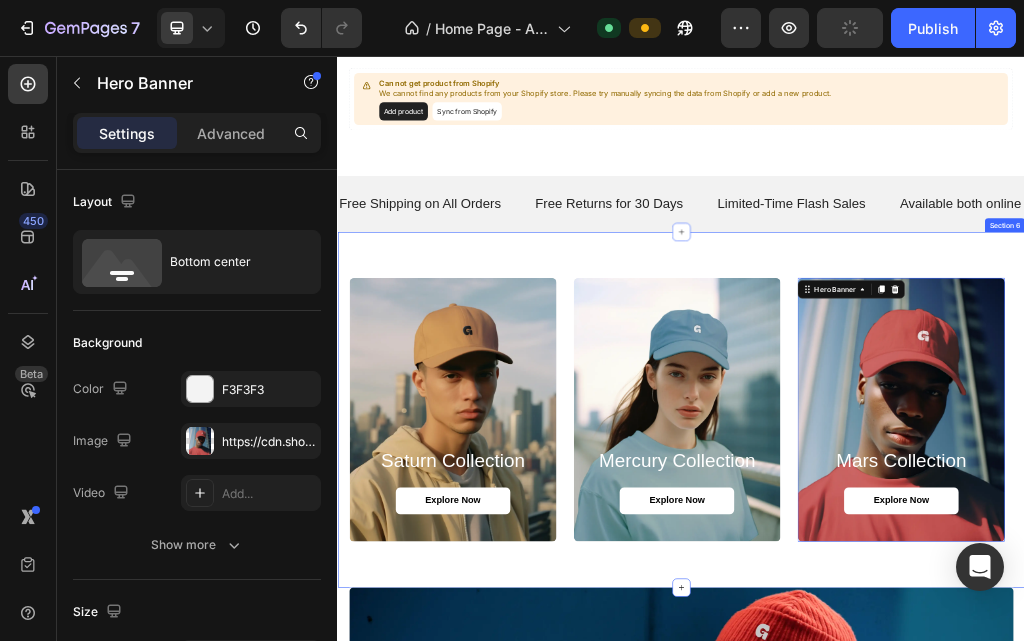 click on "saturn collection Heading Explore Now Button Hero Banner mercury collection Heading Explore Now Button Hero Banner mars collection Heading Explore Now Button Hero Banner   0 Carousel Section 6" at bounding box center [937, 673] 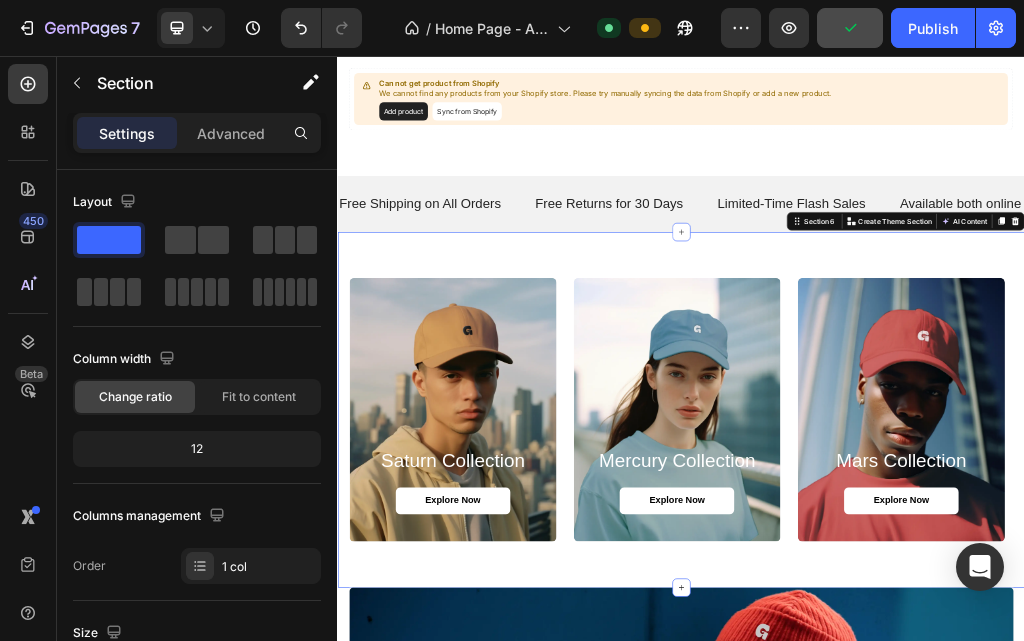 click on "saturn collection Heading Explore Now Button Hero Banner mercury collection Heading Explore Now Button Hero Banner mars collection Heading Explore Now Button Hero Banner" at bounding box center (937, 673) 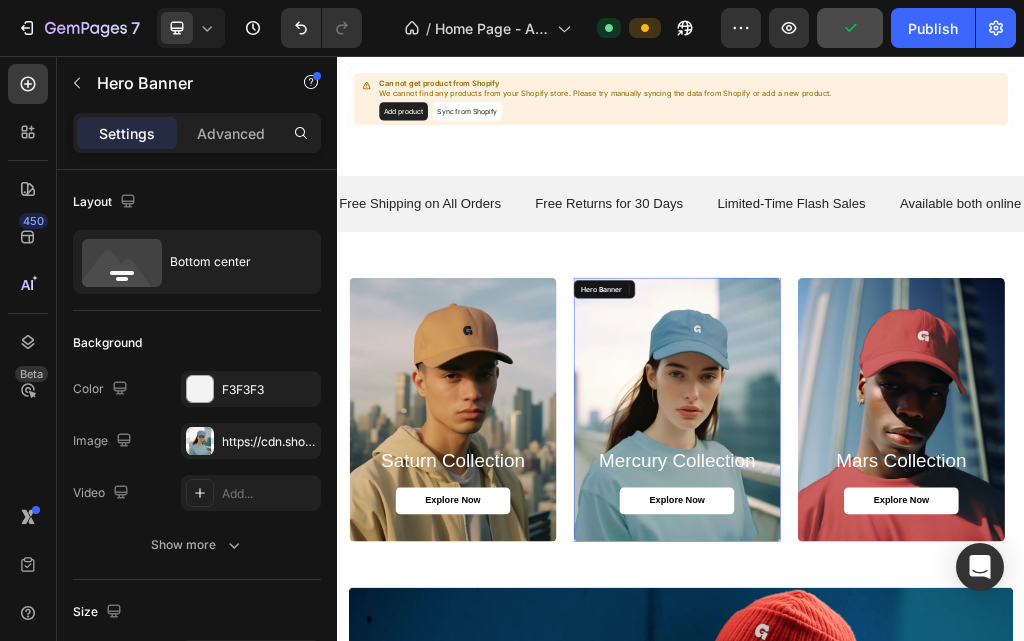 click at bounding box center [930, 673] 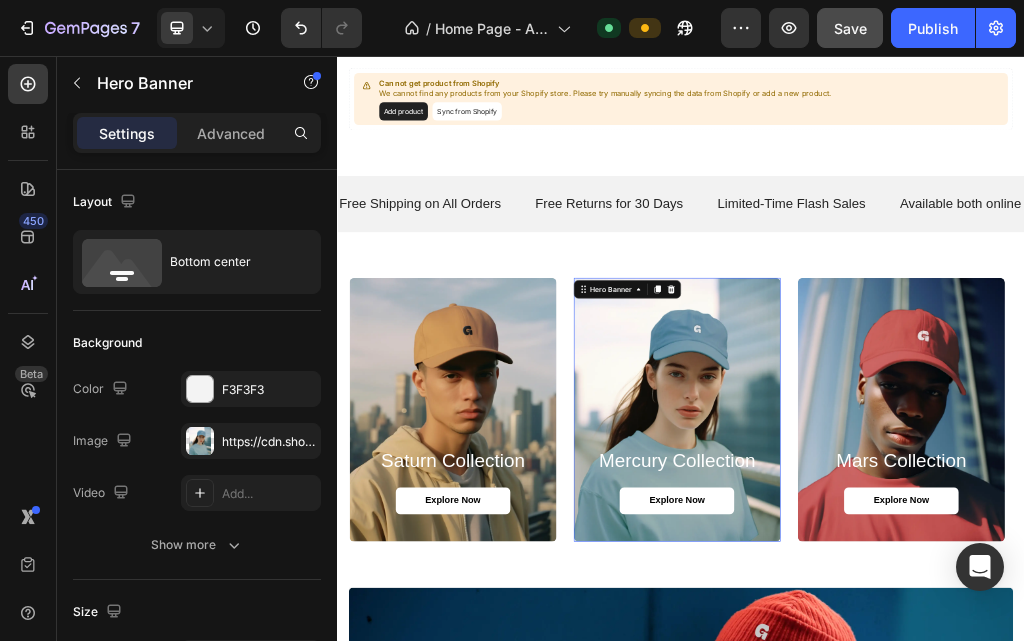 click at bounding box center (930, 673) 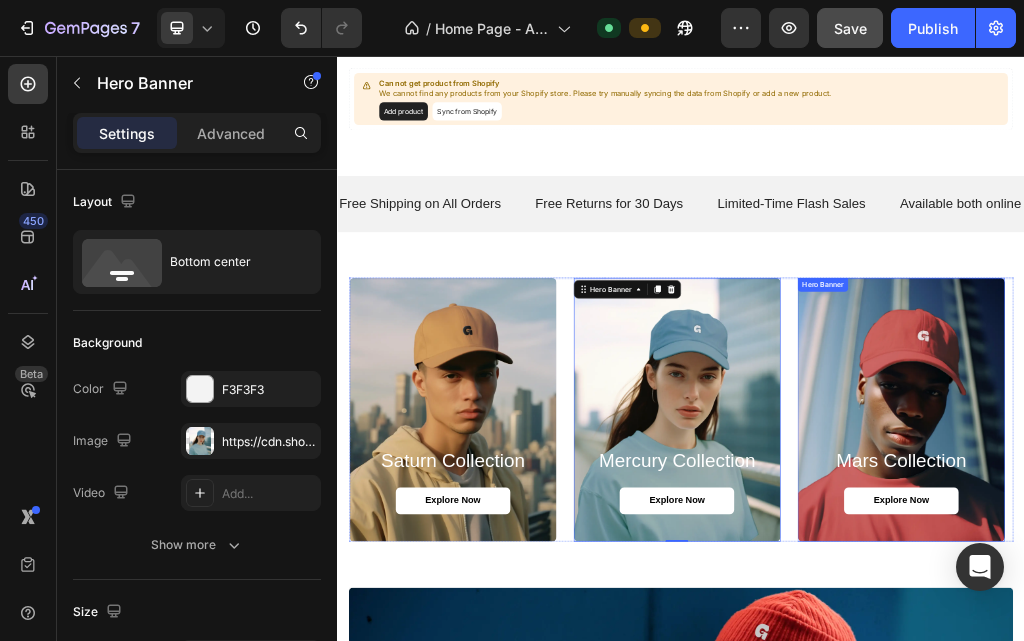 click at bounding box center [1321, 673] 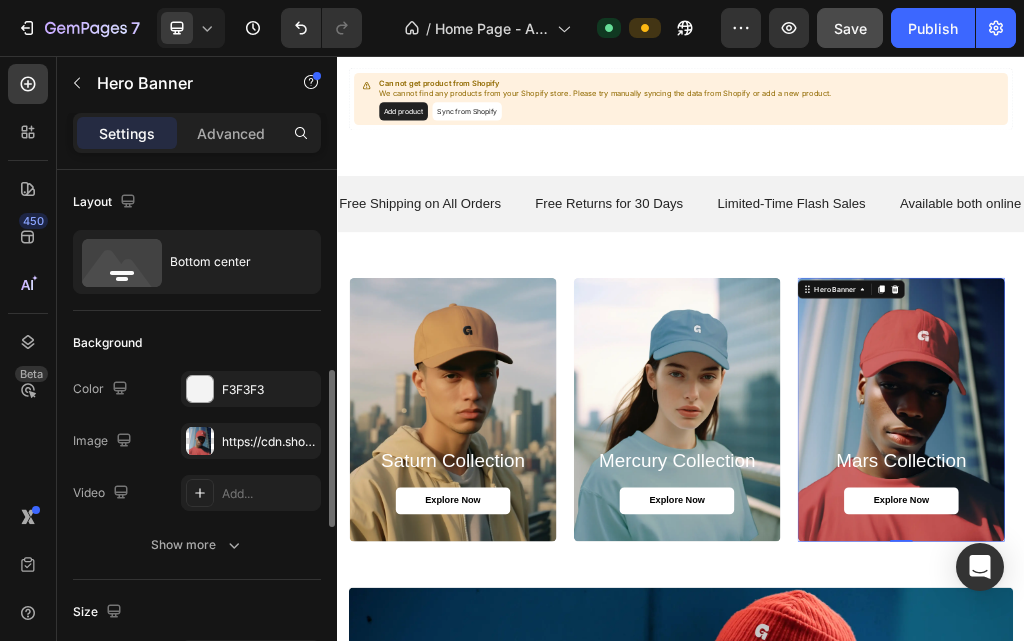 scroll, scrollTop: 154, scrollLeft: 0, axis: vertical 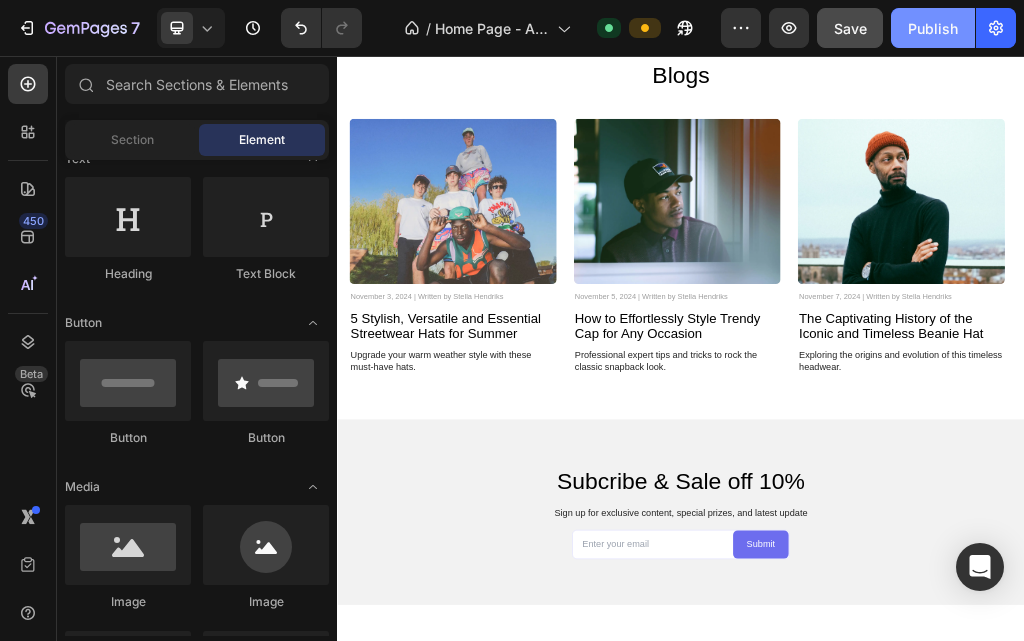 click on "Publish" at bounding box center (933, 28) 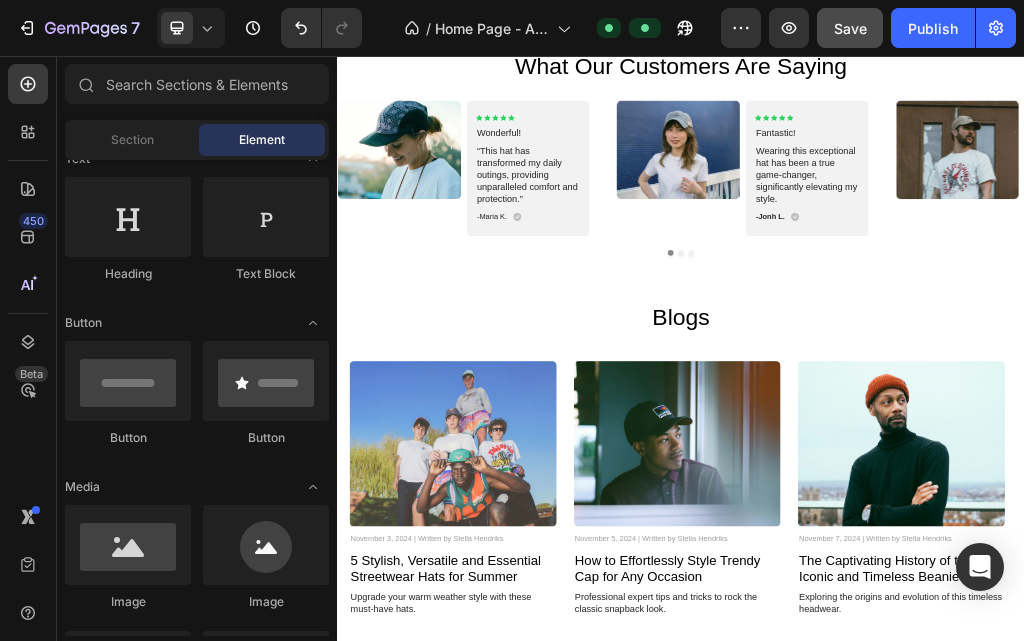 scroll, scrollTop: 4154, scrollLeft: 0, axis: vertical 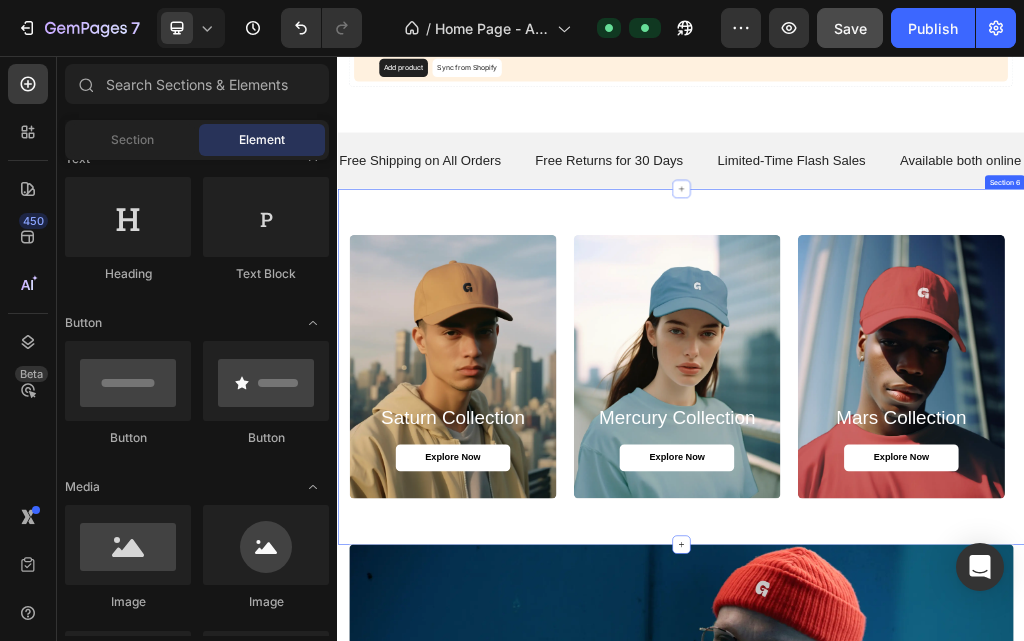 click on "saturn collection Heading Explore Now Button Hero Banner mercury collection Heading Explore Now Button Hero Banner mars collection Heading Explore Now Button Hero Banner Carousel Section 6" at bounding box center (937, 597) 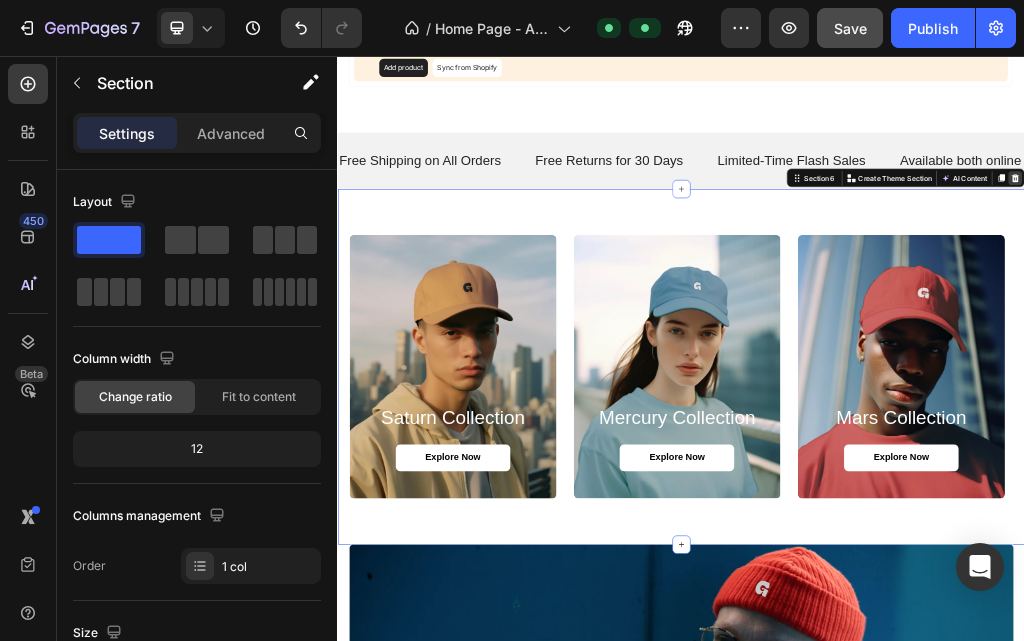 click 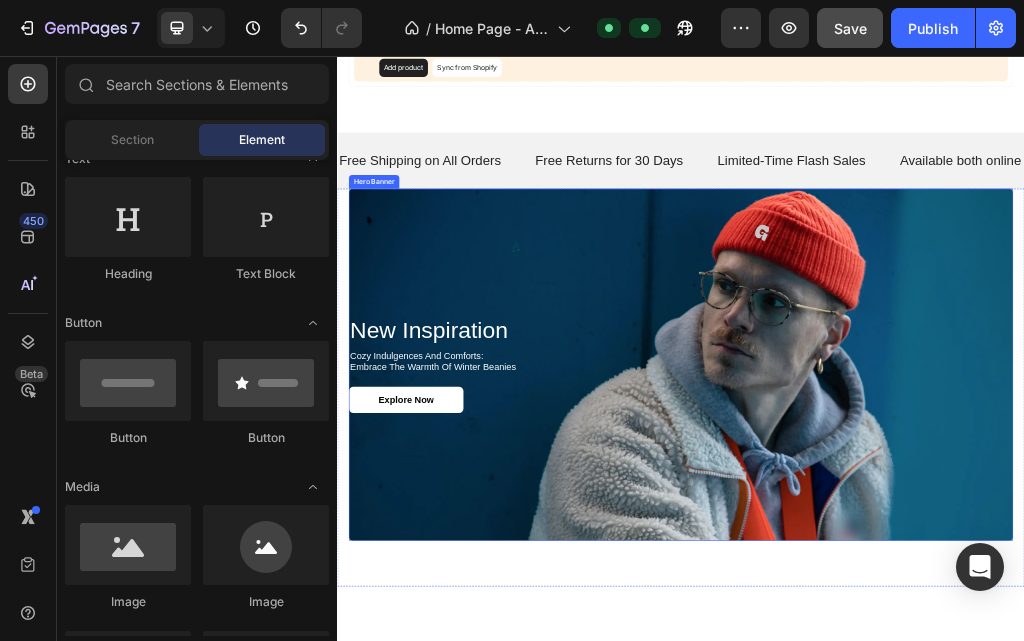 click at bounding box center [937, 594] 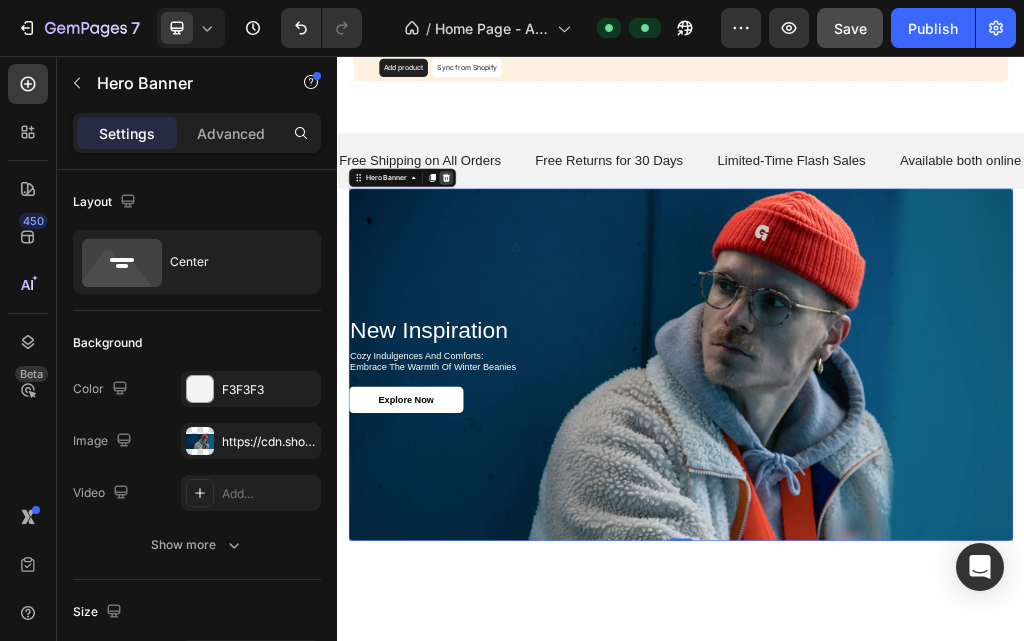 click 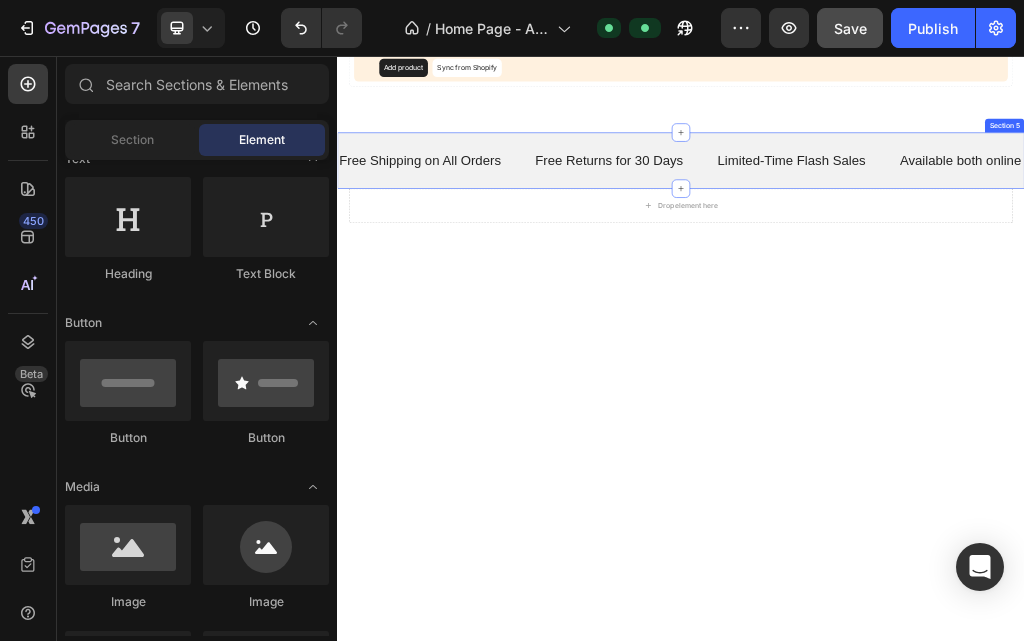 click on "Free Shipping on All Orders Text Free Returns for 30 Days Text Limited-Time Flash Sales  Text Available both online & offline  Text Free Shipping on All Orders Text Free Returns for 30 Days Text Limited-Time Flash Sales  Text Available both online & offline  Text Marquee Section 5" at bounding box center (937, 238) 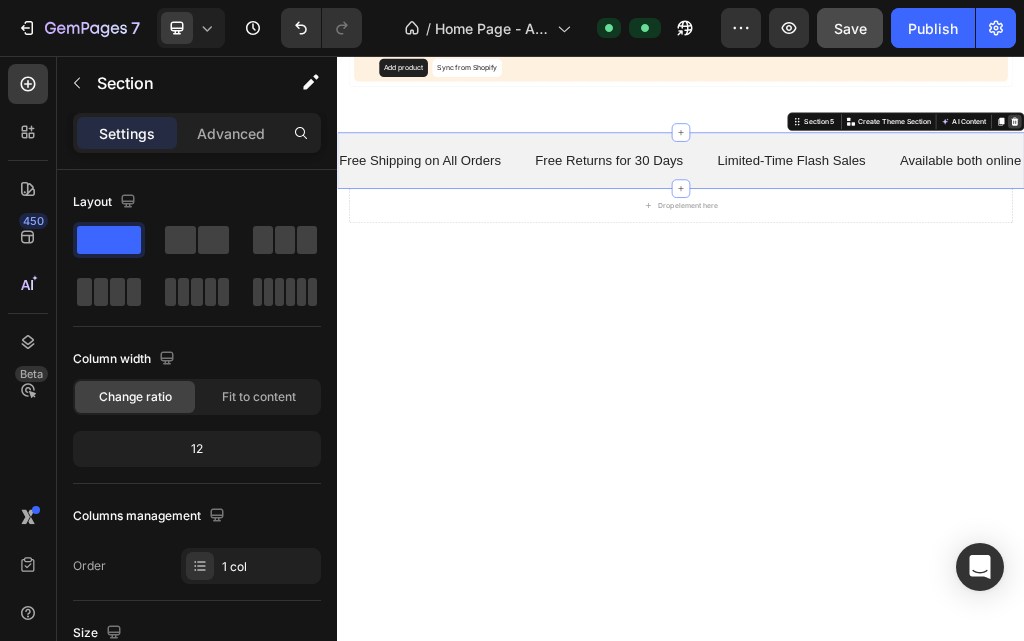 click at bounding box center [1520, 170] 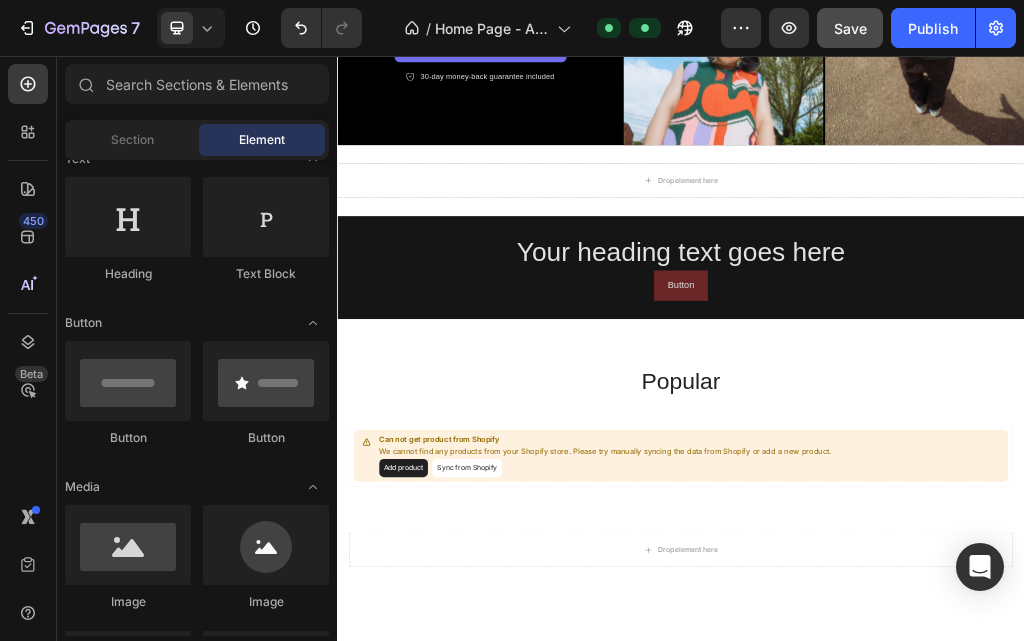 scroll, scrollTop: 609, scrollLeft: 0, axis: vertical 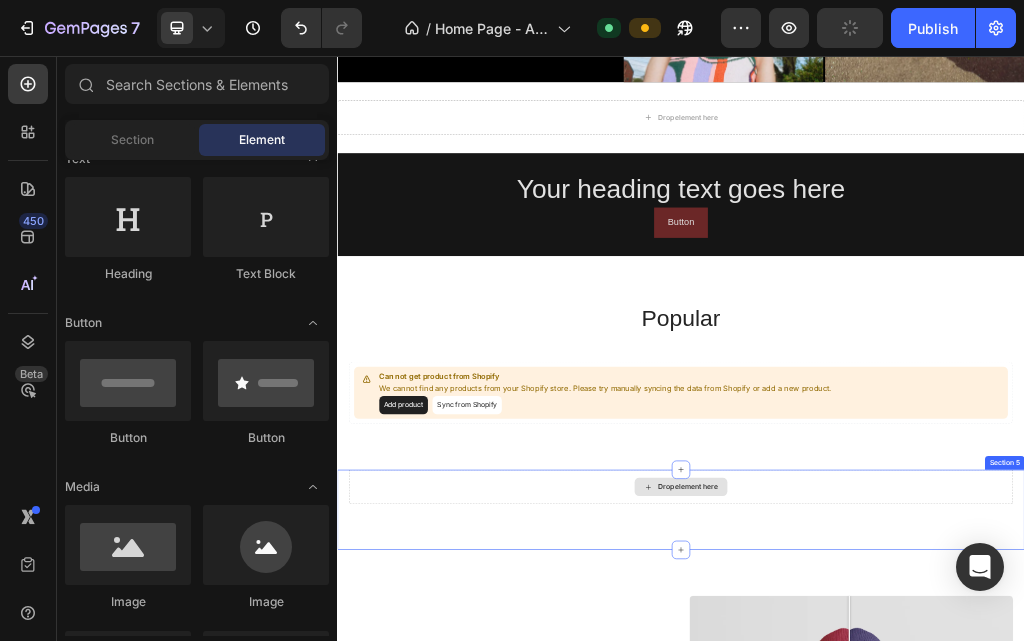 click on "Drop element here Section 5" at bounding box center (937, 848) 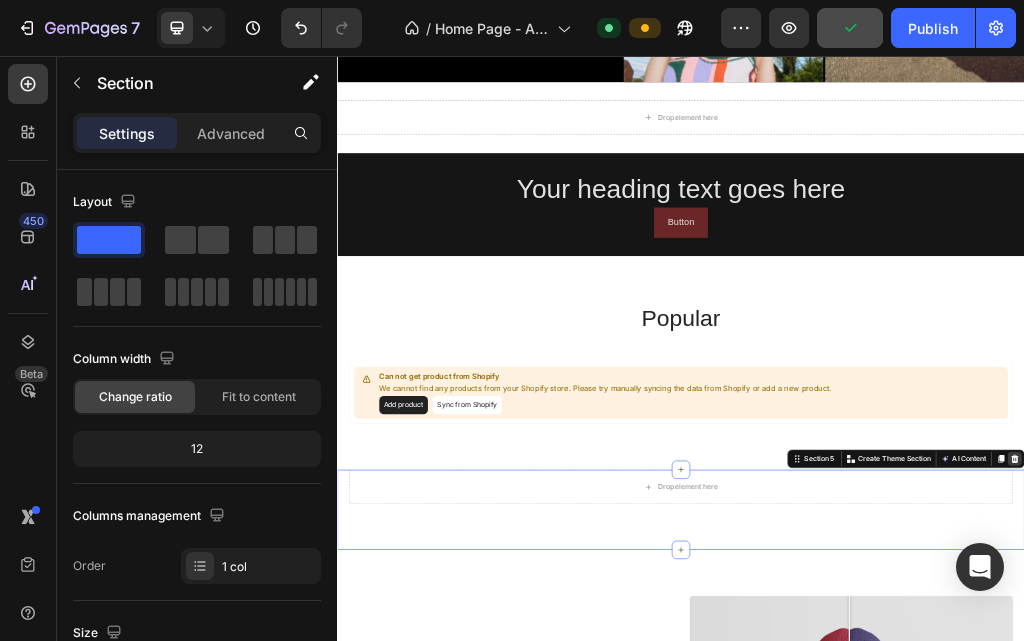 click at bounding box center (1520, 759) 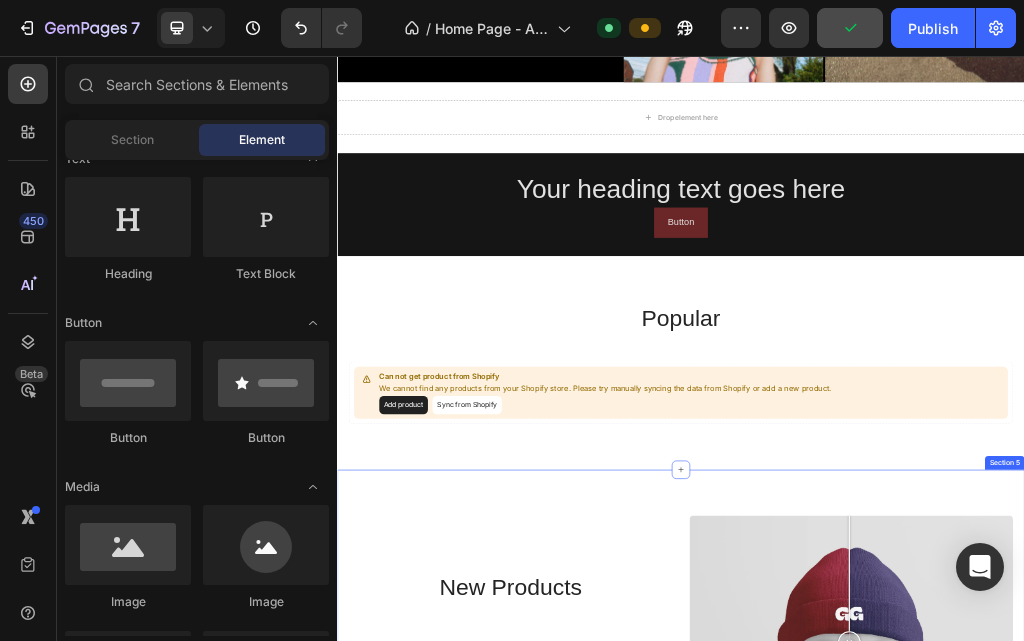 click on "new products Heading Can not get product from Shopify We cannot find any products from your Shopify store. Please try manually syncing the data from Shopify or add a new product.   Add product Sync from Shopify Product List Image Comparison Row Section 5" at bounding box center [937, 1079] 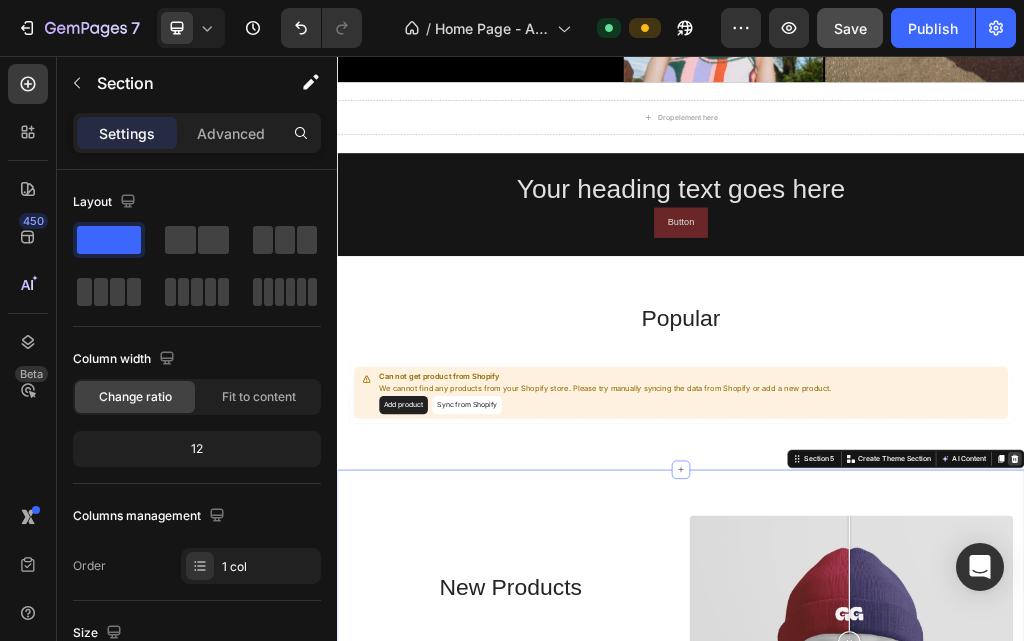 click at bounding box center [1520, 759] 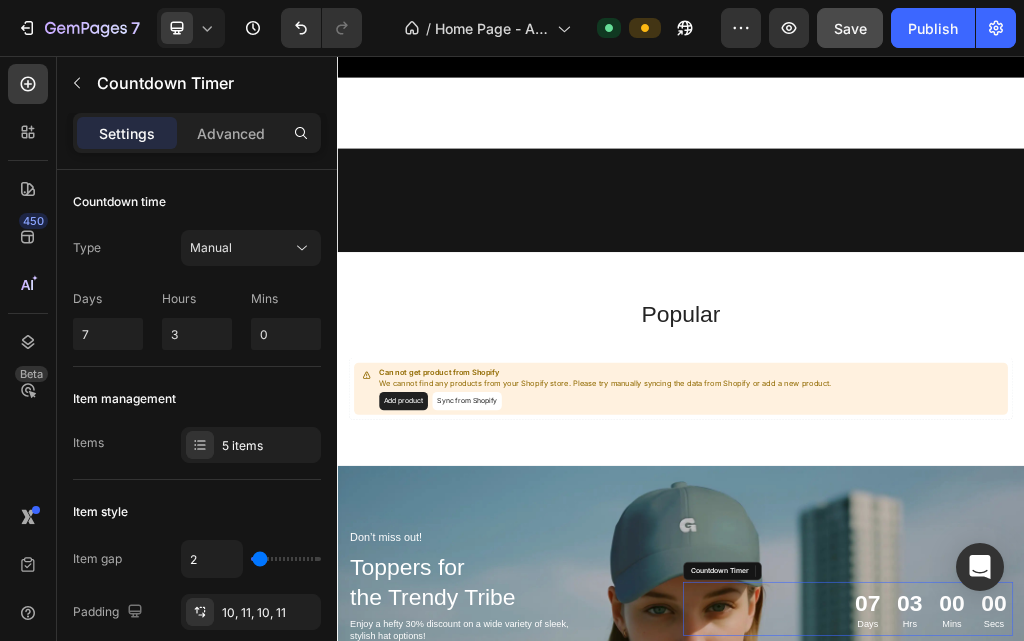 click on "07 Days 03 Hrs 00 Mins 00 Secs Countdown Timer" at bounding box center (1229, 1020) 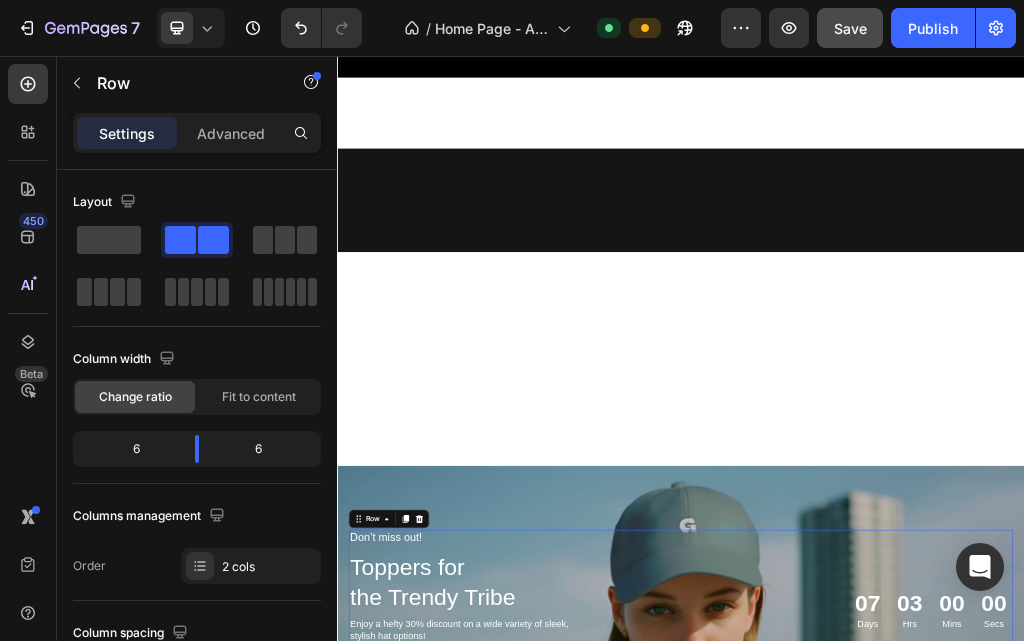 click at bounding box center (937, 1021) 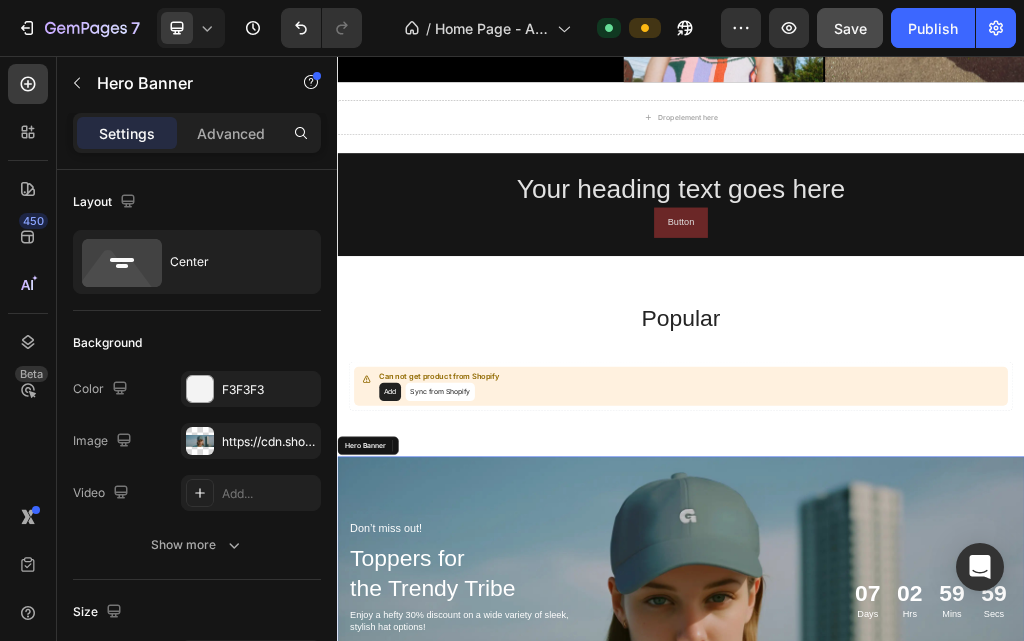 click at bounding box center [937, 1005] 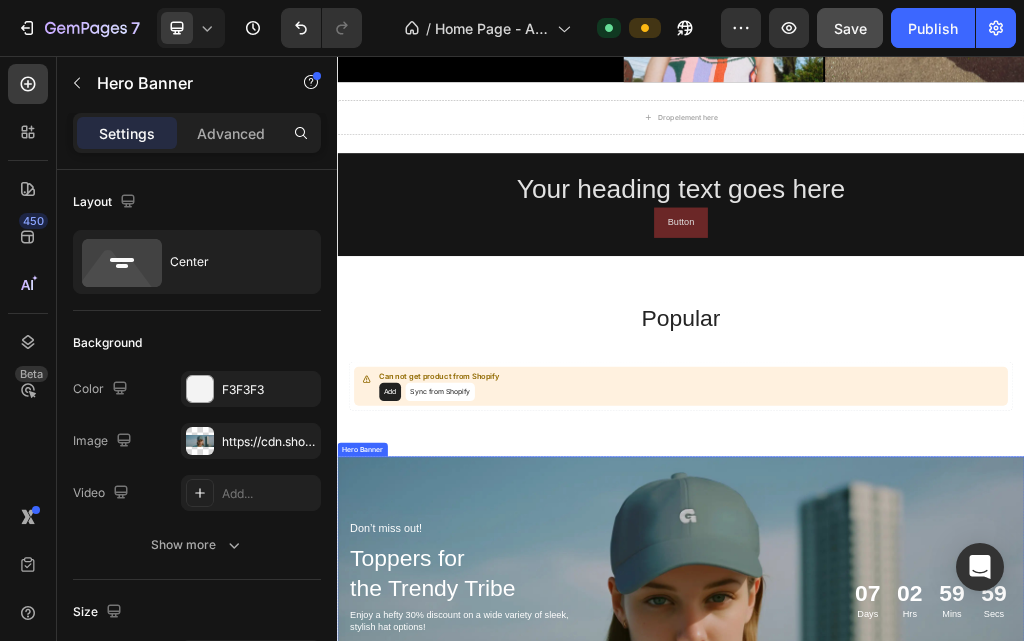 click at bounding box center (937, 1005) 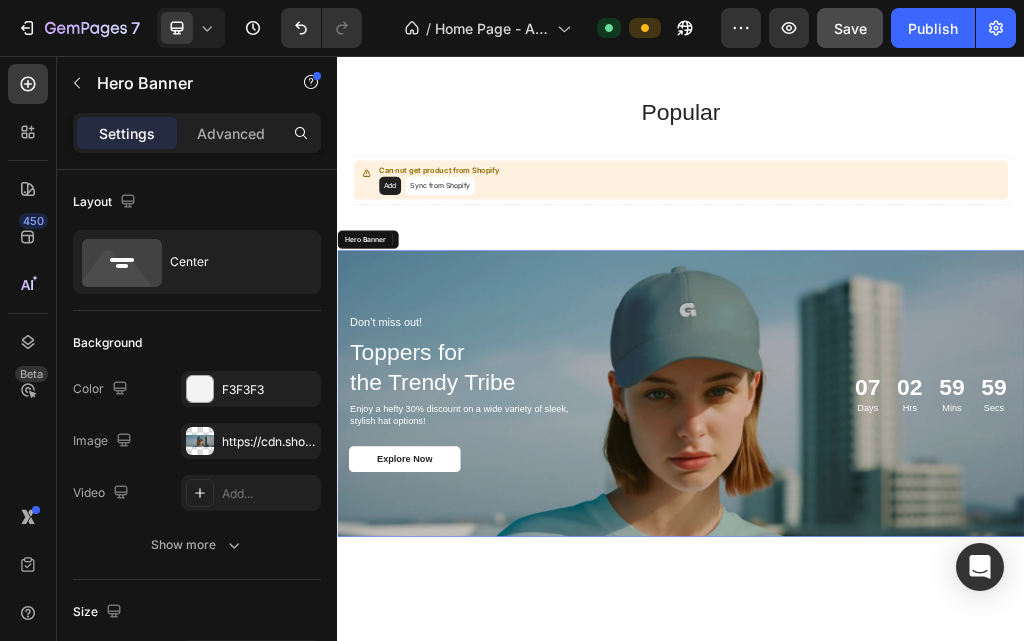 click at bounding box center [937, 645] 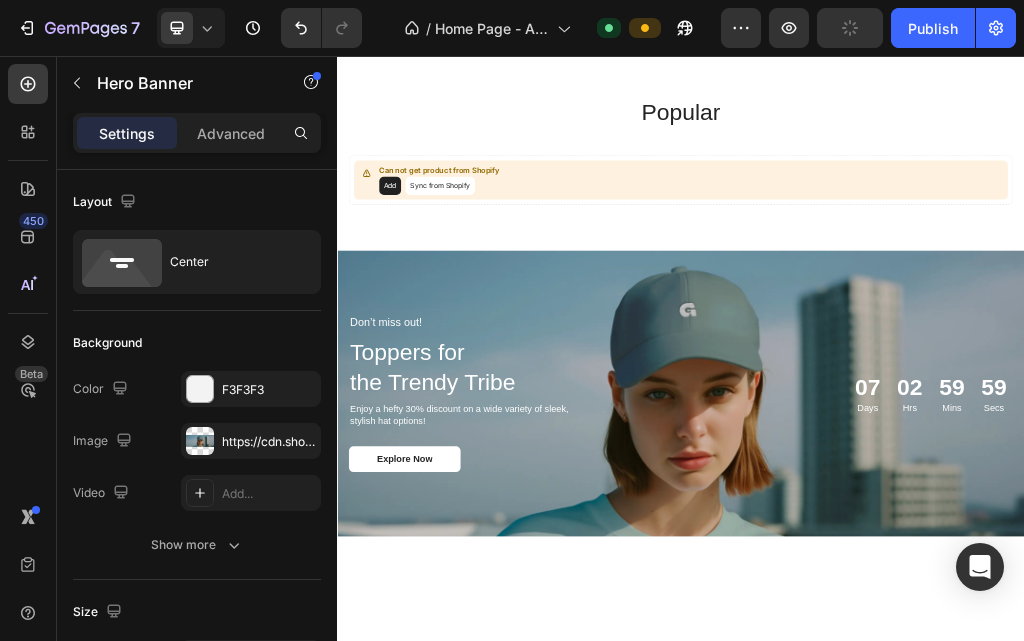 click at bounding box center [937, 645] 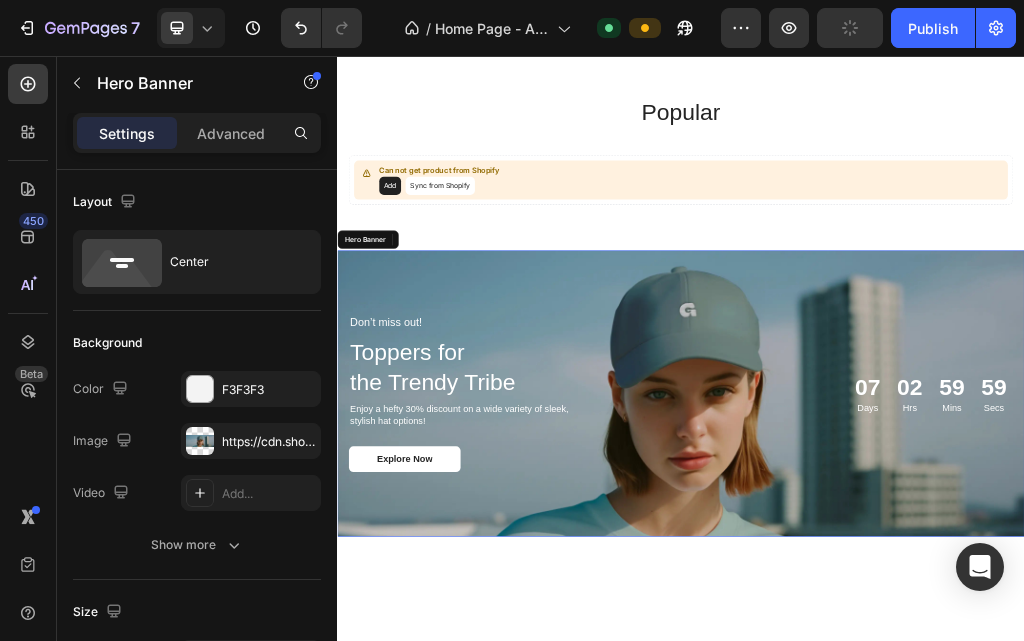 click at bounding box center [937, 645] 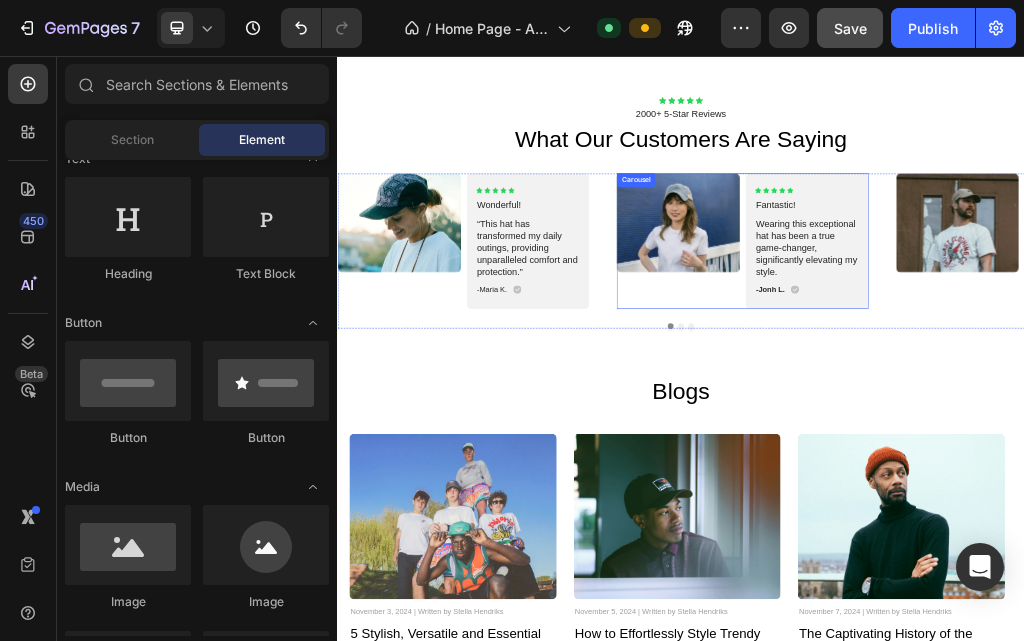 scroll, scrollTop: 1754, scrollLeft: 0, axis: vertical 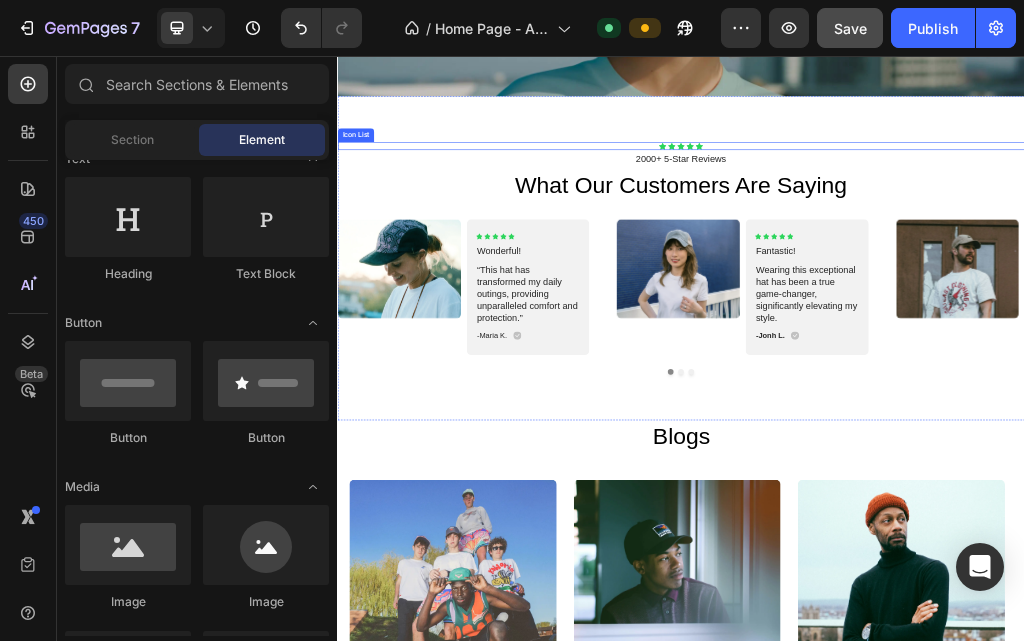 click on "Icon
Icon
Icon
Icon
Icon" at bounding box center [937, 213] 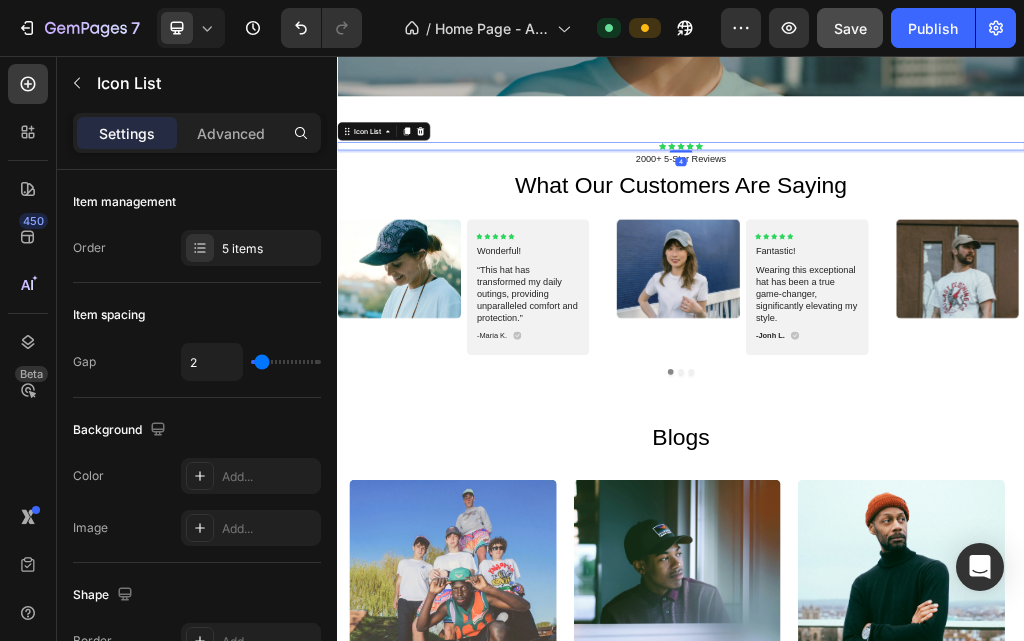 drag, startPoint x: 480, startPoint y: 185, endPoint x: 644, endPoint y: 230, distance: 170.06175 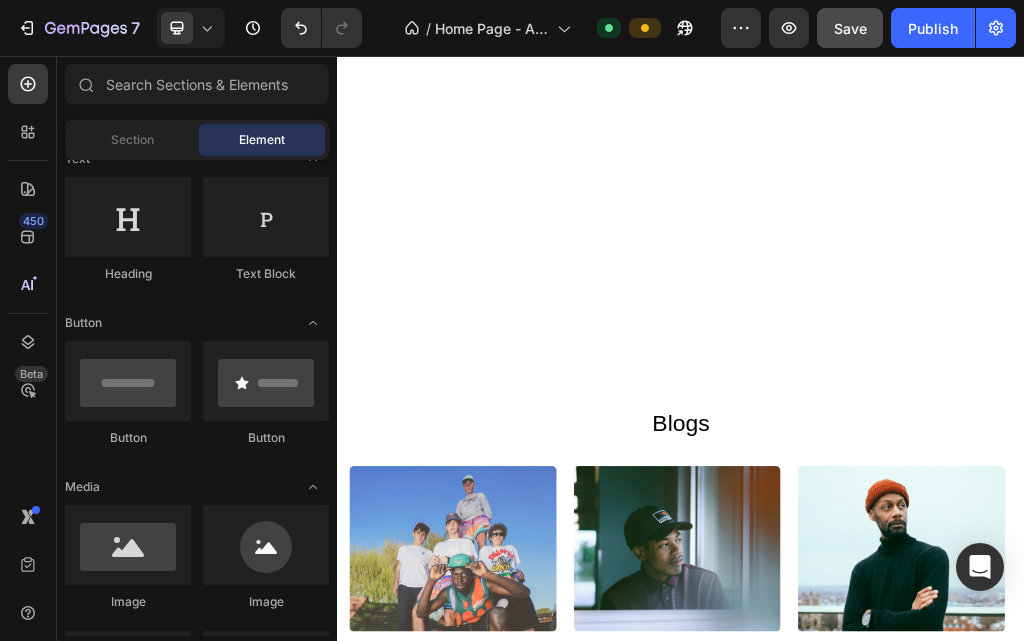 scroll, scrollTop: 2402, scrollLeft: 0, axis: vertical 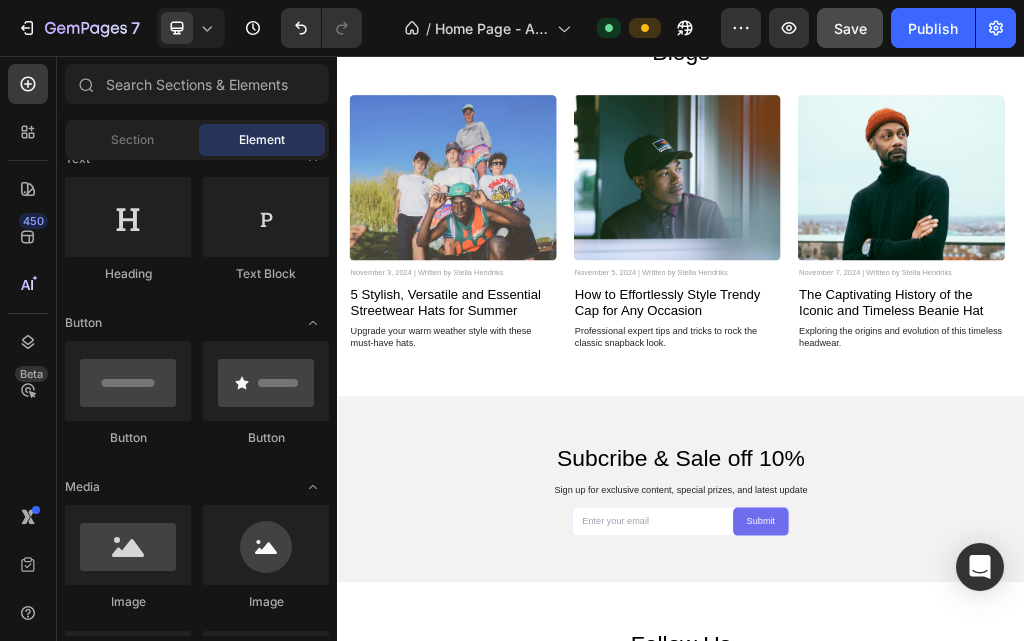 drag, startPoint x: 1535, startPoint y: 555, endPoint x: 1264, endPoint y: 85, distance: 542.53204 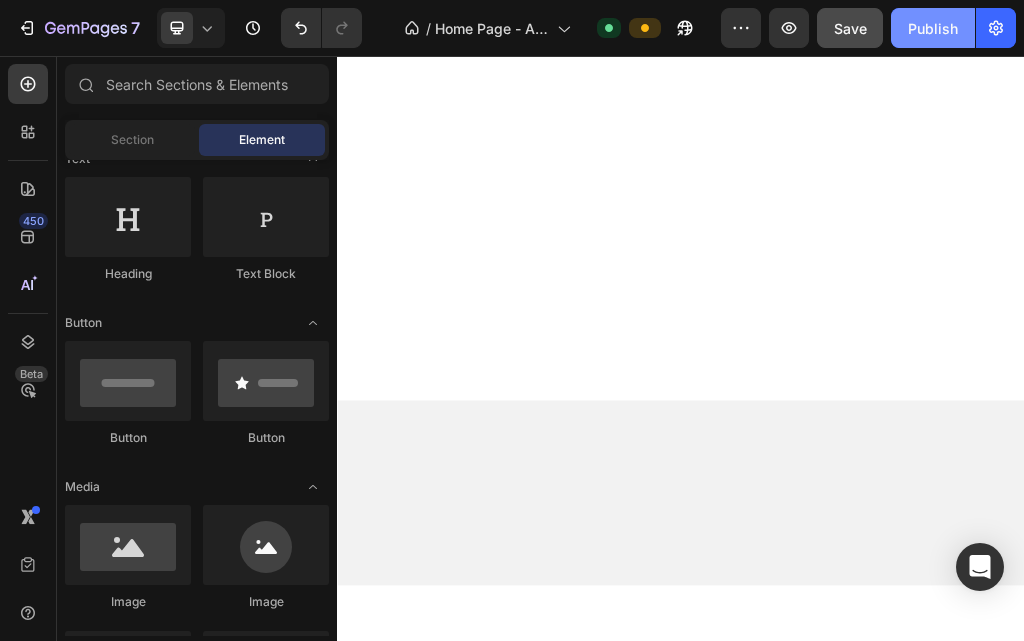 scroll, scrollTop: 838, scrollLeft: 0, axis: vertical 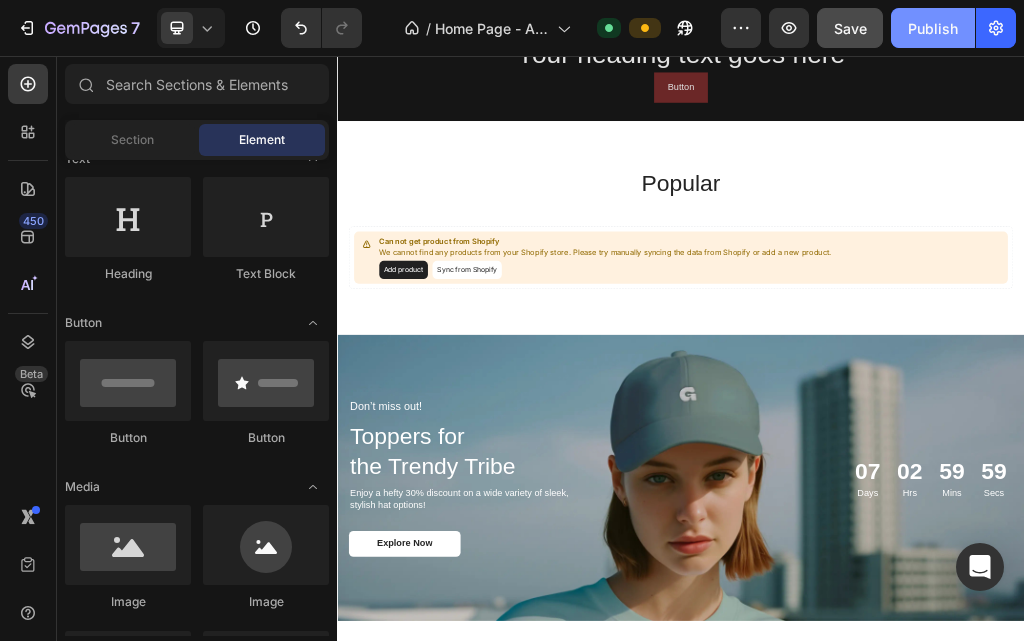 click on "Publish" at bounding box center [933, 28] 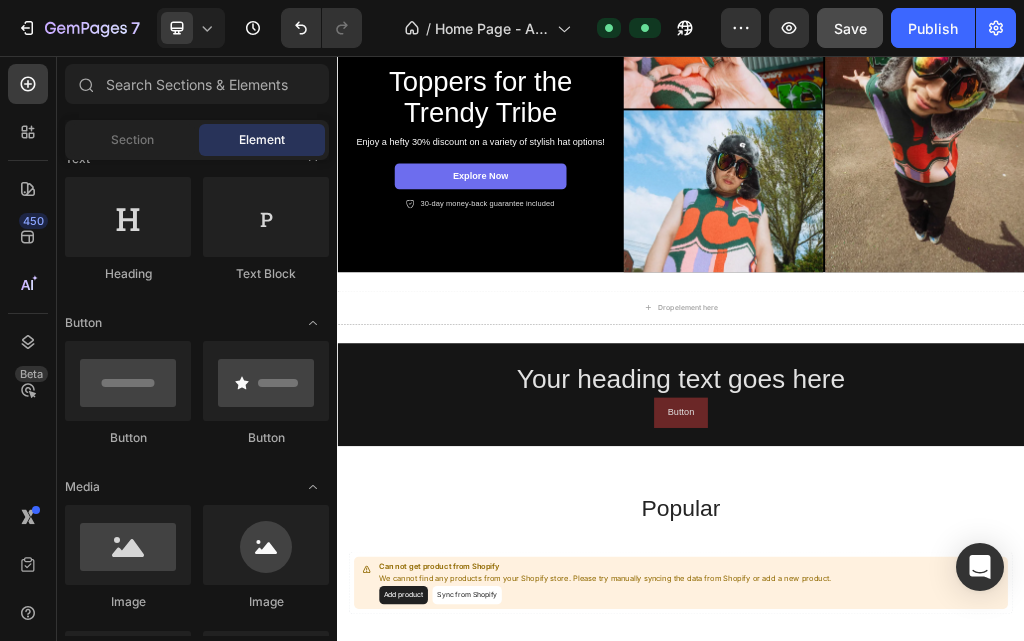 scroll, scrollTop: 0, scrollLeft: 0, axis: both 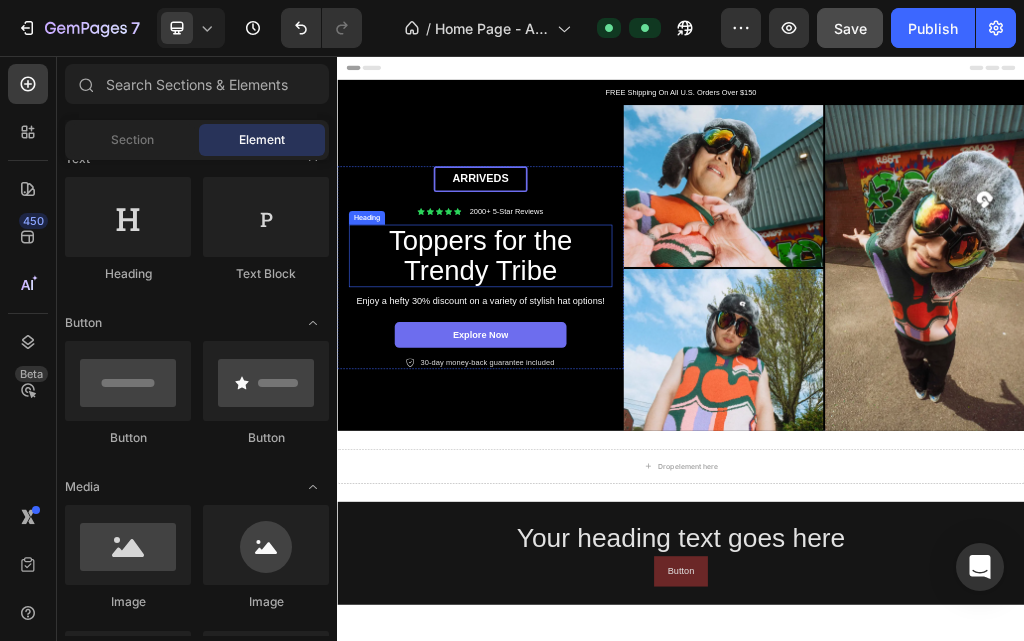 click on "Toppers for the Trendy Tribe" at bounding box center (587, 405) 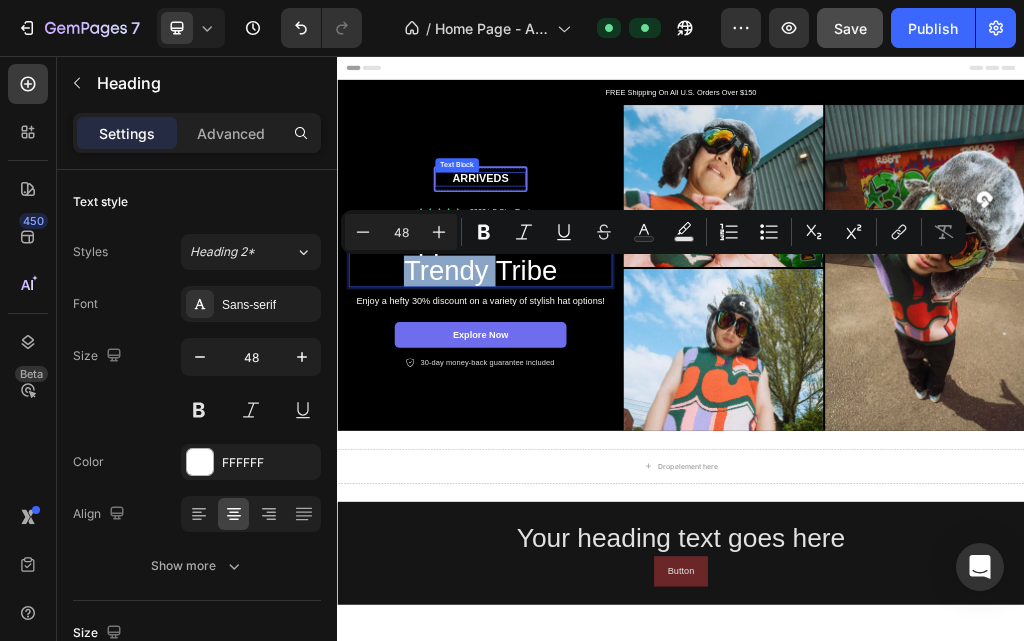 click on "arriveds" at bounding box center (587, 270) 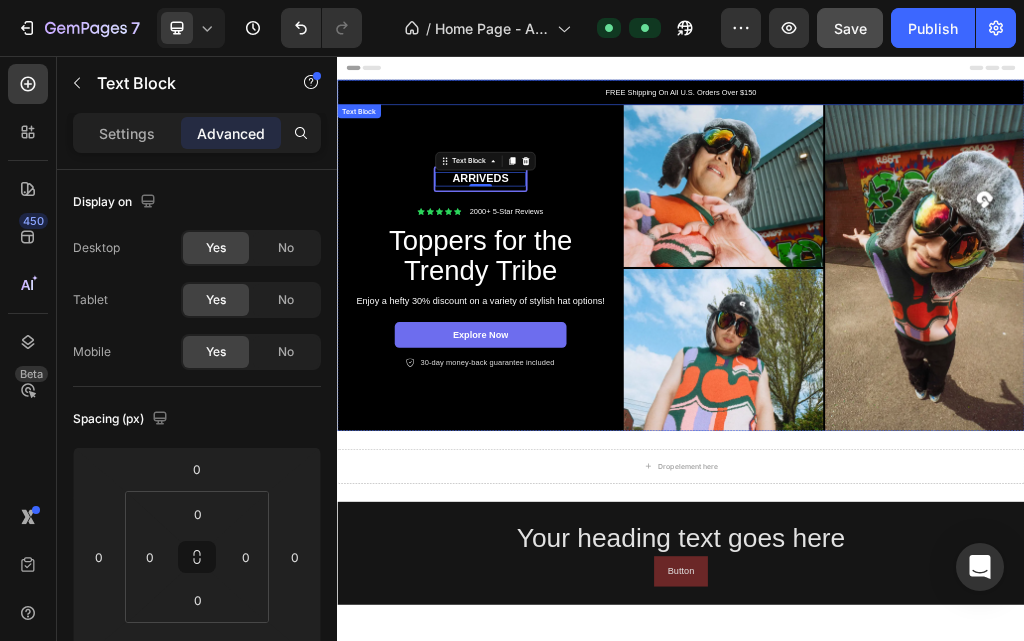 click on "FREE Shipping On All U.S. Orders Over $150" at bounding box center [937, 119] 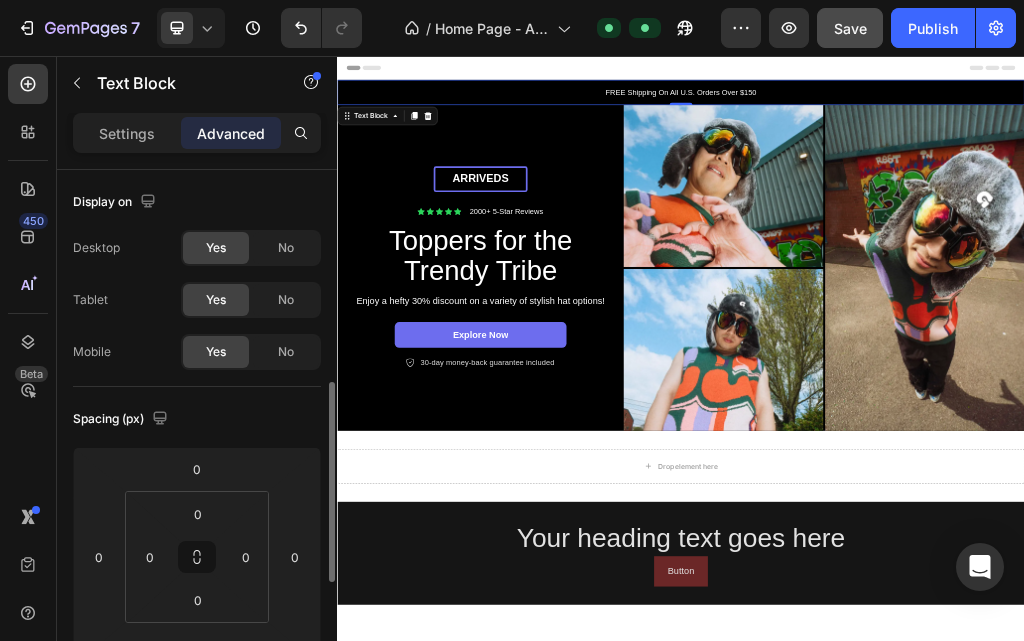 scroll, scrollTop: 154, scrollLeft: 0, axis: vertical 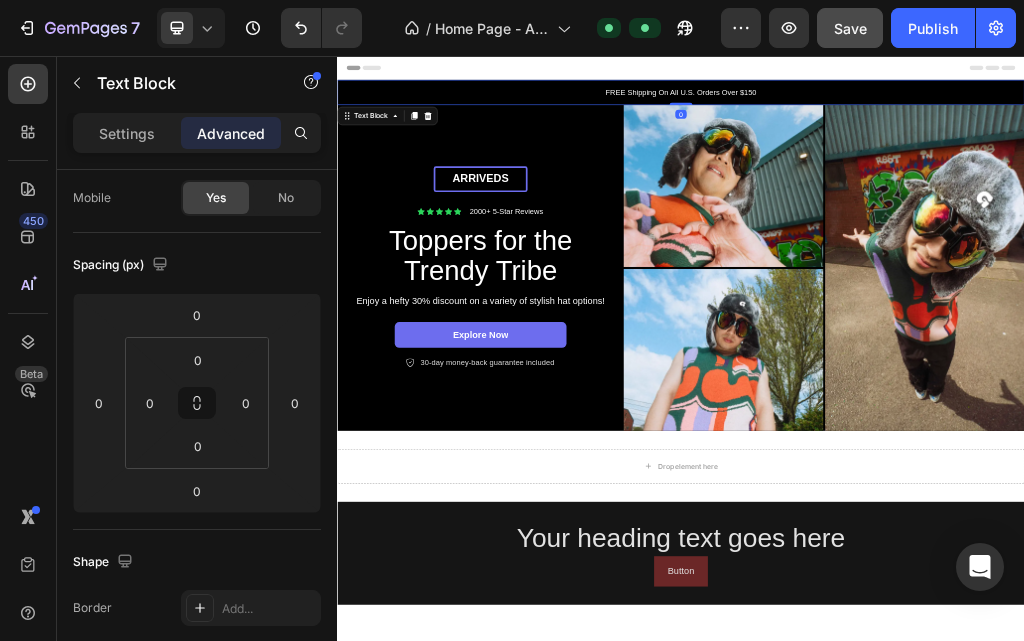 click on "FREE Shipping On All U.S. Orders Over $150" at bounding box center (937, 119) 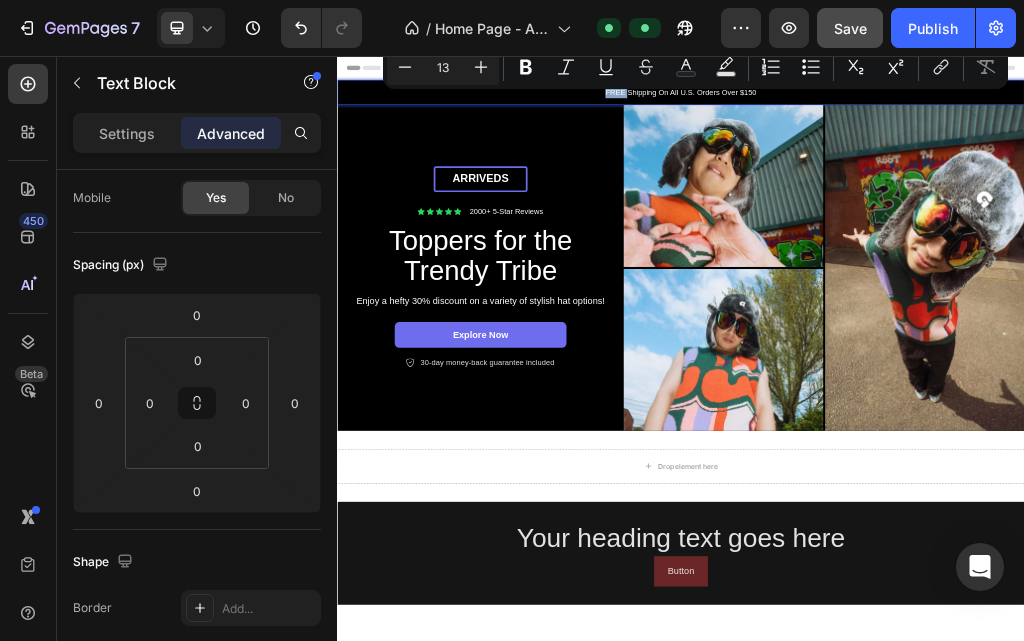 click on "FREE Shipping On All U.S. Orders Over $150" at bounding box center [937, 119] 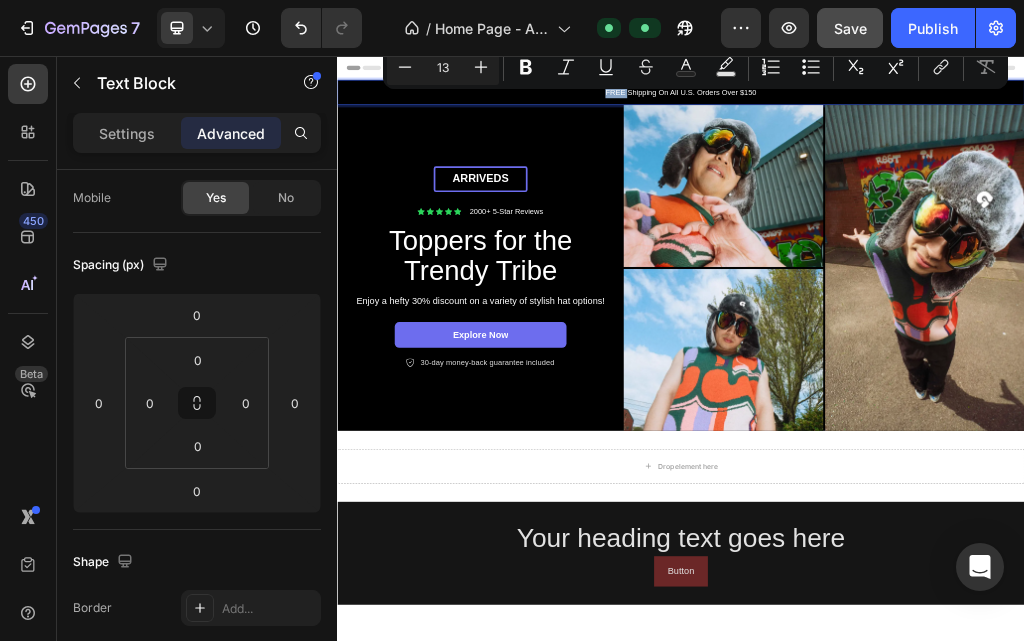 click on "FREE Shipping On All U.S. Orders Over $150" at bounding box center (937, 119) 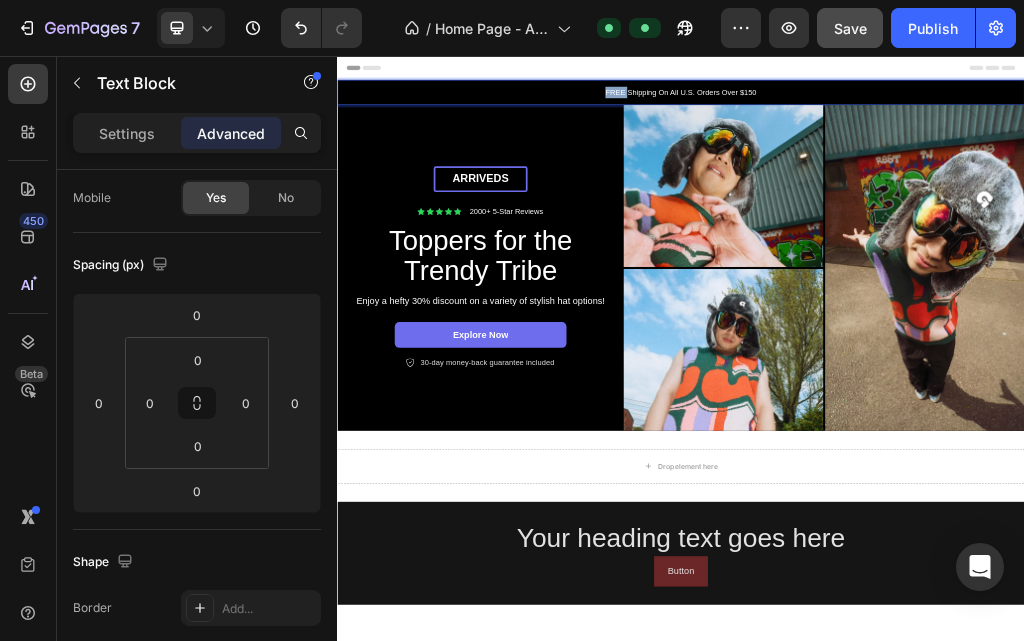 click on "FREE Shipping On All U.S. Orders Over $150" at bounding box center (937, 119) 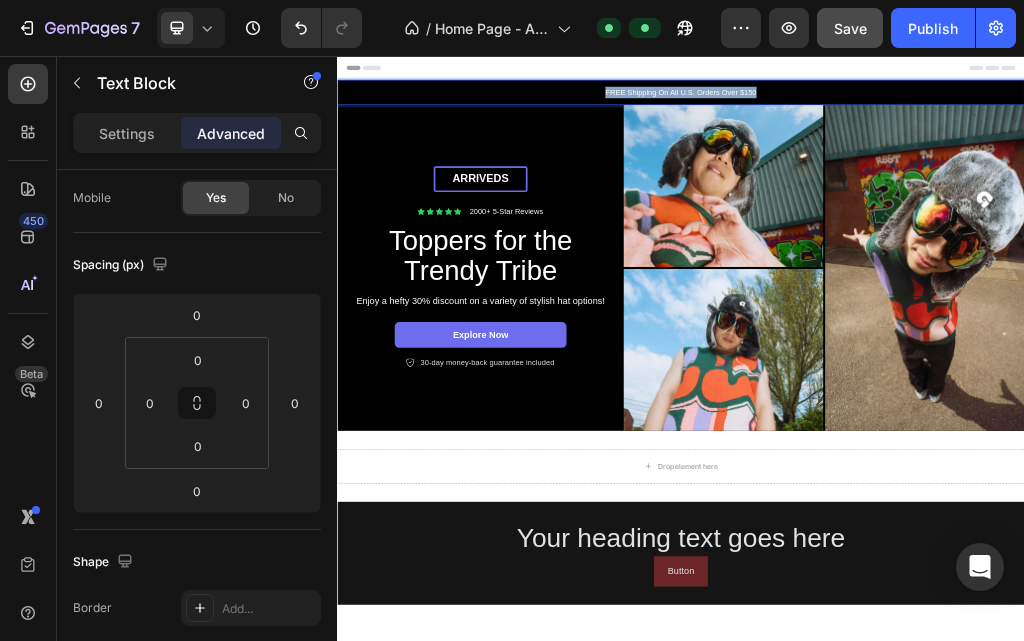 click on "FREE Shipping On All U.S. Orders Over $150" at bounding box center [937, 119] 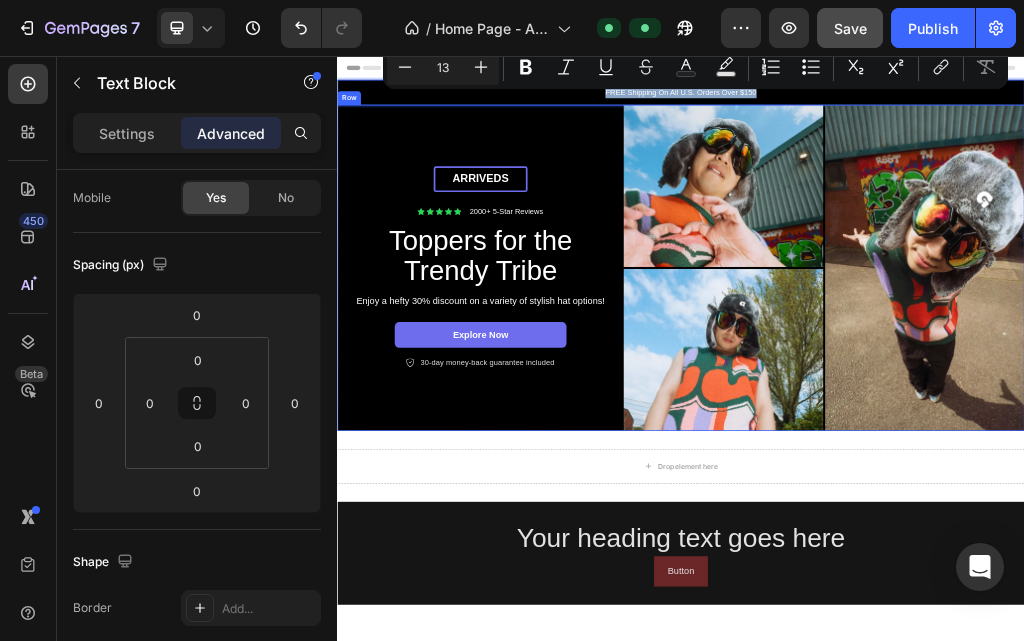 click on "arriveds Text Block Row
Icon
Icon
Icon
Icon
Icon Icon List 2000+ 5-Star Reviews Text Block Row Toppers for the Trendy Tribe Heading Enjoy a hefty 30% discount on a variety of stylish hat options! Text Block Explore Now Button
Icon 30-day money-back guarantee included  Text Block Row Row" at bounding box center [587, 425] 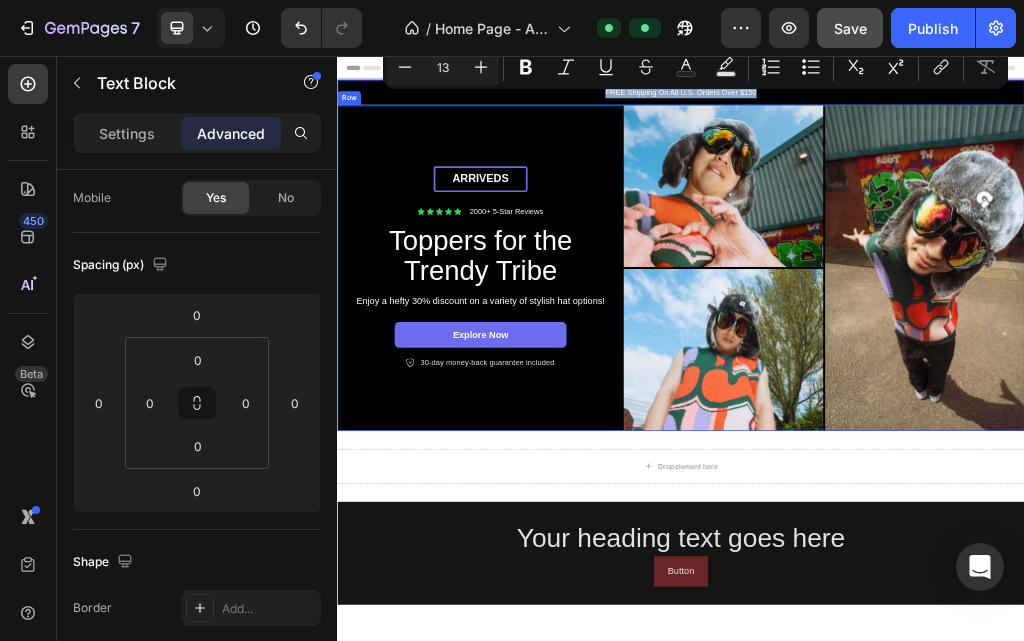 click on "arriveds Text Block Row
Icon
Icon
Icon
Icon
Icon Icon List 2000+ 5-Star Reviews Text Block Row Toppers for the Trendy Tribe Heading Enjoy a hefty 30% discount on a variety of stylish hat options! Text Block Explore Now Button
Icon 30-day money-back guarantee included  Text Block Row Row" at bounding box center [587, 425] 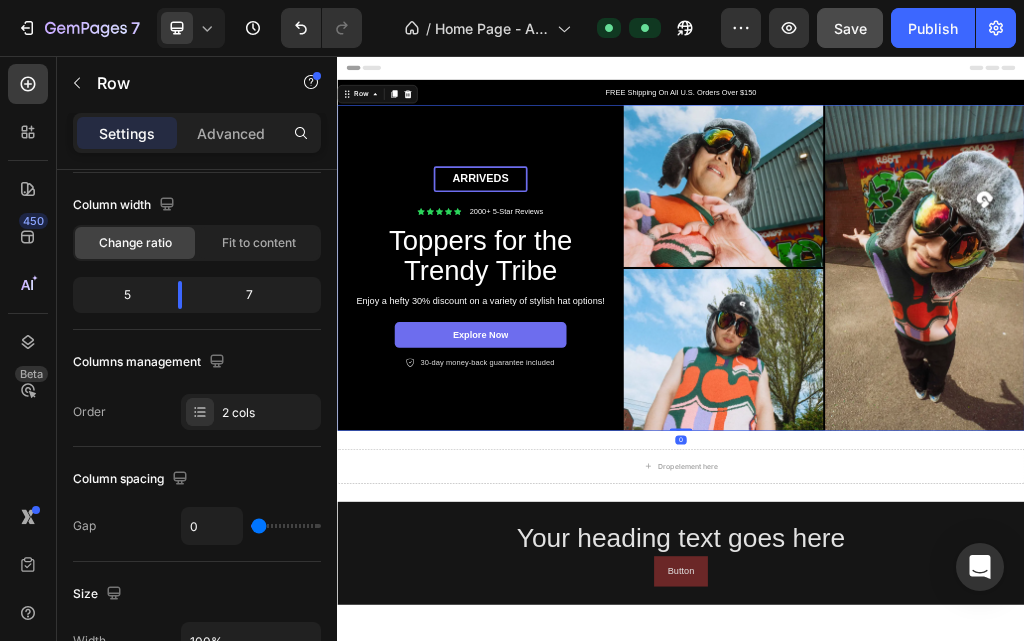 scroll, scrollTop: 0, scrollLeft: 0, axis: both 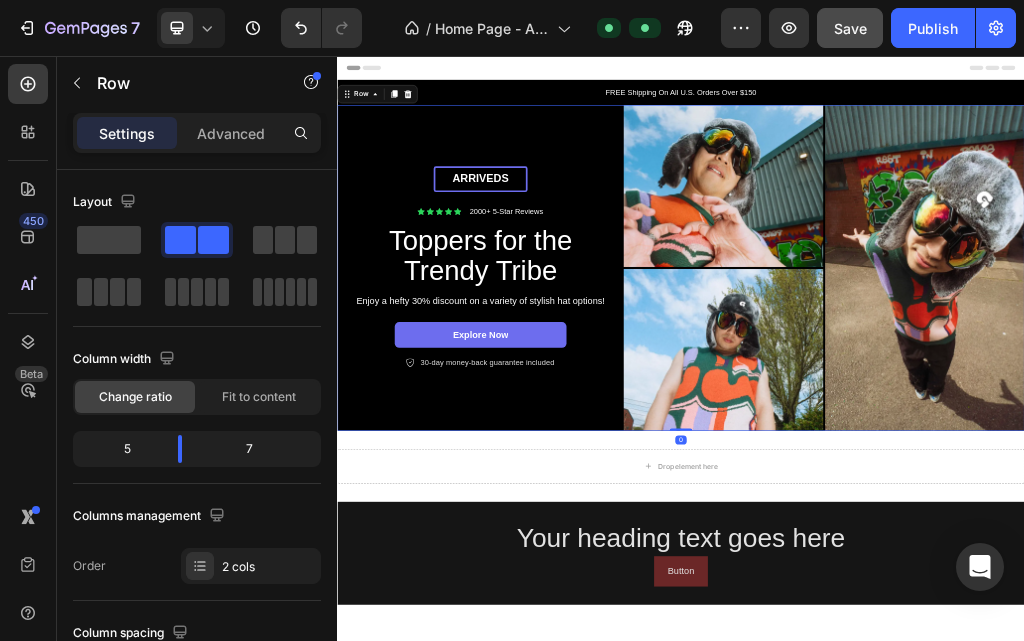 click on "Row" at bounding box center [407, 122] 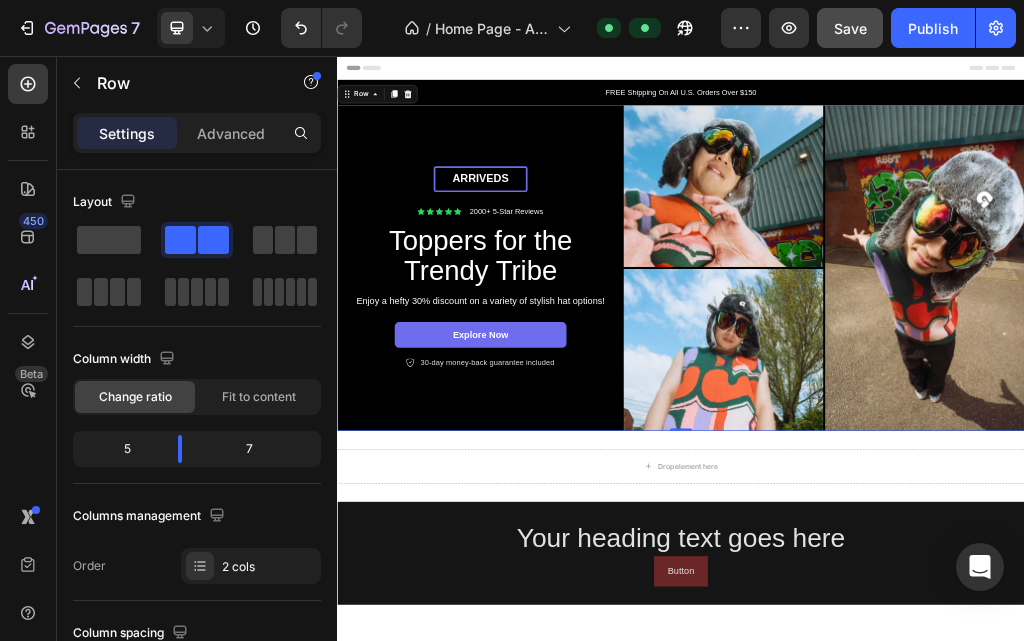 click on "Row" at bounding box center (407, 122) 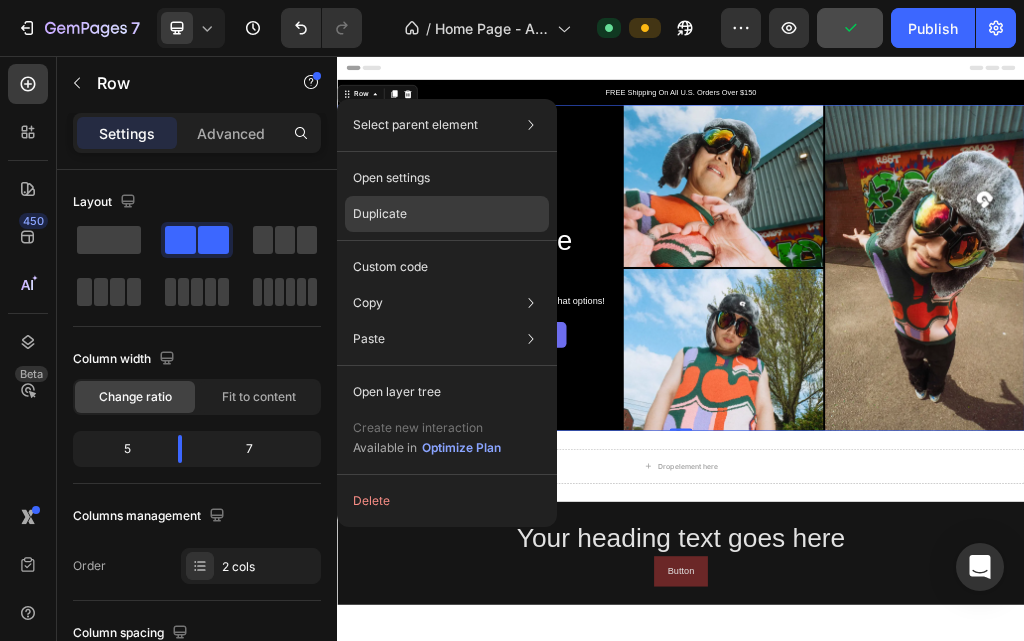 click on "Duplicate" 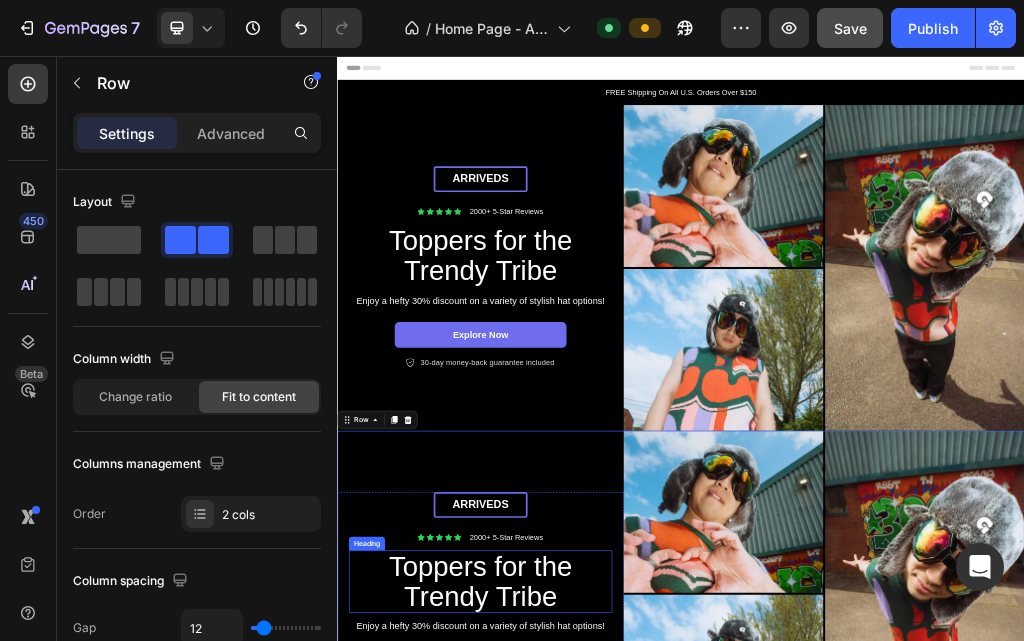 scroll, scrollTop: 576, scrollLeft: 0, axis: vertical 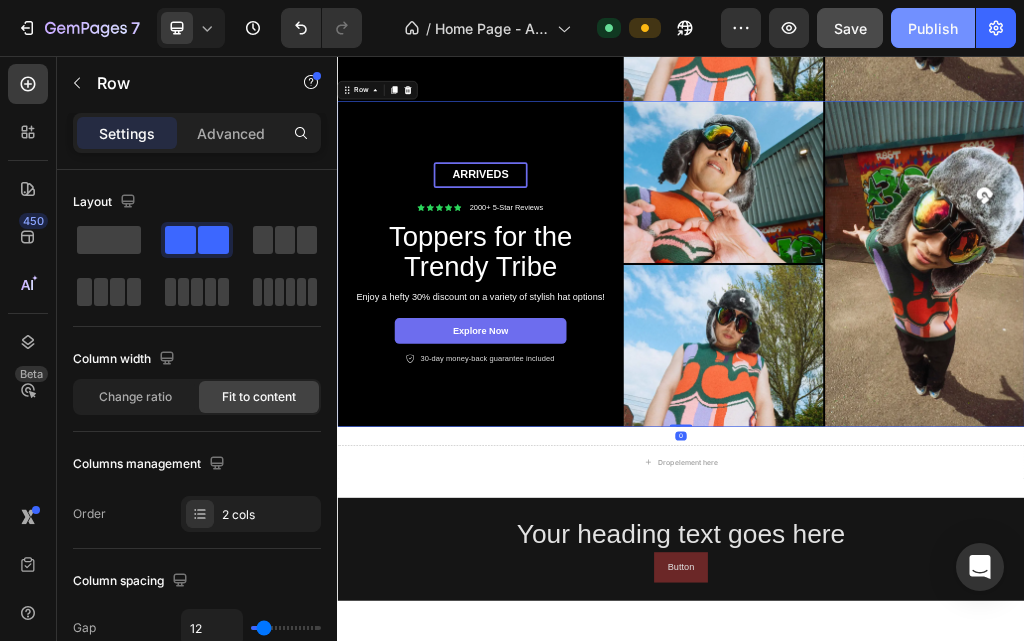 click on "Publish" at bounding box center (933, 28) 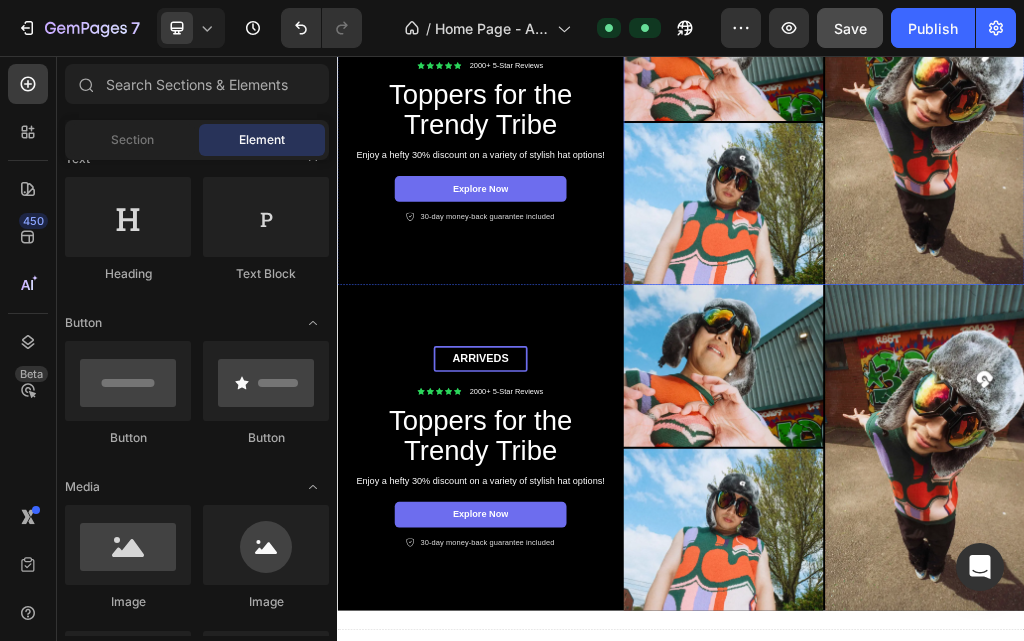 scroll, scrollTop: 380, scrollLeft: 0, axis: vertical 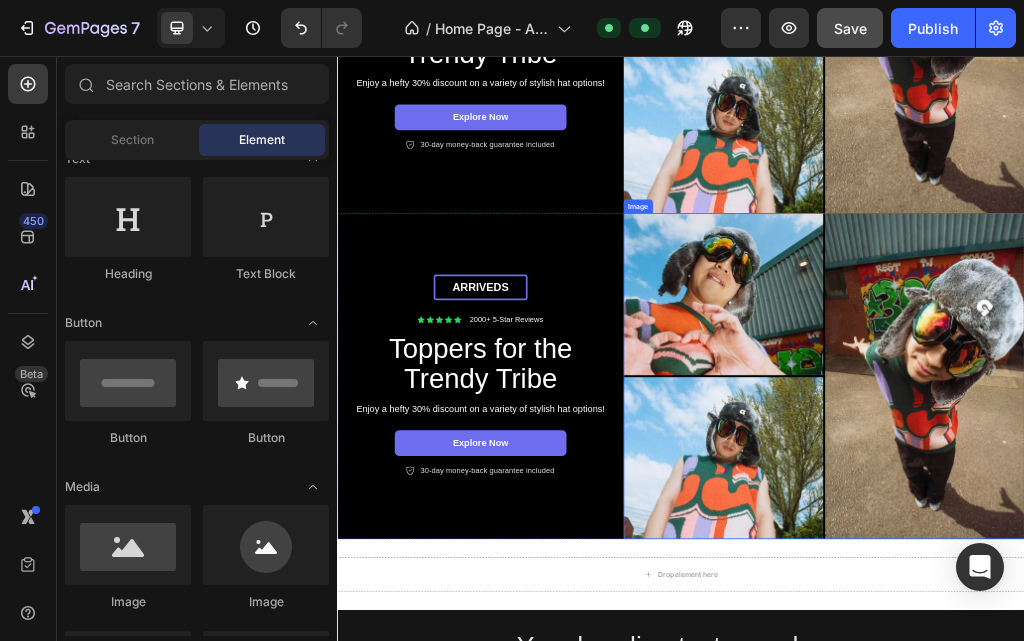 click at bounding box center (1187, 614) 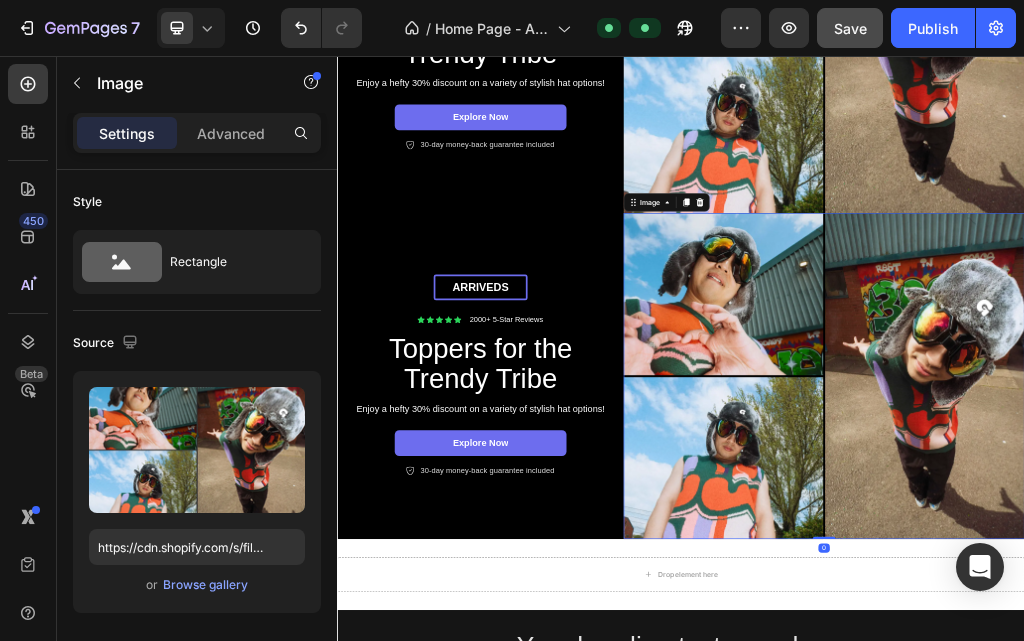 click at bounding box center [1187, 614] 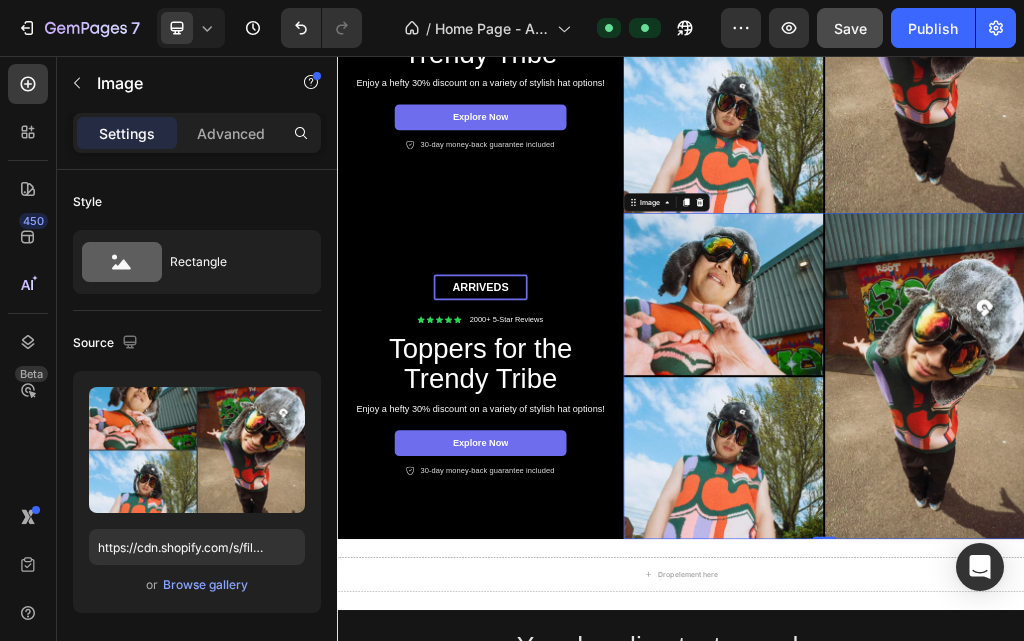 click at bounding box center [1187, 614] 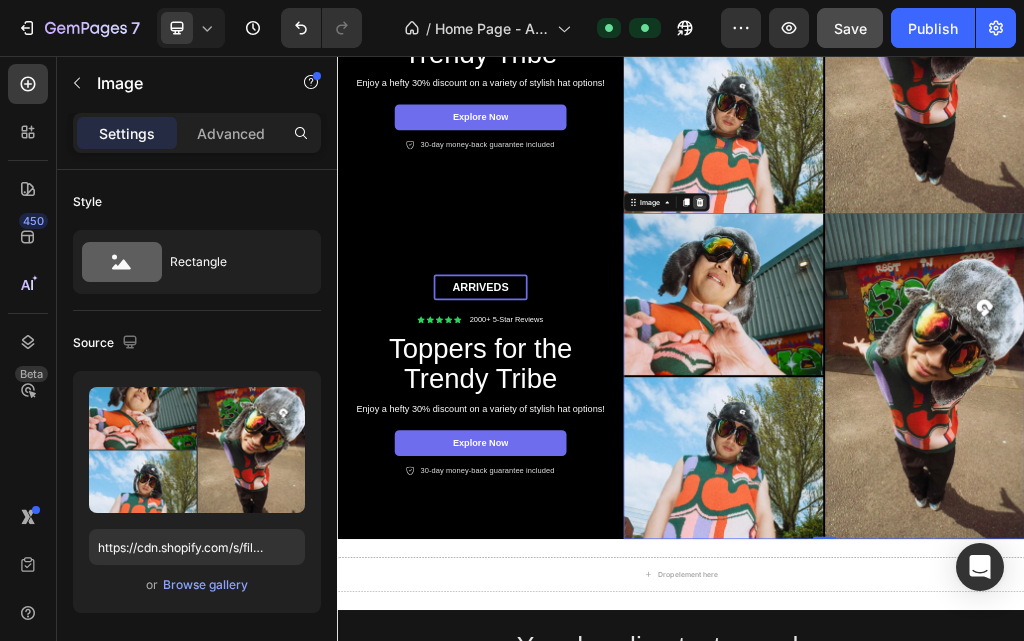 click at bounding box center [970, 311] 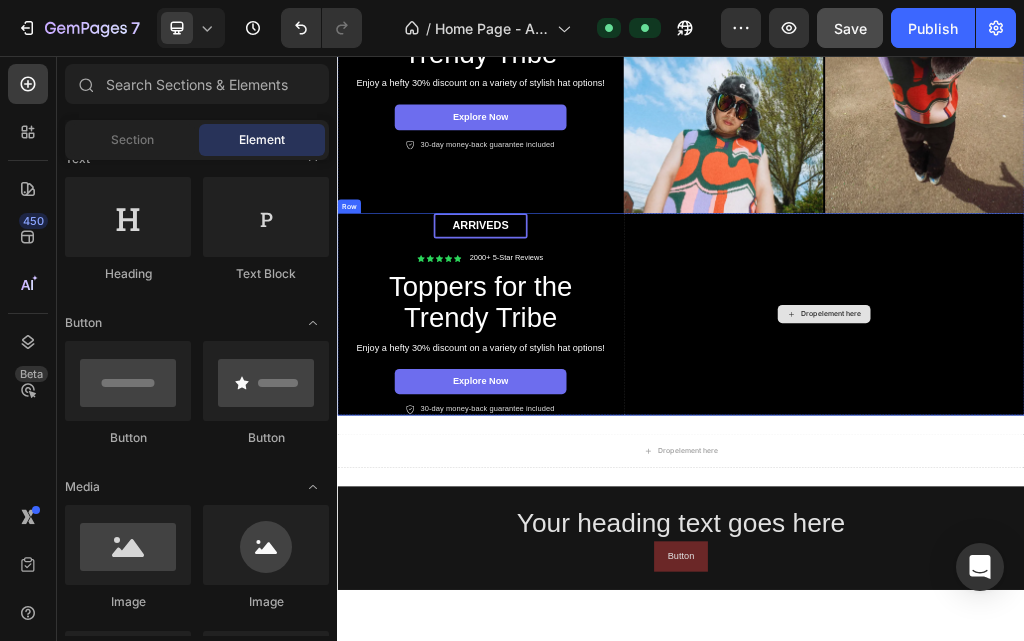 drag, startPoint x: 1065, startPoint y: 403, endPoint x: 1014, endPoint y: 429, distance: 57.245087 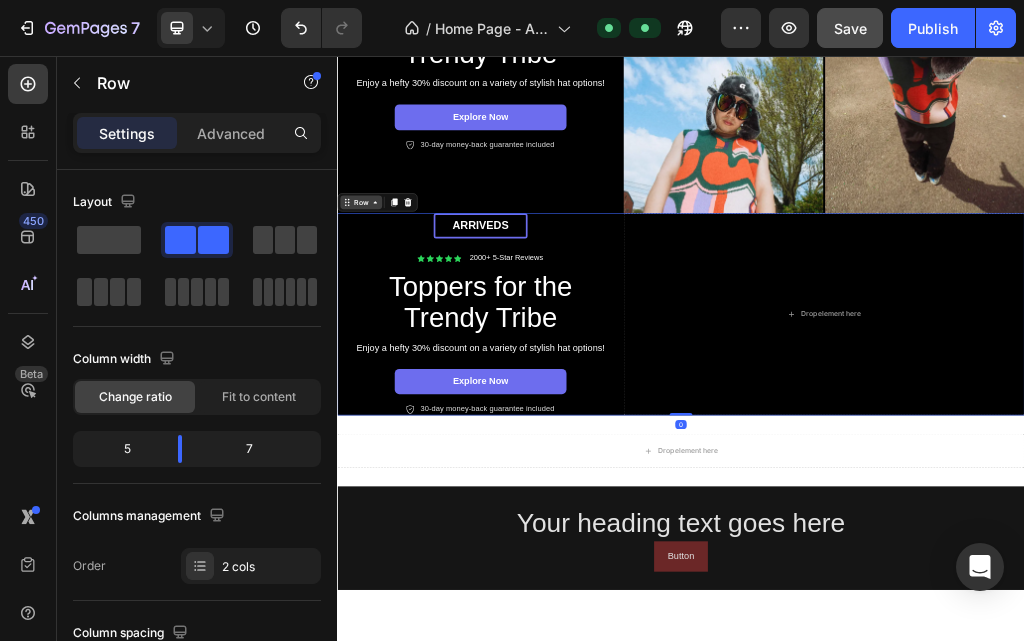click on "Row" at bounding box center [378, 311] 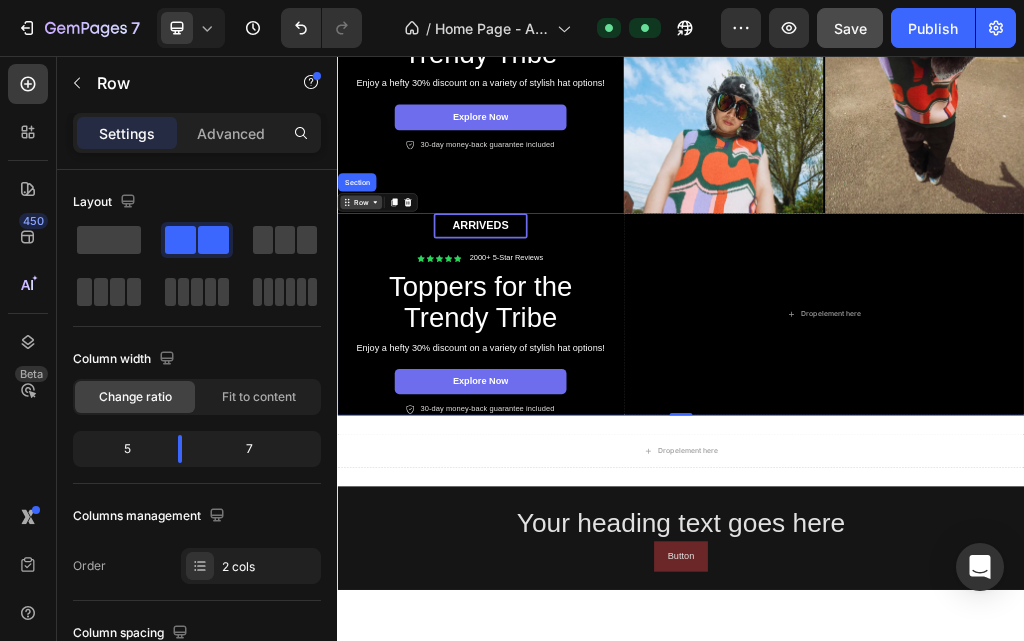 click on "Row" at bounding box center [378, 311] 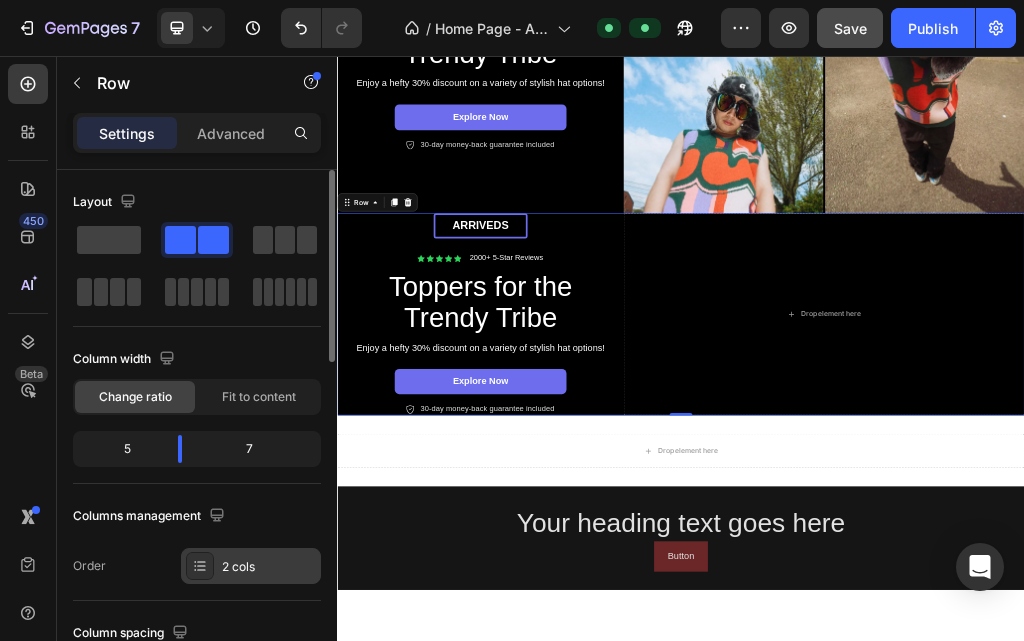 click on "2 cols" at bounding box center [269, 567] 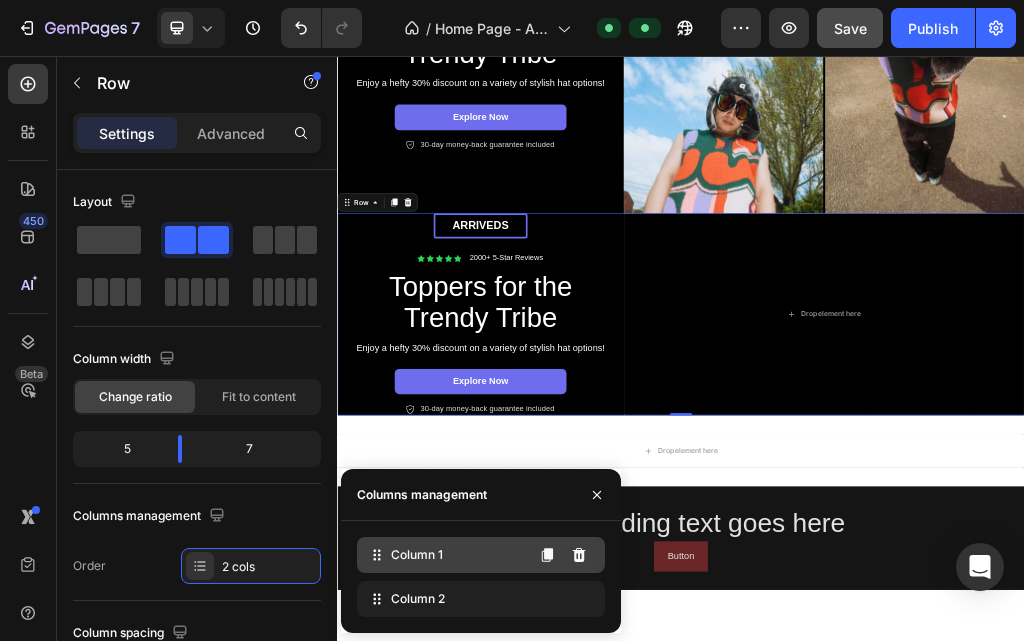 click on "Column 1" at bounding box center (417, 555) 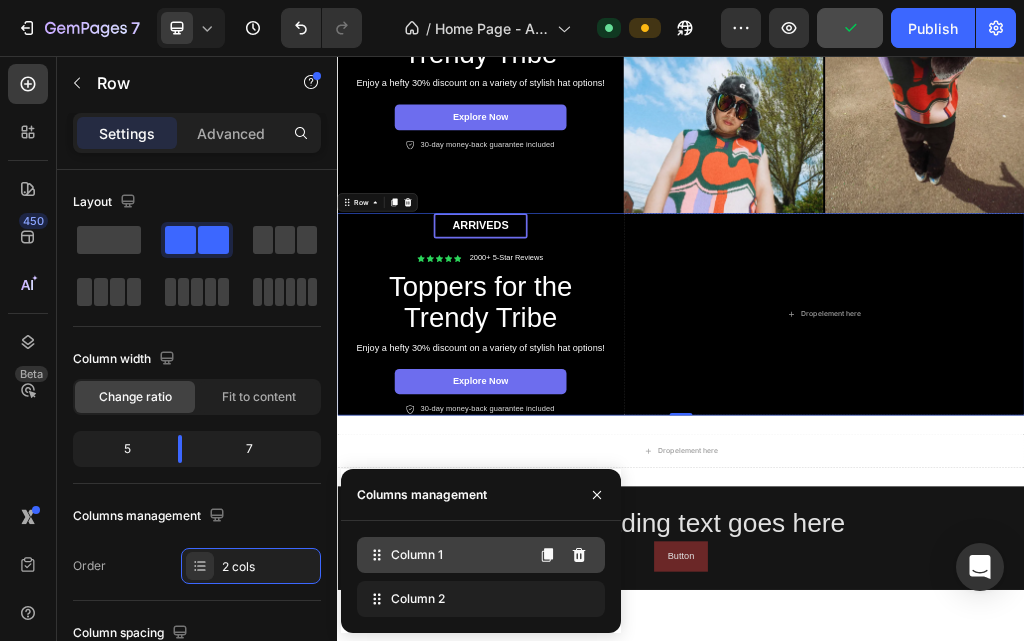 click on "Column 1" 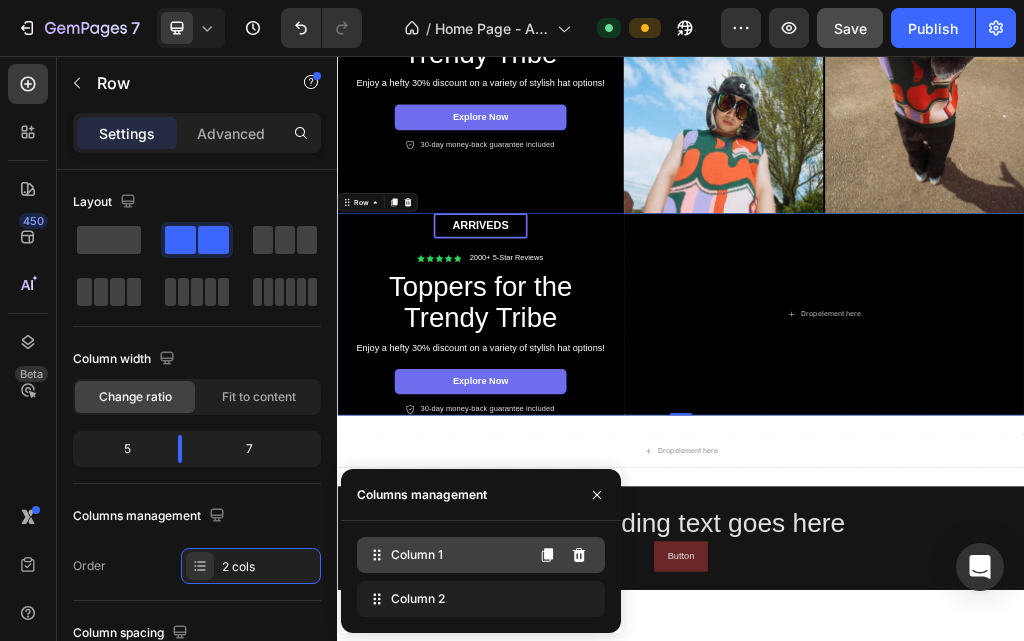 click on "Column 1" at bounding box center [417, 555] 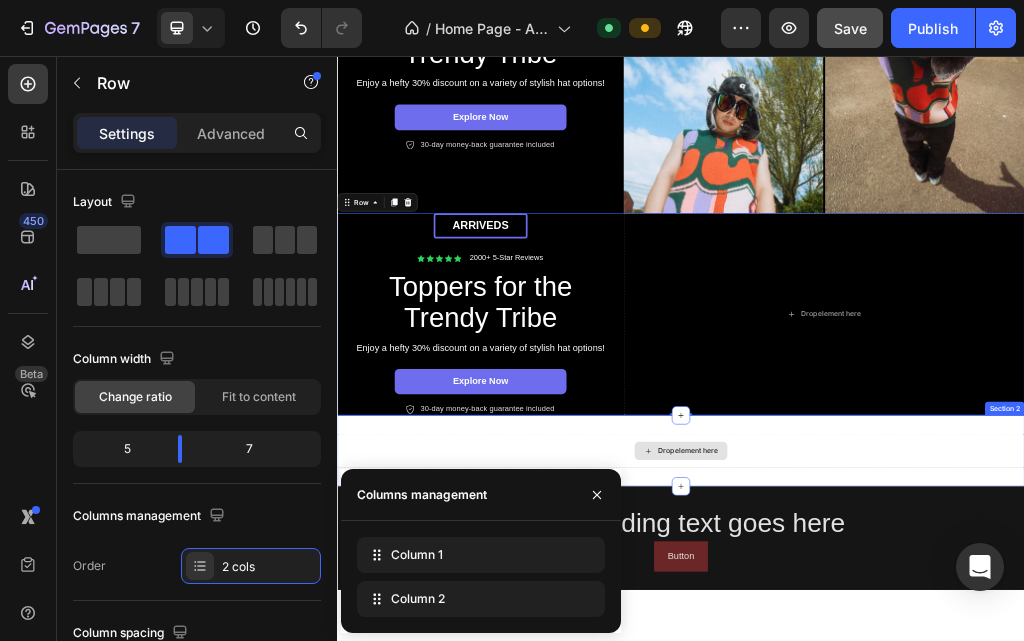 drag, startPoint x: 759, startPoint y: 613, endPoint x: 600, endPoint y: 740, distance: 203.49448 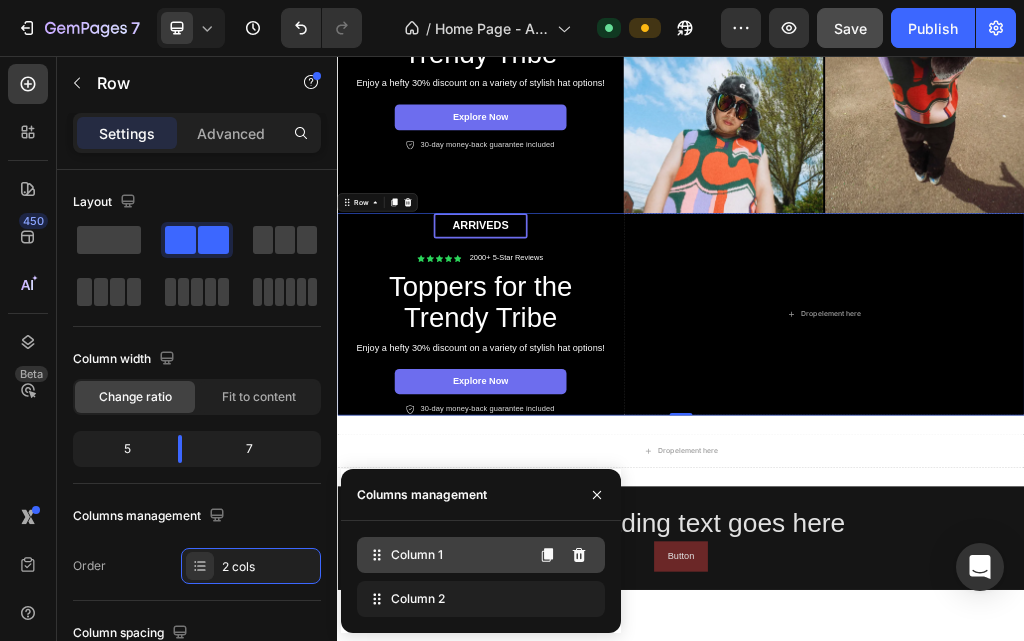 click on "Column 1" 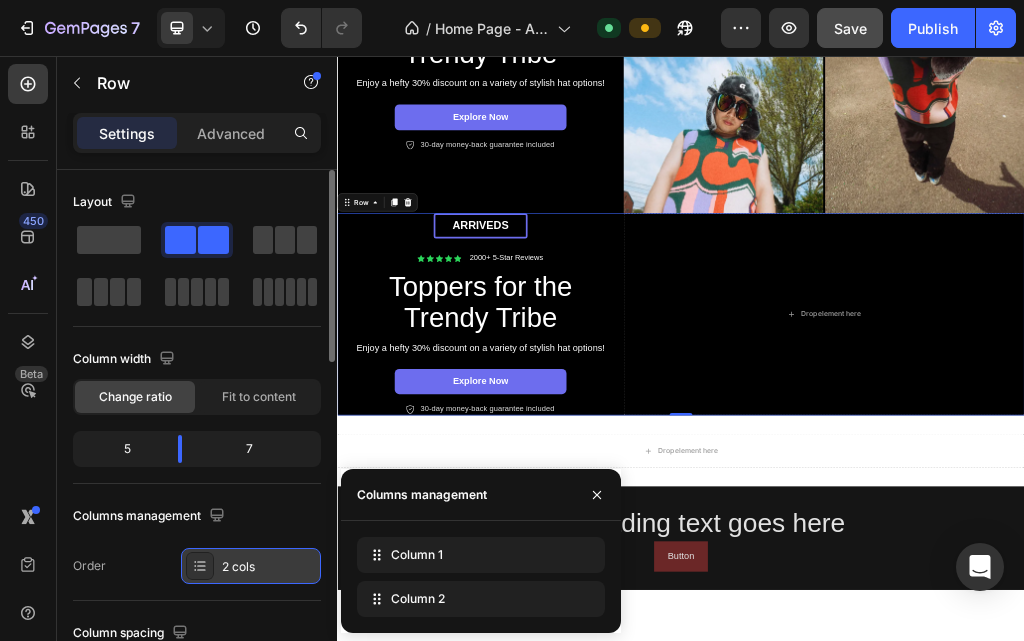click on "2 cols" at bounding box center (251, 566) 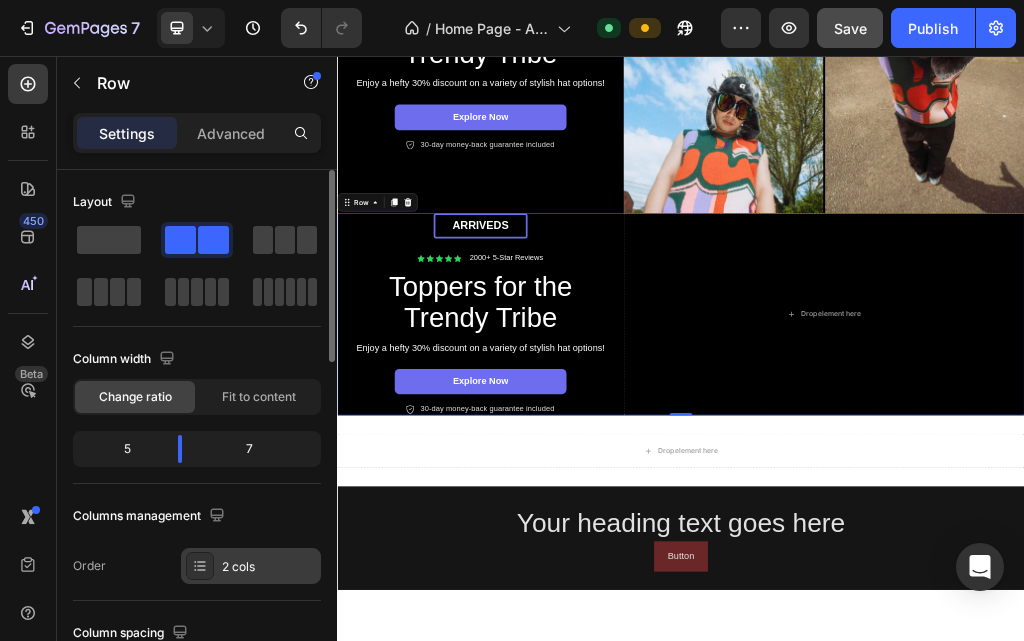 click on "2 cols" at bounding box center (269, 567) 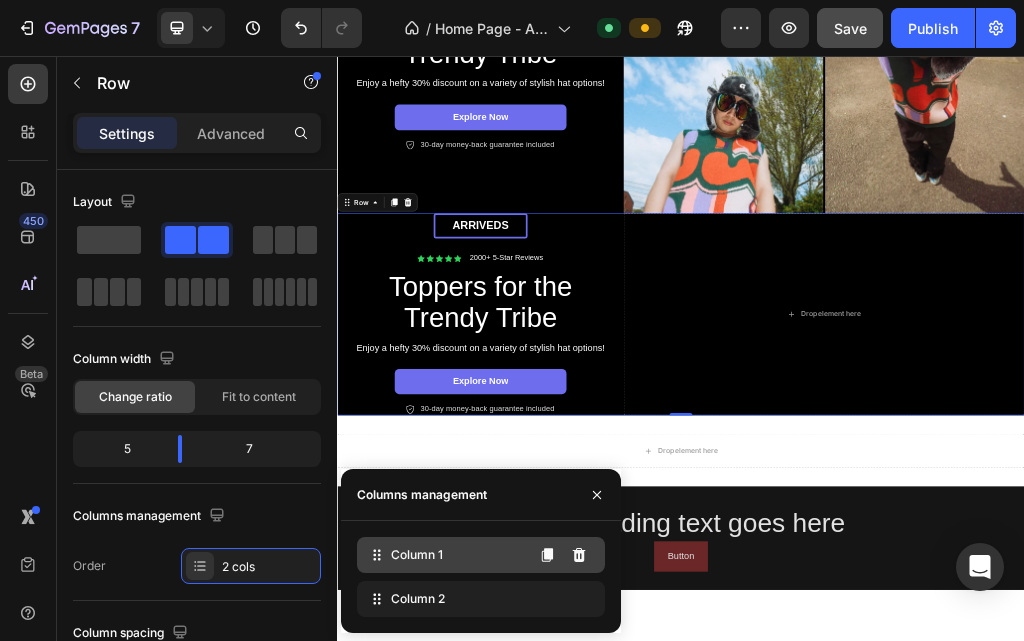 click 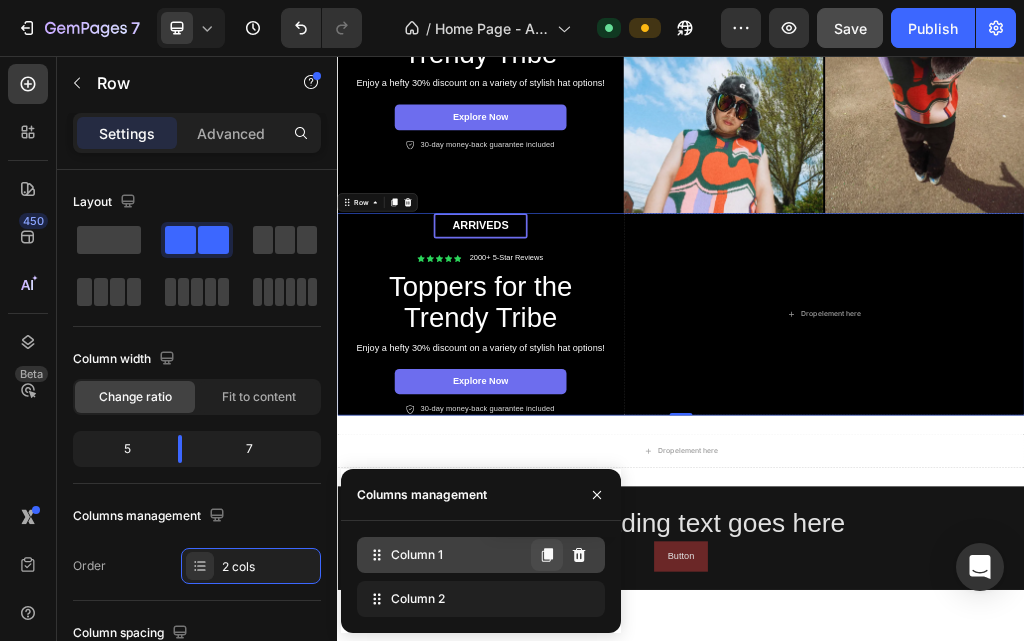 click 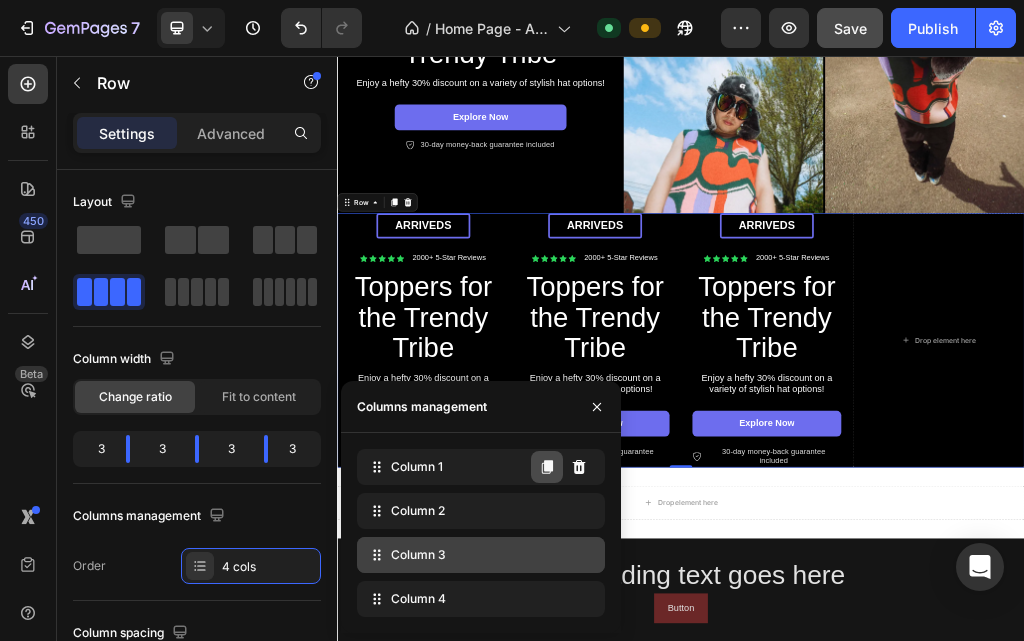 click on "Column 3" at bounding box center [418, 555] 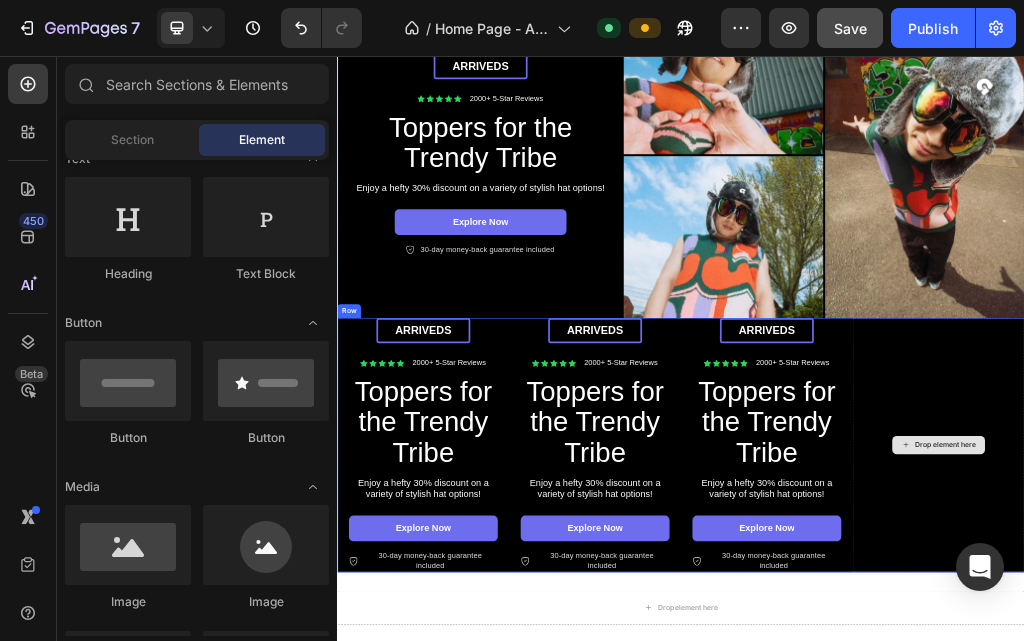 scroll, scrollTop: 267, scrollLeft: 0, axis: vertical 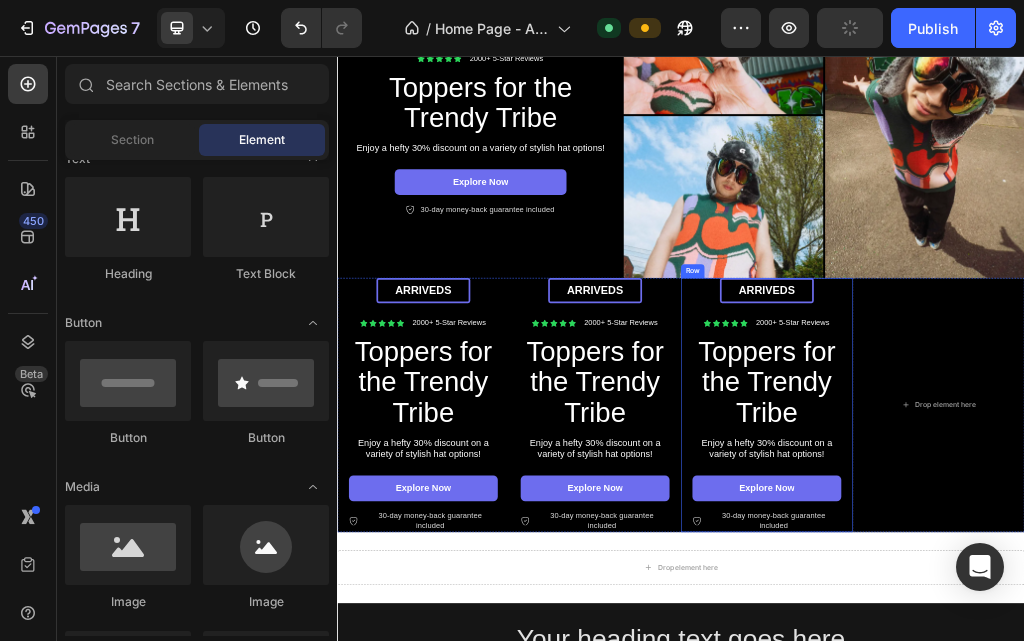 click on "arriveds Text Block Row
Icon
Icon
Icon
Icon
Icon Icon List 2000+ 5-Star Reviews Text Block Row Toppers for the Trendy Tribe Heading Enjoy a hefty 30% discount on a variety of stylish hat options! Text Block Explore Now Button
Icon 30-day money-back guarantee included  Text Block Row" at bounding box center (1087, 665) 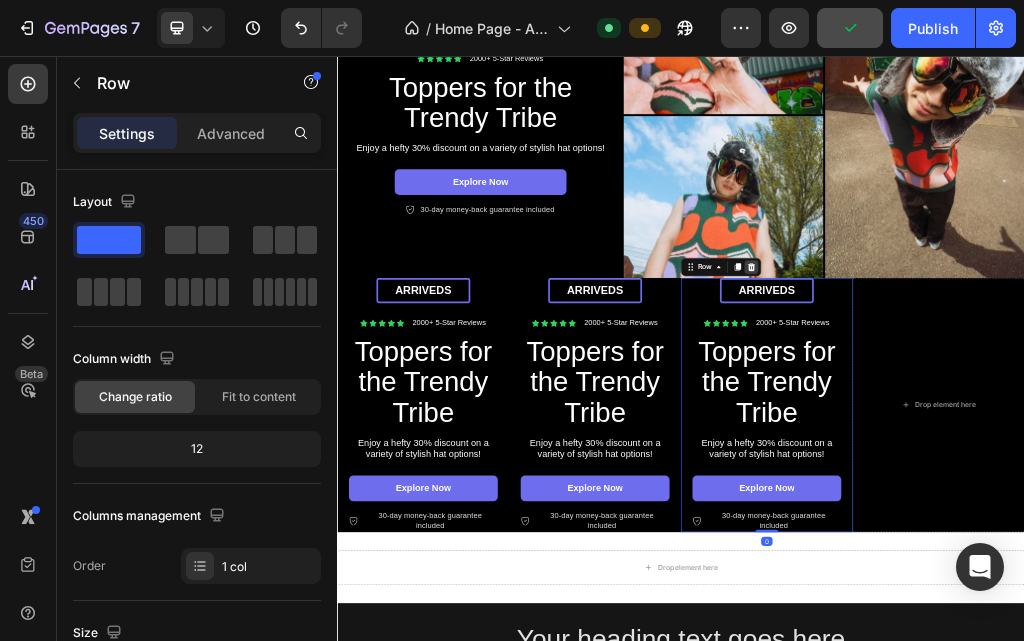 click 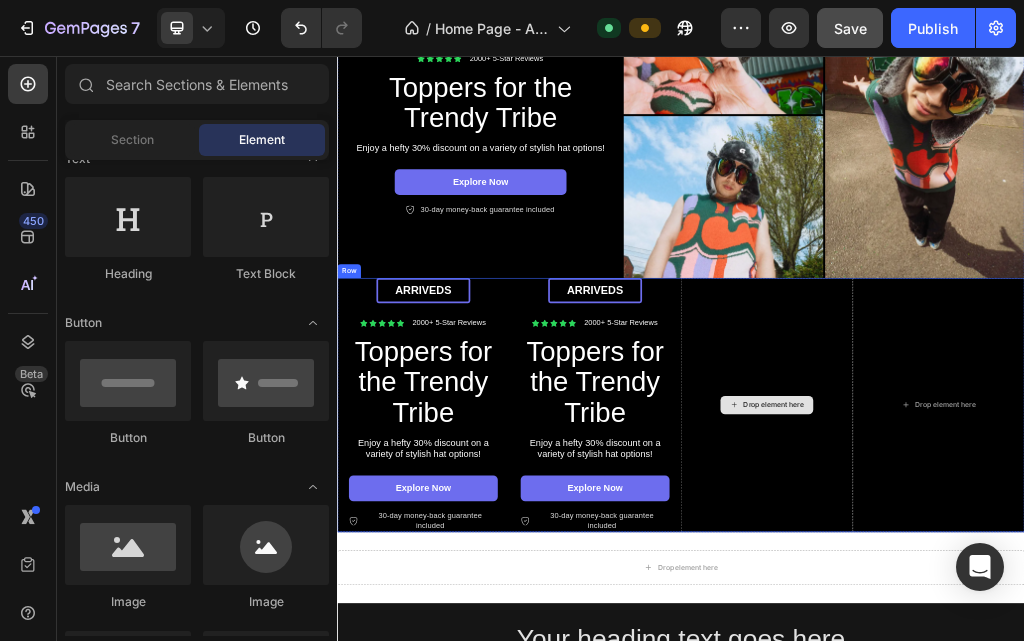 click on "Drop element here" at bounding box center [1087, 665] 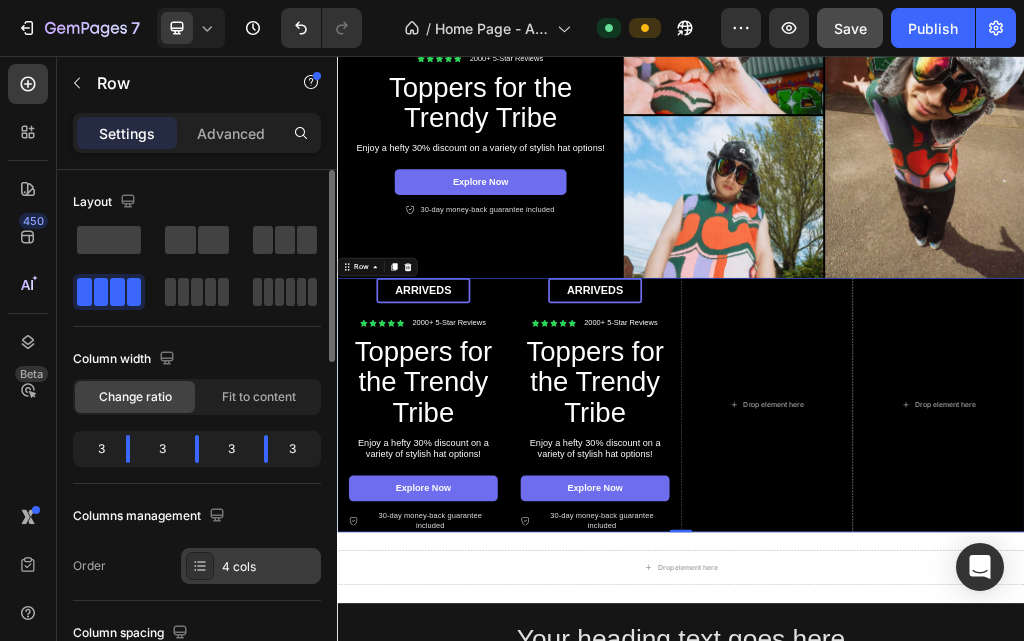 click on "4 cols" at bounding box center [269, 567] 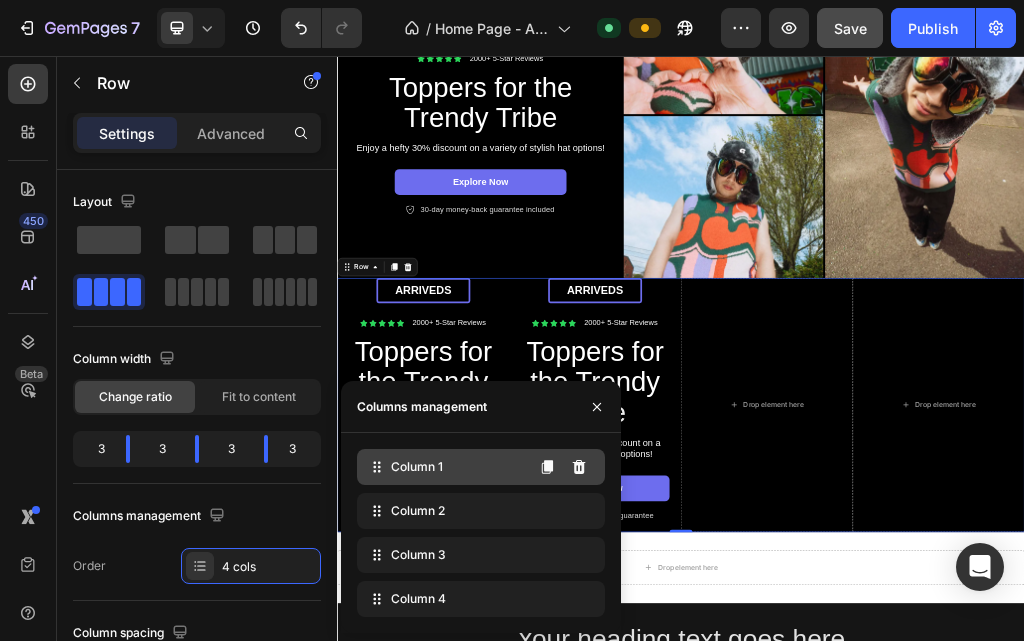 click on "Column 1" at bounding box center (417, 467) 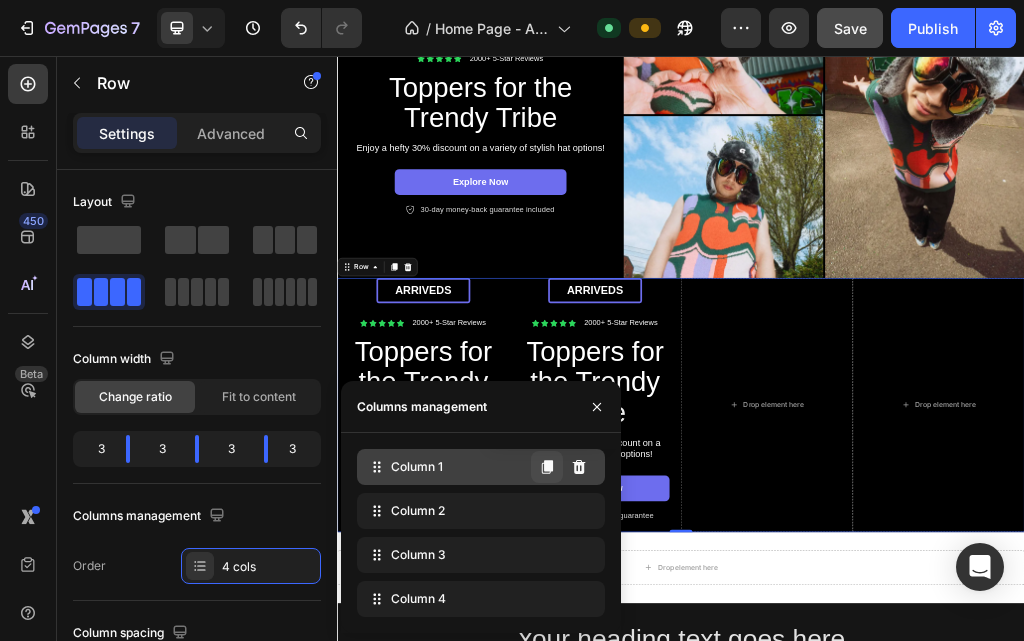 click 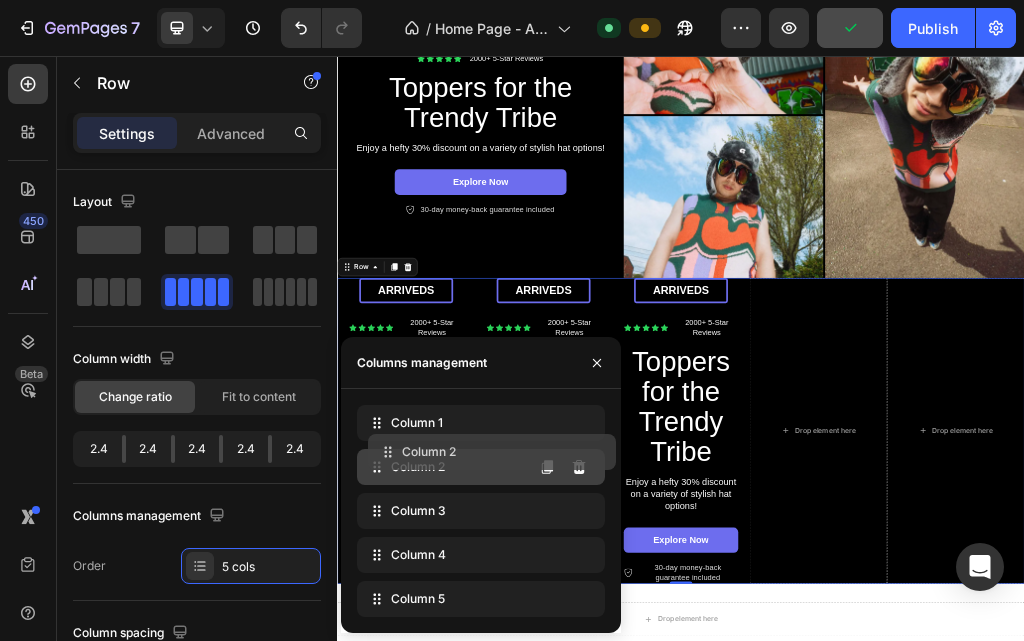 drag, startPoint x: 502, startPoint y: 468, endPoint x: 513, endPoint y: 452, distance: 19.416489 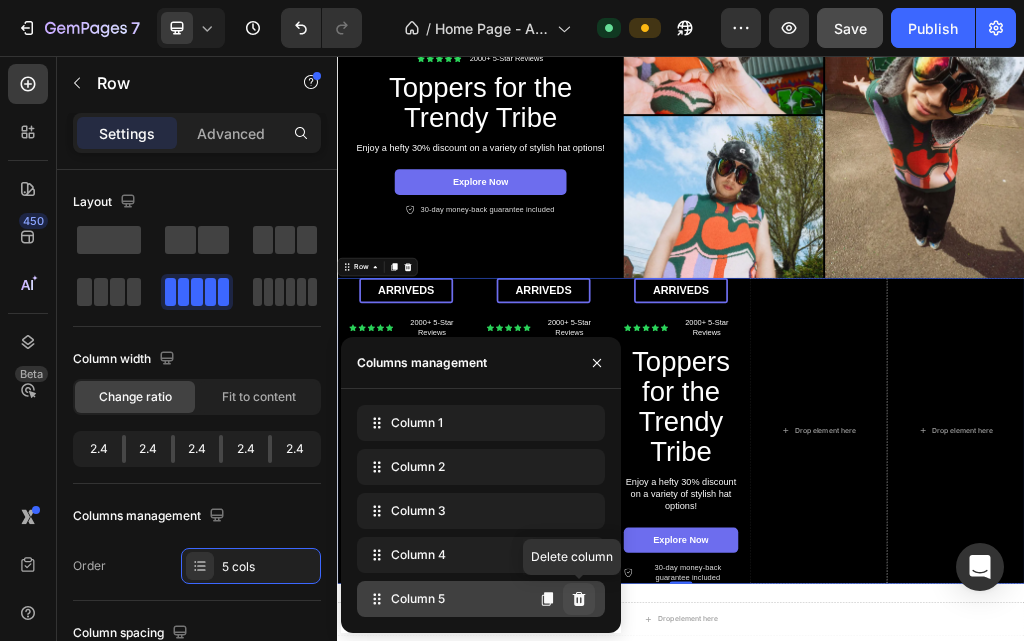 click 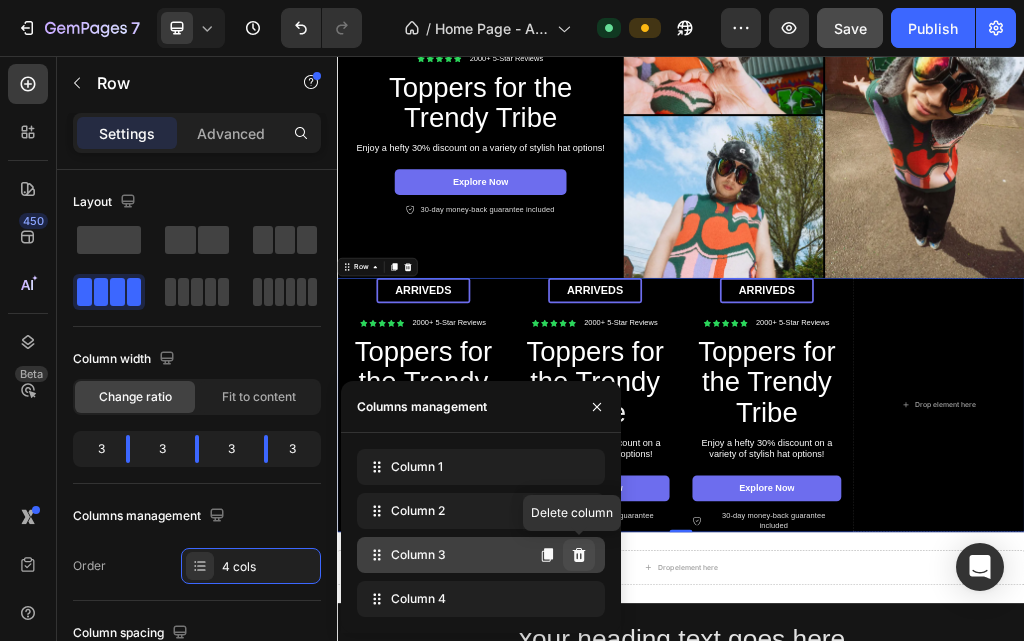 click 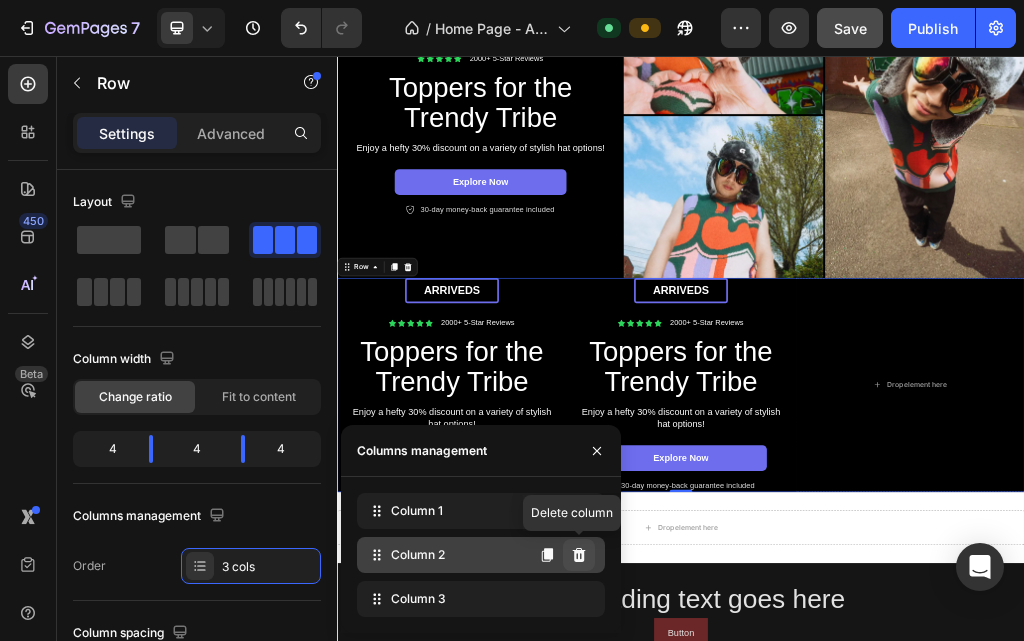 click 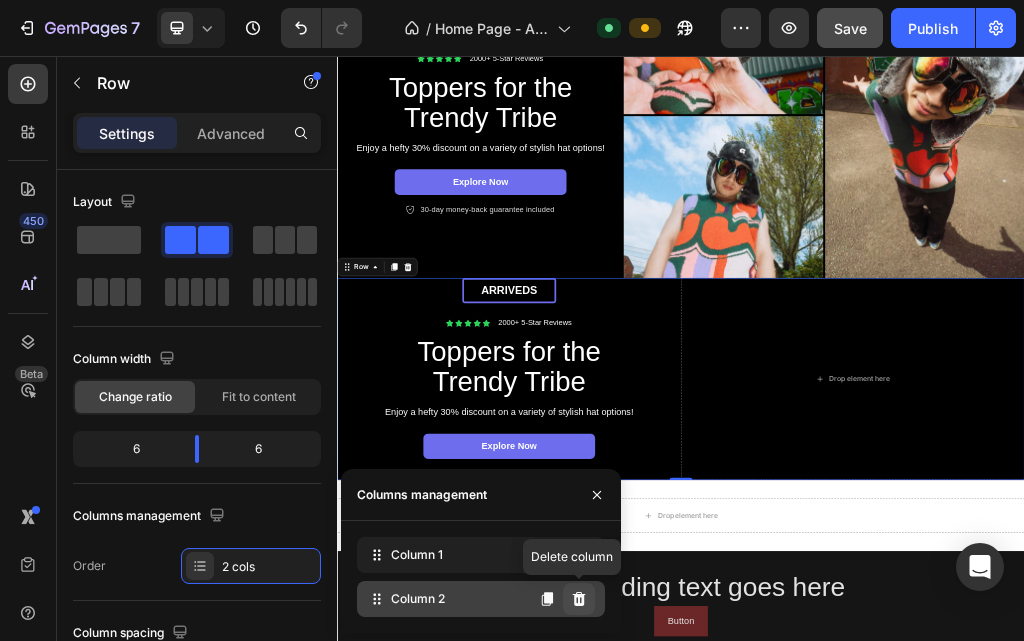 click 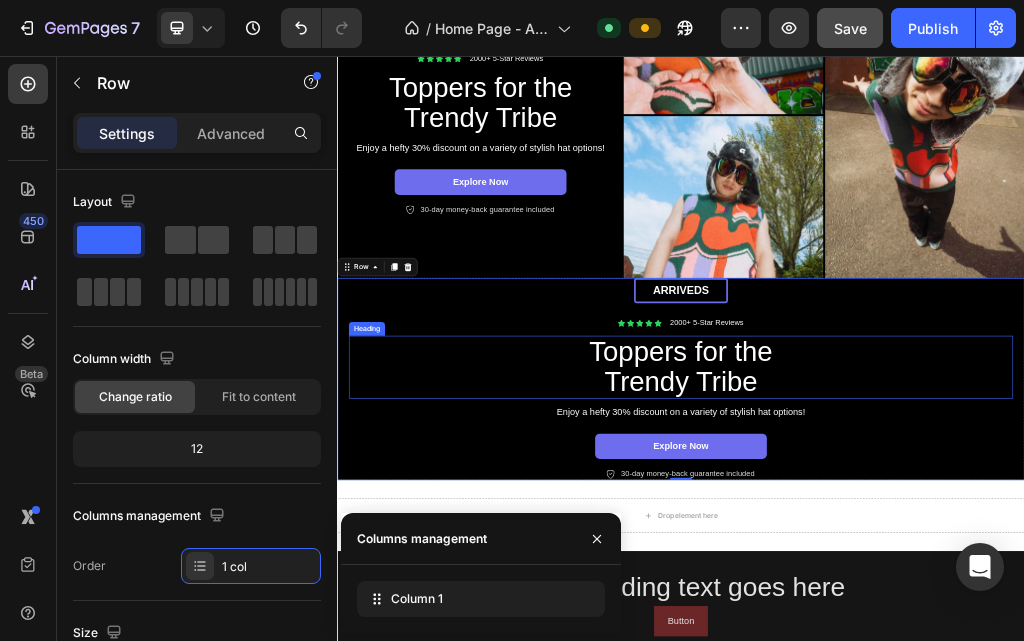 click on "Toppers for the Trendy Tribe" at bounding box center [937, 599] 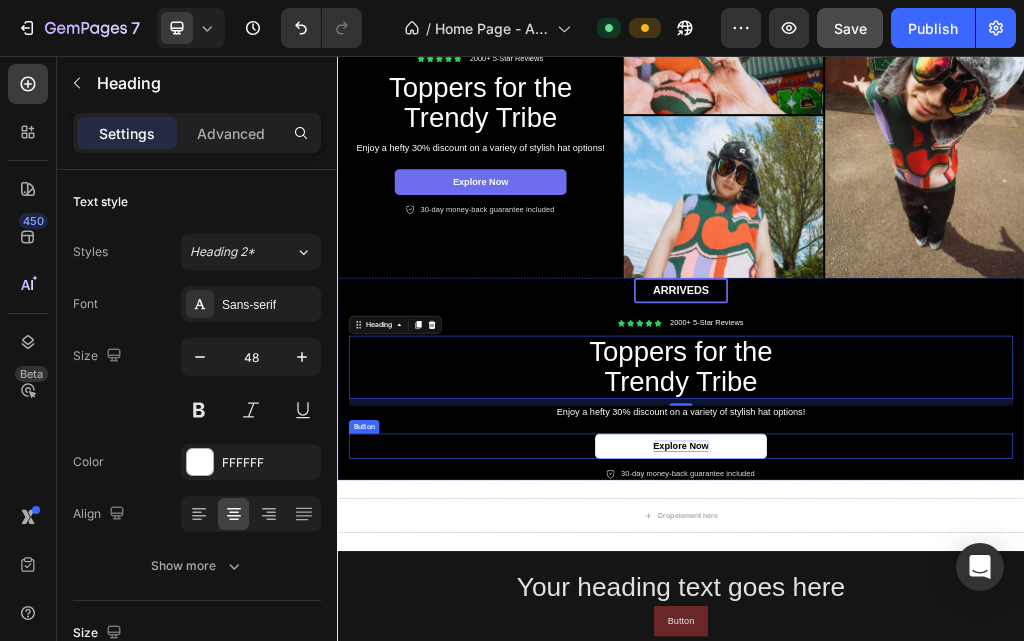 click on "Explore Now" at bounding box center [937, 737] 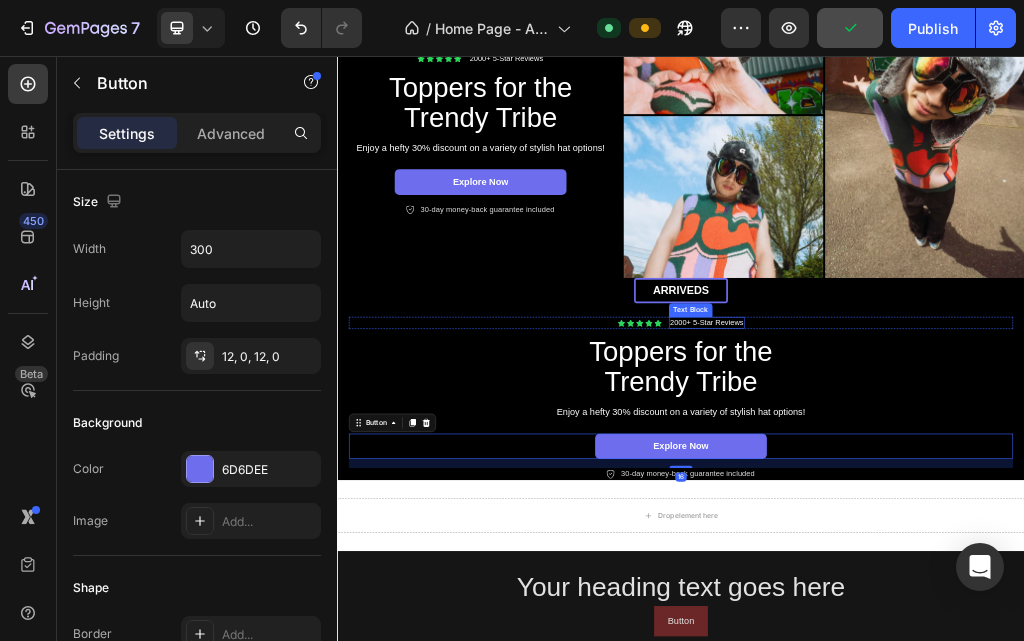 click on "2000+ 5-Star Reviews" at bounding box center [982, 521] 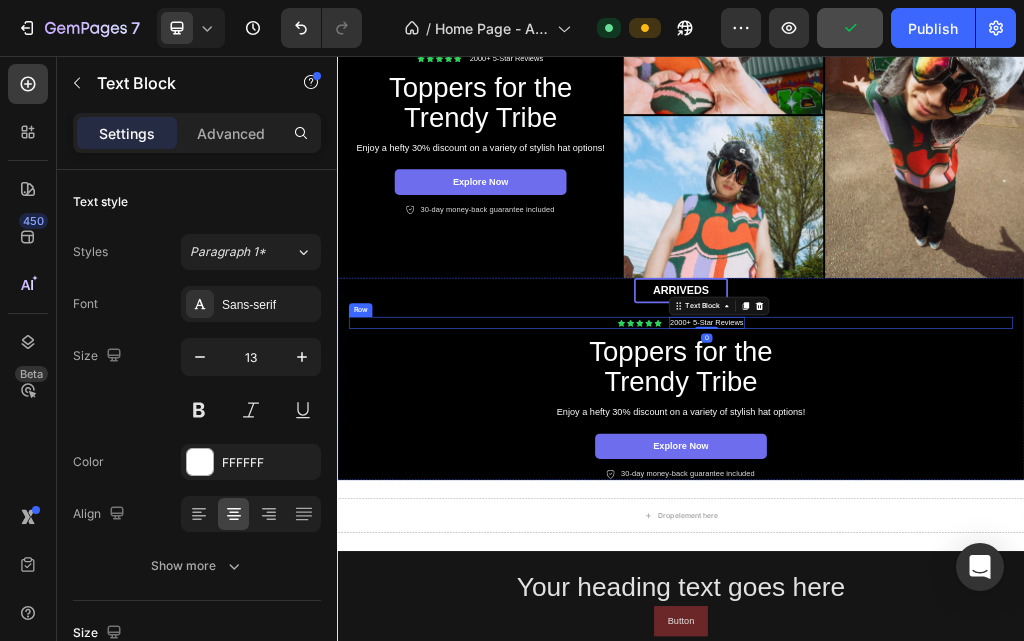 click on "Icon
Icon
Icon
Icon
Icon Icon List 2000+ 5-Star Reviews Text Block   0 Row" at bounding box center [937, 521] 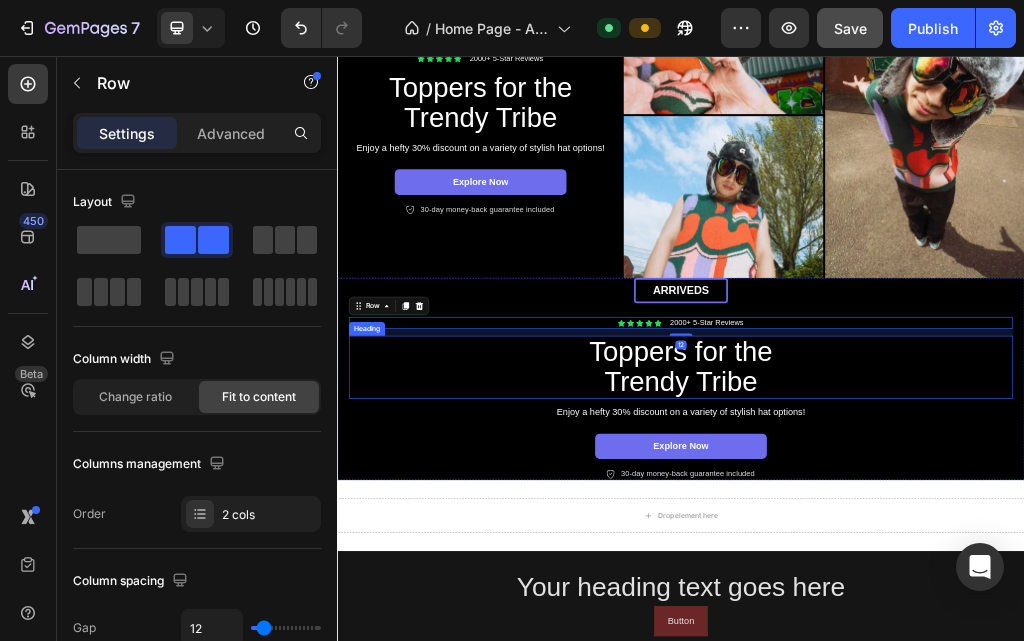 click on "Toppers for the Trendy Tribe" at bounding box center [937, 599] 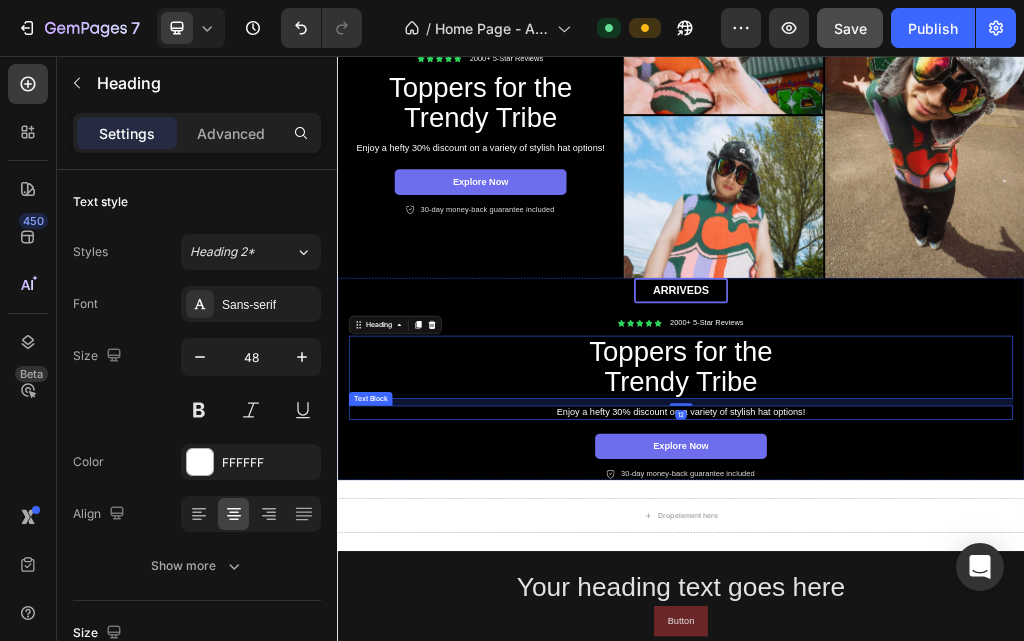 click on "Enjoy a hefty 30% discount on a variety of stylish hat options!" at bounding box center [937, 678] 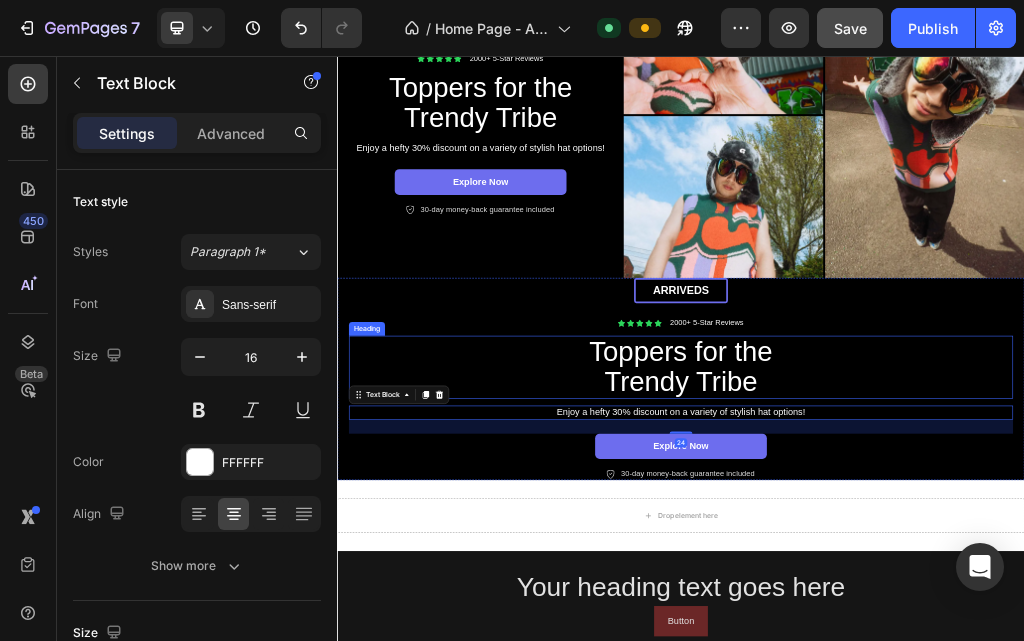 click on "Toppers for the Trendy Tribe" at bounding box center (937, 599) 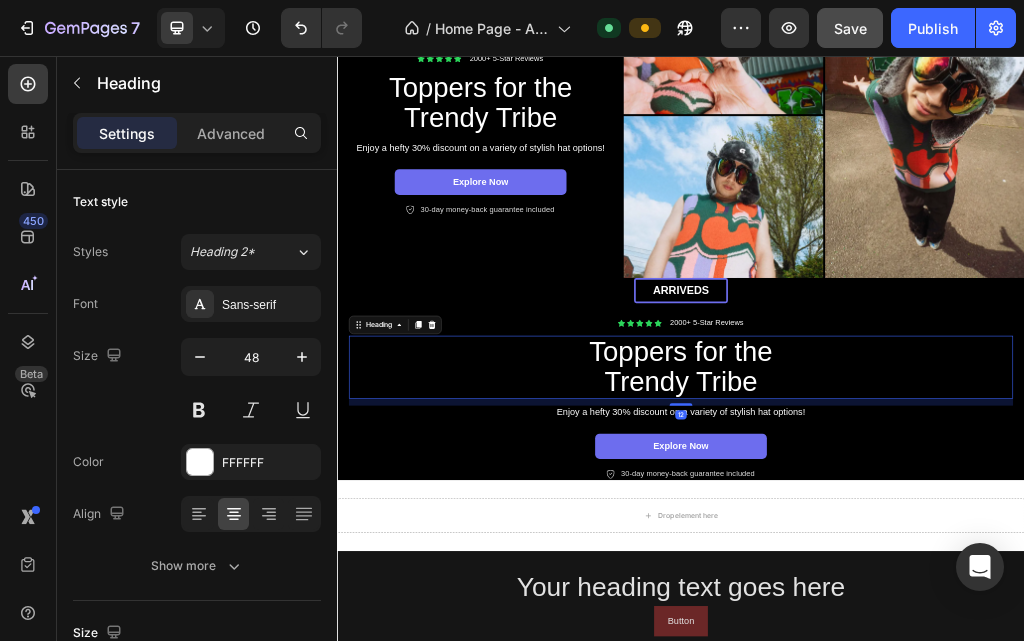 click on "Toppers for the Trendy Tribe" at bounding box center (937, 599) 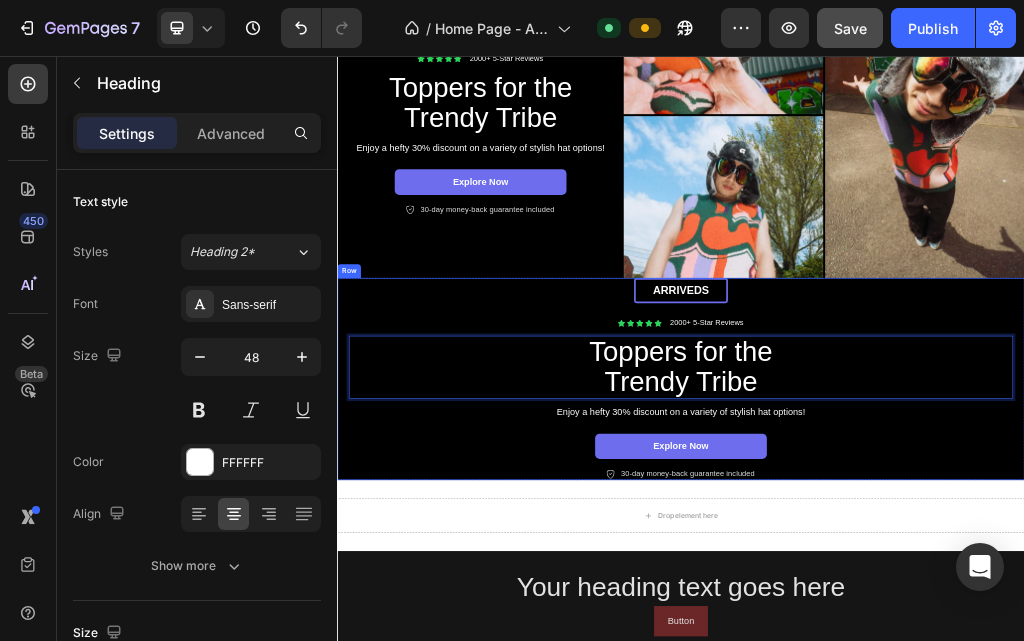 click on "arriveds Text Block Row
Icon
Icon
Icon
Icon
Icon Icon List 2000+ 5-Star Reviews Text Block Row Toppers for the Trendy Tribe Heading   12 Enjoy a hefty 30% discount on a variety of stylish hat options! Text Block Explore Now Button
Icon 30-day money-back guarantee included  Text Block Row" at bounding box center [937, 620] 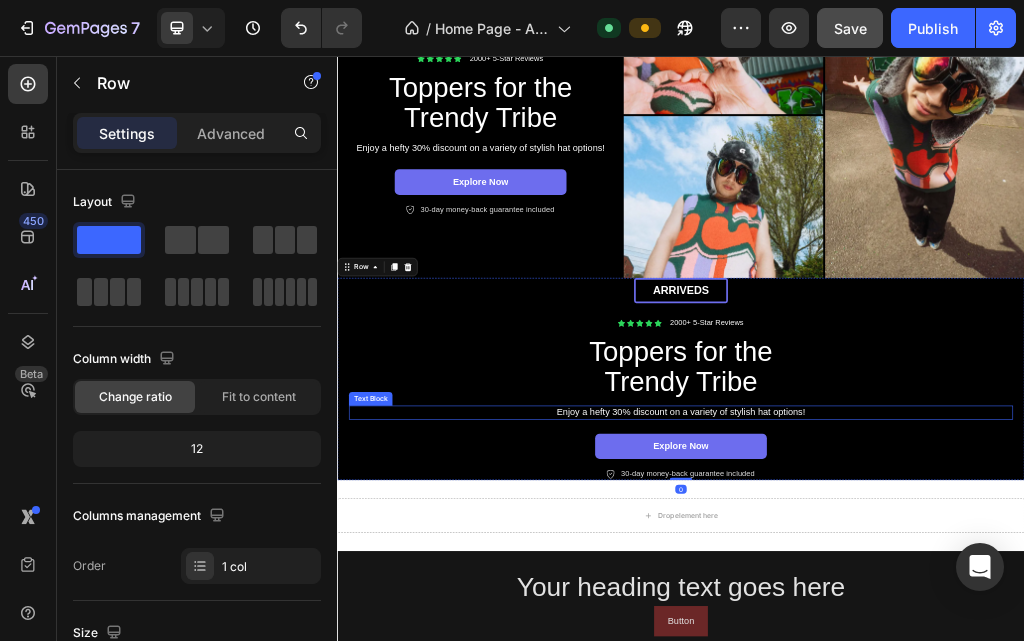 click on "Enjoy a hefty 30% discount on a variety of stylish hat options!" at bounding box center [937, 678] 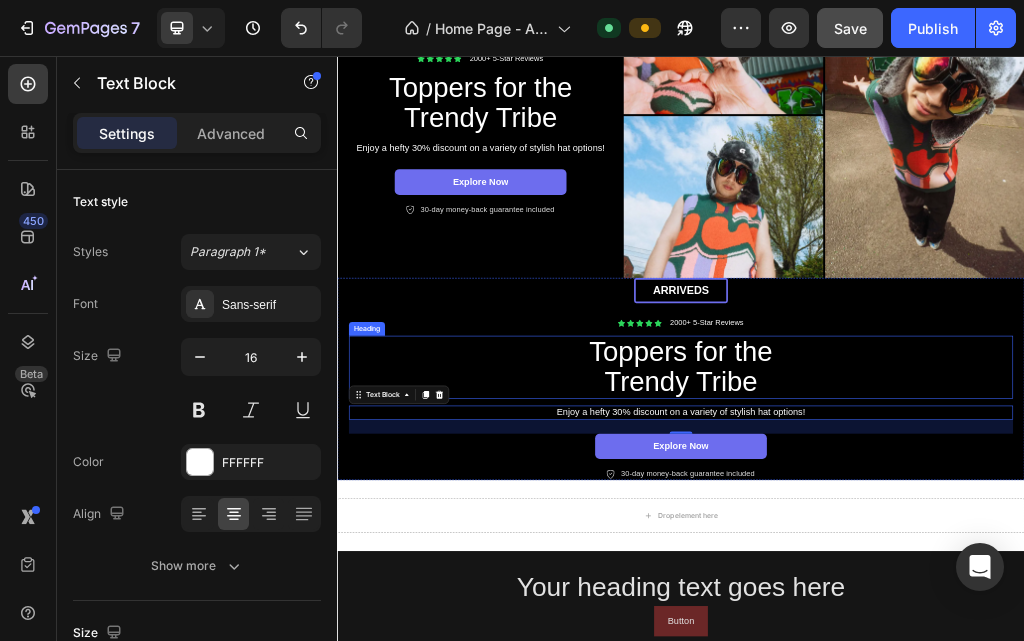click on "Toppers for the Trendy Tribe" at bounding box center [937, 599] 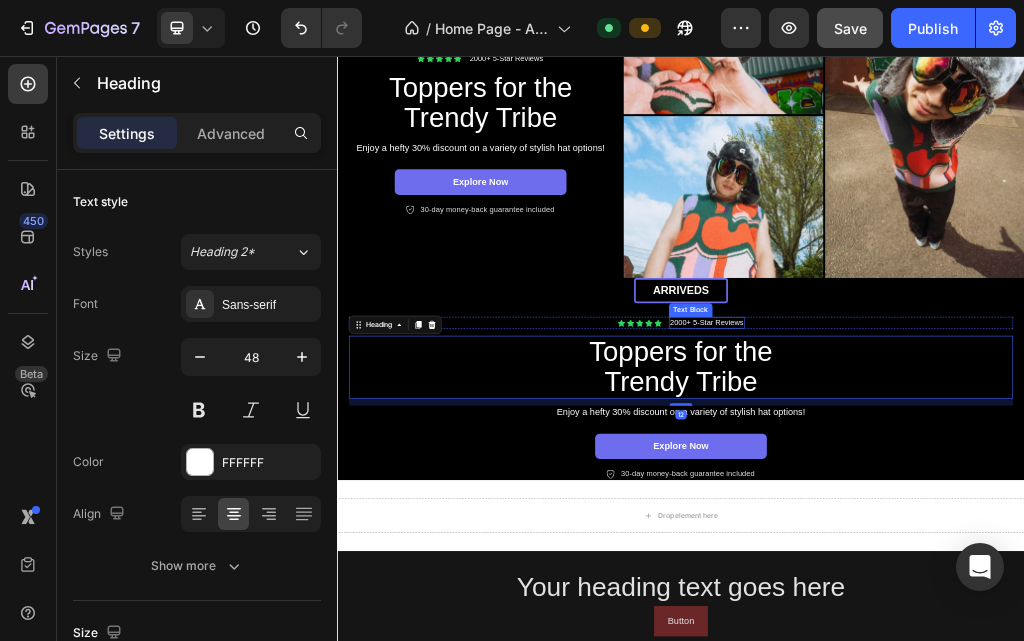 click on "2000+ 5-Star Reviews" at bounding box center (982, 521) 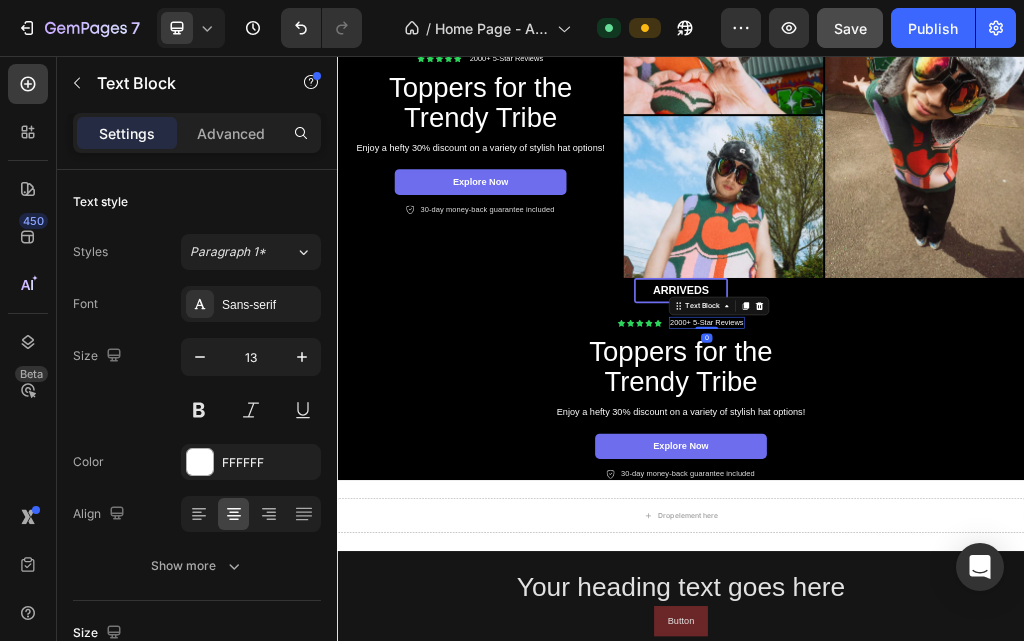 click on "2000+ 5-Star Reviews" at bounding box center [982, 521] 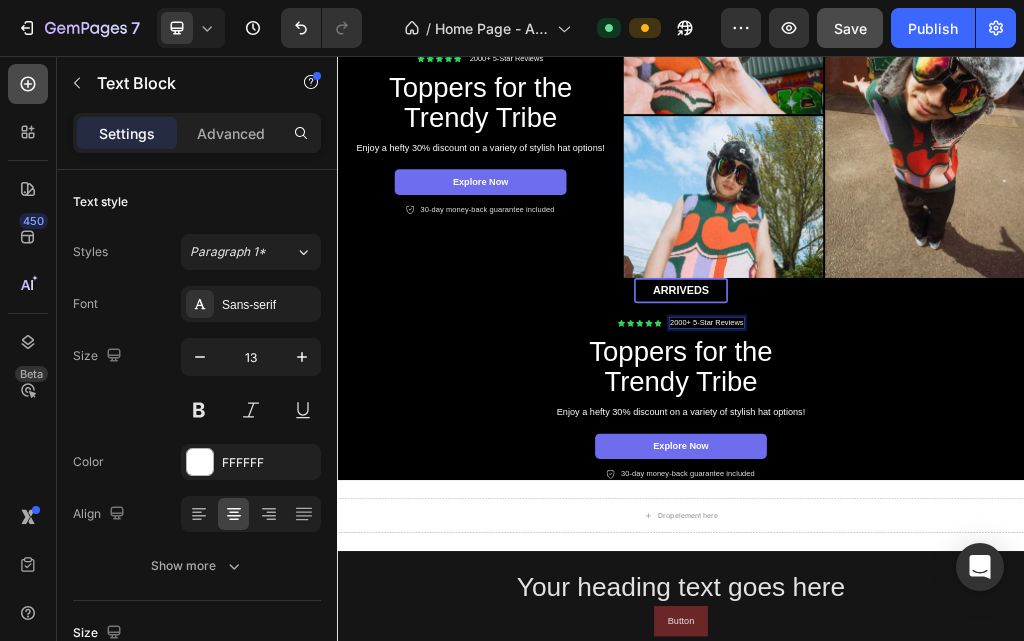 click 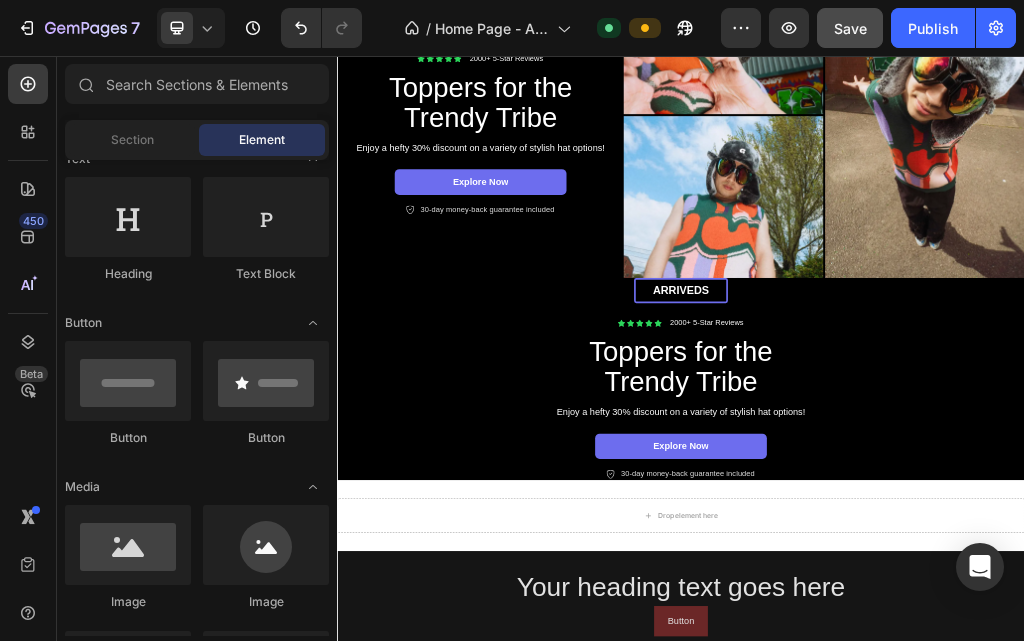 click on "Button
Button" 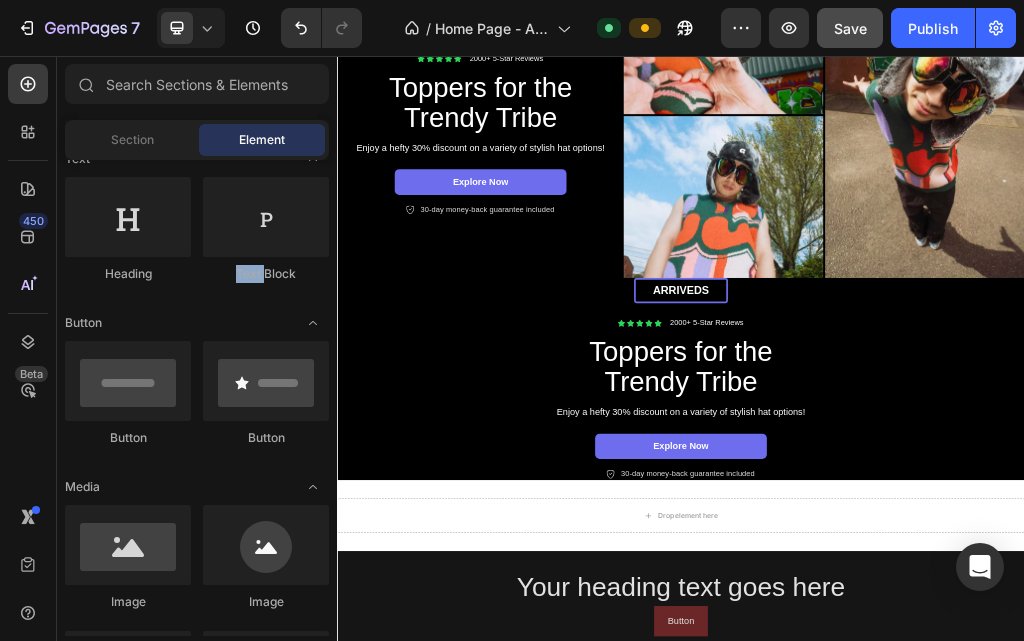 click on "Layout
Row
Row
Row
Row Text
Heading
Text Block Button
Button
Button Media
Image
Image
Video
Video Banner
Hero Banner" at bounding box center (197, 2806) 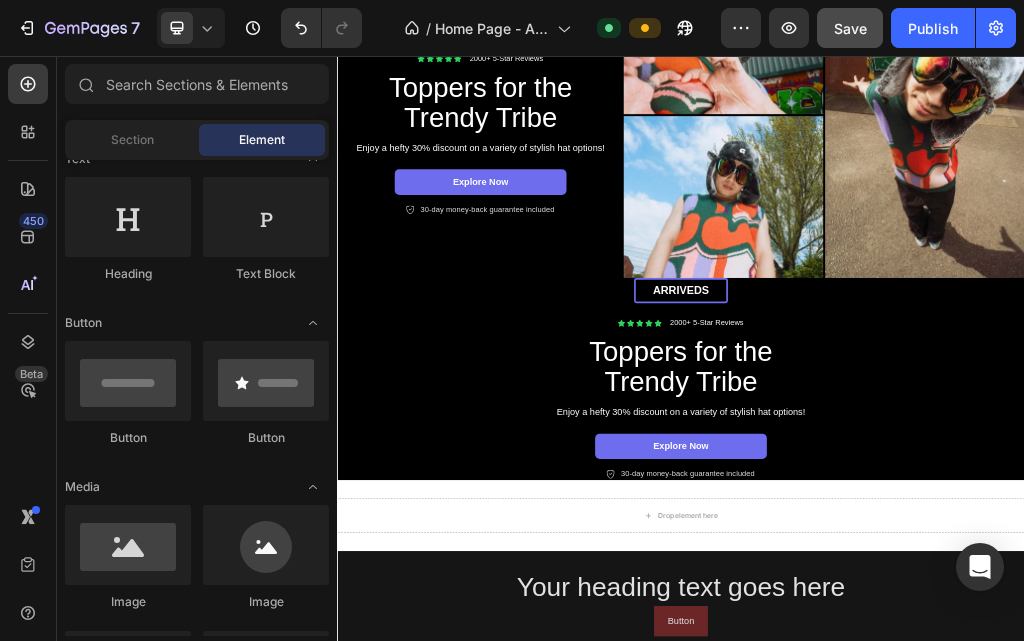 click on "Layout
Row
Row
Row
Row Text
Heading
Text Block Button
Button
Button Media
Image
Image
Video
Video Banner
Hero Banner" at bounding box center [197, 2806] 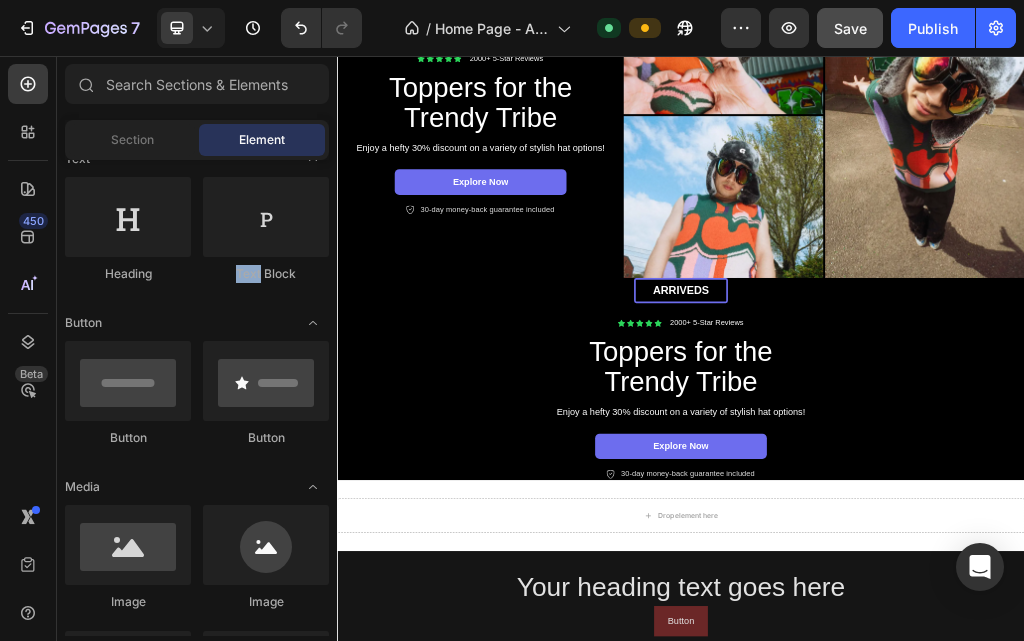 click on "Layout
Row
Row
Row
Row Text
Heading
Text Block Button
Button
Button Media
Image
Image
Video
Video Banner
Hero Banner" at bounding box center [197, 2806] 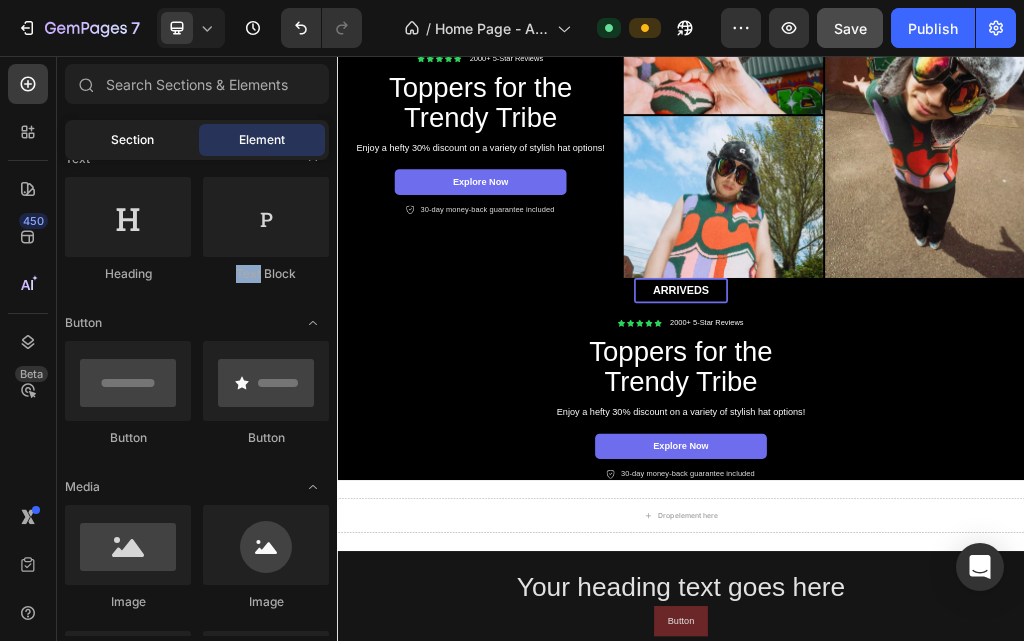 click on "Section" 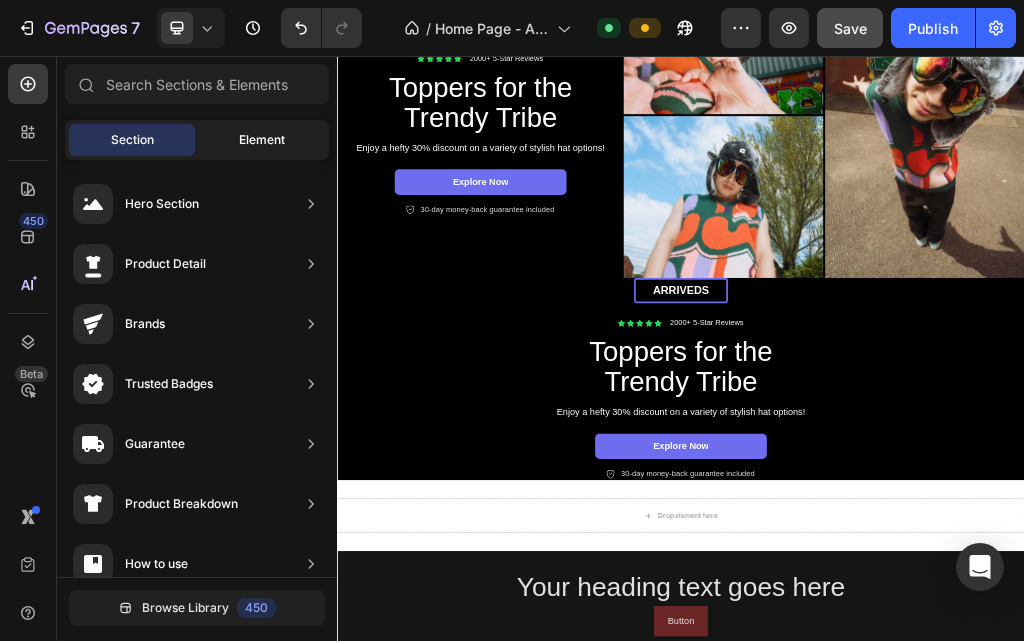 click on "Element" 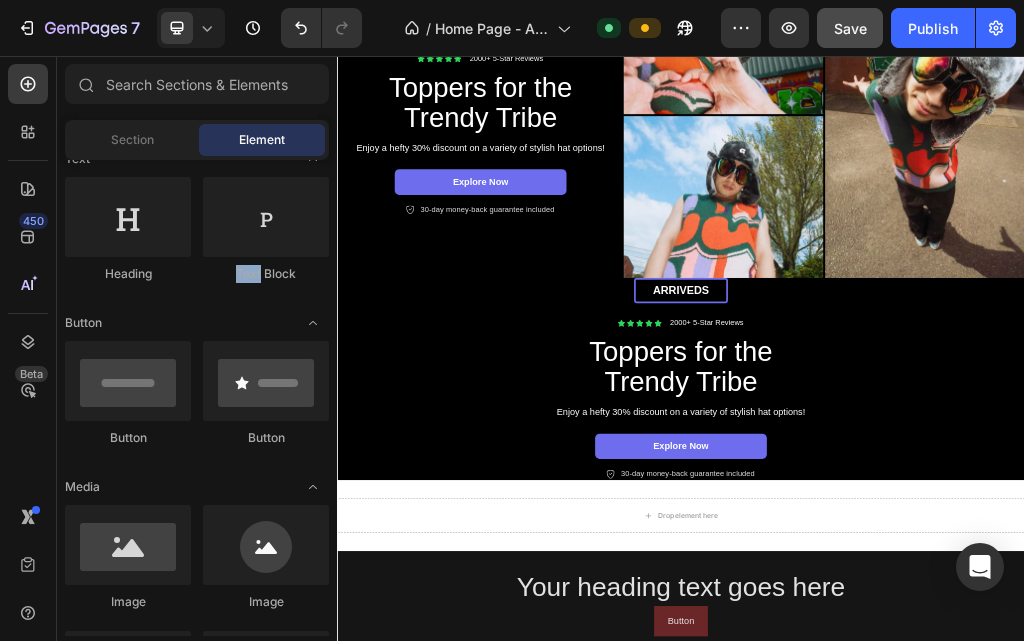 click on "Layout
Row
Row
Row
Row Text
Heading
Text Block Button
Button
Button Media
Image
Image
Video
Video Banner
Hero Banner" at bounding box center (197, 398) 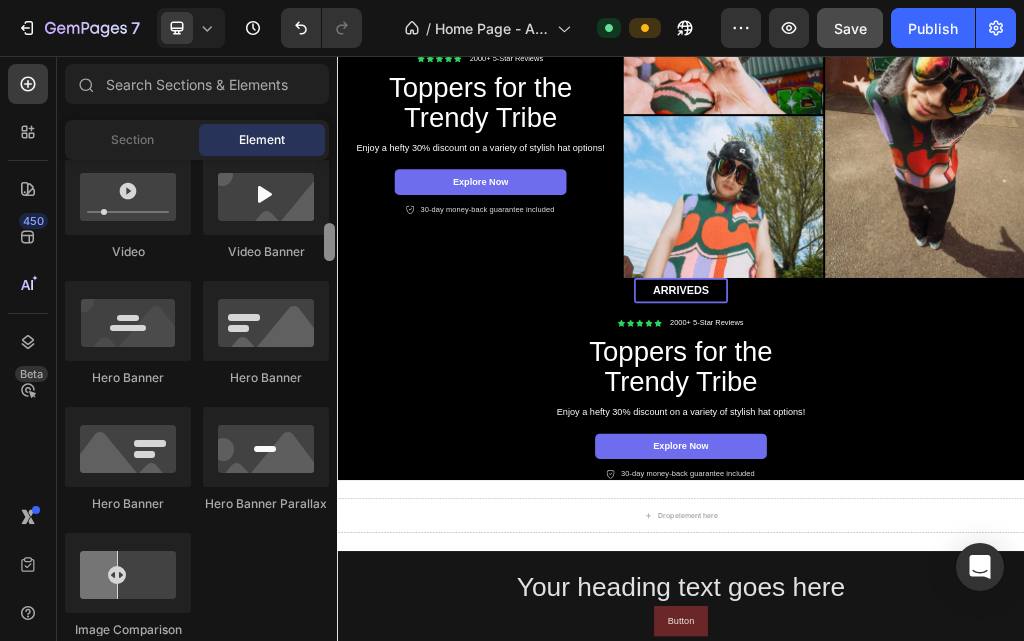 click at bounding box center [329, 398] 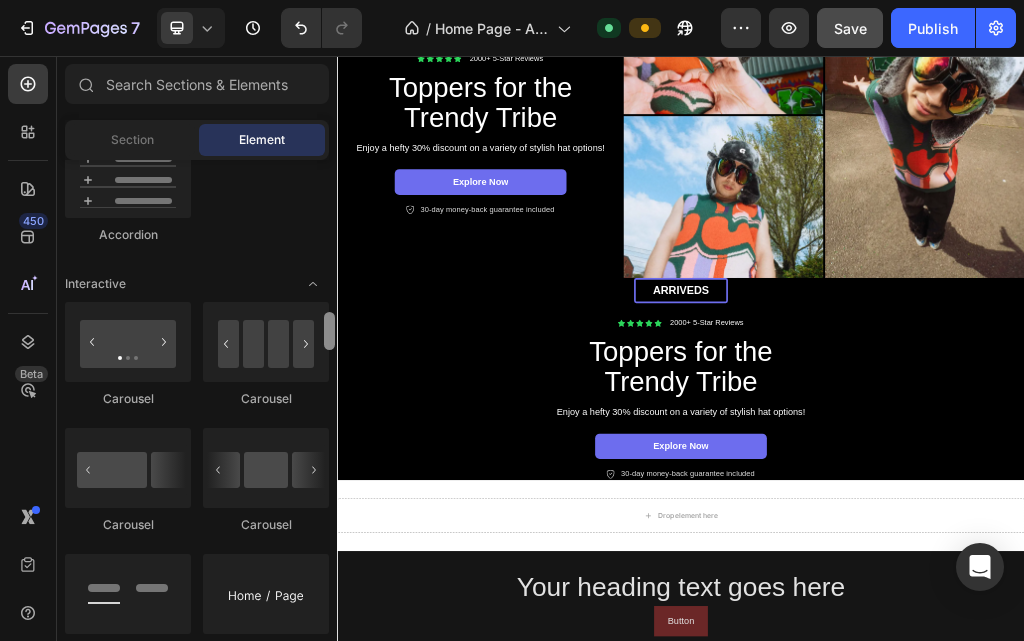 scroll, scrollTop: 1913, scrollLeft: 0, axis: vertical 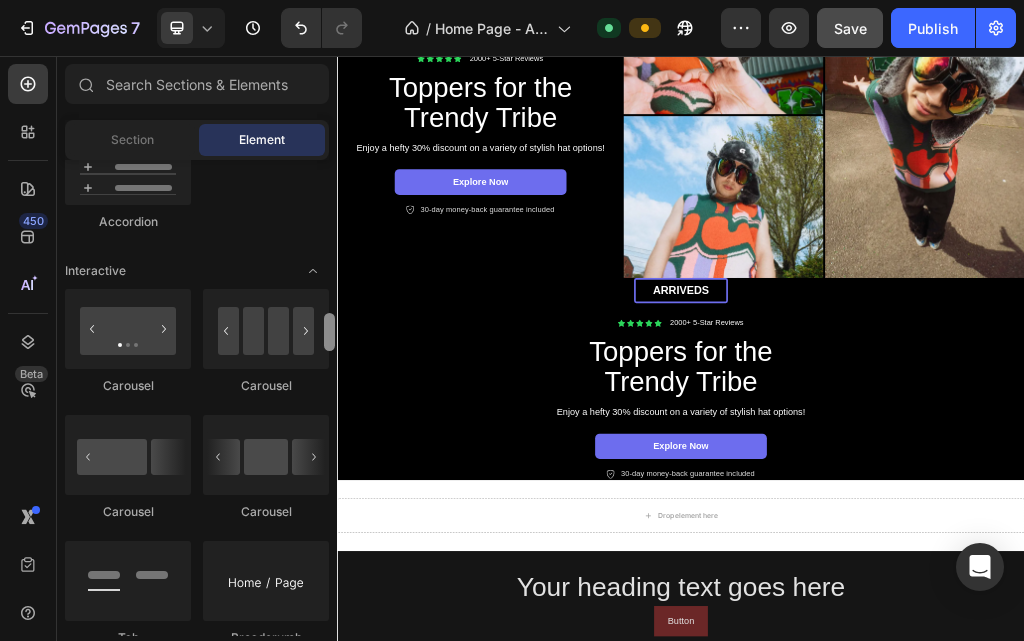 drag, startPoint x: 333, startPoint y: 250, endPoint x: 331, endPoint y: 340, distance: 90.02222 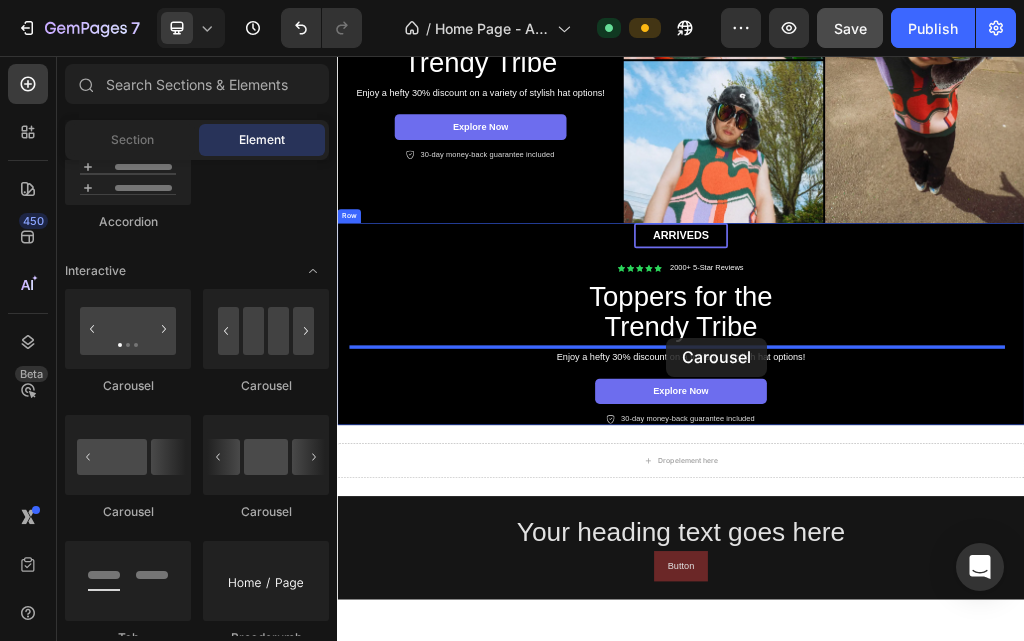 scroll, scrollTop: 369, scrollLeft: 0, axis: vertical 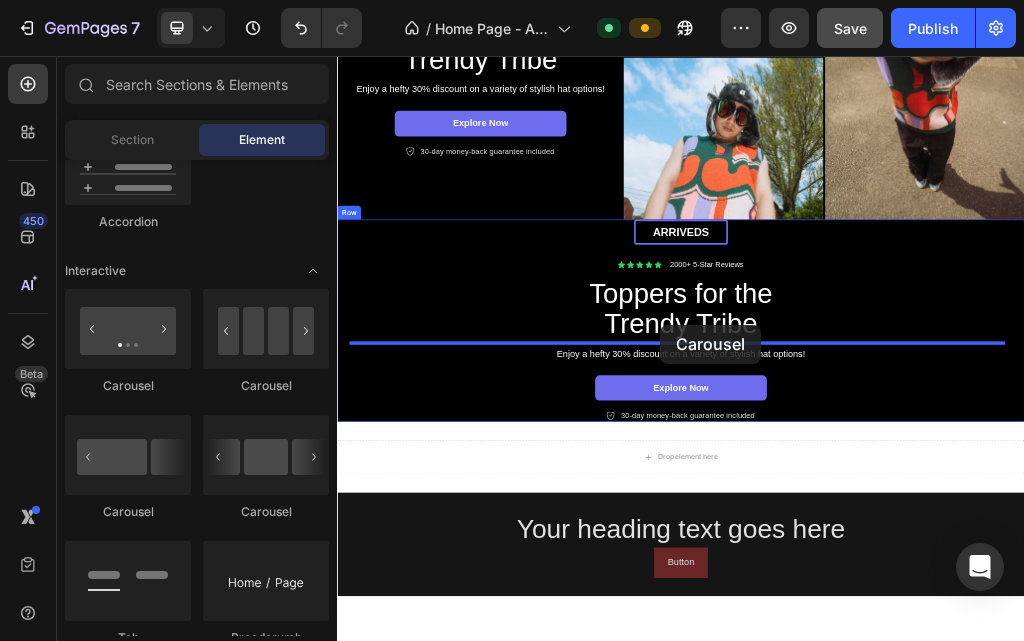 drag, startPoint x: 471, startPoint y: 394, endPoint x: 901, endPoint y: 525, distance: 449.51196 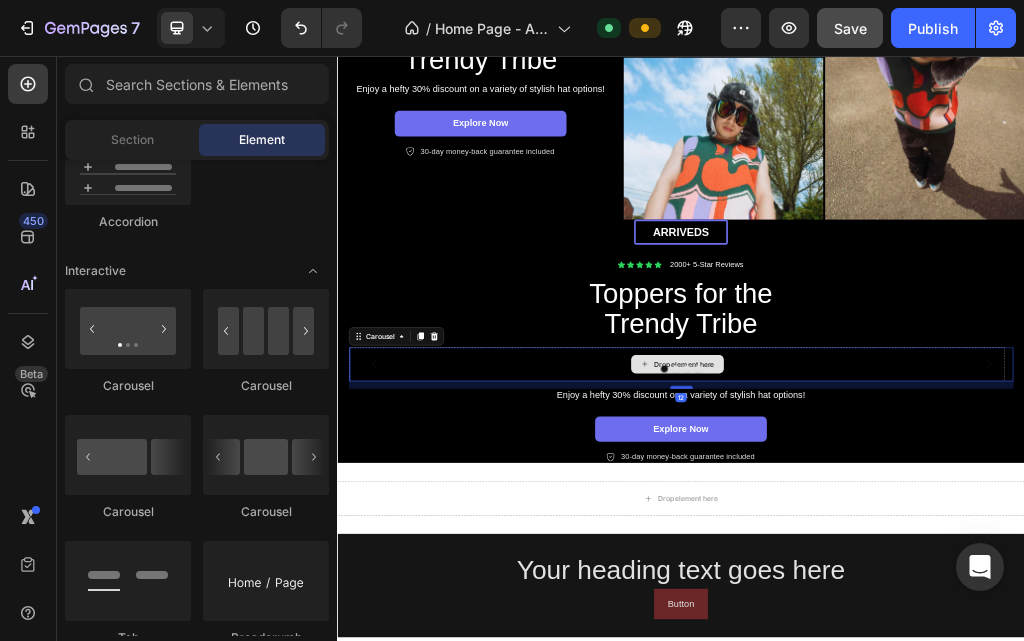 click on "Drop element here" at bounding box center (930, 594) 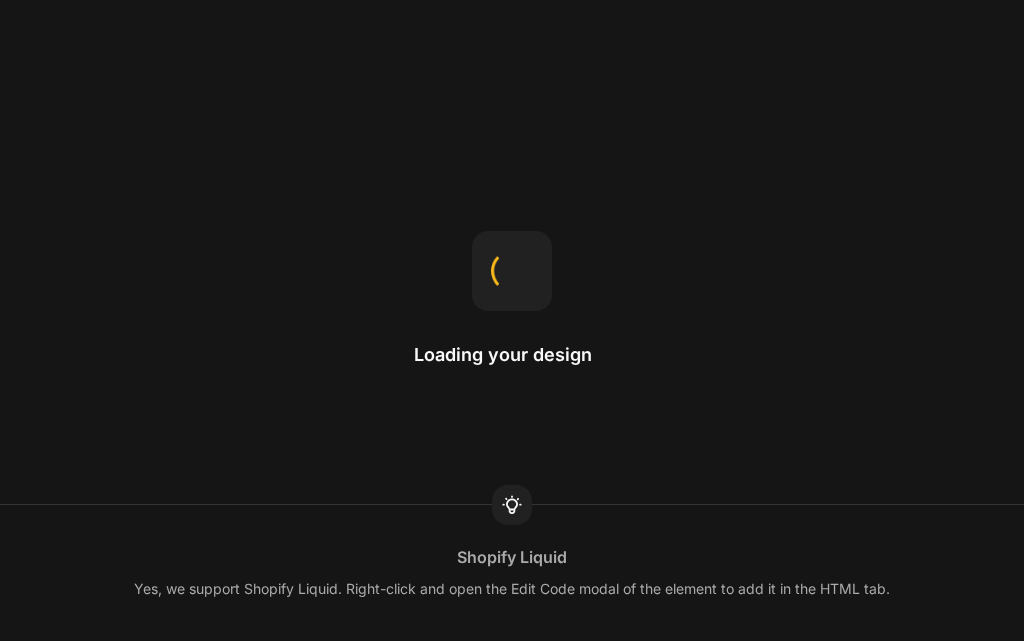 scroll, scrollTop: 0, scrollLeft: 0, axis: both 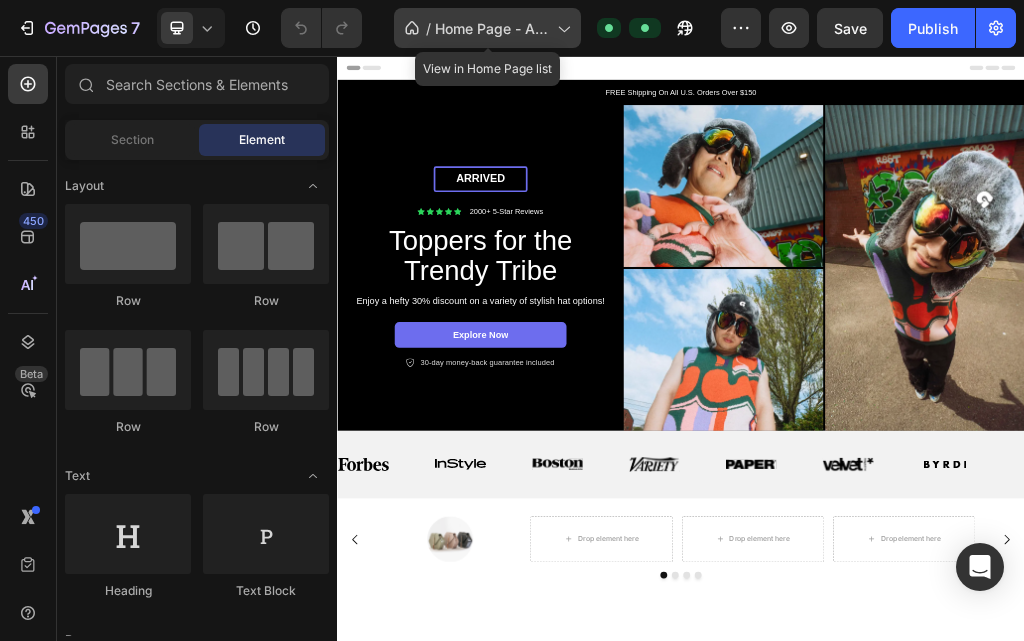 click on "/  Home Page - Aug 2, 03:02:40" 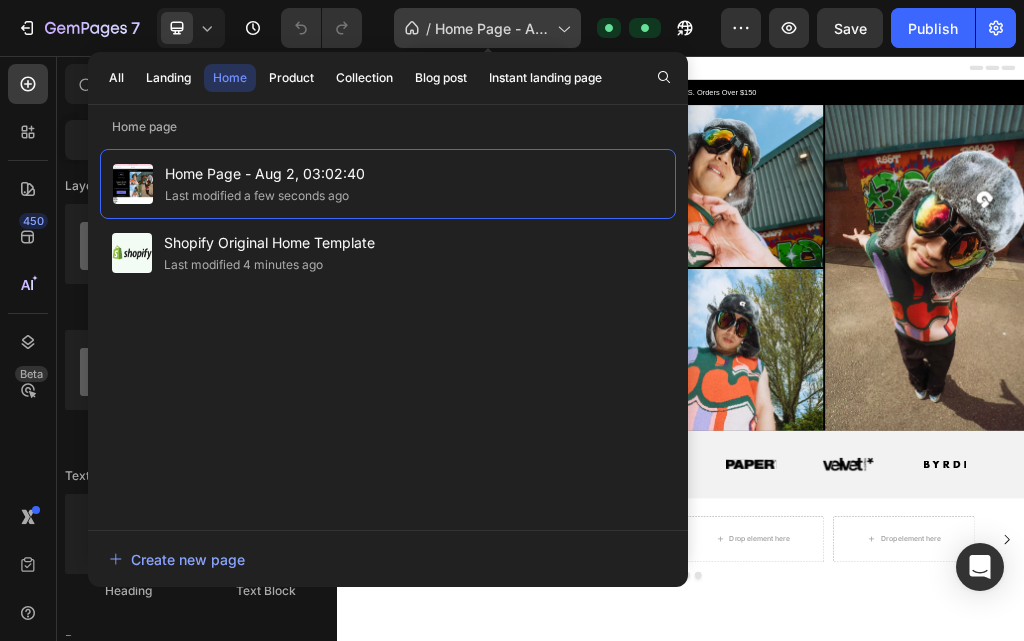 click on "Home Page - [DATE] [TIME]" at bounding box center [492, 28] 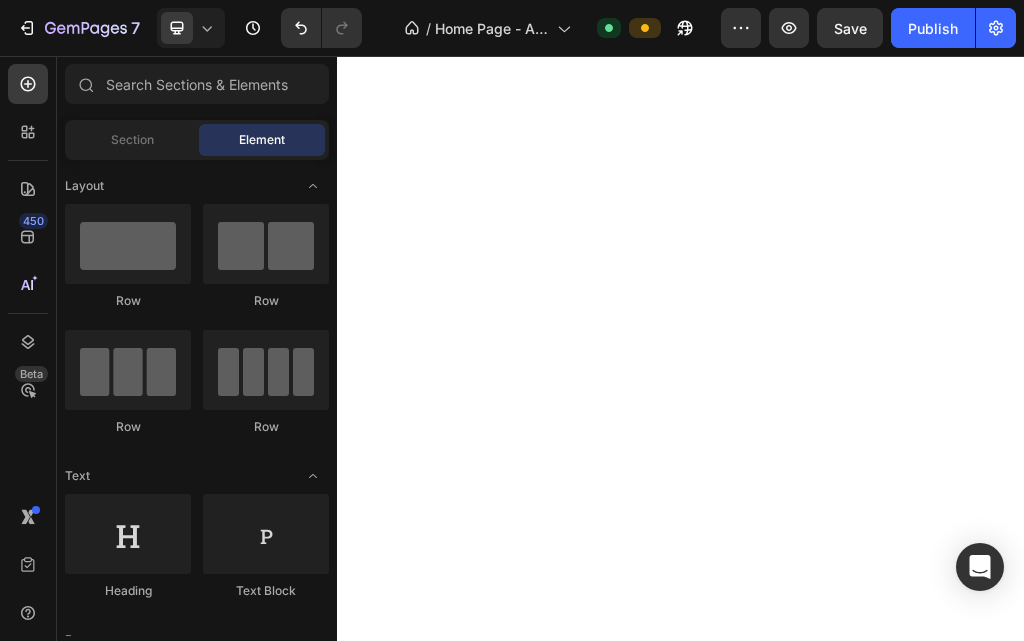 scroll, scrollTop: 0, scrollLeft: 0, axis: both 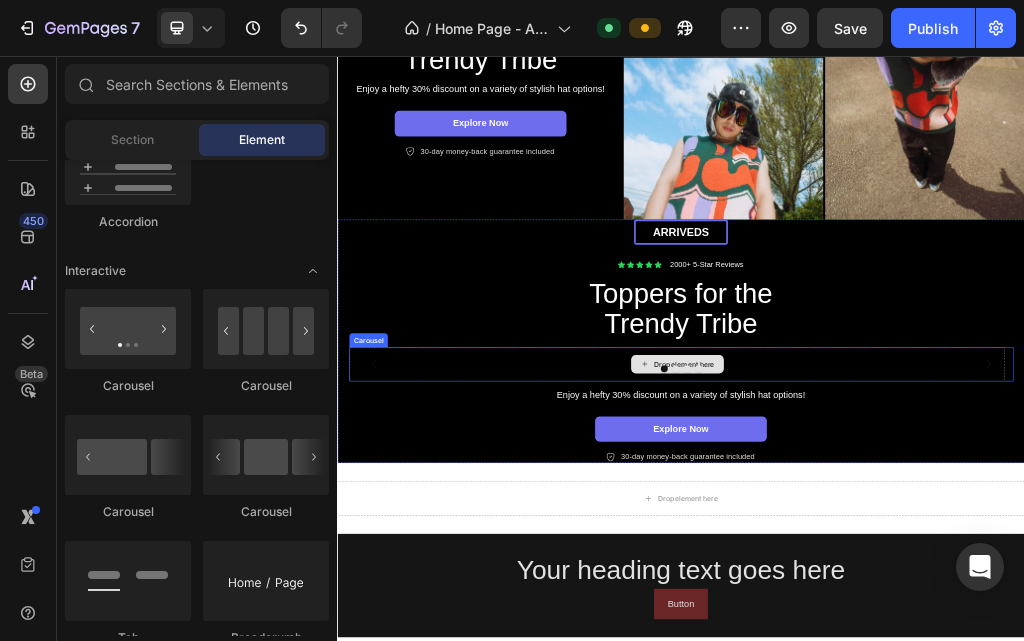 click on "Drop element here" at bounding box center [942, 594] 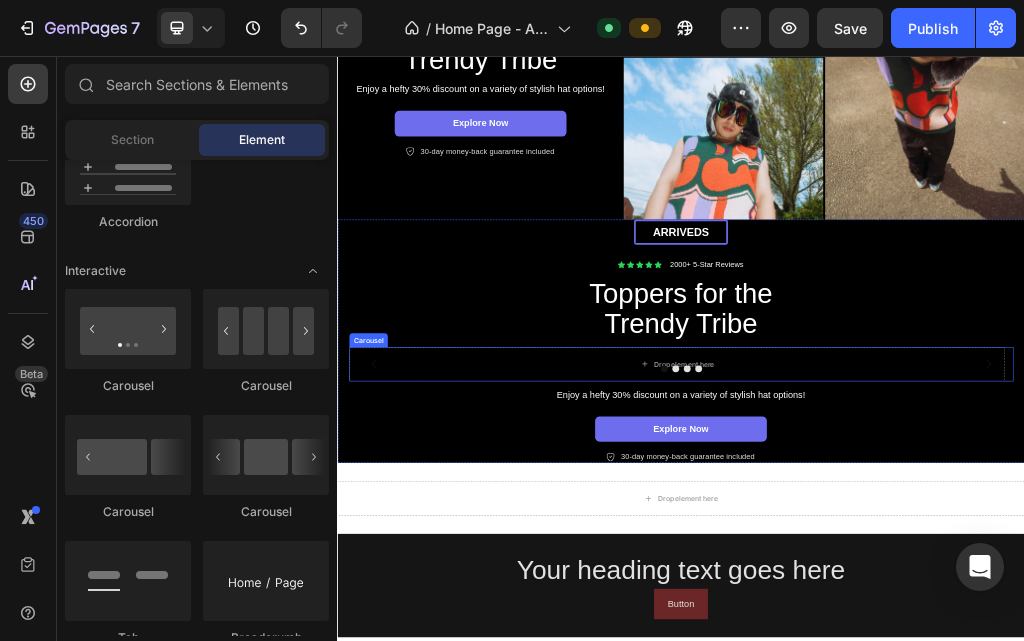 click on "Drop element here" at bounding box center (929, 594) 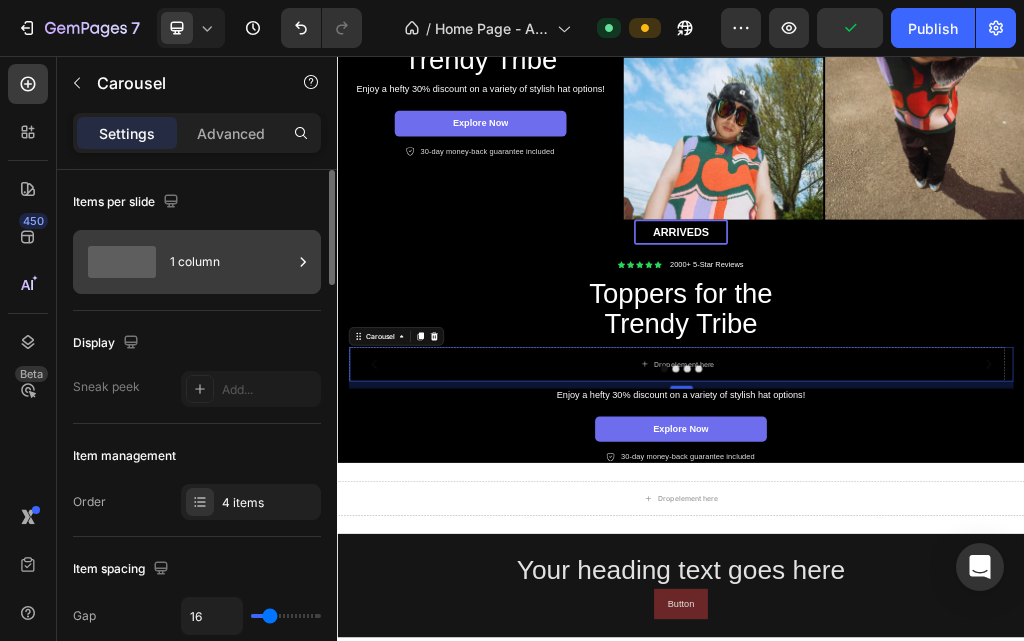 click on "1 column" at bounding box center (231, 262) 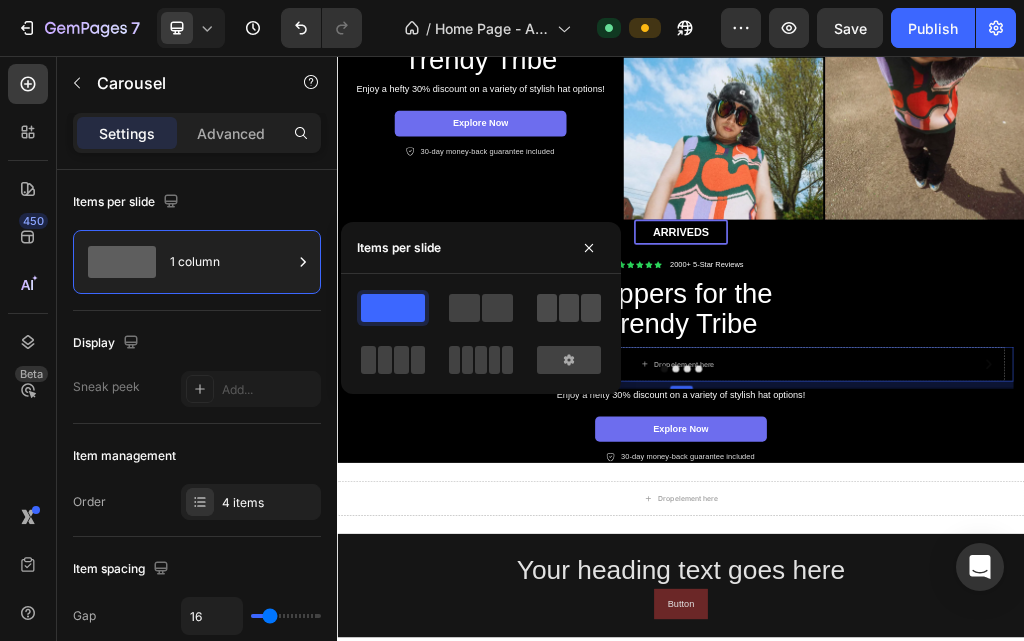 click 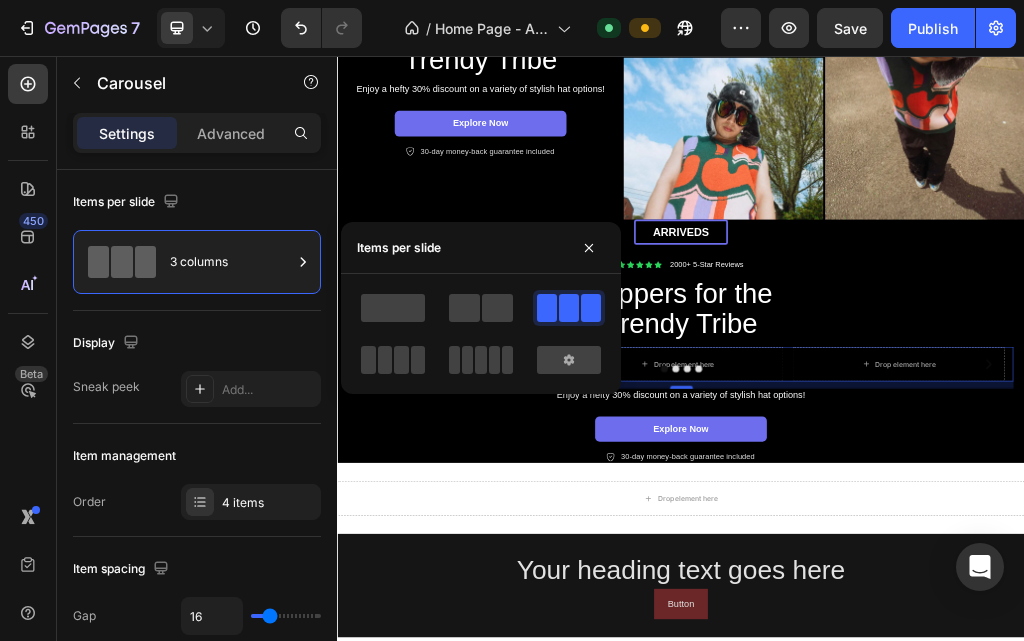click 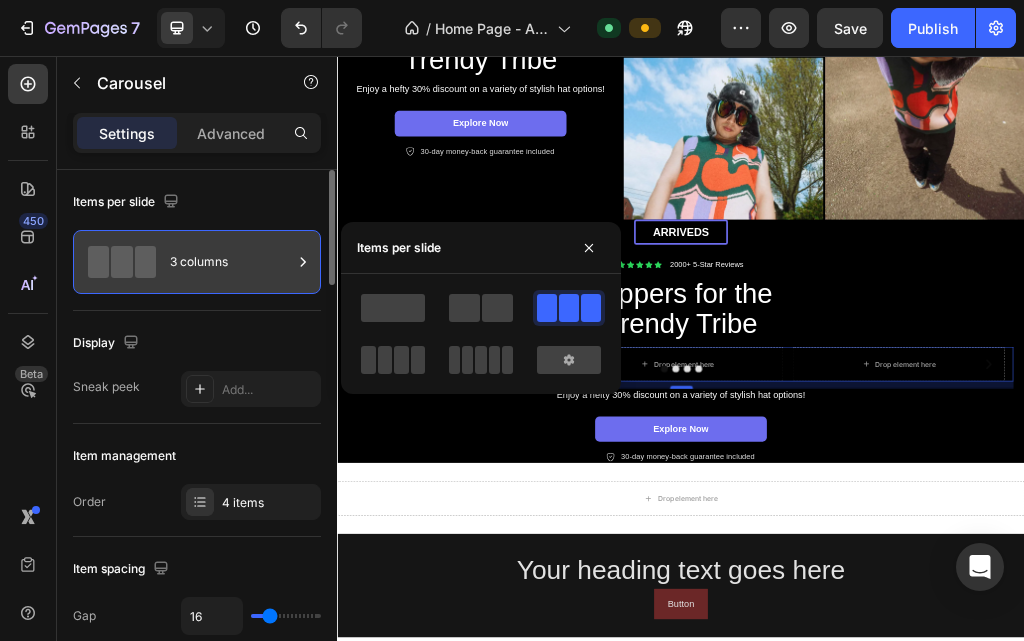 click 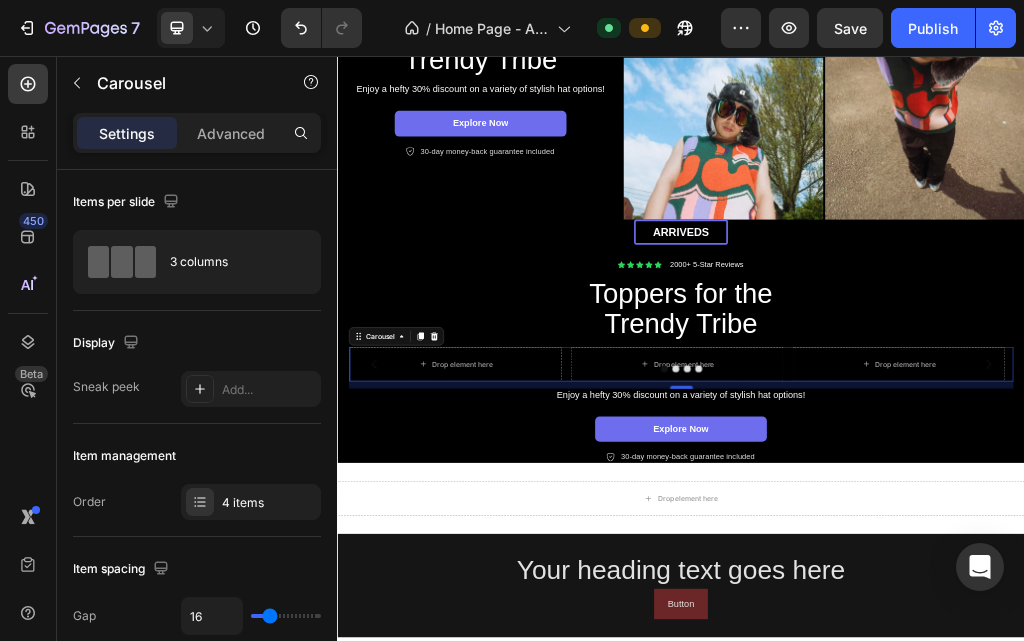 click at bounding box center (937, 602) 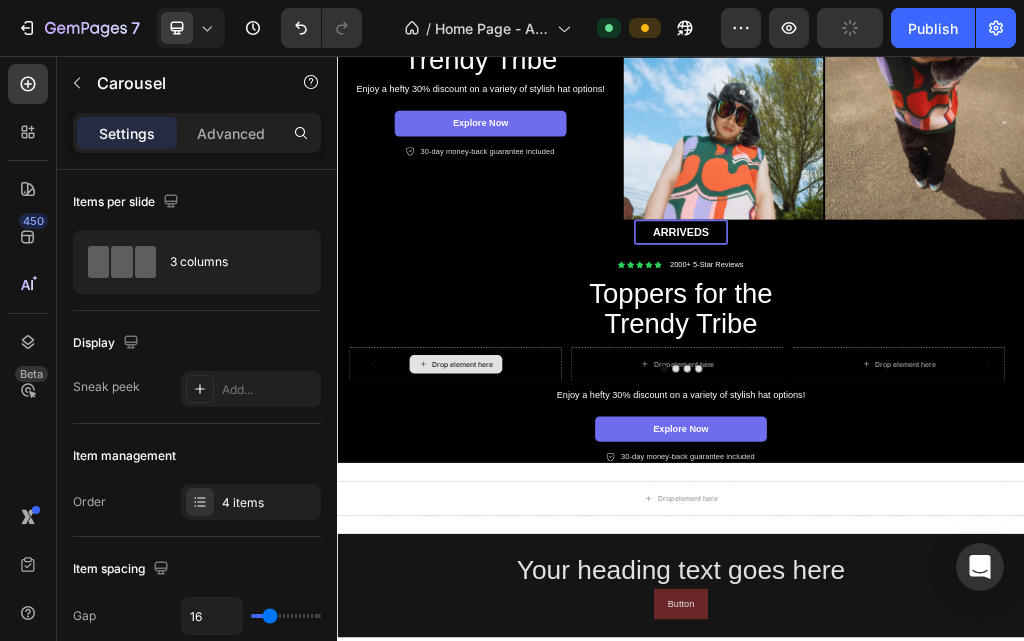 click on "Drop element here" at bounding box center [555, 594] 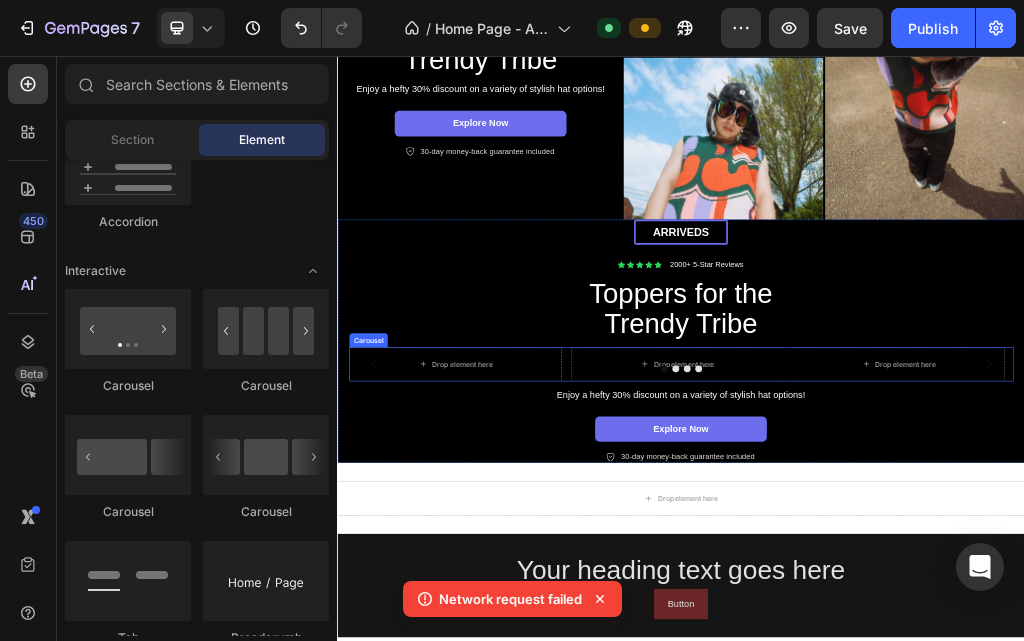 click at bounding box center [937, 602] 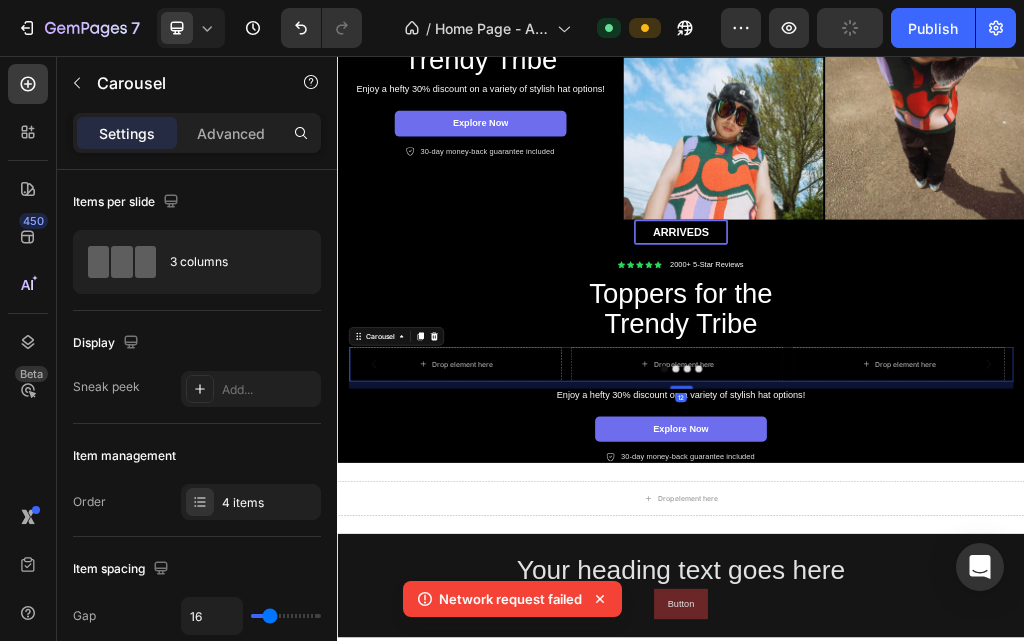 click at bounding box center (937, 602) 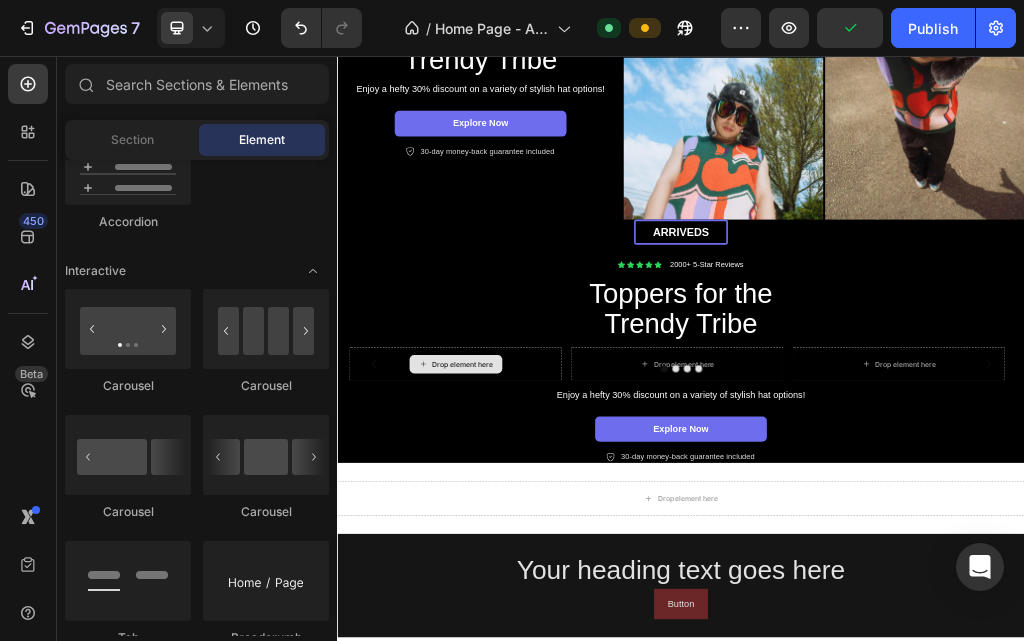 click on "Drop element here" at bounding box center (555, 594) 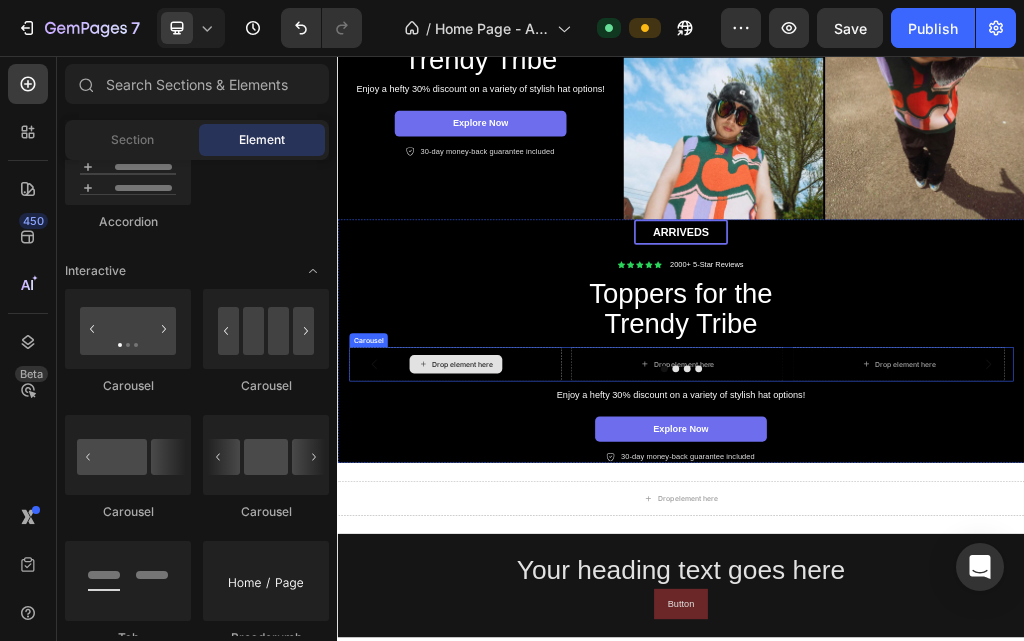 click on "Drop element here" at bounding box center [543, 594] 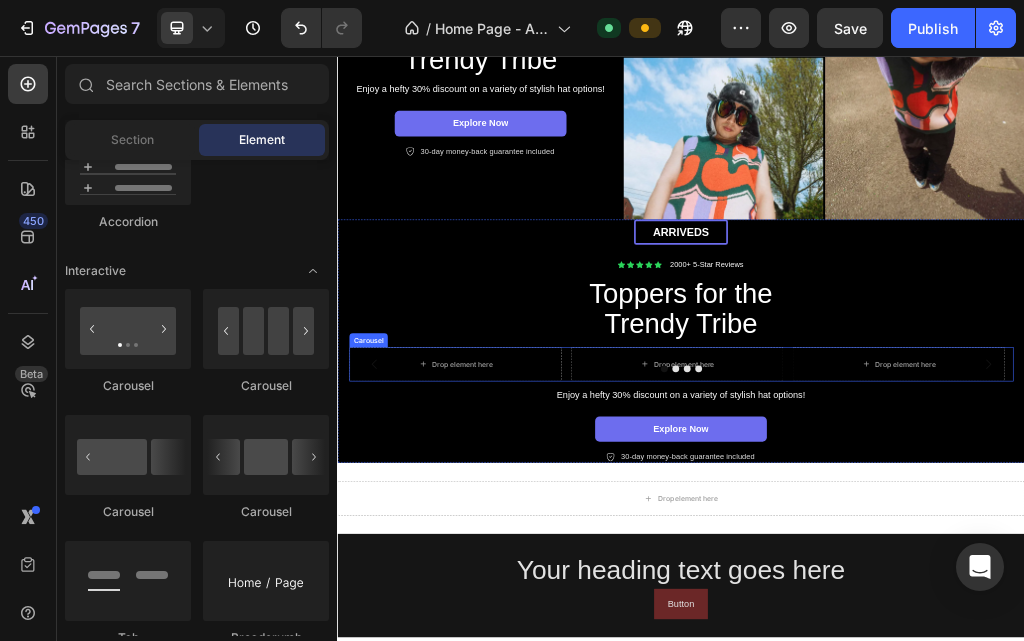 click at bounding box center [937, 602] 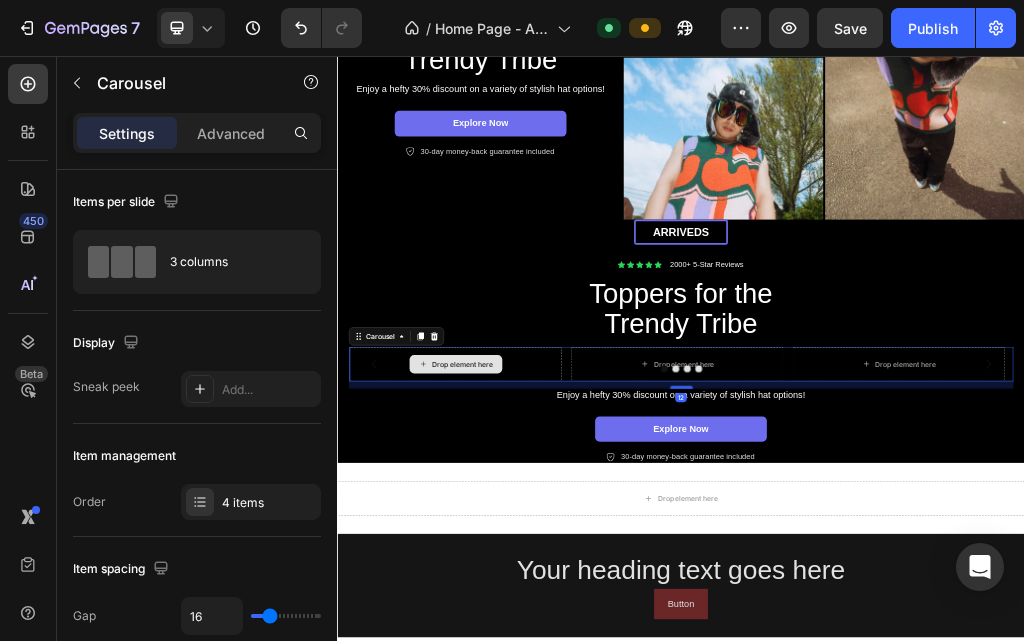 click on "Drop element here" at bounding box center (555, 594) 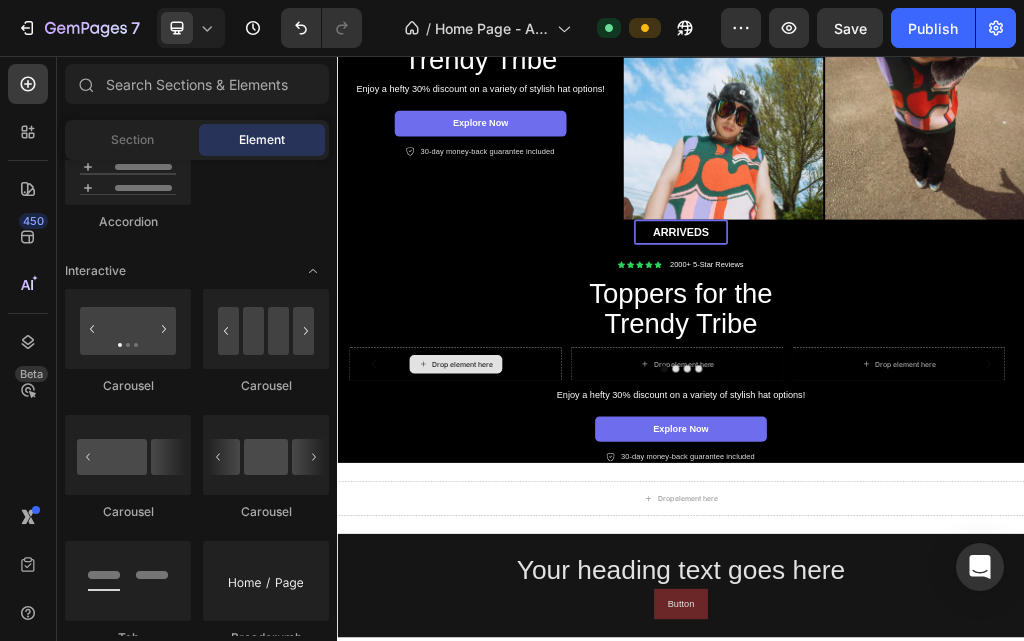 click on "Drop element here" at bounding box center [555, 594] 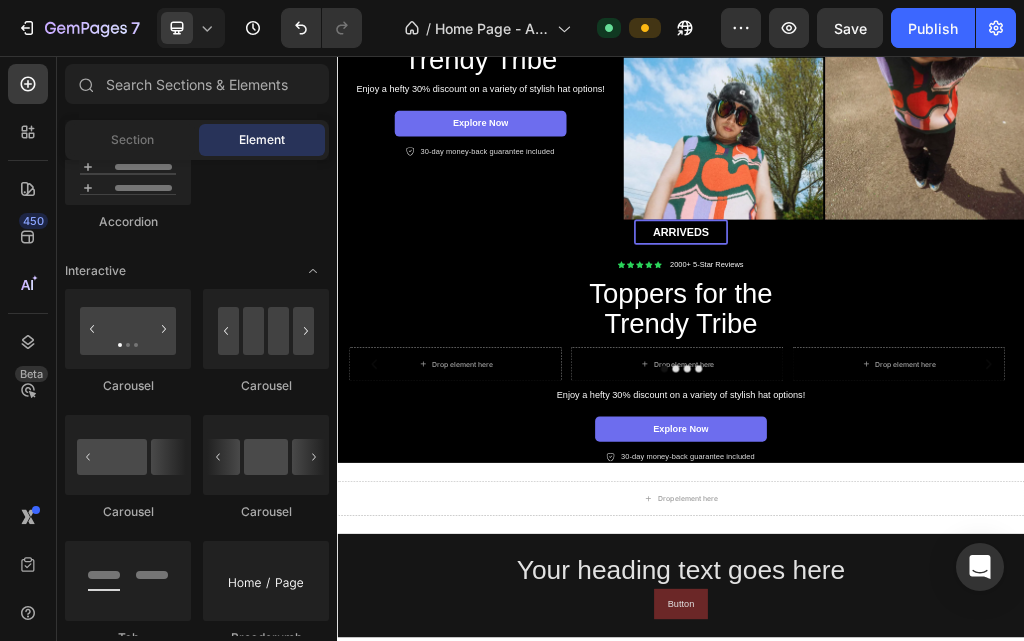 click on "Item List
Advanced List
Accordion
Accordion
Accordion" 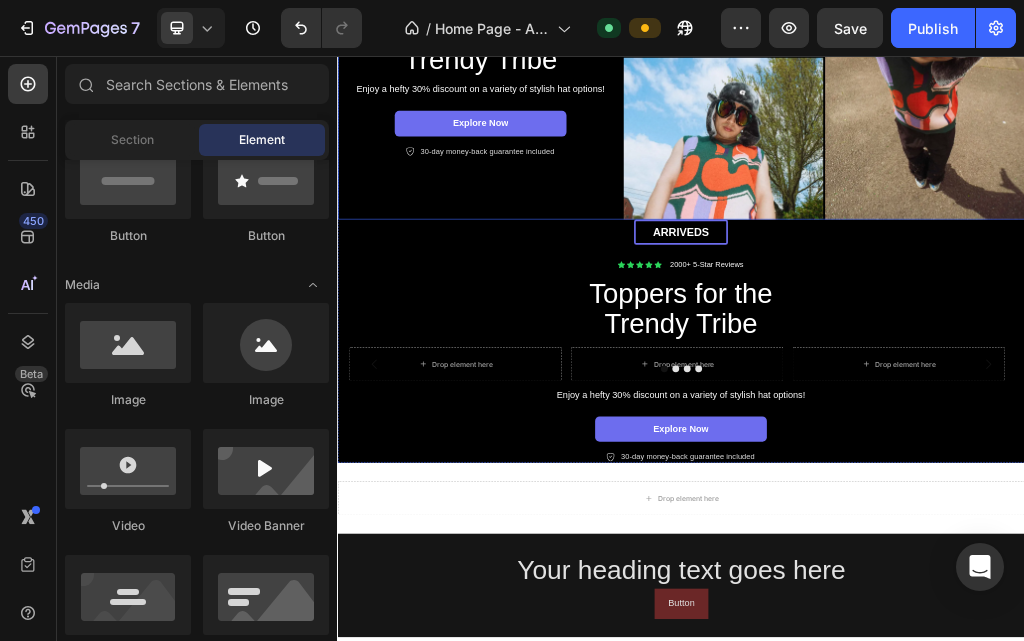 scroll, scrollTop: 407, scrollLeft: 0, axis: vertical 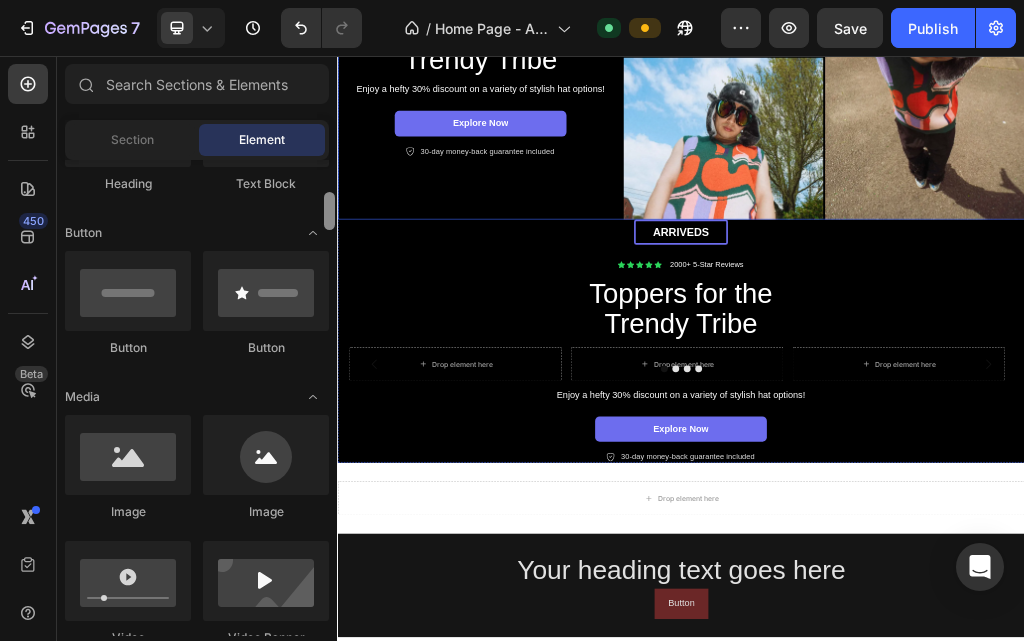 drag, startPoint x: 667, startPoint y: 383, endPoint x: 338, endPoint y: 297, distance: 340.0544 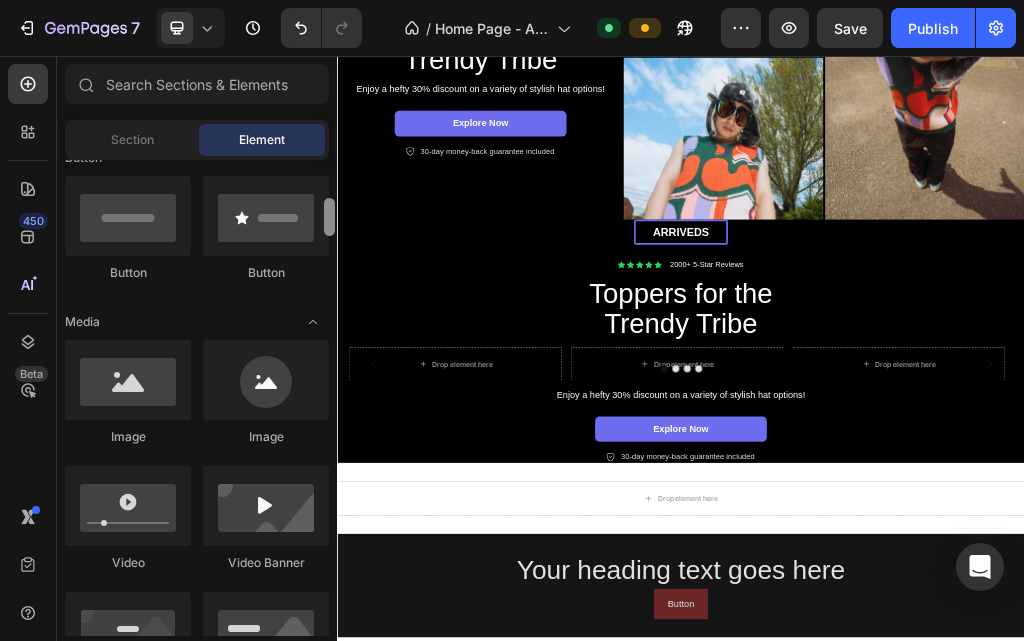 scroll, scrollTop: 457, scrollLeft: 0, axis: vertical 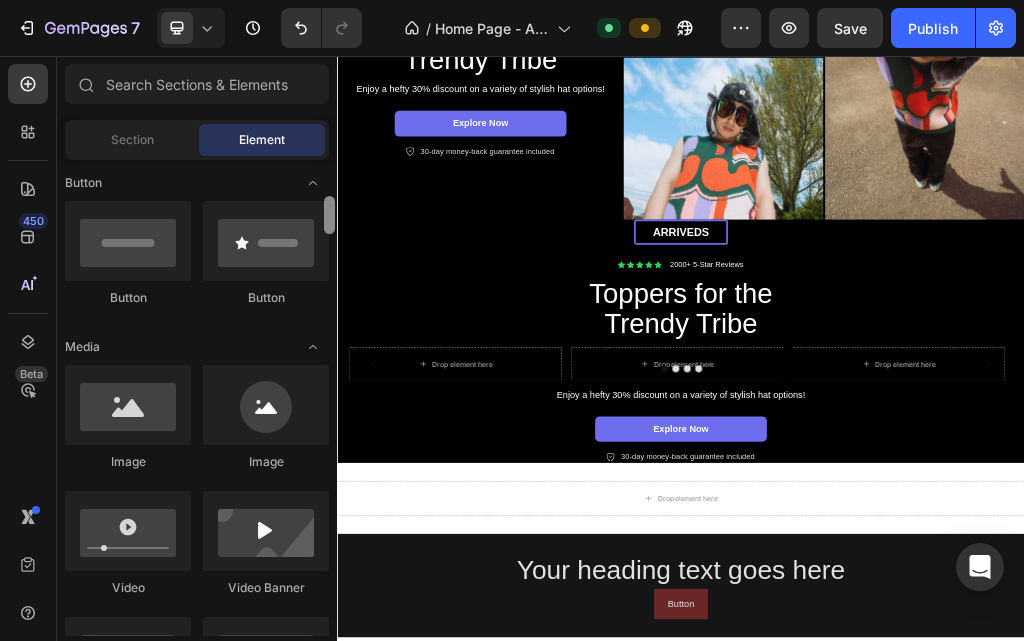 click at bounding box center [329, 215] 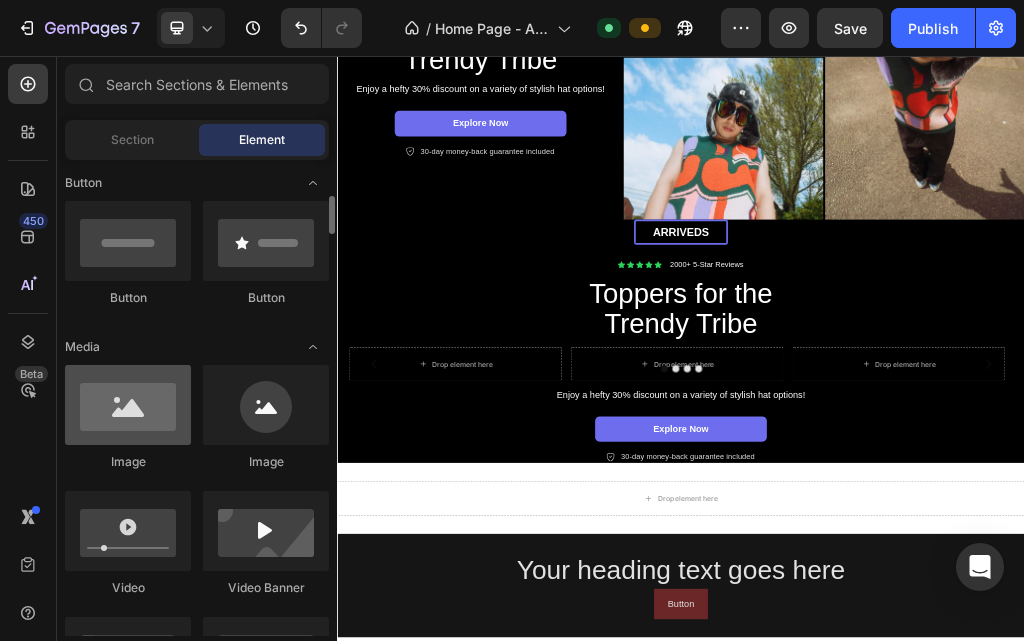 click at bounding box center (128, 405) 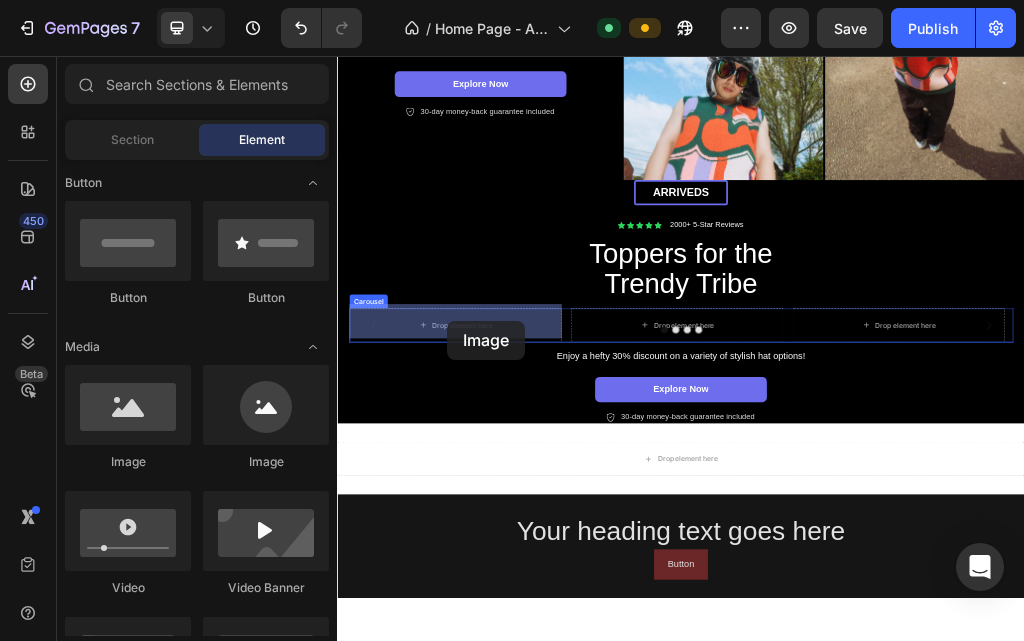 scroll, scrollTop: 444, scrollLeft: 0, axis: vertical 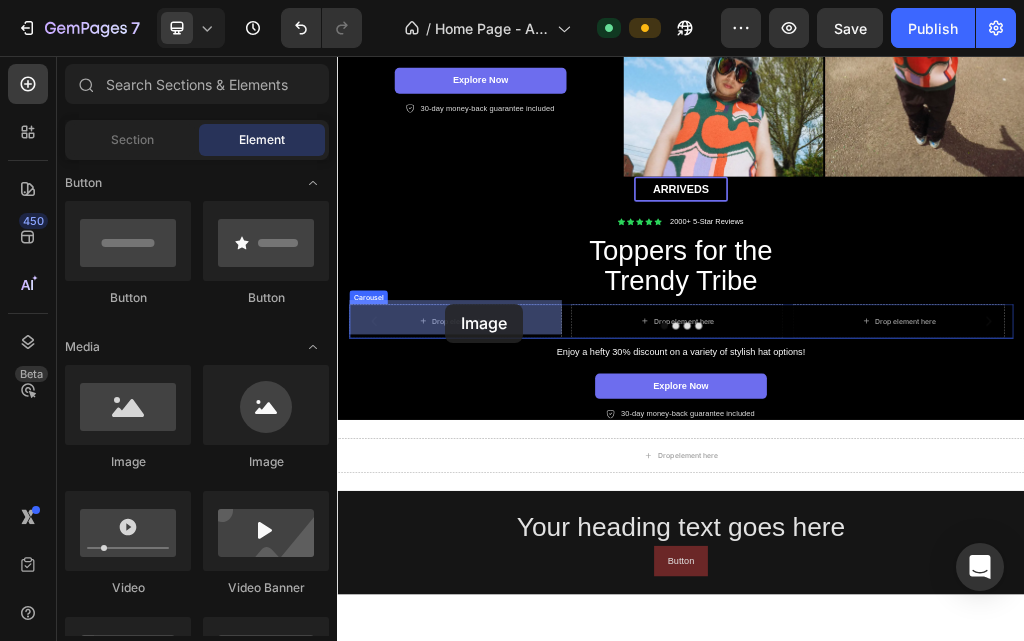 drag, startPoint x: 482, startPoint y: 484, endPoint x: 525, endPoint y: 489, distance: 43.289722 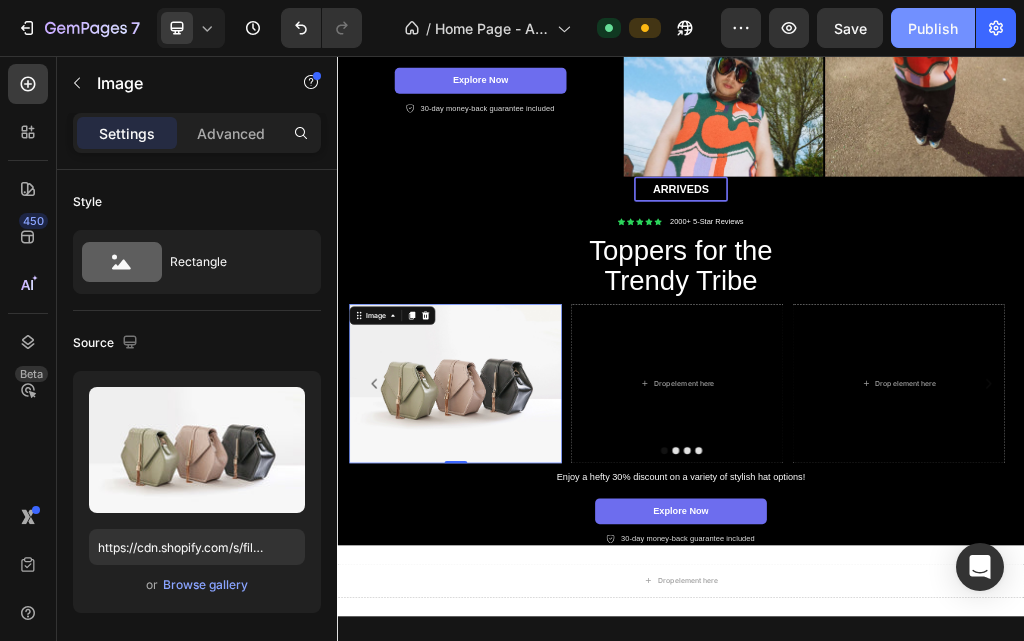 click on "Publish" at bounding box center [933, 28] 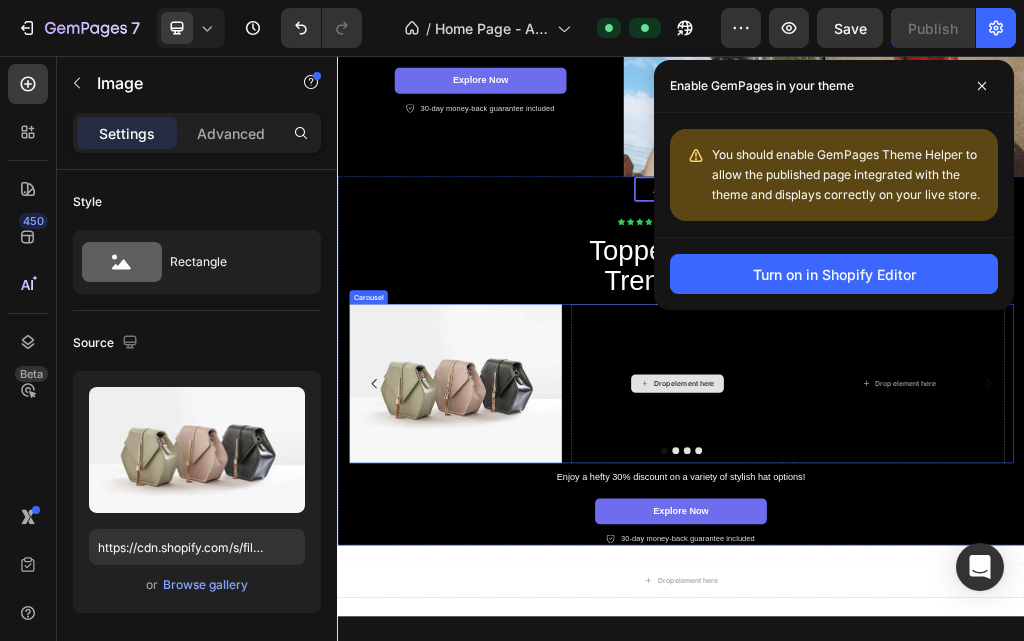 click on "Drop element here" at bounding box center (930, 628) 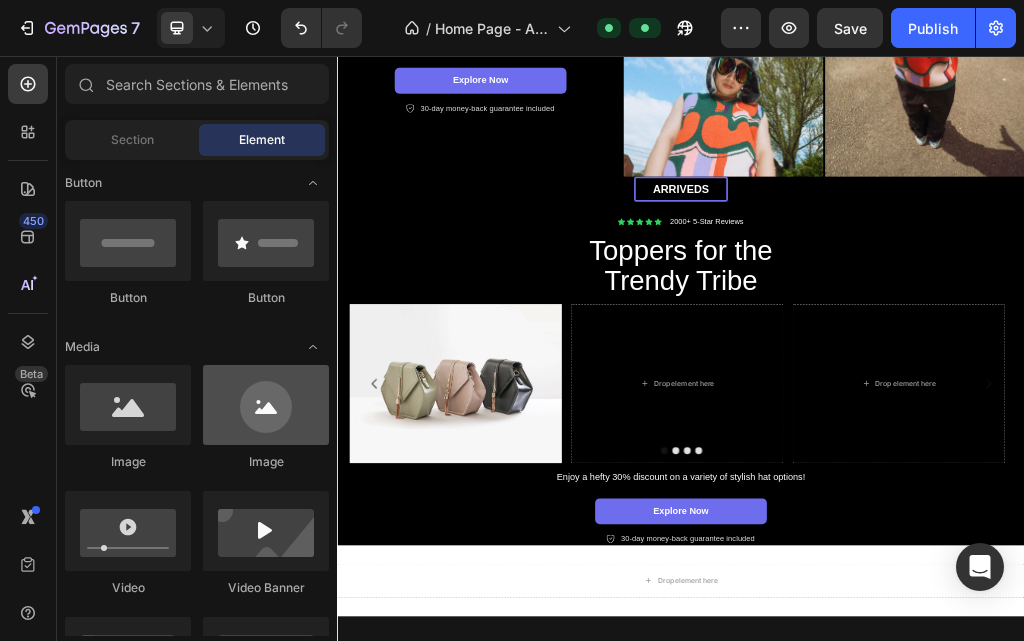 click at bounding box center [266, 405] 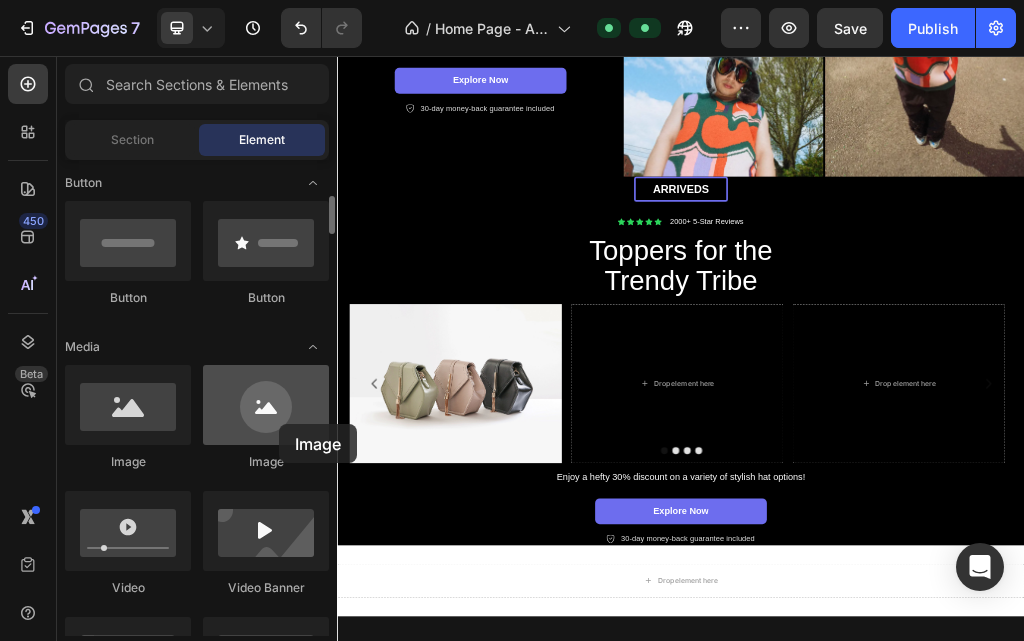 click at bounding box center (266, 405) 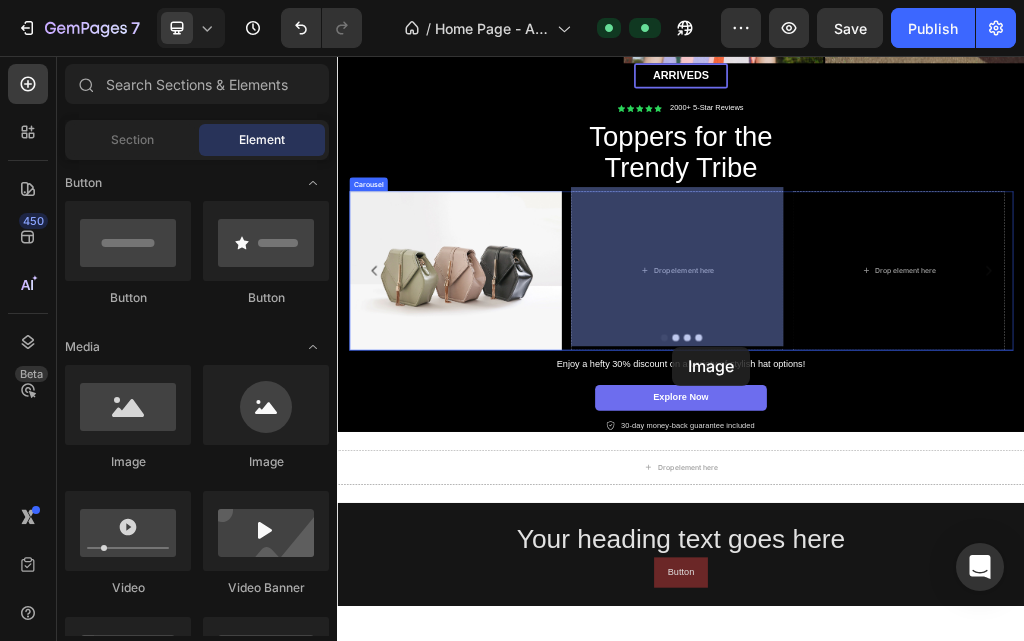 scroll, scrollTop: 674, scrollLeft: 0, axis: vertical 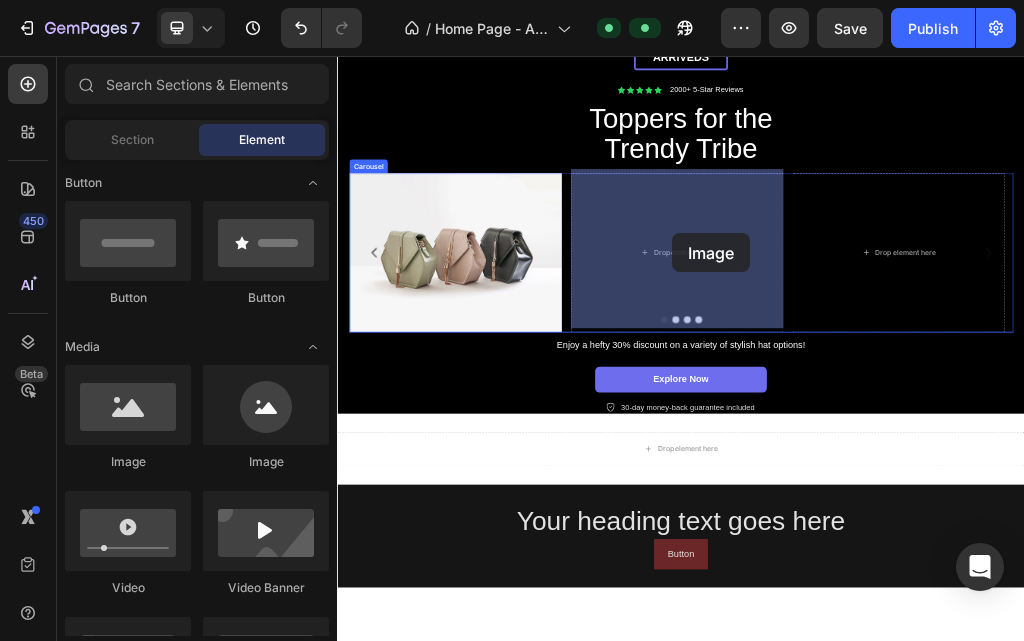 drag, startPoint x: 611, startPoint y: 476, endPoint x: 922, endPoint y: 366, distance: 329.88028 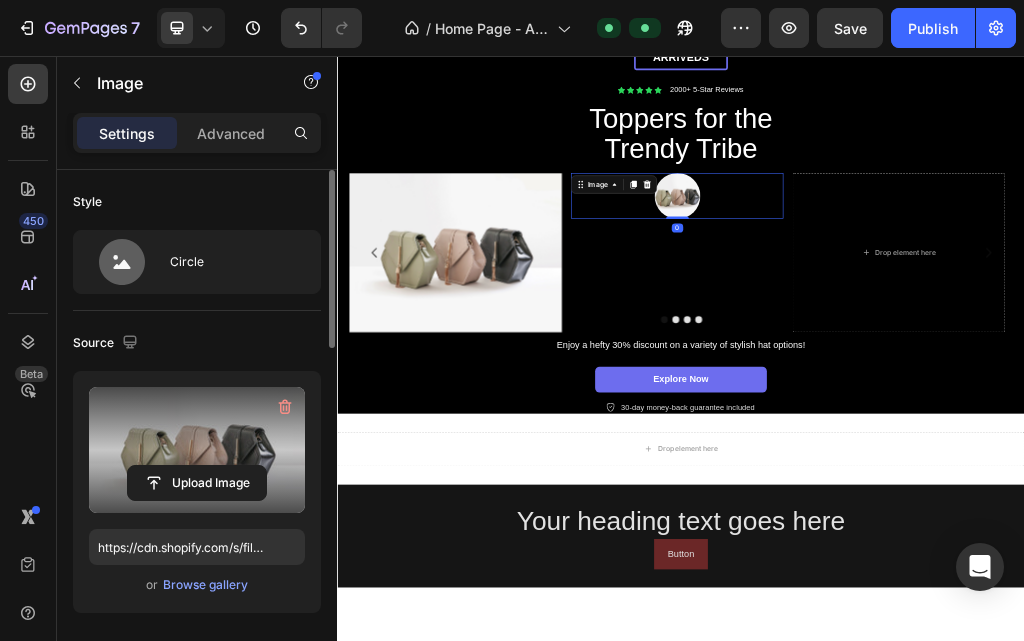 click at bounding box center (197, 450) 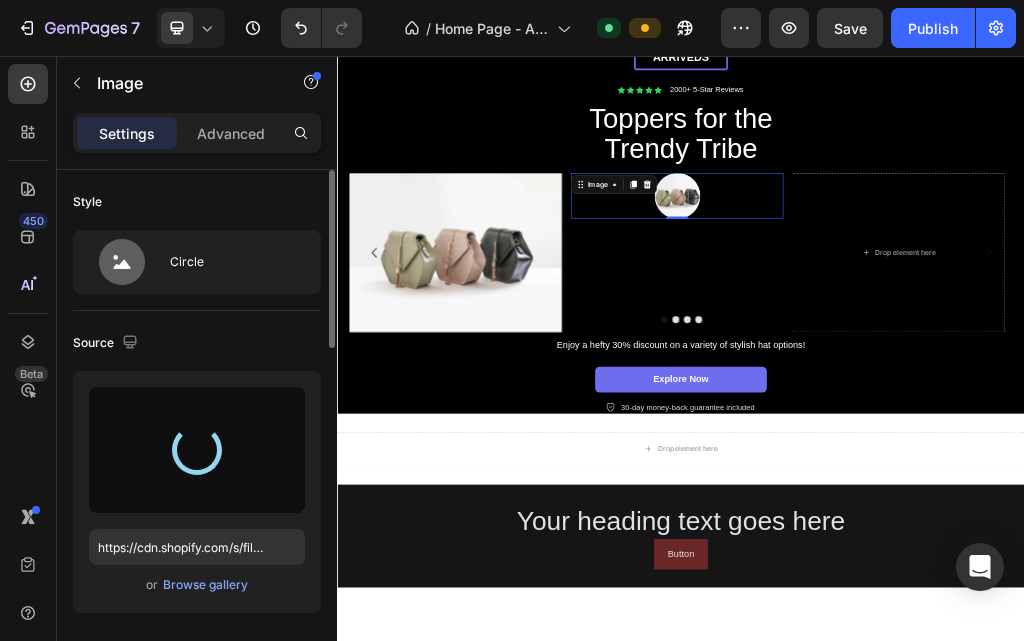 type on "https://cdn.shopify.com/s/files/1/0943/7197/1358/files/gempages_578069109778940604-1354f9e0-f01e-4ca7-991a-fe7b370c76f2.png" 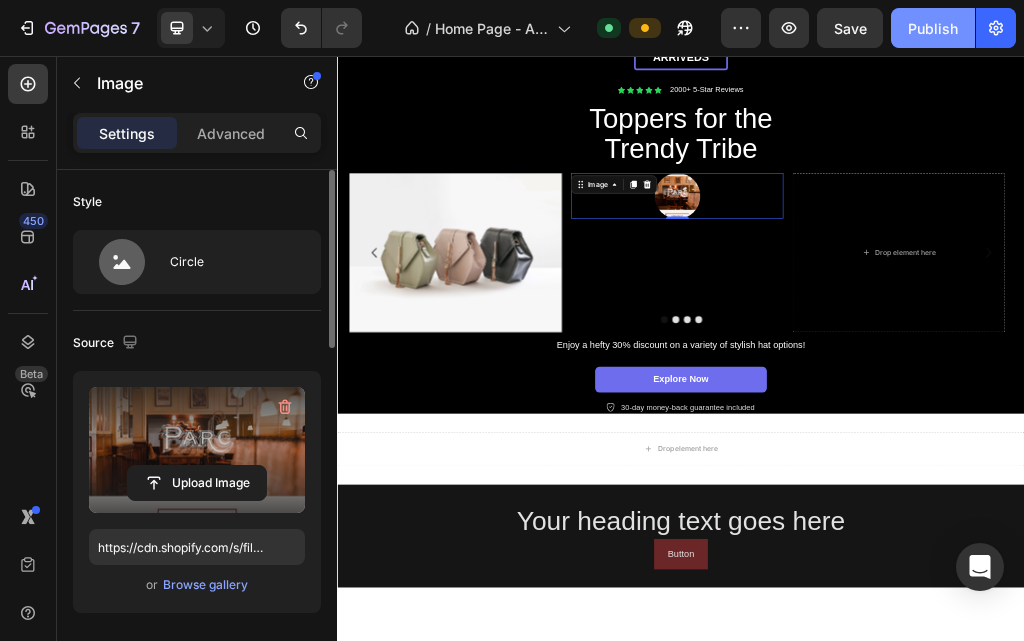 click on "Publish" at bounding box center (933, 28) 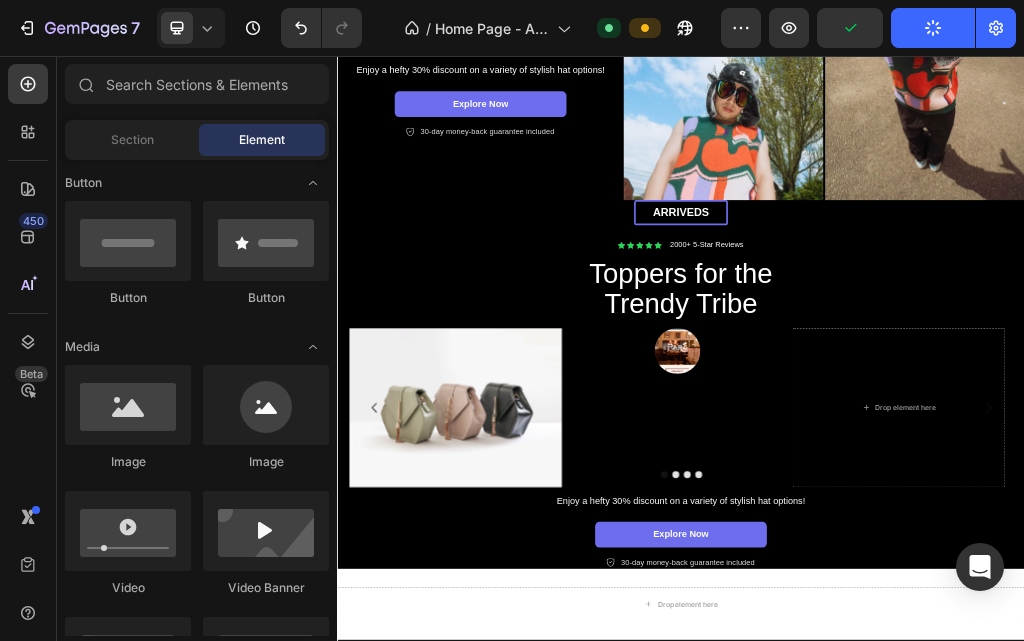 scroll, scrollTop: 394, scrollLeft: 0, axis: vertical 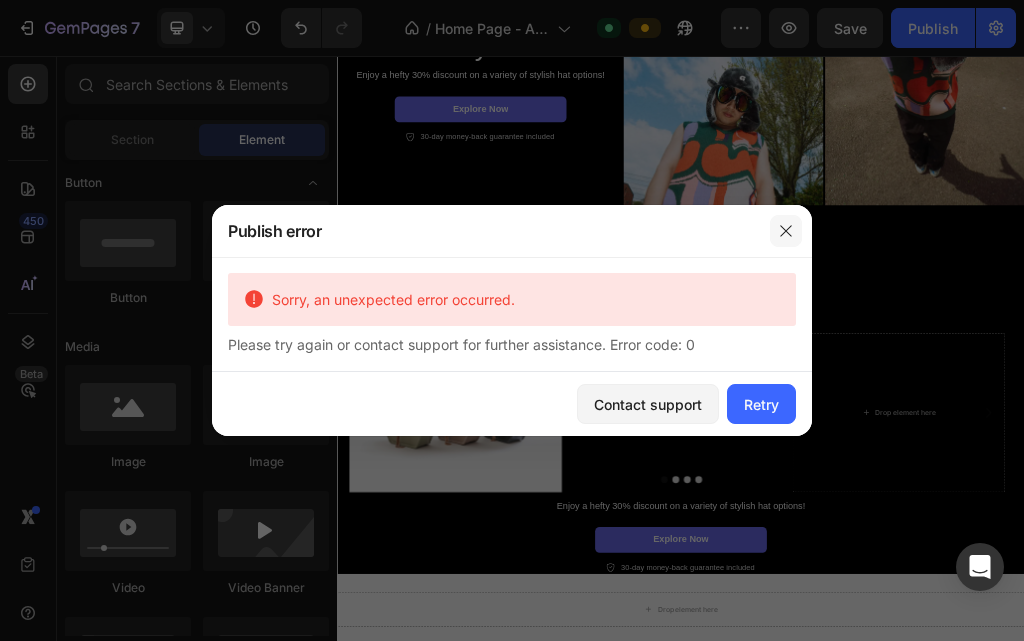 click 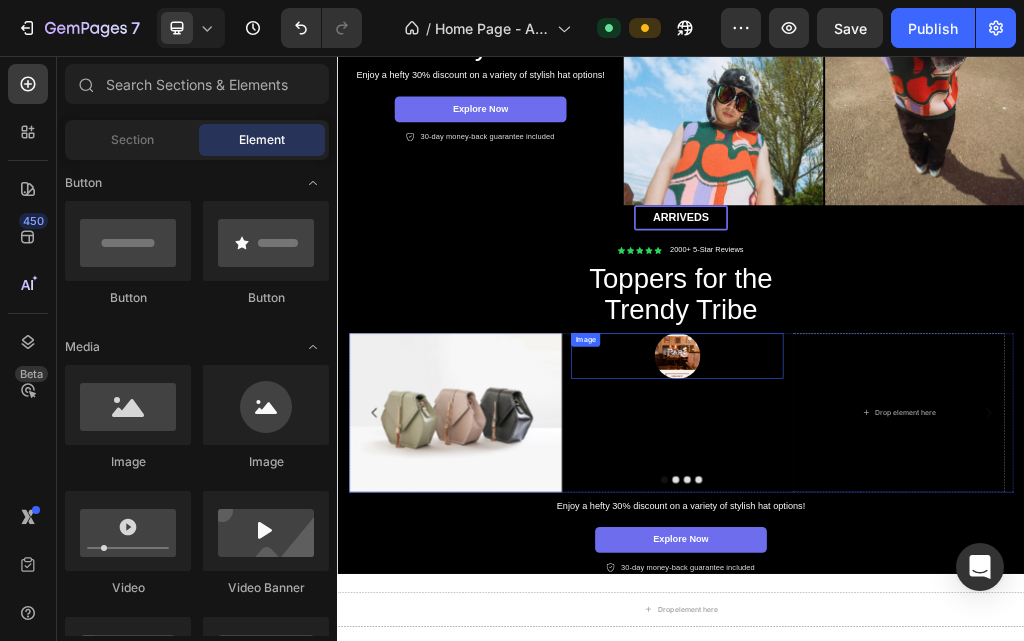click at bounding box center (930, 579) 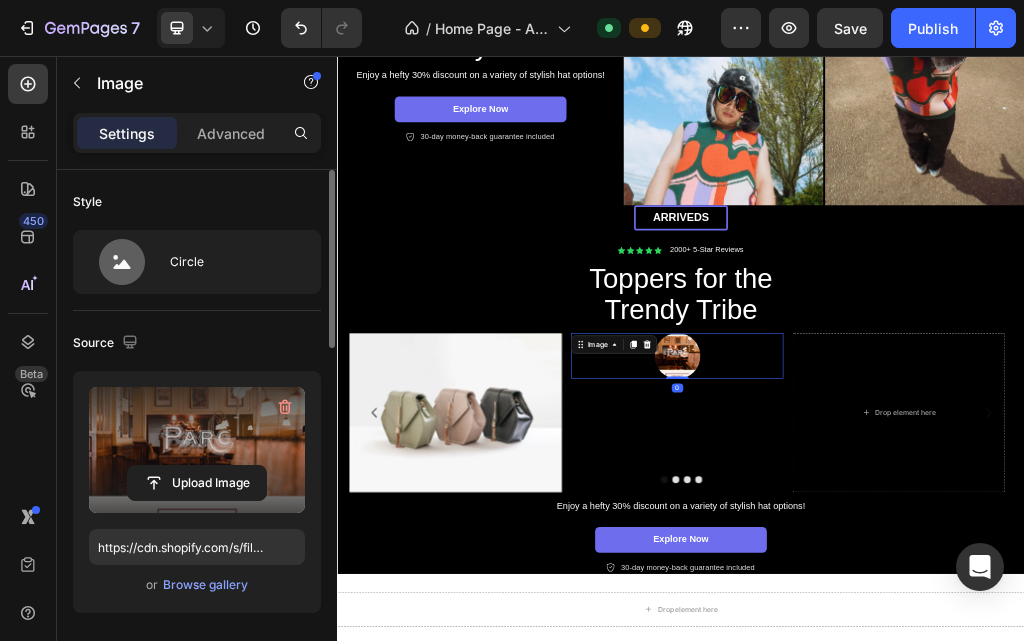 click at bounding box center (197, 450) 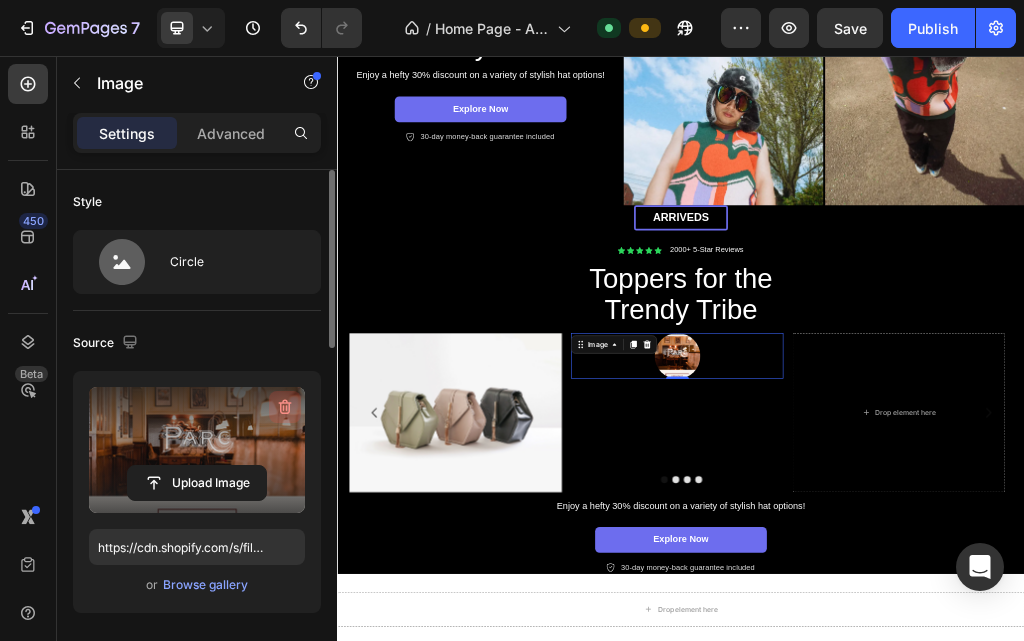 click 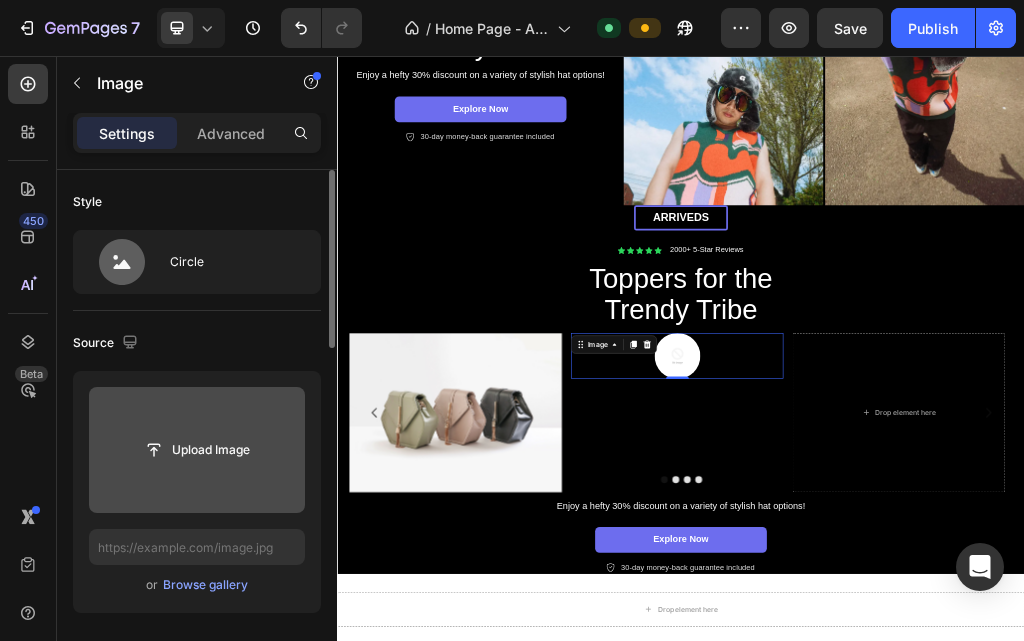 click at bounding box center [197, 450] 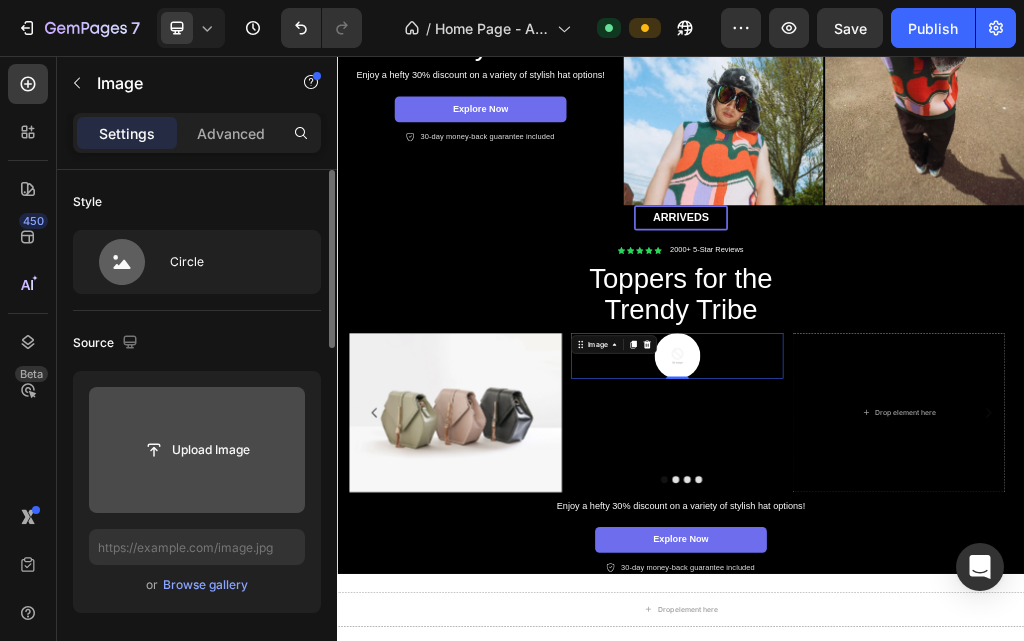 click on "Settings Advanced" at bounding box center (197, 141) 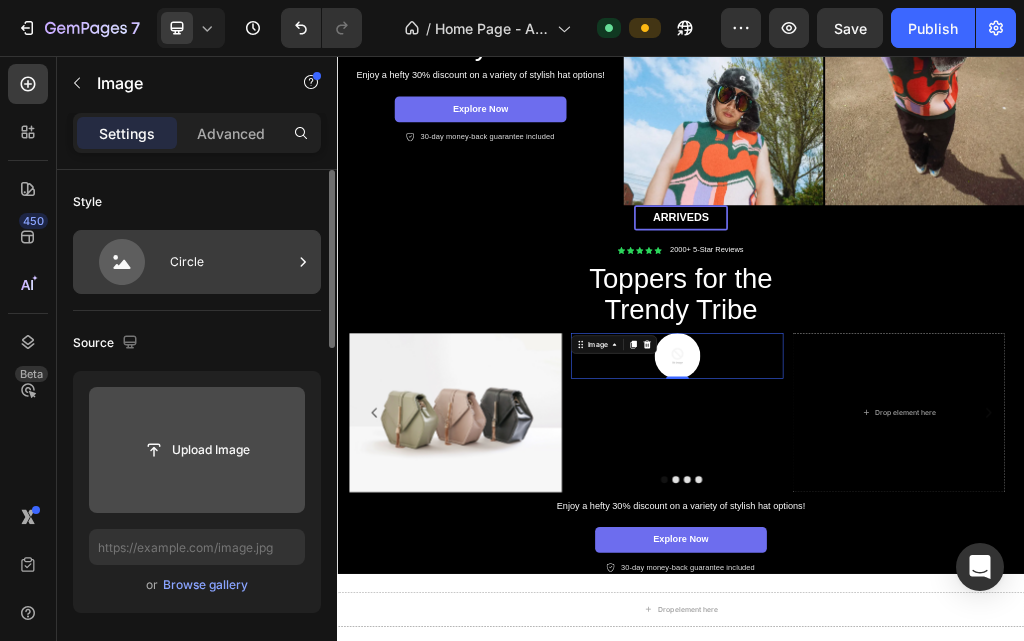 click 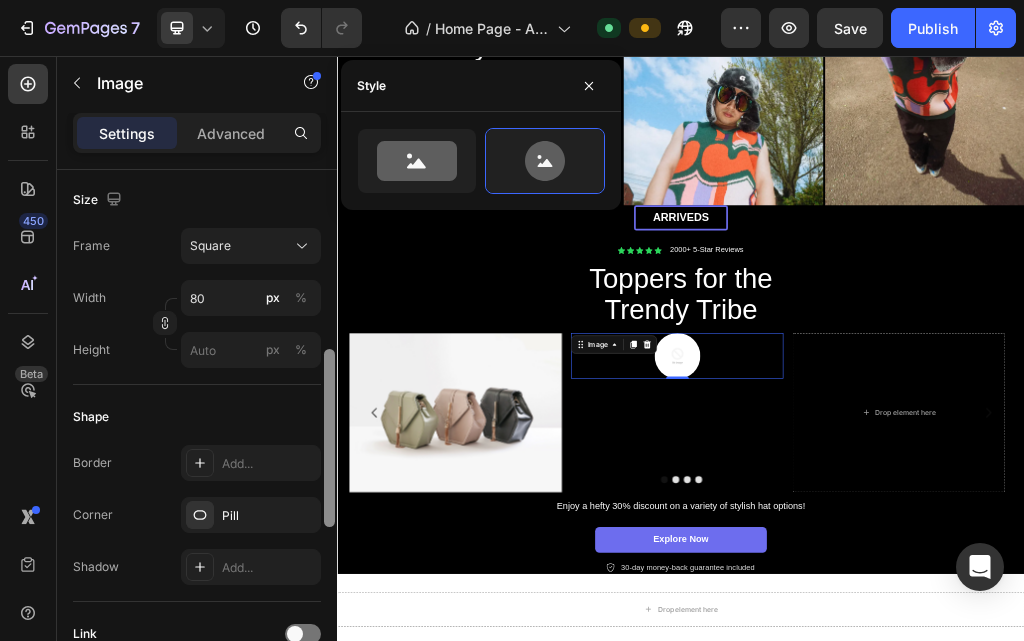click at bounding box center (329, 434) 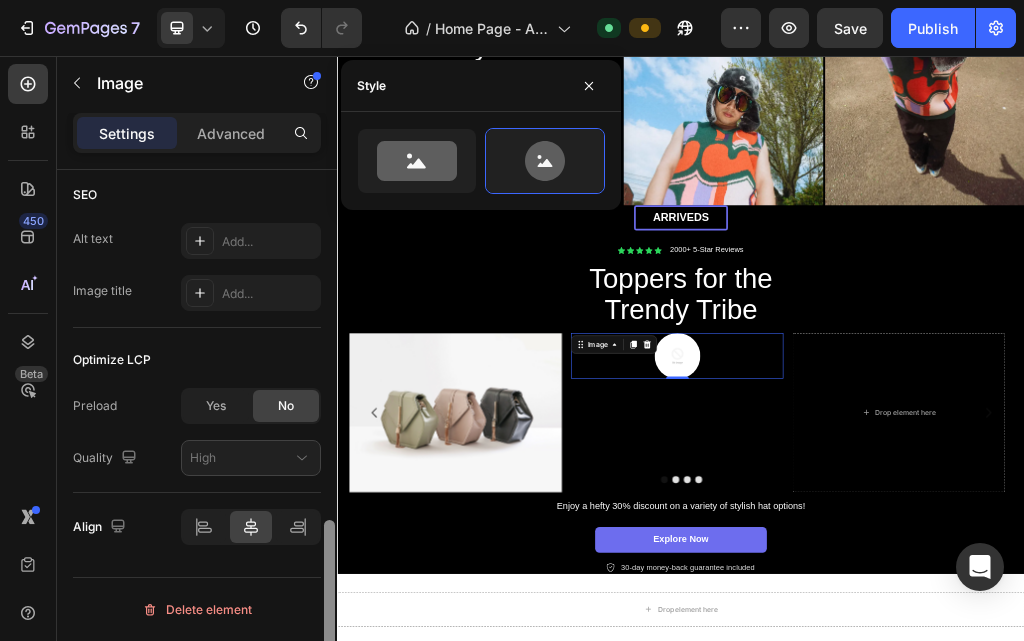 drag, startPoint x: 336, startPoint y: 404, endPoint x: 329, endPoint y: 335, distance: 69.354164 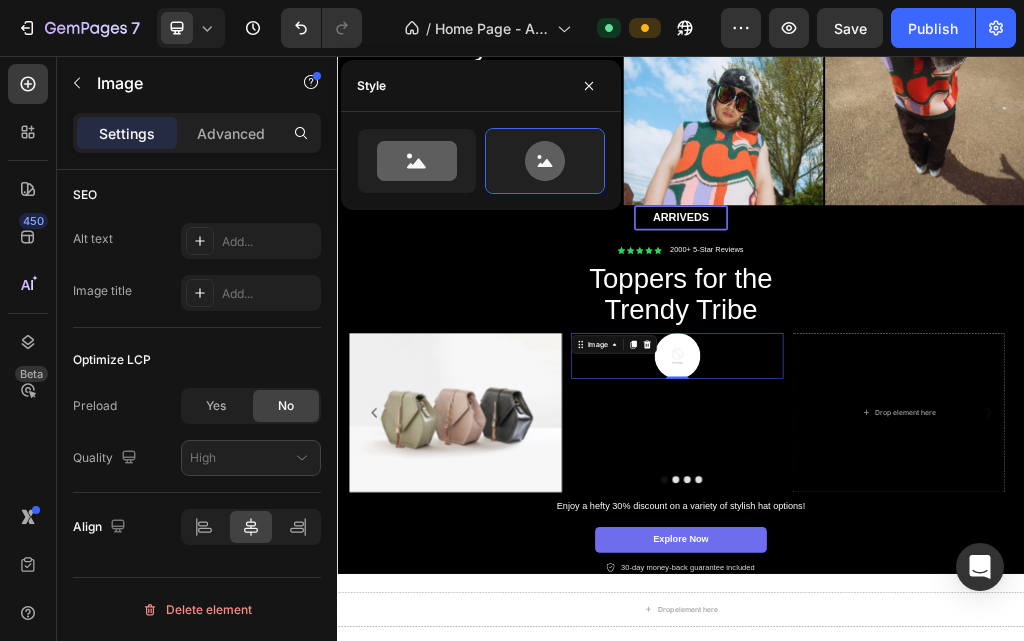 scroll, scrollTop: 504, scrollLeft: 0, axis: vertical 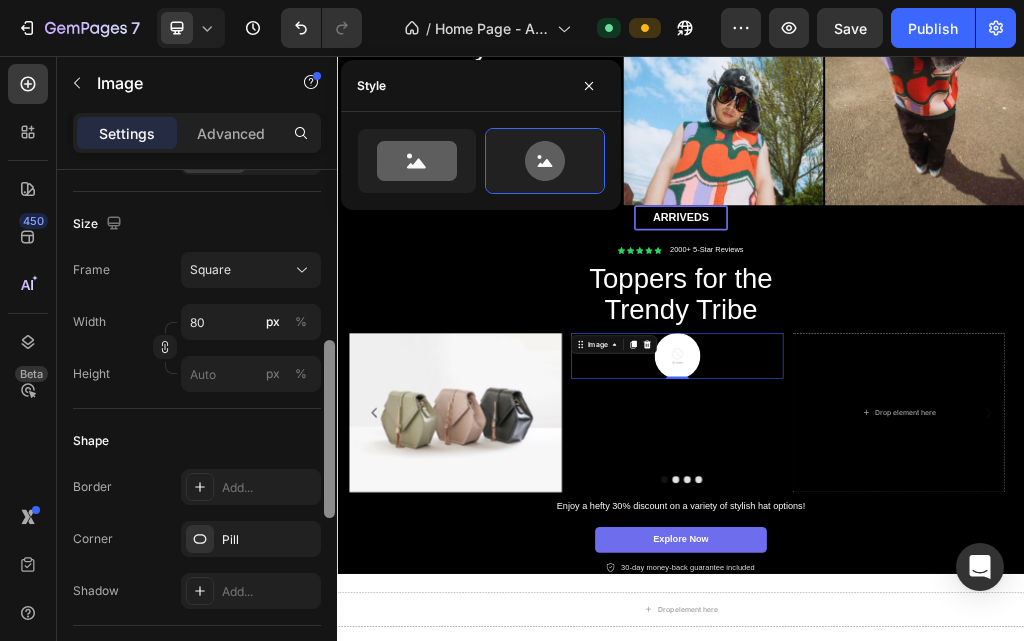 click at bounding box center [329, 434] 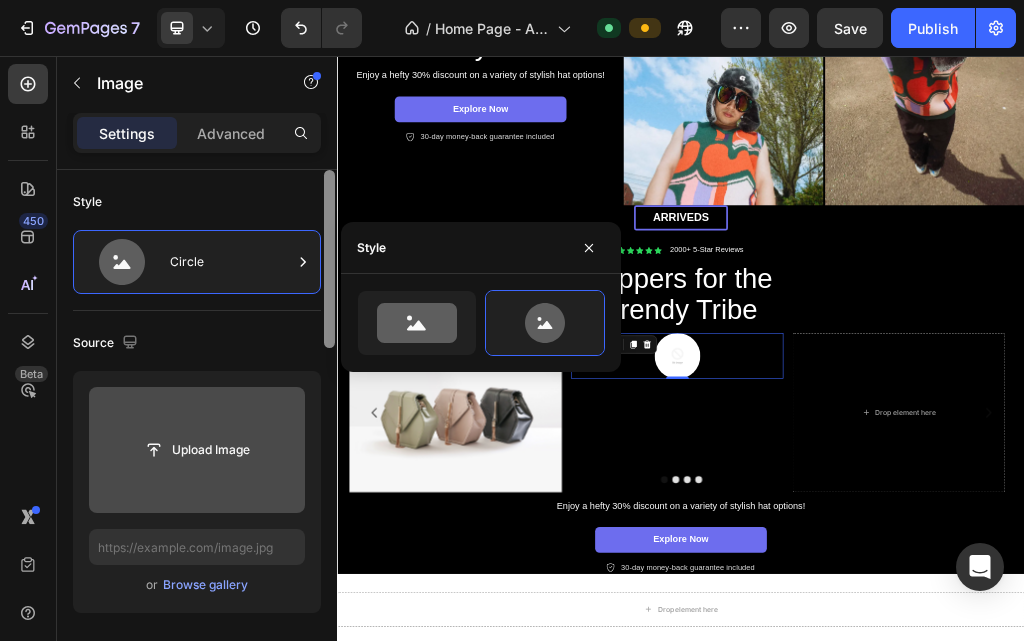 drag, startPoint x: 329, startPoint y: 334, endPoint x: 336, endPoint y: 303, distance: 31.780497 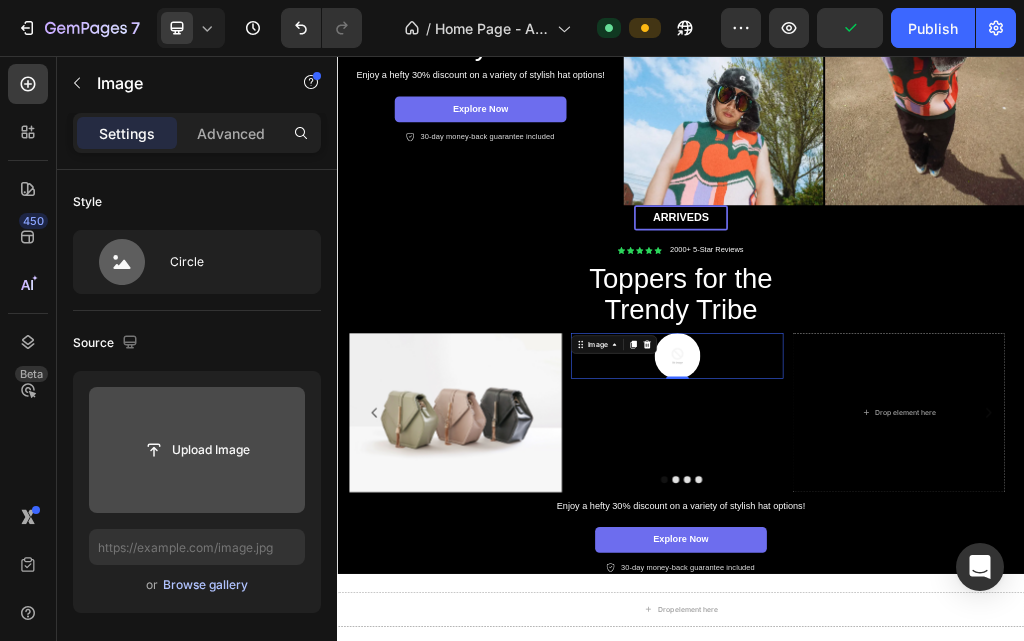 click on "Browse gallery" at bounding box center [205, 585] 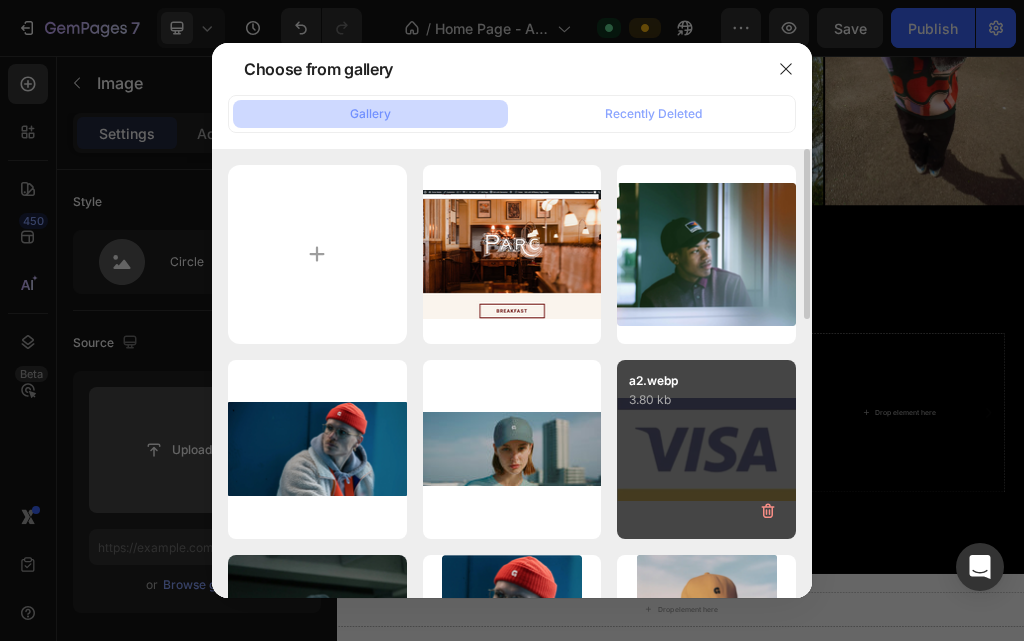 click on "a2.webp 3.80 kb" at bounding box center (706, 449) 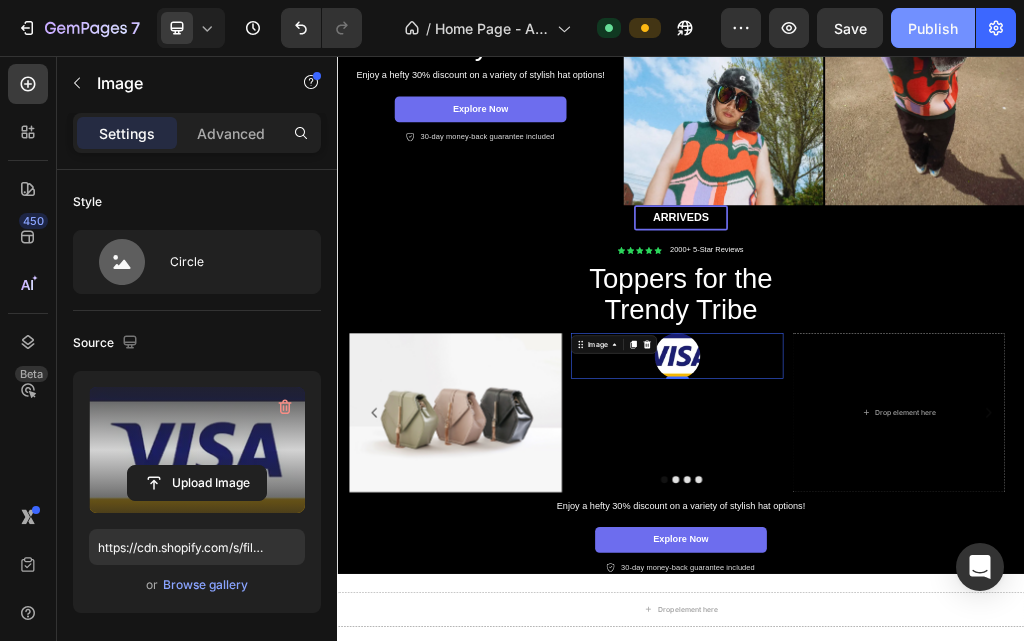 click on "Publish" at bounding box center (933, 28) 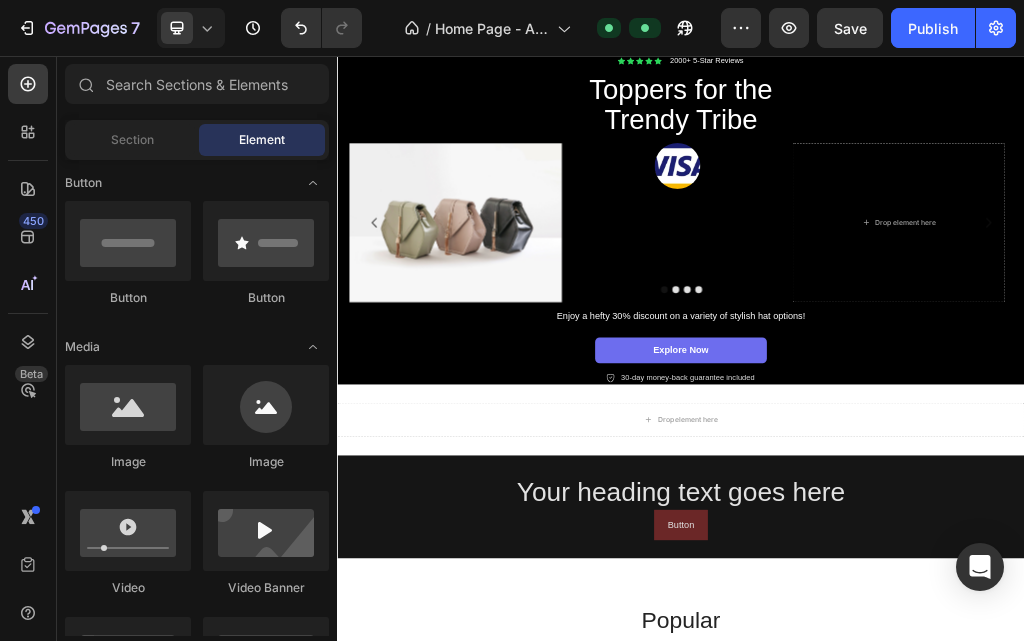 scroll, scrollTop: 750, scrollLeft: 0, axis: vertical 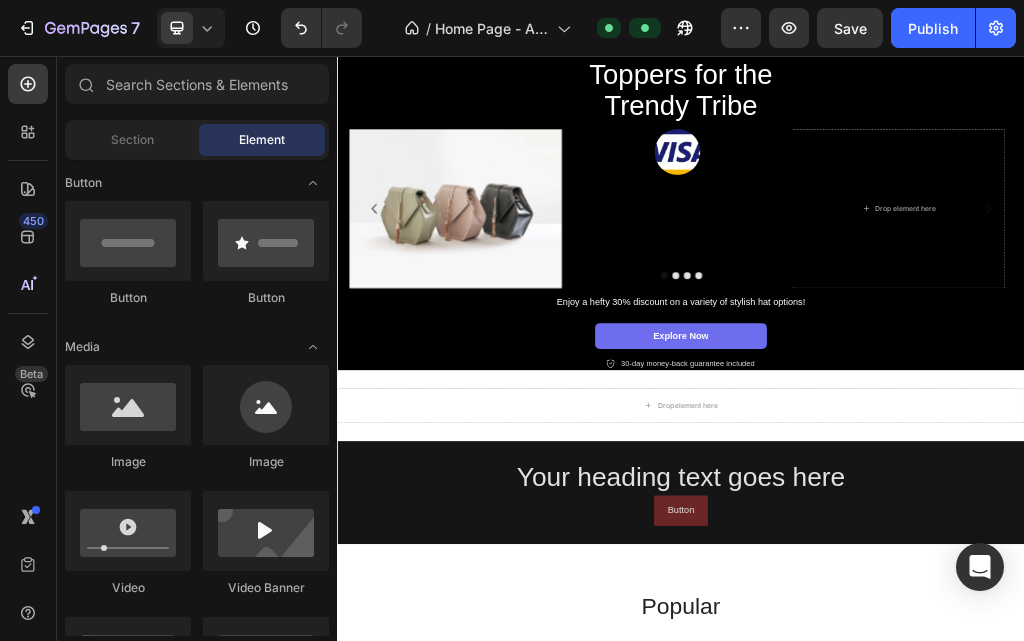 click on "Button
Button" 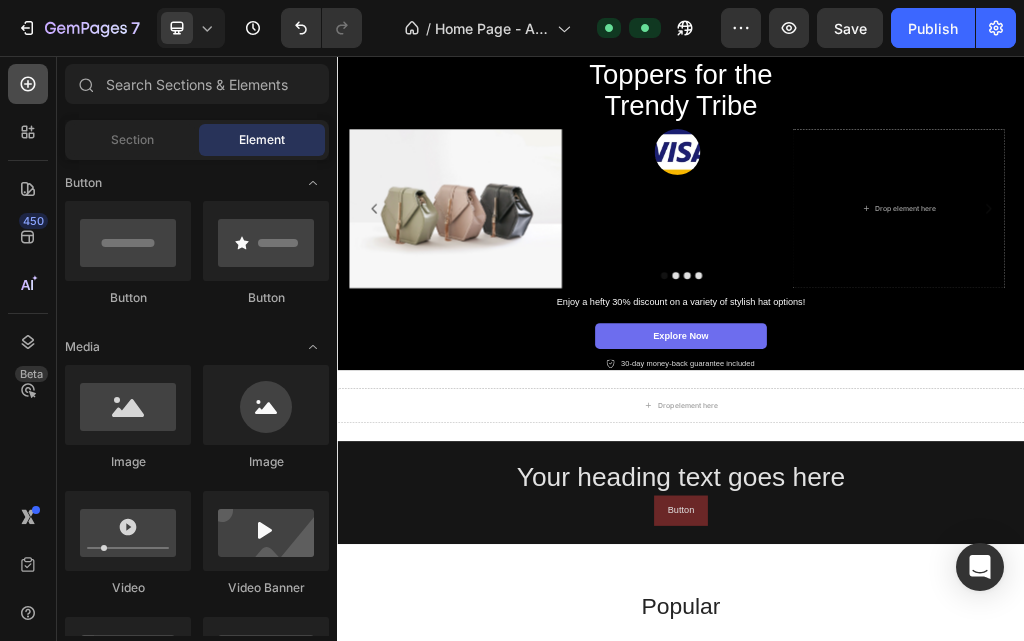 click 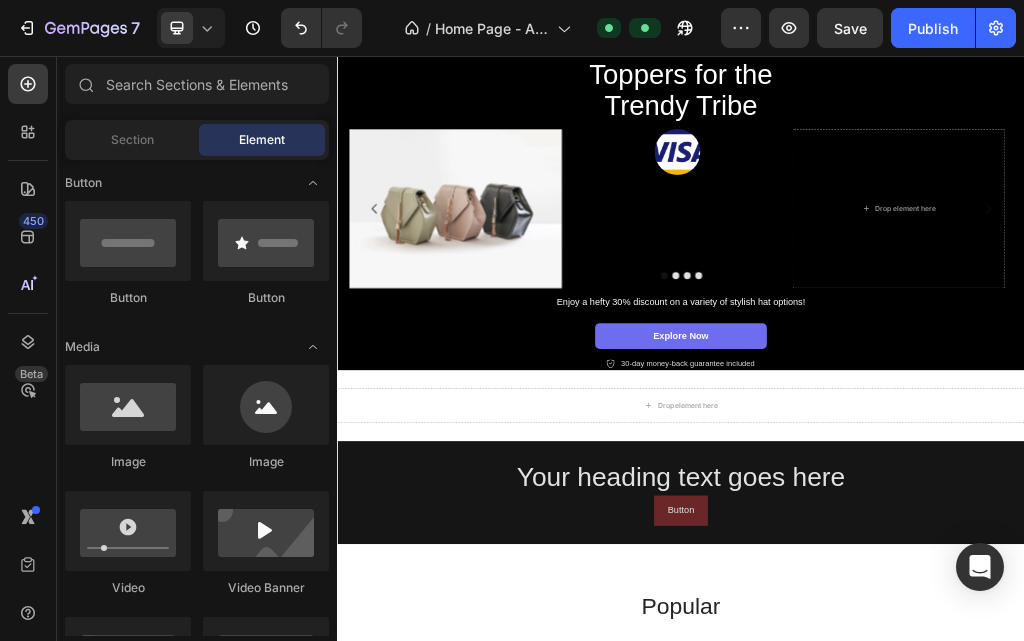 click on "Section Element" 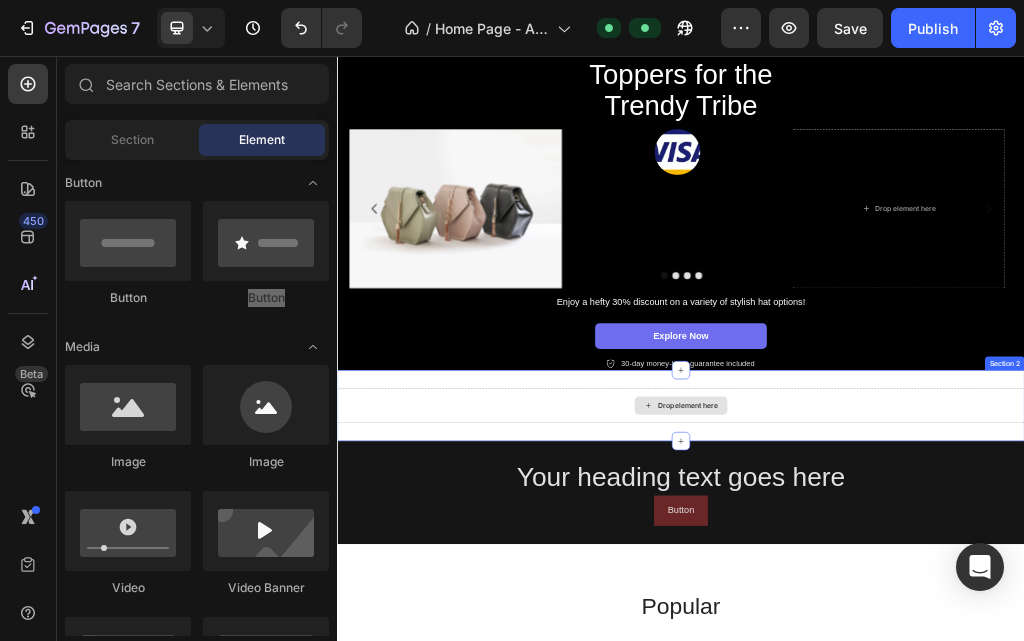 drag, startPoint x: 651, startPoint y: 399, endPoint x: 312, endPoint y: 597, distance: 392.58755 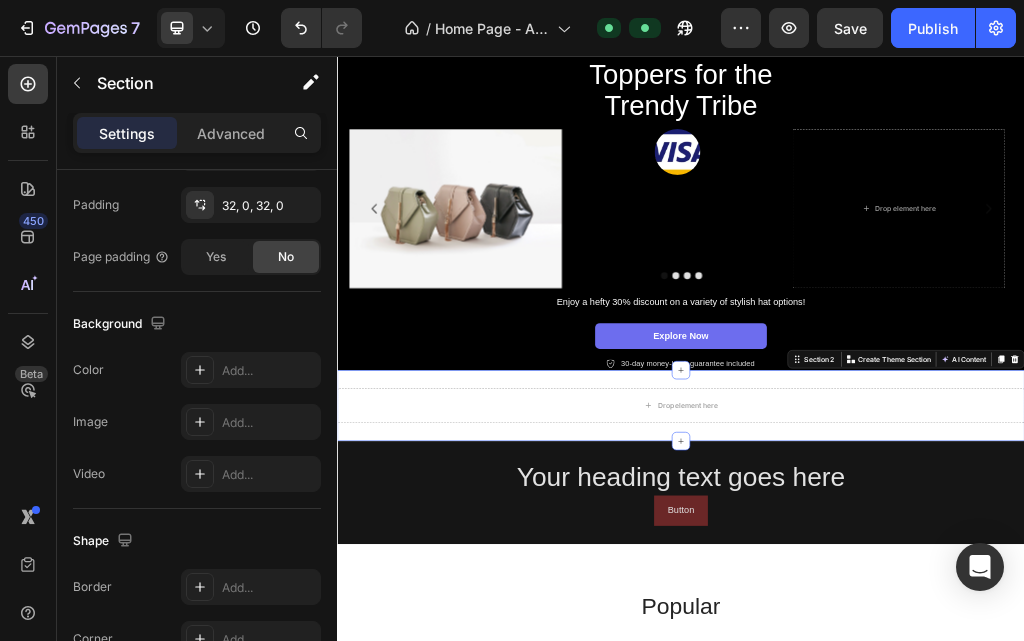 click at bounding box center [329, -94] 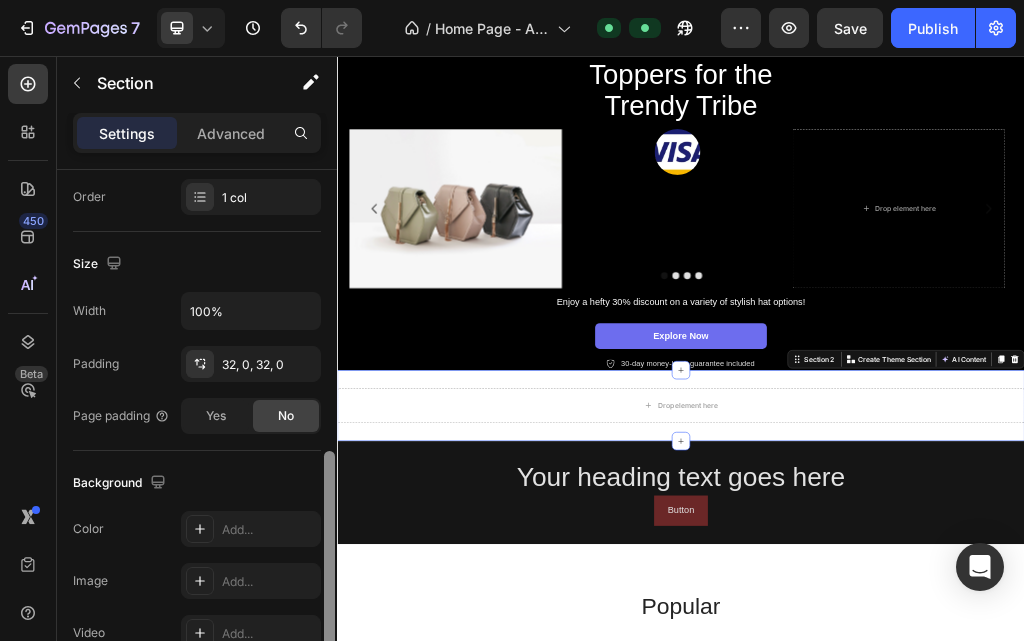 drag, startPoint x: 327, startPoint y: 406, endPoint x: 332, endPoint y: 328, distance: 78.160095 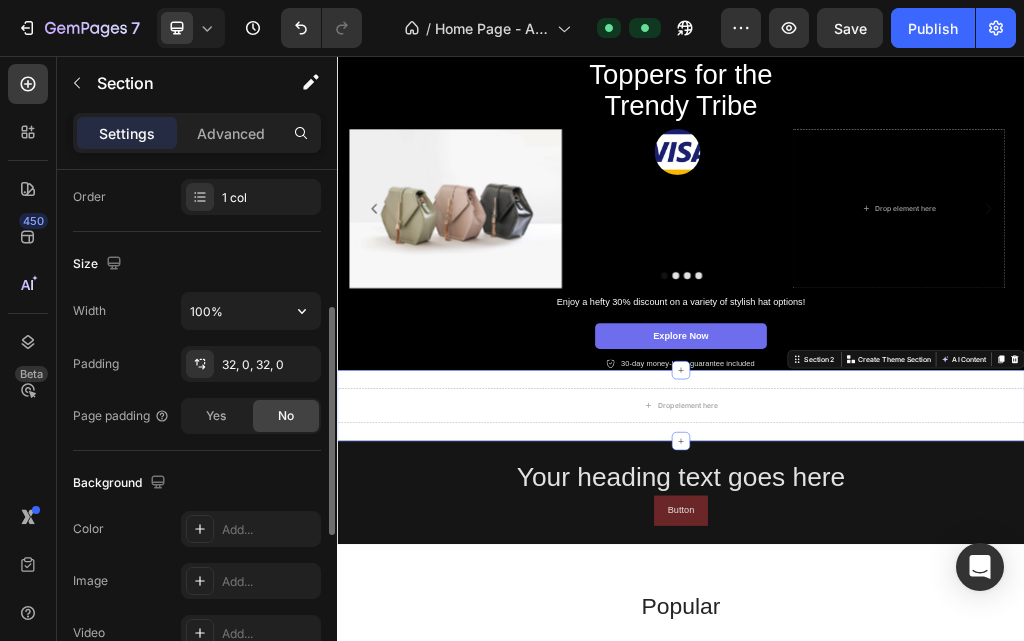 scroll, scrollTop: 353, scrollLeft: 0, axis: vertical 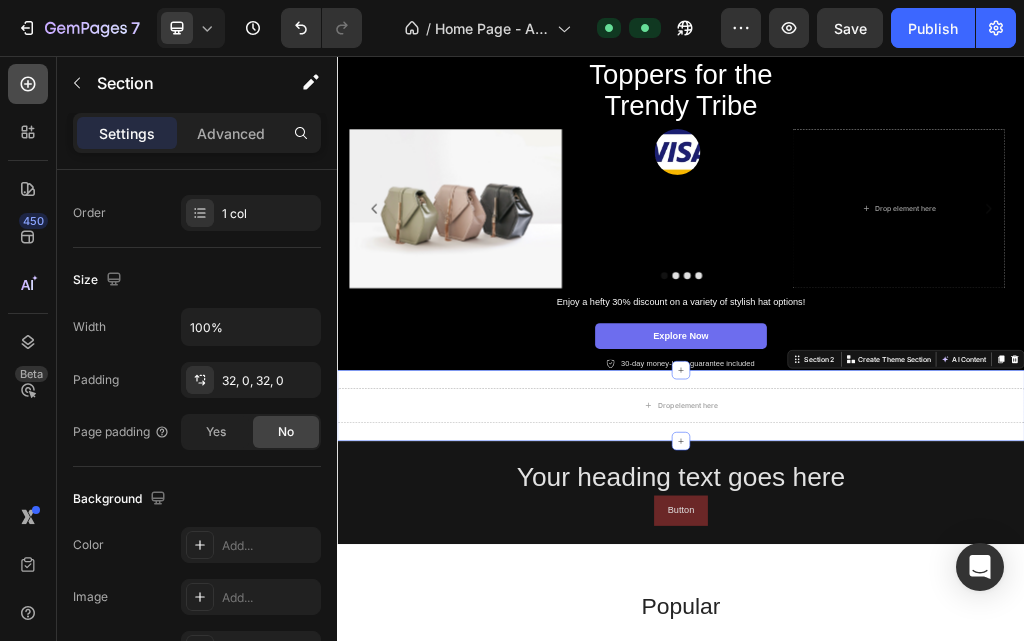 click 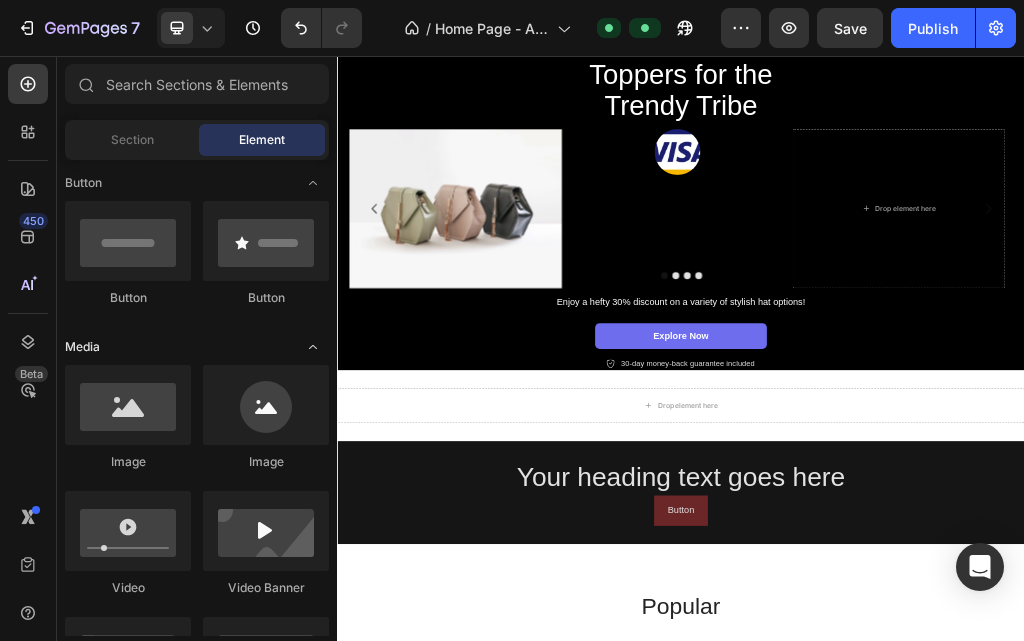 click at bounding box center [313, 347] 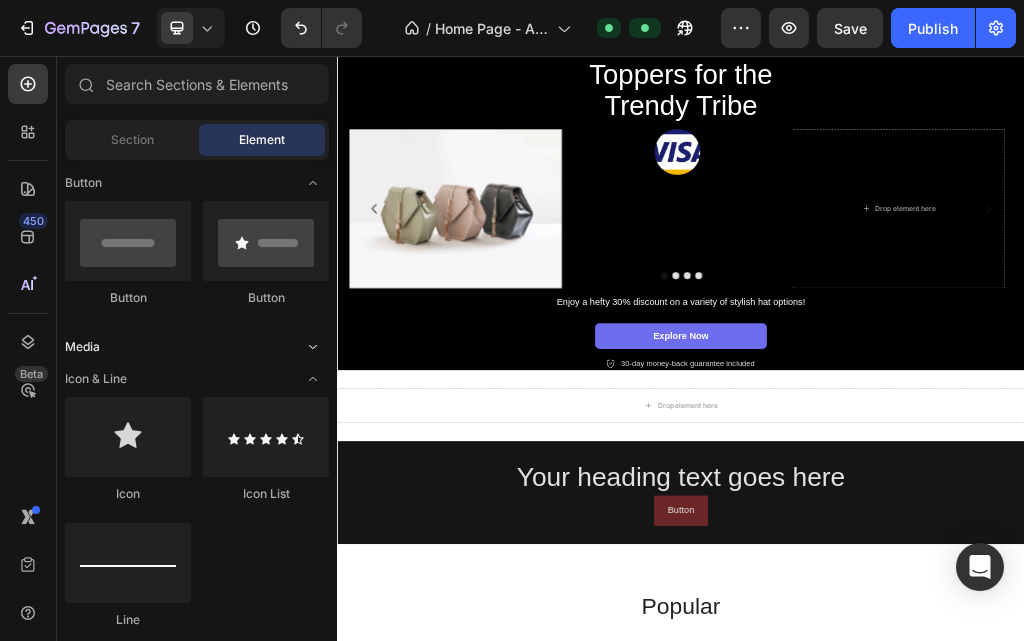 click at bounding box center [313, 347] 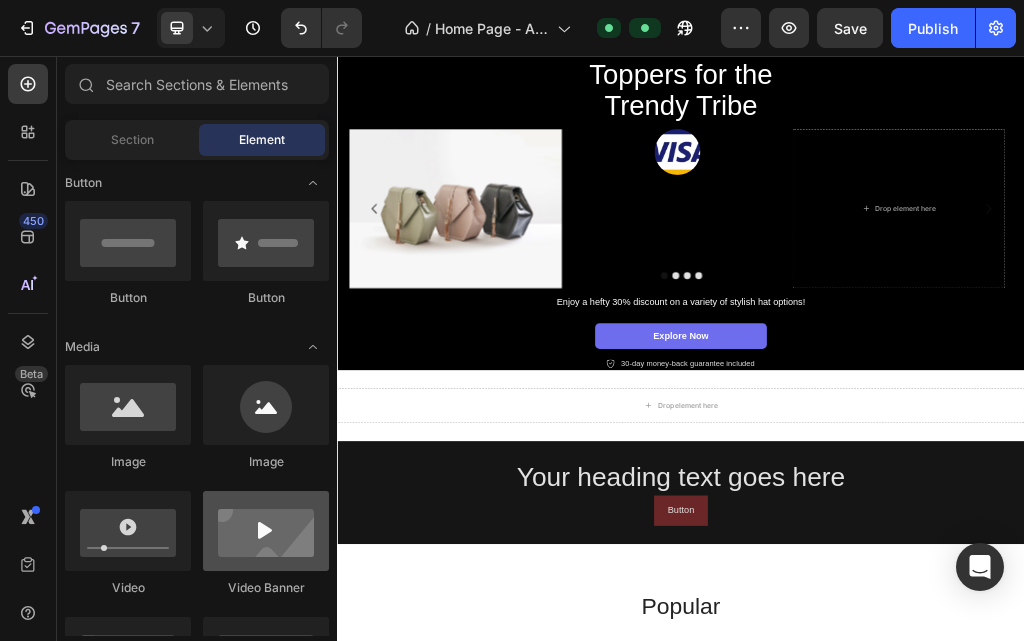 drag, startPoint x: 332, startPoint y: 484, endPoint x: 328, endPoint y: 550, distance: 66.1211 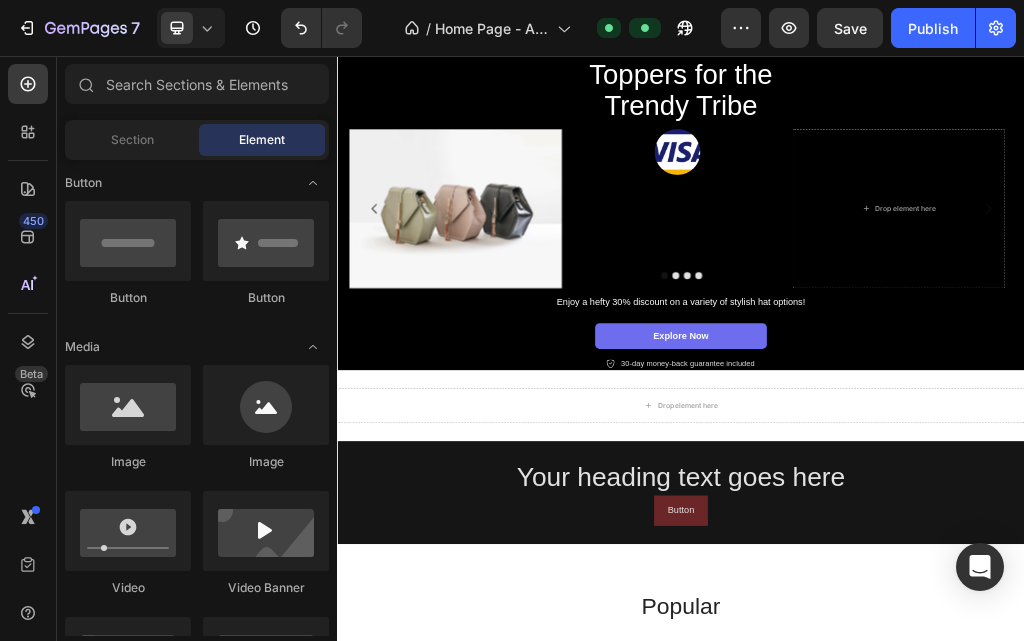 drag, startPoint x: 330, startPoint y: 289, endPoint x: 319, endPoint y: 315, distance: 28.231188 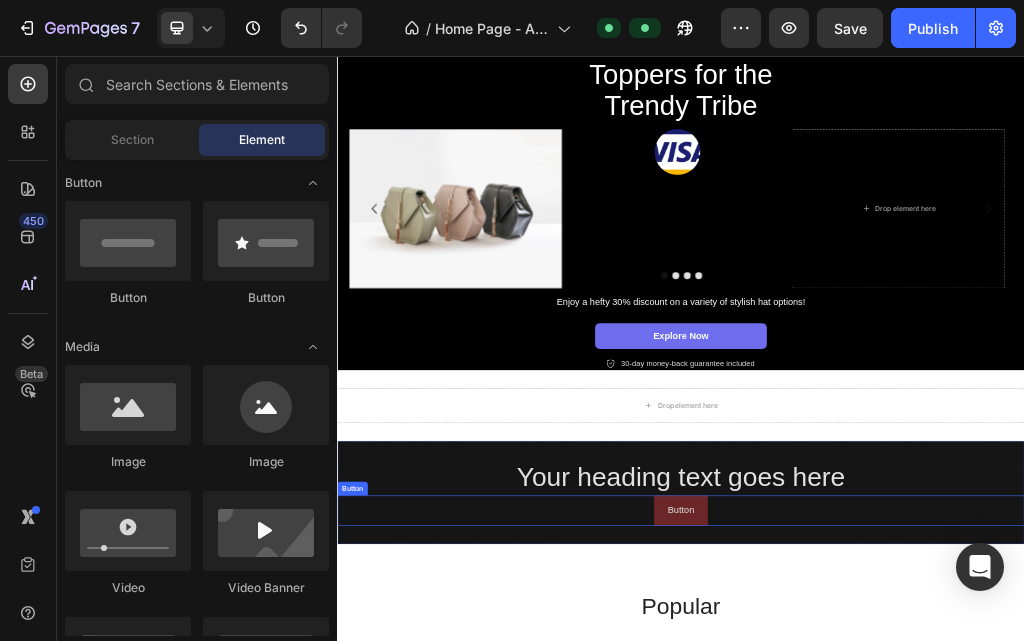 click on "Your heading text goes here" at bounding box center [937, 792] 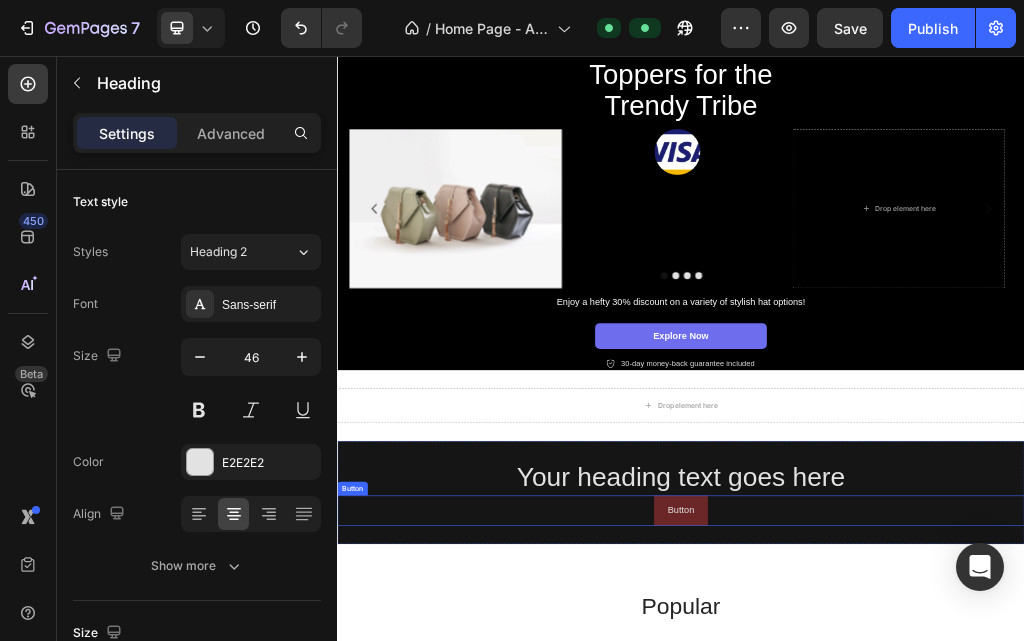 click on "Your heading text goes here" at bounding box center (937, 792) 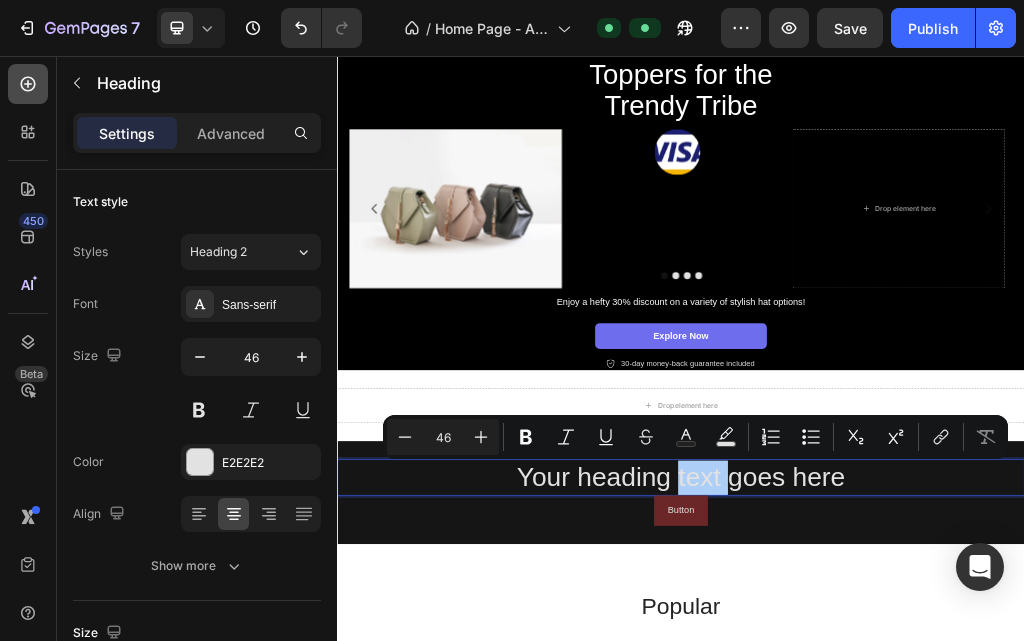click 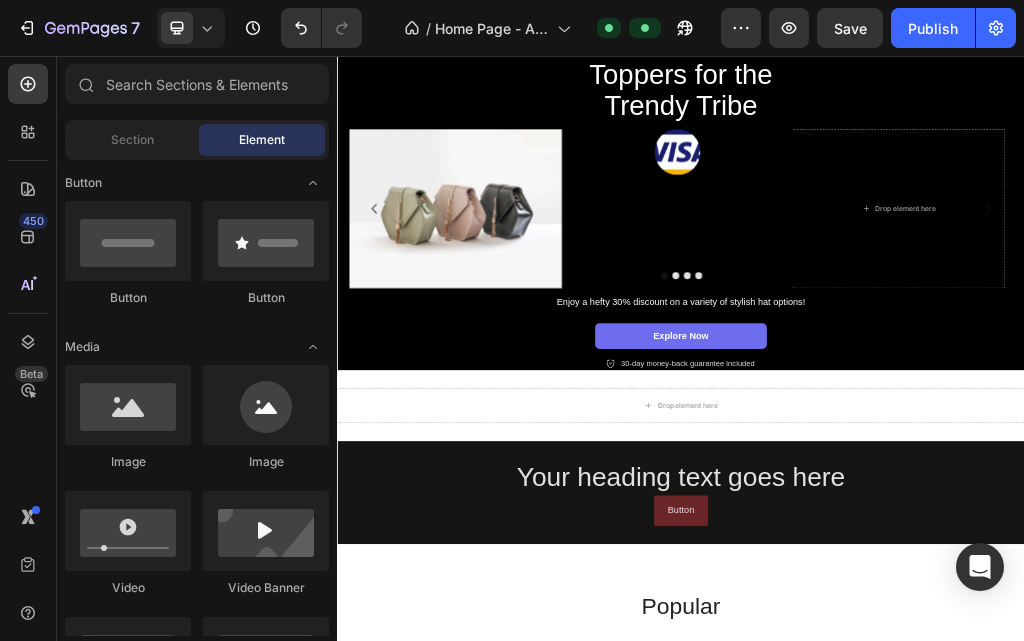 click on "Layout
Row
Row
Row
Row Text
Heading
Text Block Button
Button
Button Media
Image
Image
Video
Video Banner
Hero Banner" at bounding box center (197, 2666) 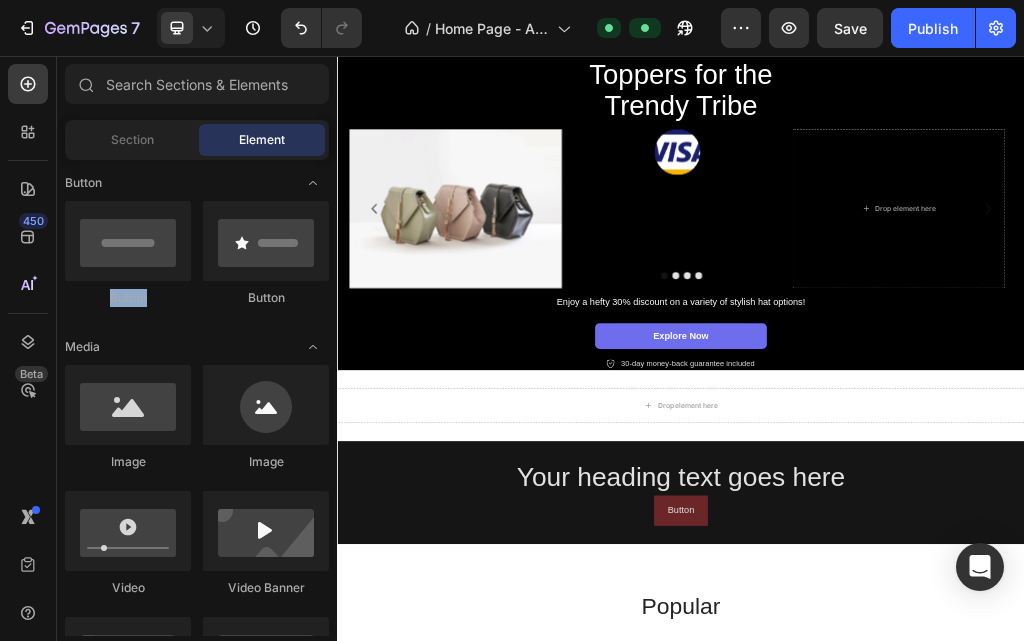 click on "Layout
Row
Row
Row
Row Text
Heading
Text Block Button
Button
Button Media
Image
Image
Video
Video Banner
Hero Banner" at bounding box center (197, 2666) 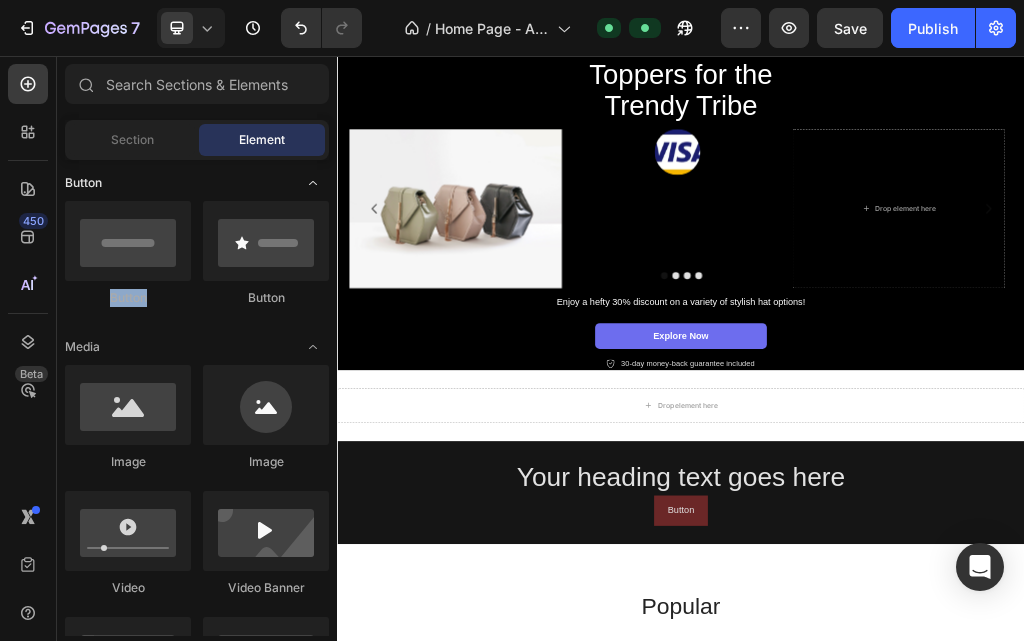 click 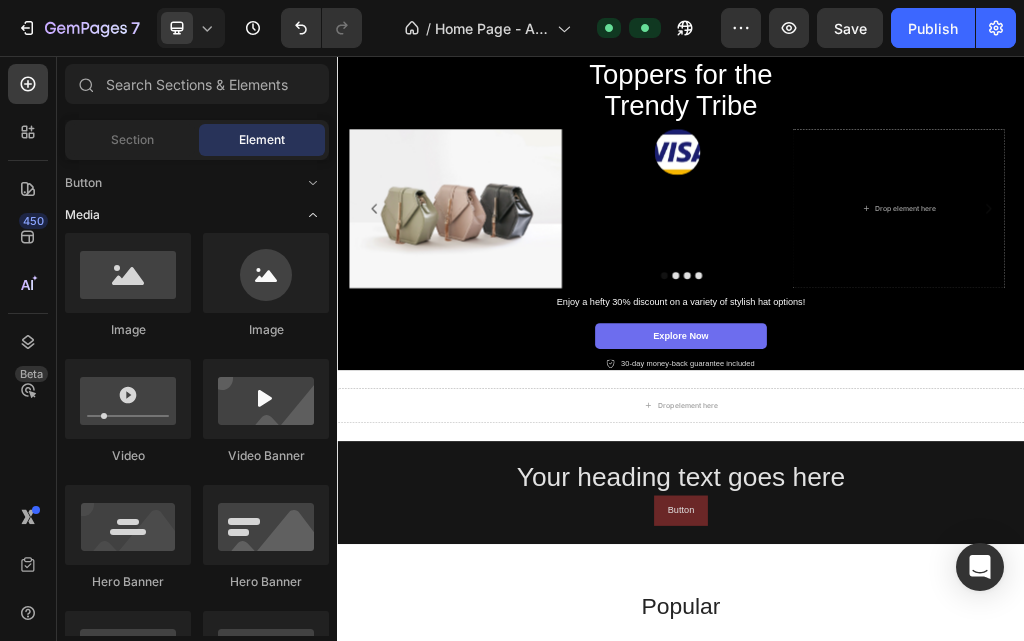 click 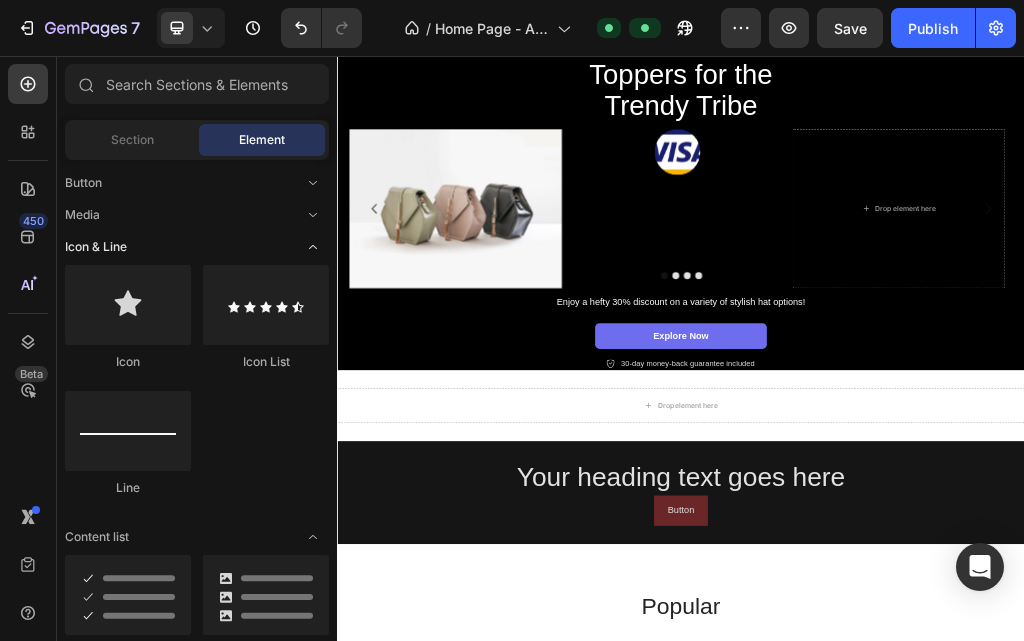 click 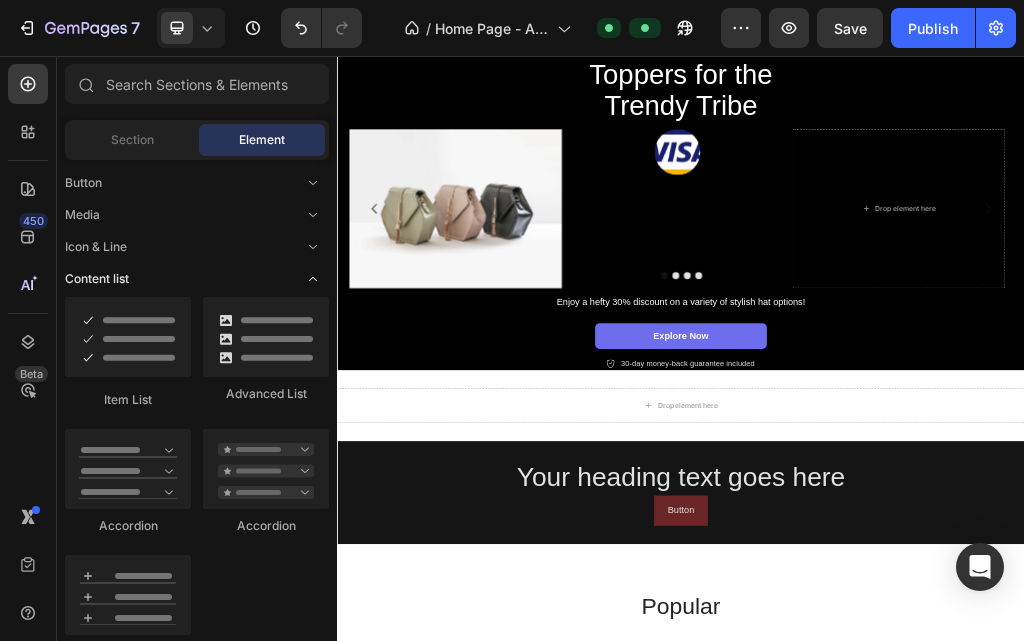 click at bounding box center (313, 279) 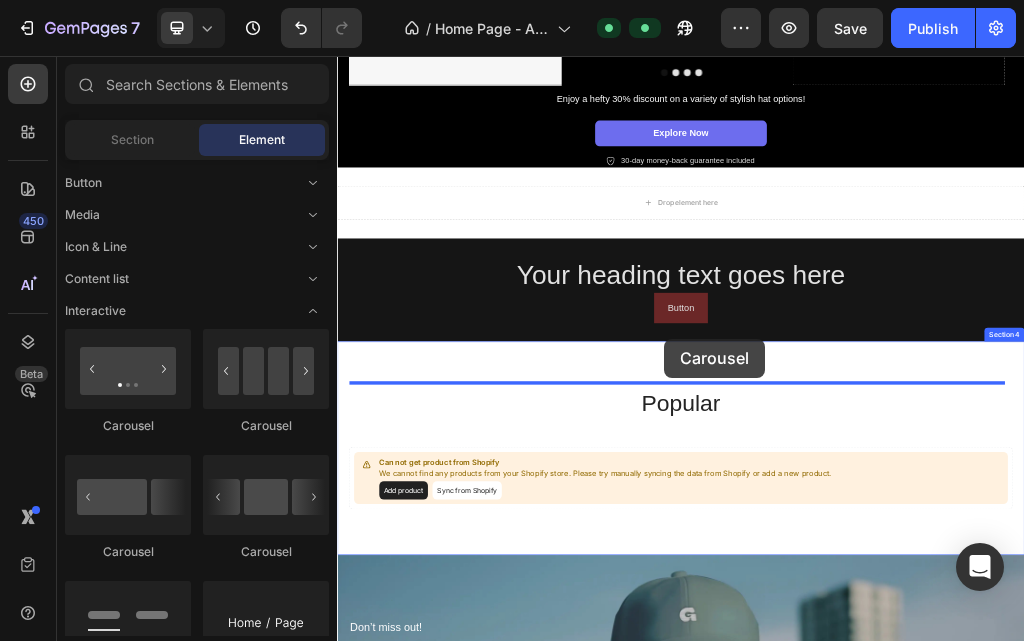 scroll, scrollTop: 1212, scrollLeft: 0, axis: vertical 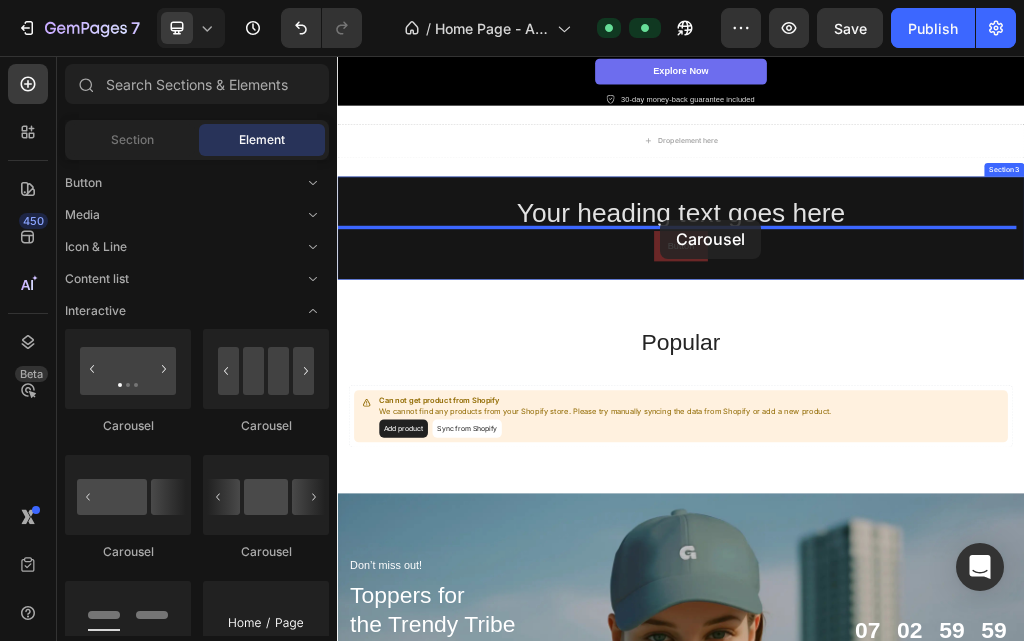 drag, startPoint x: 511, startPoint y: 452, endPoint x: 883, endPoint y: 331, distance: 391.1841 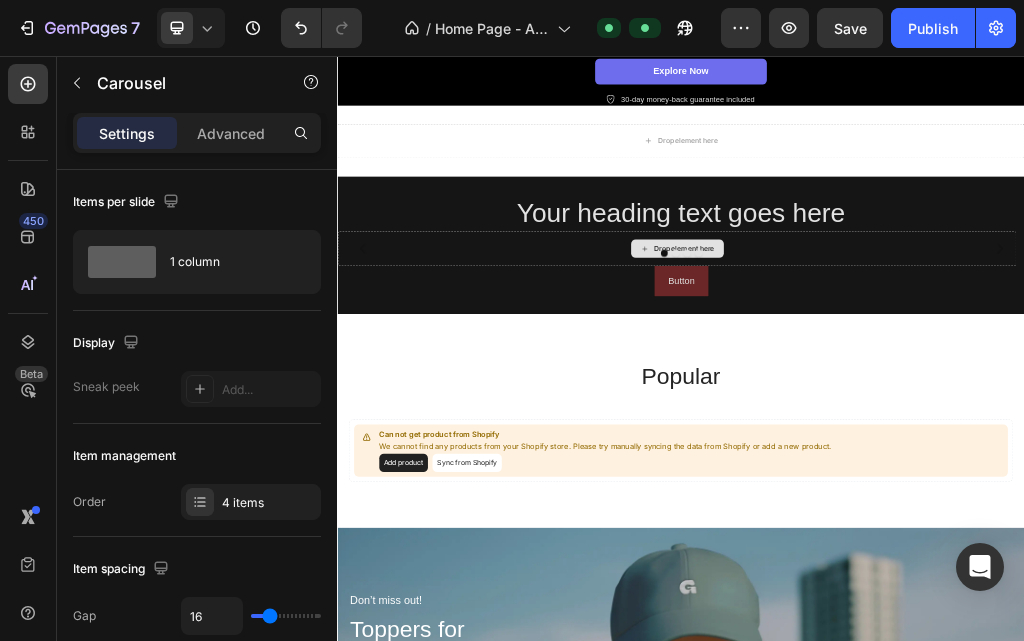 click on "Drop element here" at bounding box center (942, 391) 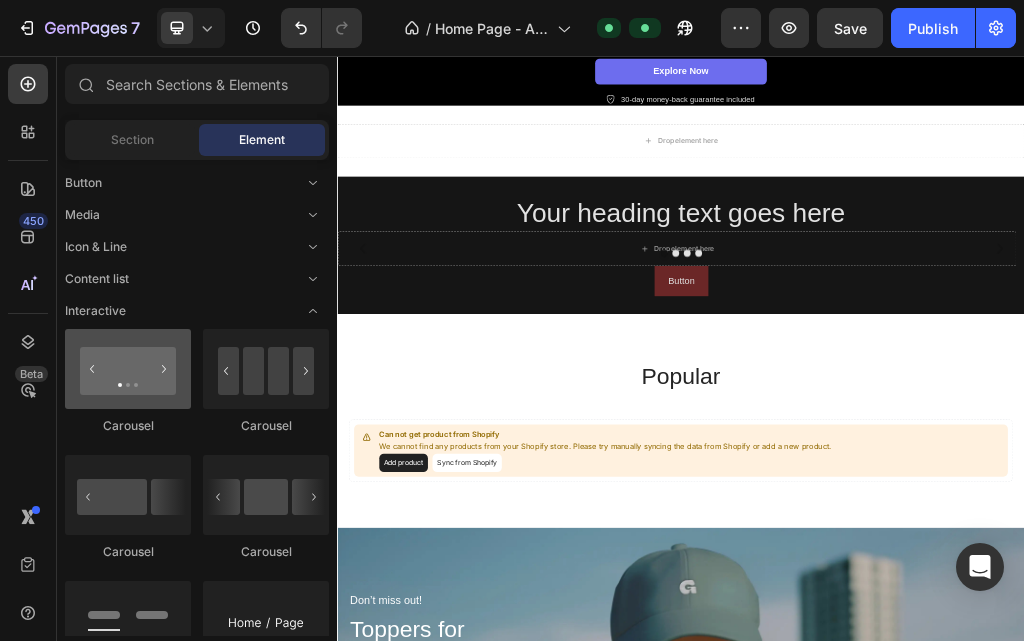 click at bounding box center [128, 369] 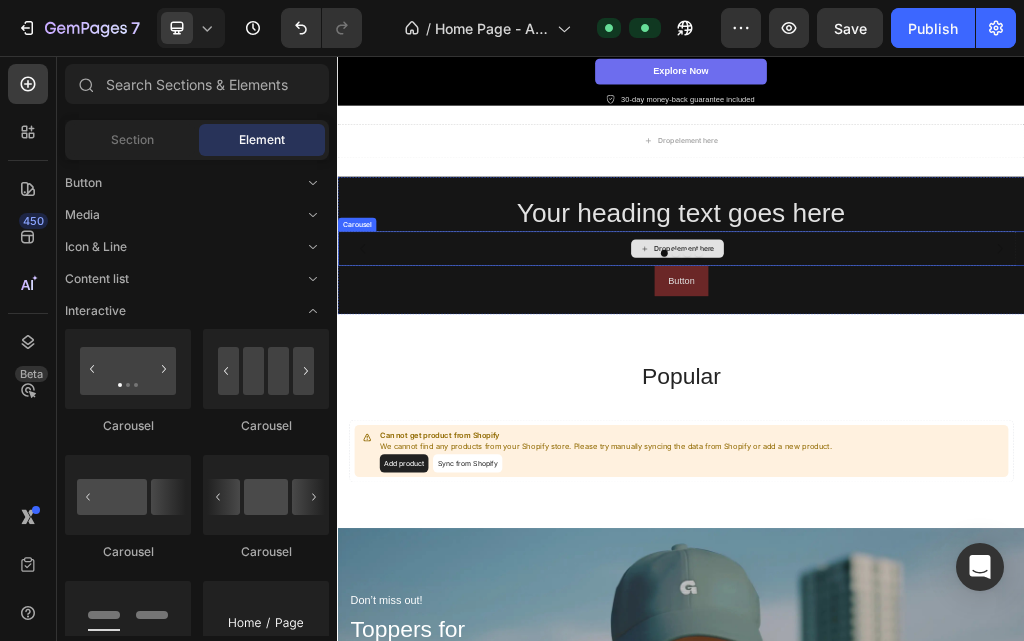 click on "Drop element here" at bounding box center [930, 391] 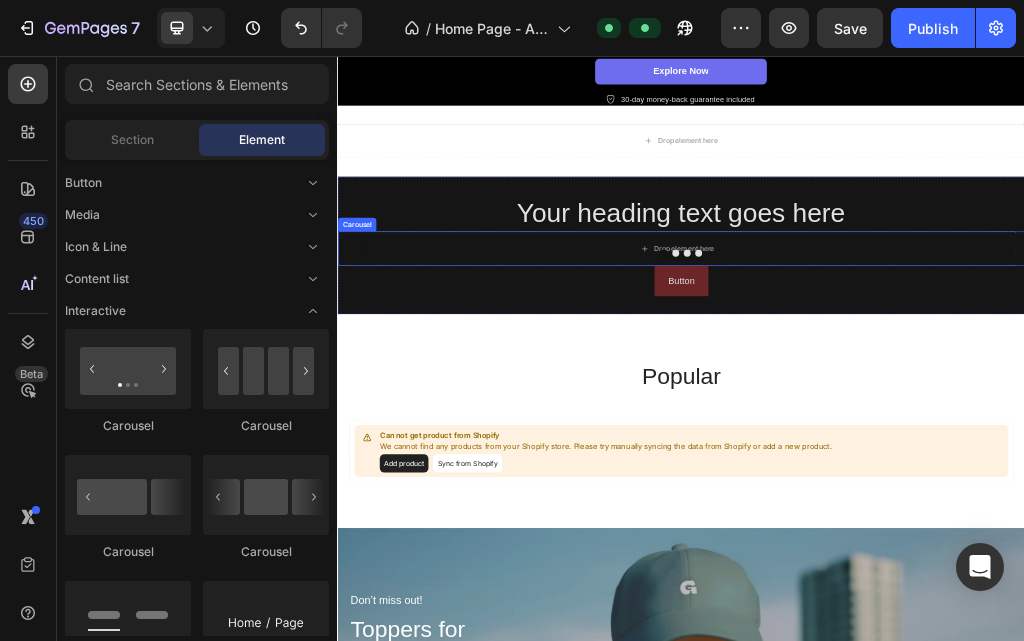 click on "Carousel" at bounding box center (370, 349) 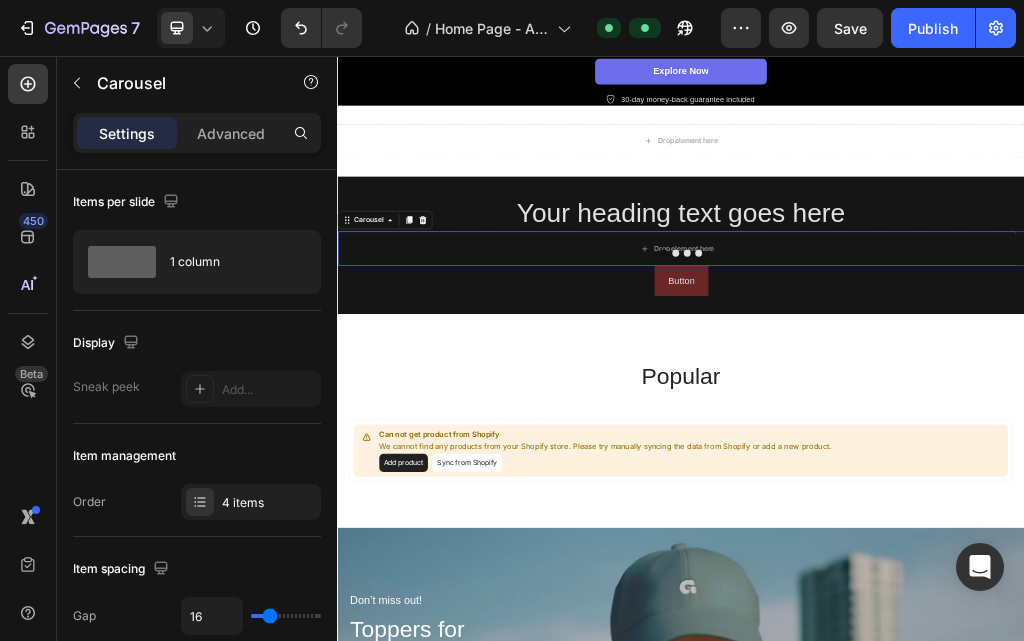 click at bounding box center (381, 391) 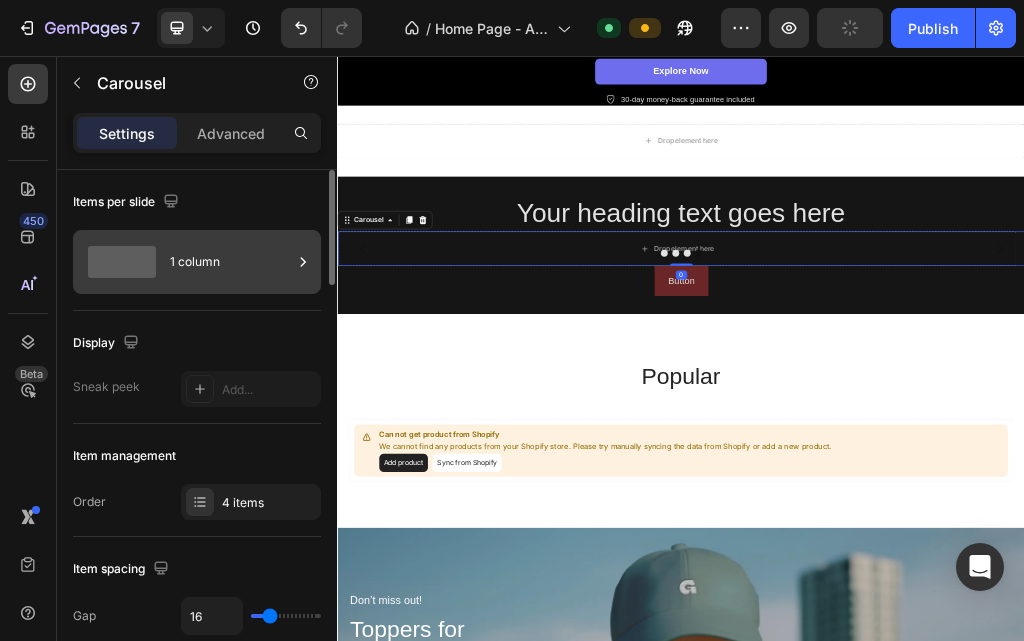 click on "1 column" at bounding box center [231, 262] 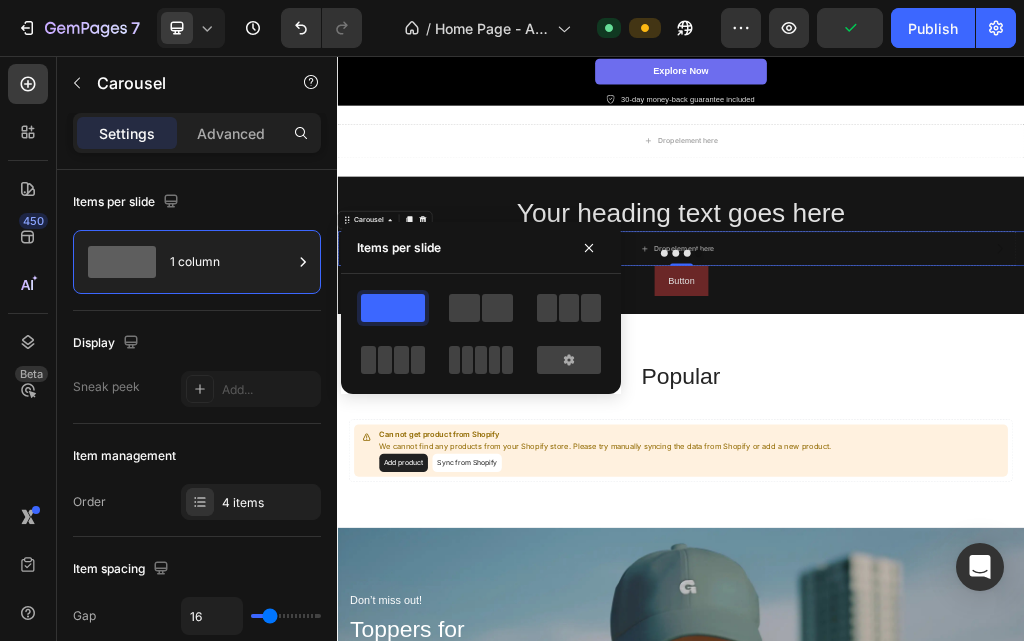 click 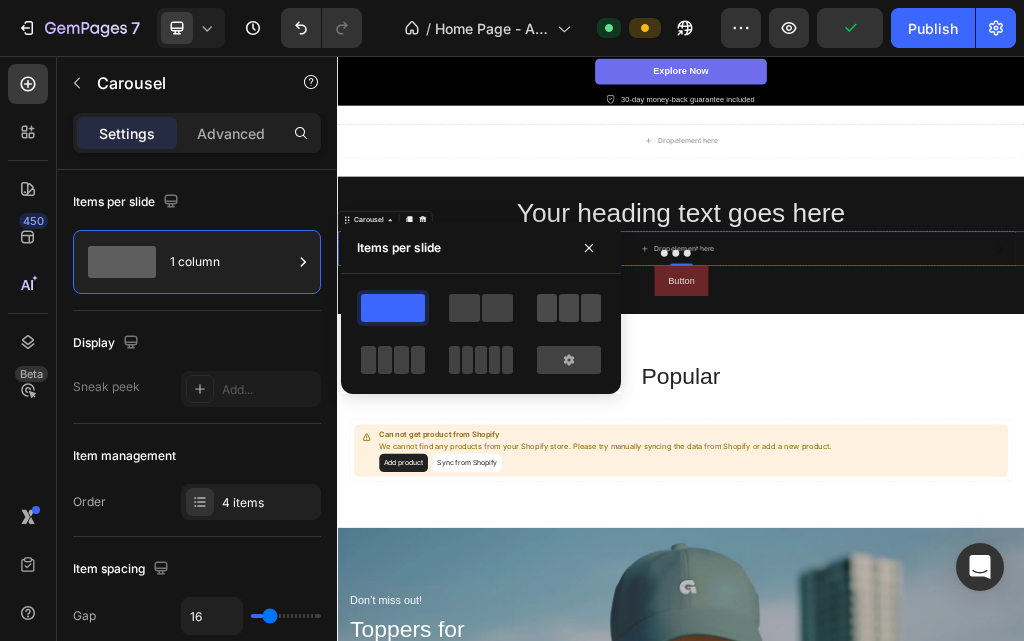click 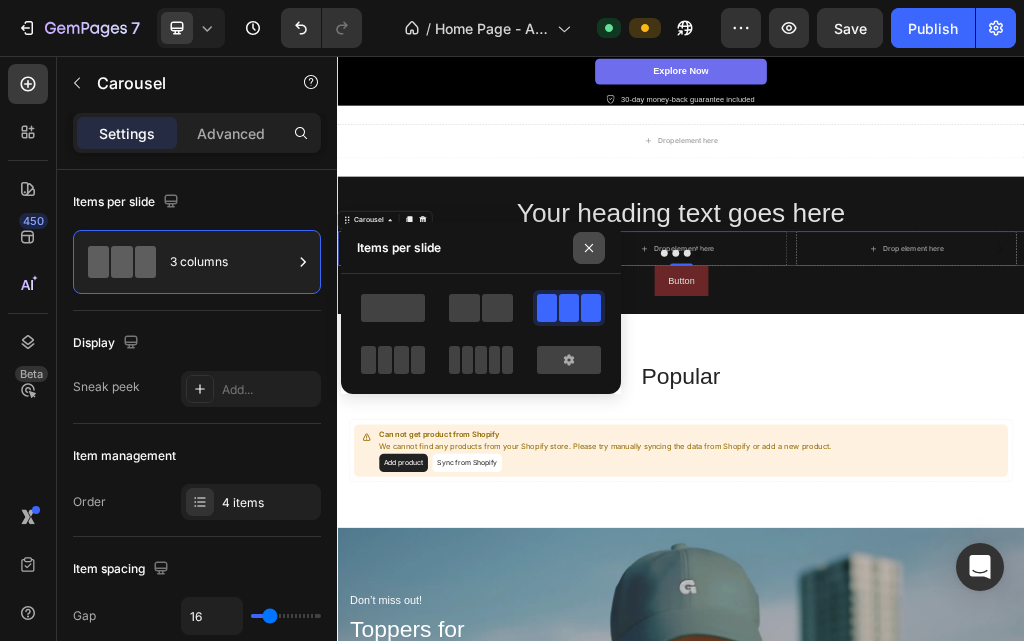click 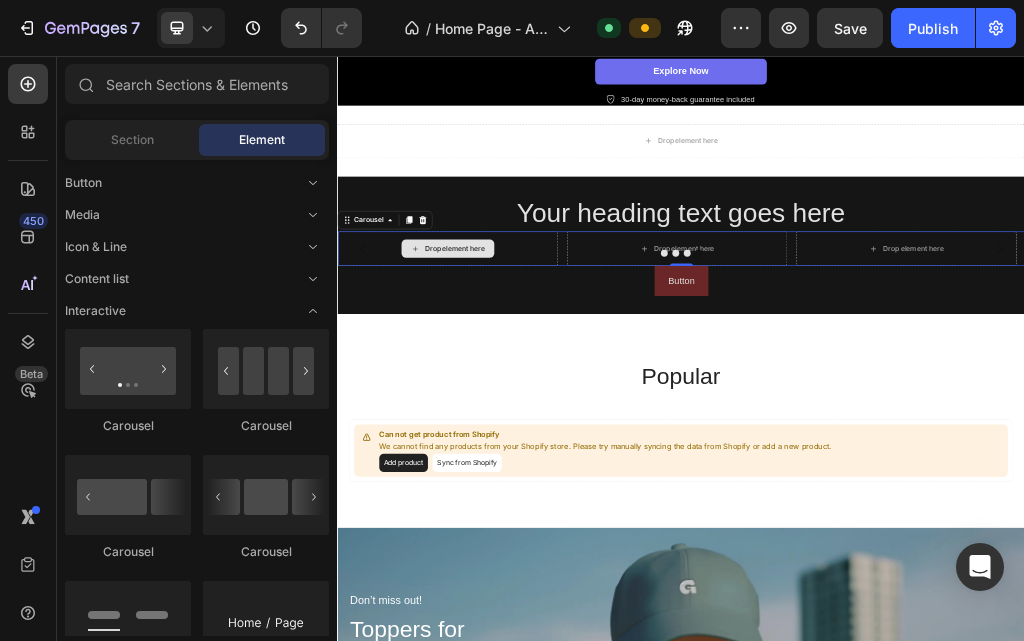 click on "Drop element here" at bounding box center [541, 391] 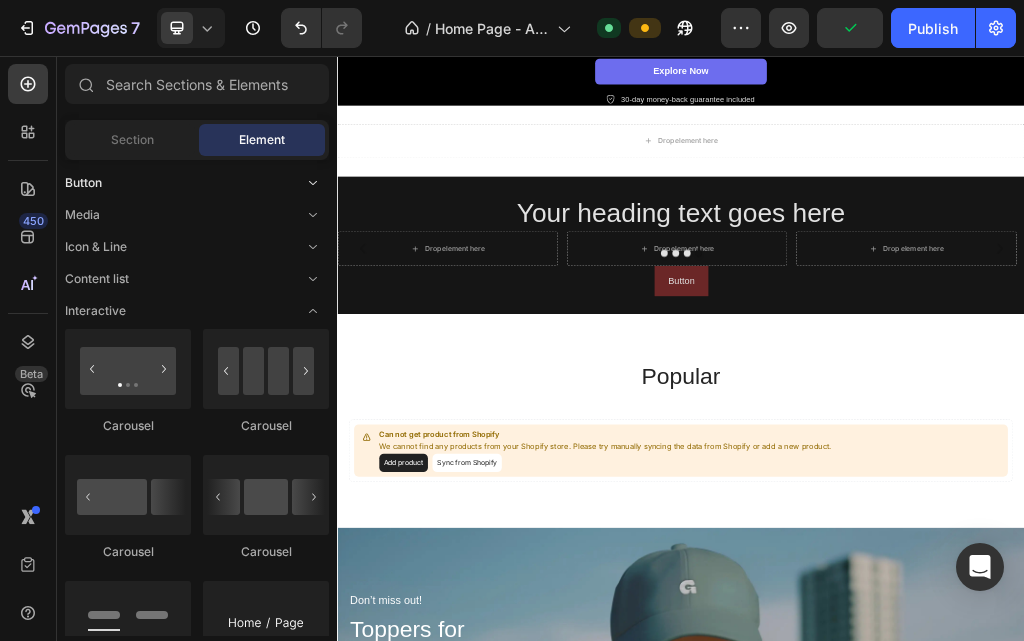 click on "Button" 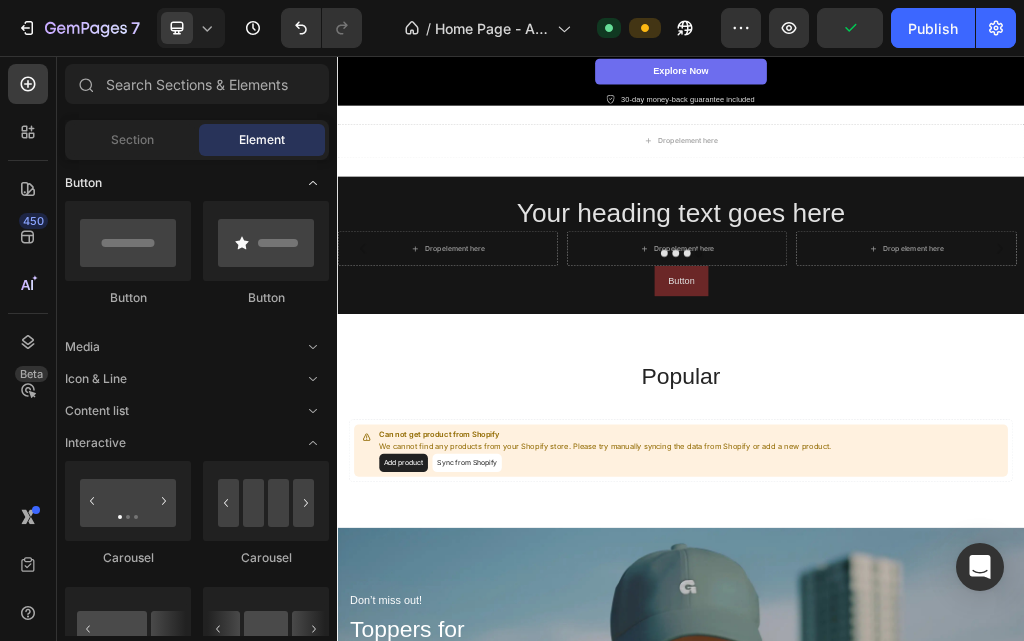 click on "Button" 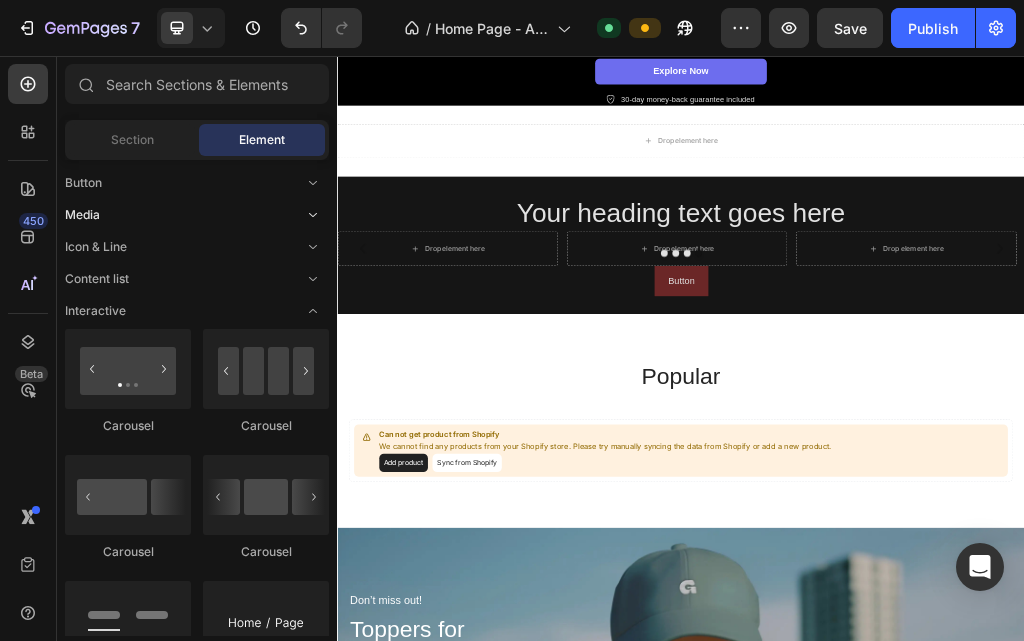 click on "Media" 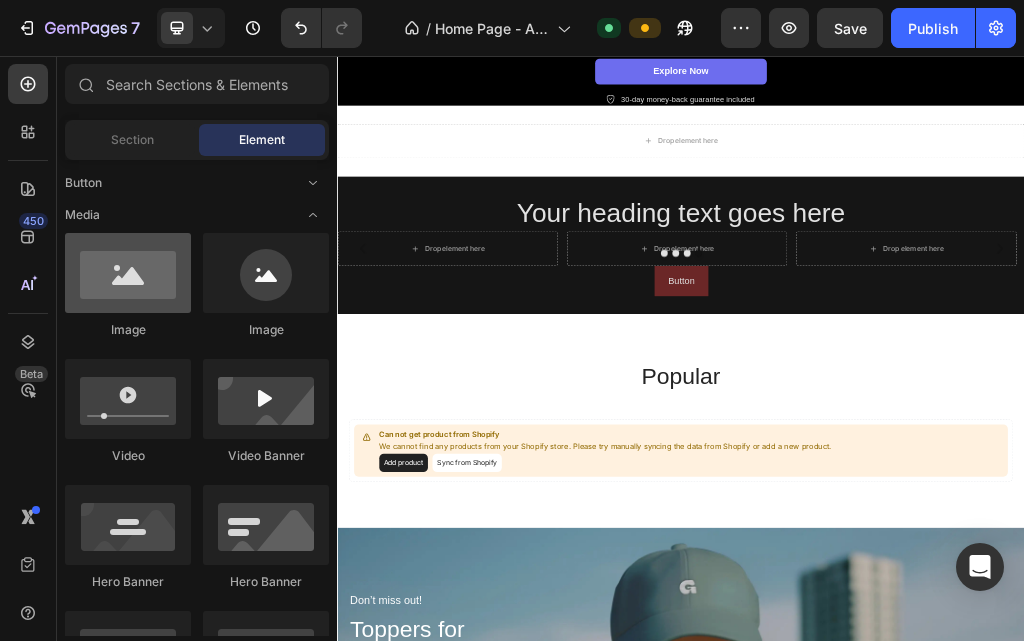 click at bounding box center [128, 273] 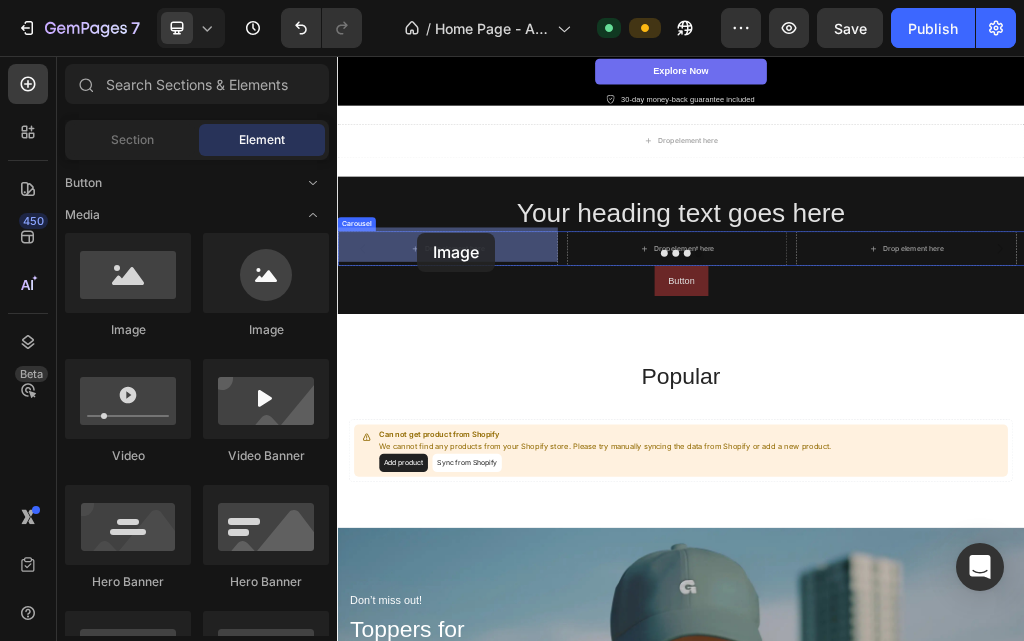 drag, startPoint x: 579, startPoint y: 337, endPoint x: 476, endPoint y: 365, distance: 106.738 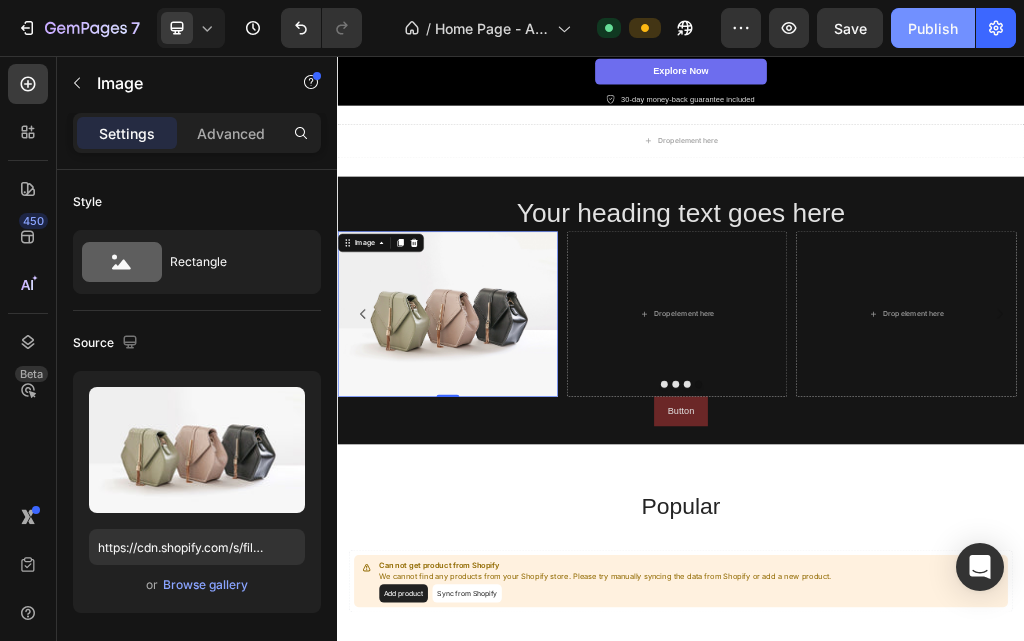 click on "Publish" at bounding box center [933, 28] 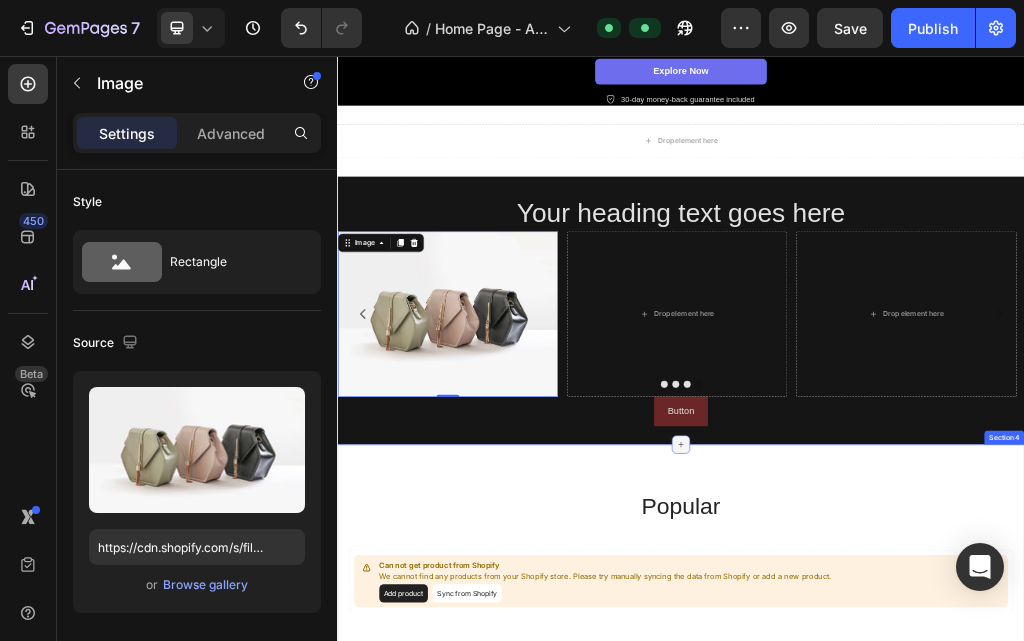 click at bounding box center (937, 734) 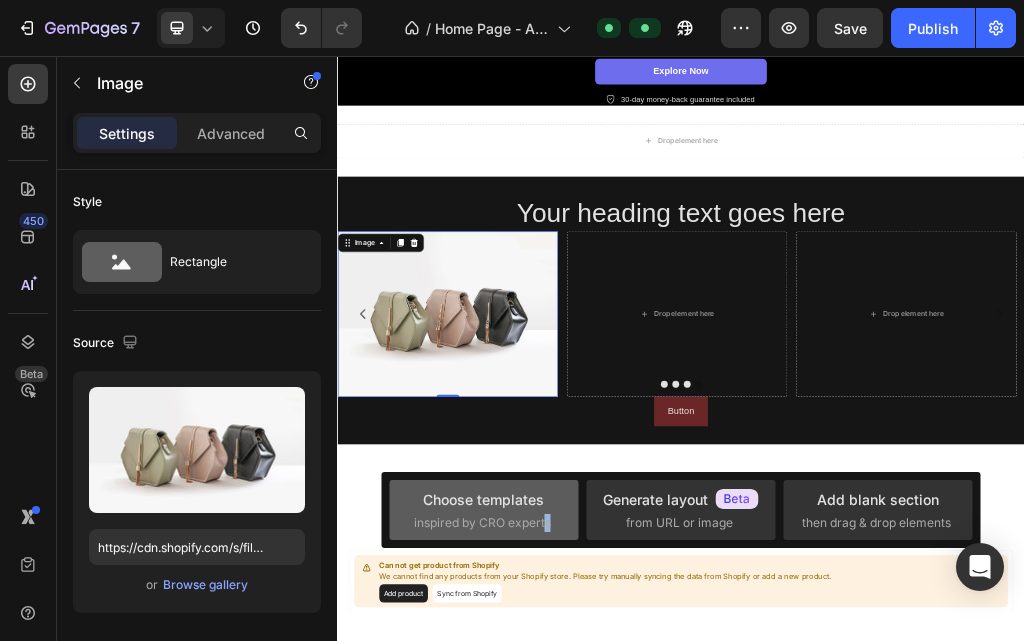 click on "Choose templates  inspired by CRO experts" at bounding box center (484, 510) 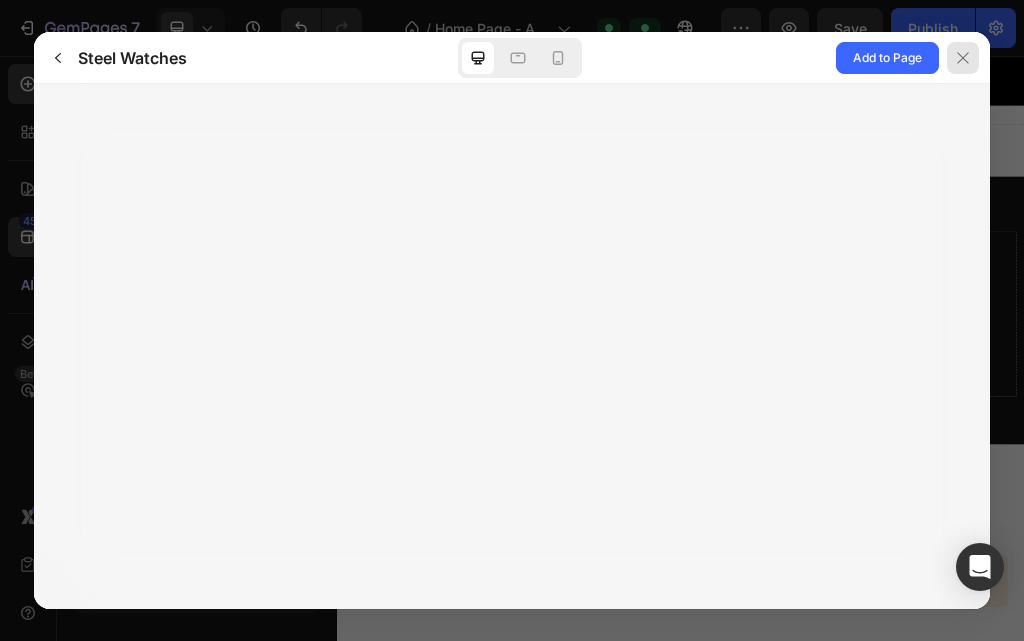 click 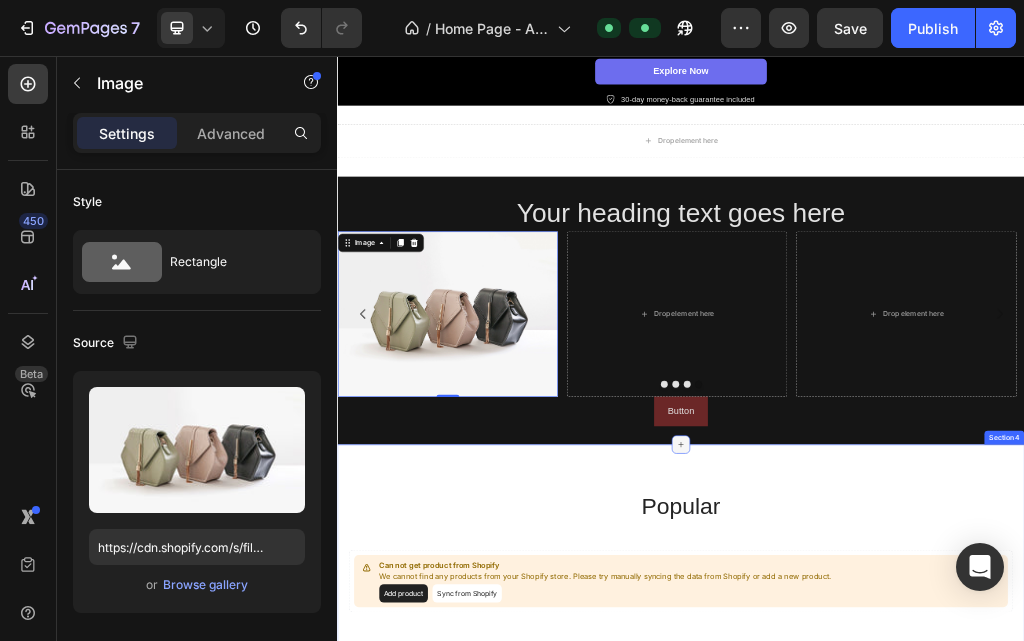 click 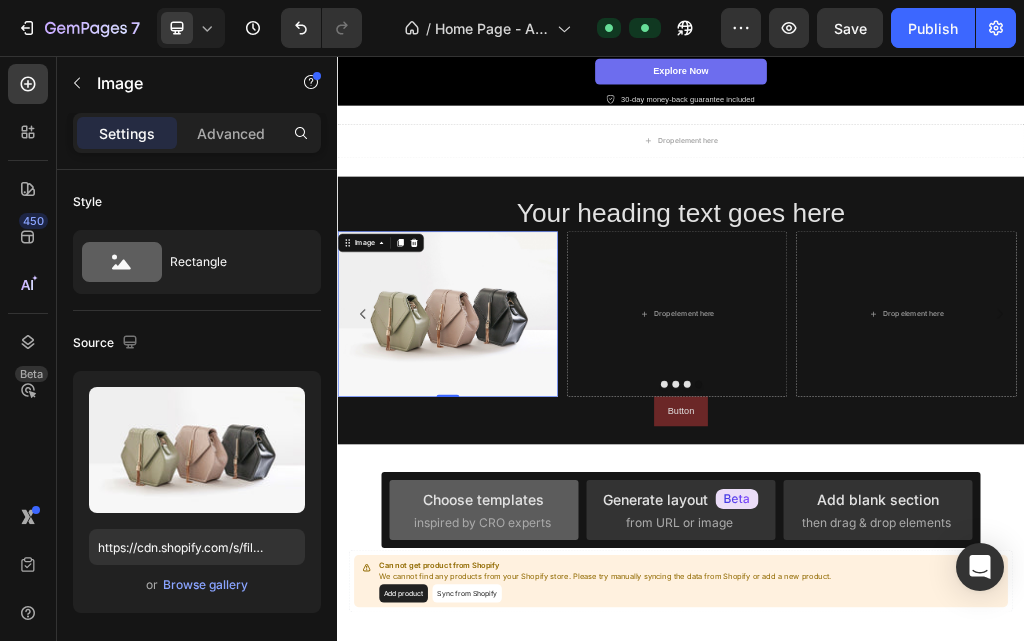 click on "inspired by CRO experts" at bounding box center [482, 523] 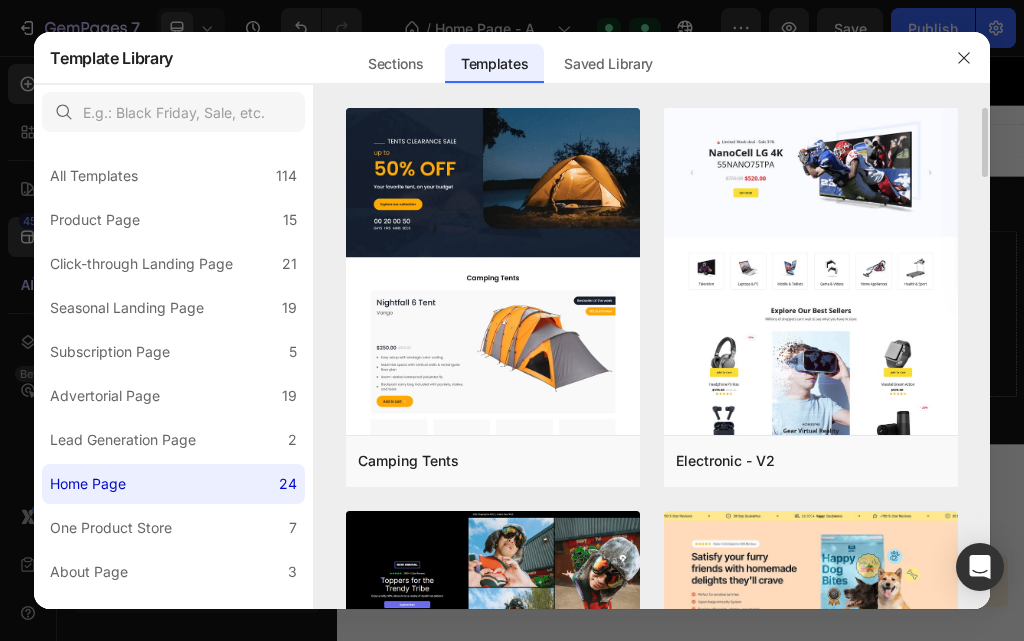 click on "Camping Tents Add to page  Preview  Electronic - V2 Add to page  Preview  Home Page - Multiple Product - Apparel - Style 4 Add to page  Preview  Pet Food & Supplies - One Product Store Add to page  Preview  Holiday Back To School Add to page  Preview  Beauty - V1 Add to page  Preview  Bikini & Swimwear Add to page  Preview  Home Page with Sale Hero Section Add to page  Preview  Fashion - Mommy and Children Add to page  Preview  Green Furniture  Add to page  Preview  Jewelry Accessories Add to page  Preview  Pet Toys Add to page  Preview  Amelia Add to page  Preview  Back To School - Stationery Add to page  Preview  Fashion - Men and Women Add to page  Preview  Nutritional Shakes Add to page  Preview  Sport Hub Add to page  Preview  Organic Cosmetics Add to page  Preview" at bounding box center [652, 358] 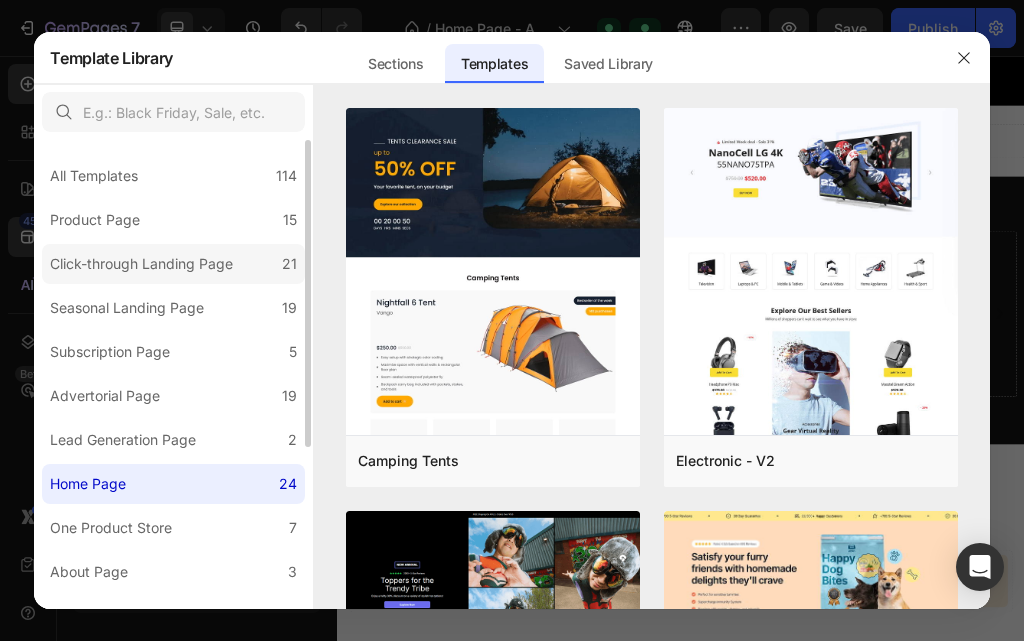 click on "Click-through Landing Page" at bounding box center (141, 264) 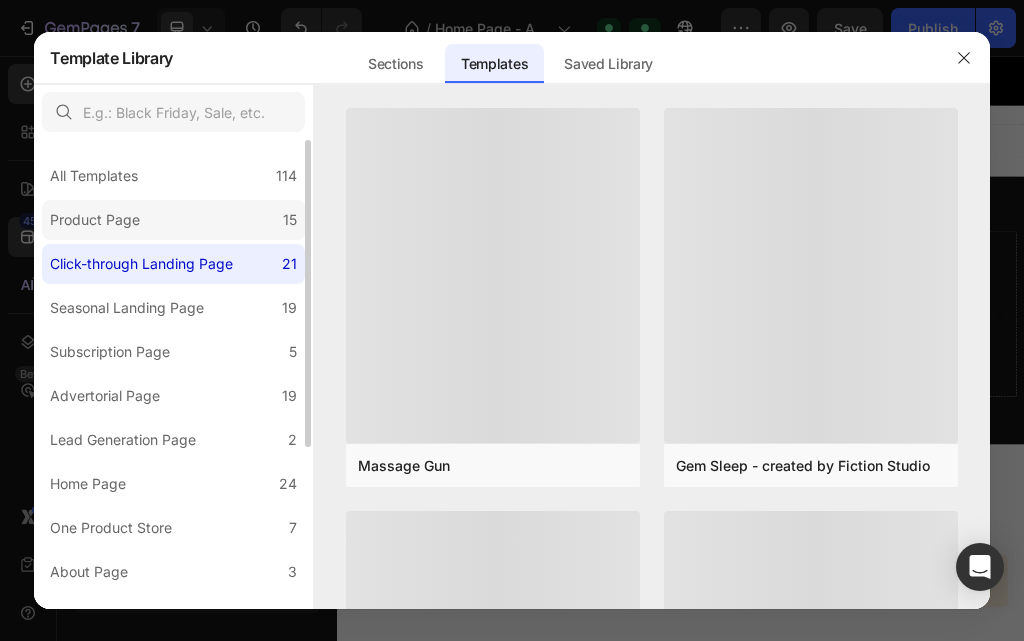 click on "Product Page 15" 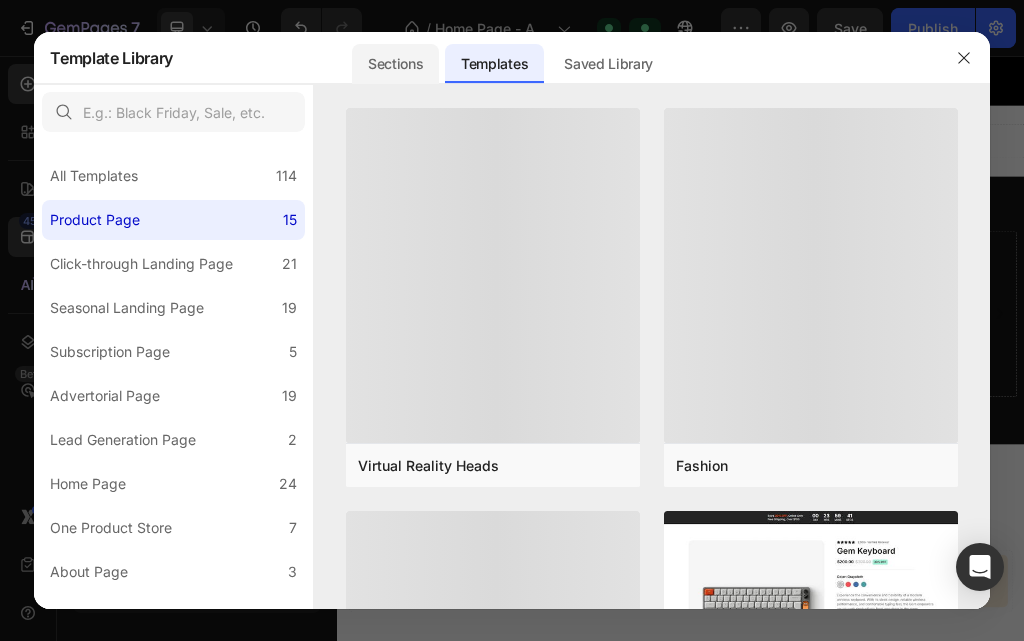 click on "Sections" 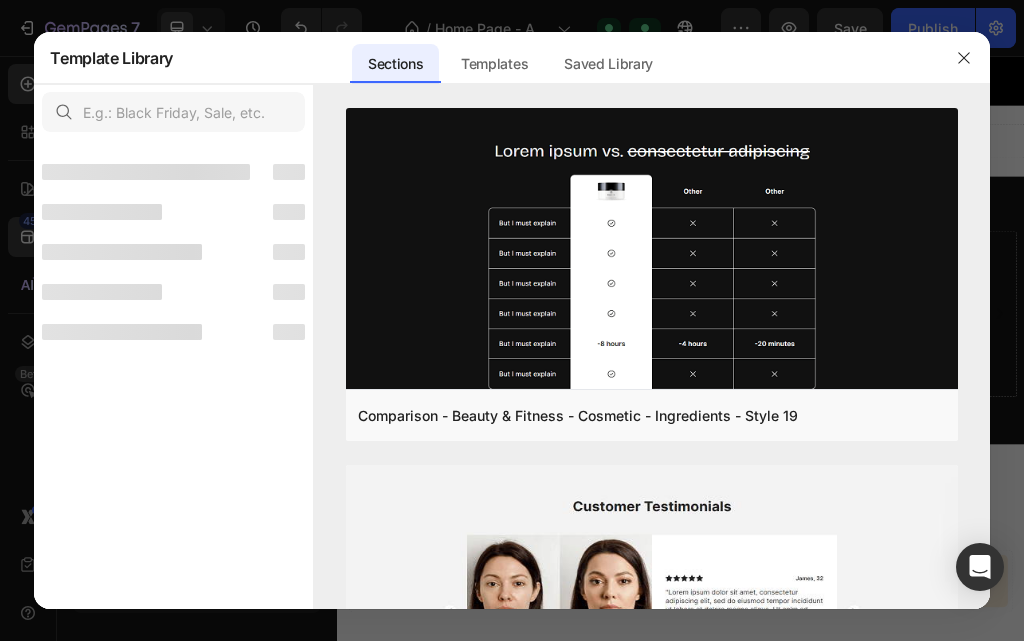 click on "Sections" 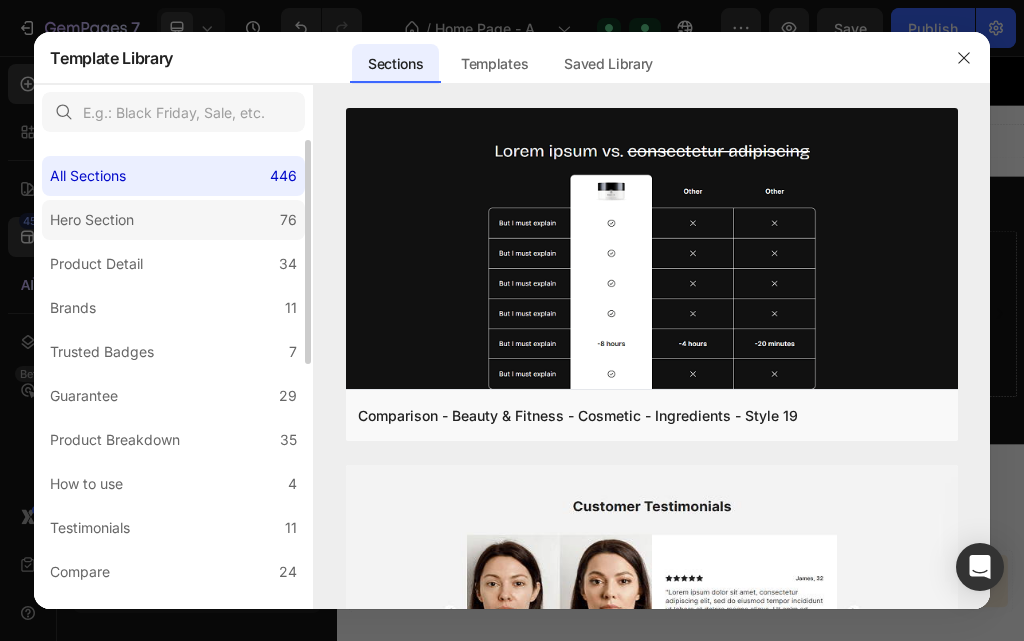click on "Hero Section 76" 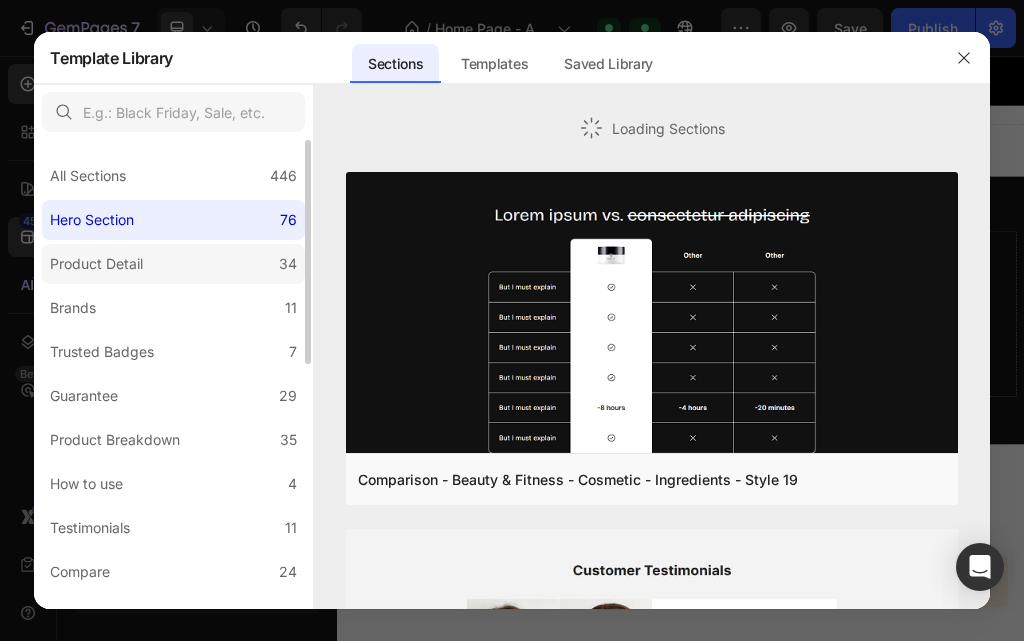 click on "Product Detail 34" 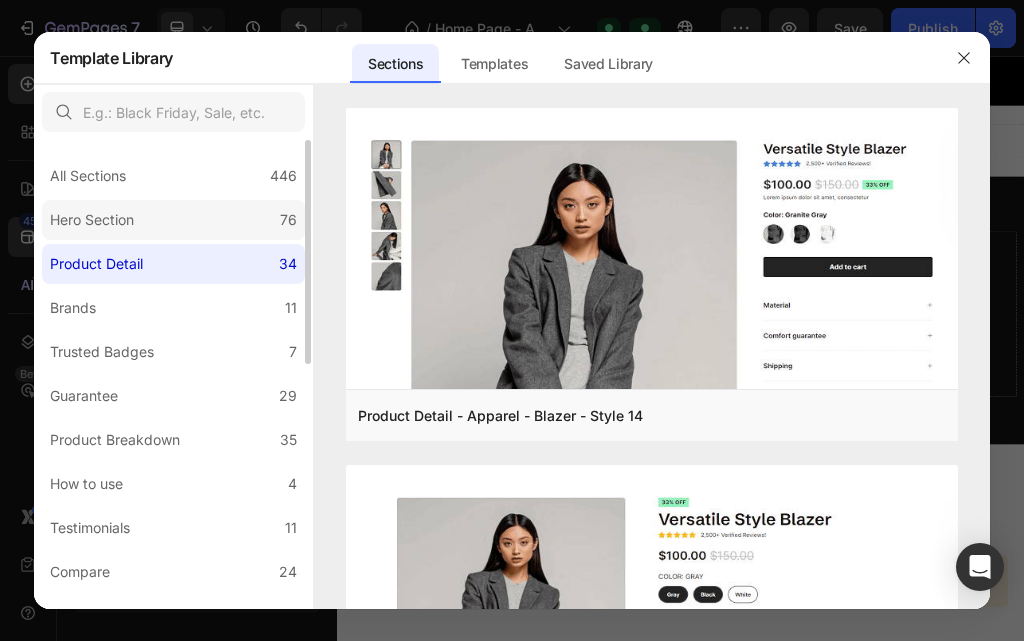 click on "Hero Section 76" 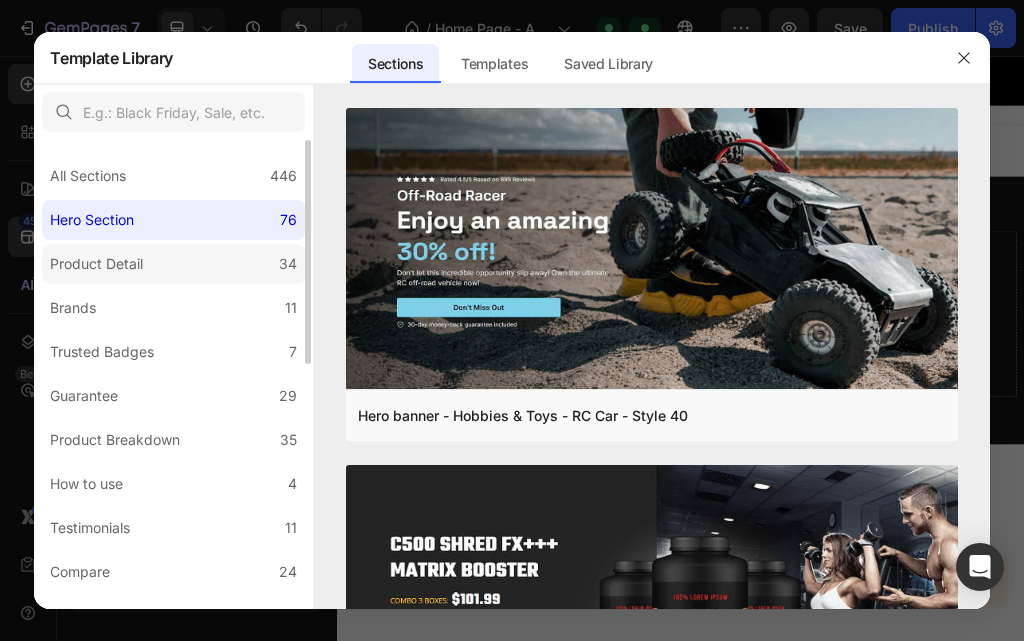 click on "Product Detail 34" 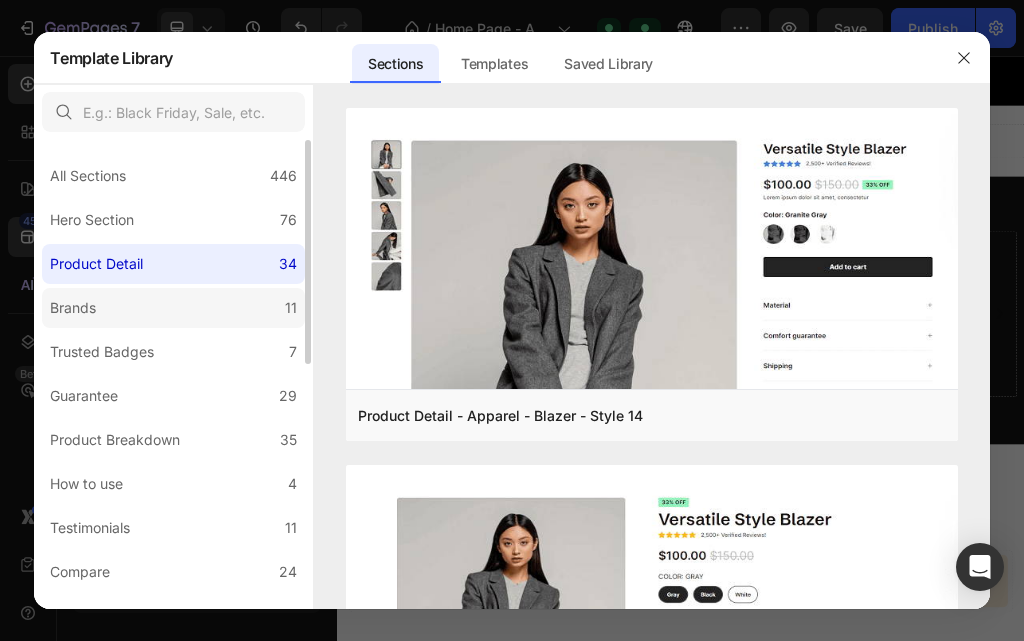 click on "Brands 11" 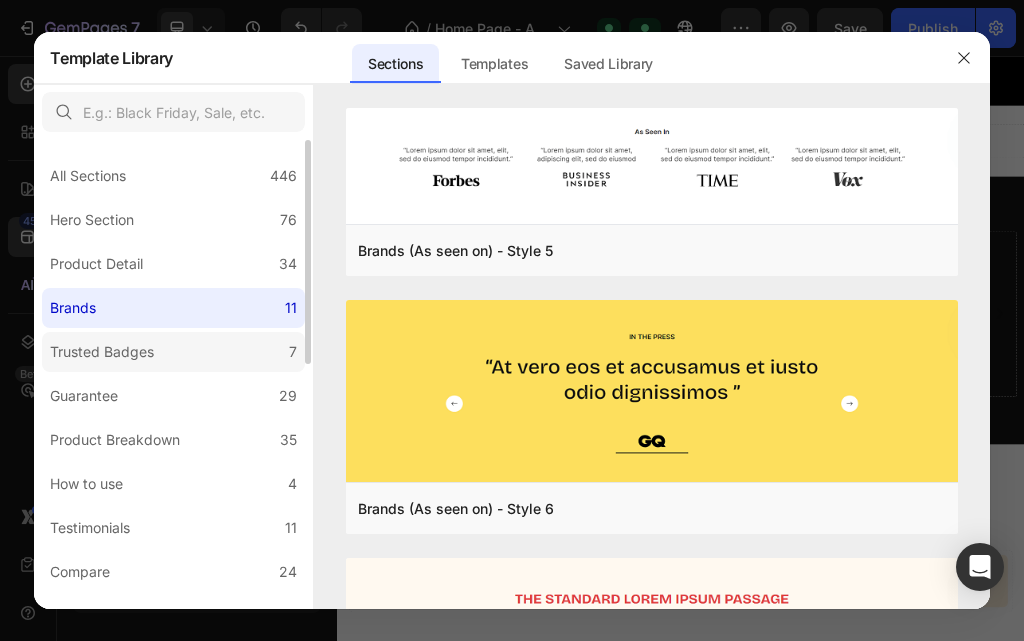 click on "Trusted Badges 7" 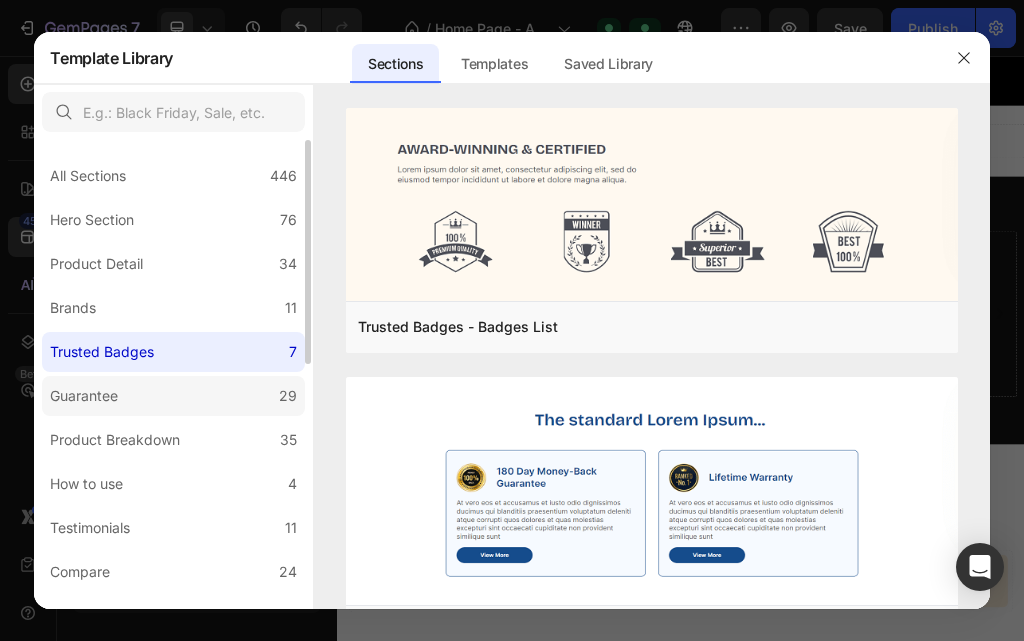 click on "Guarantee 29" 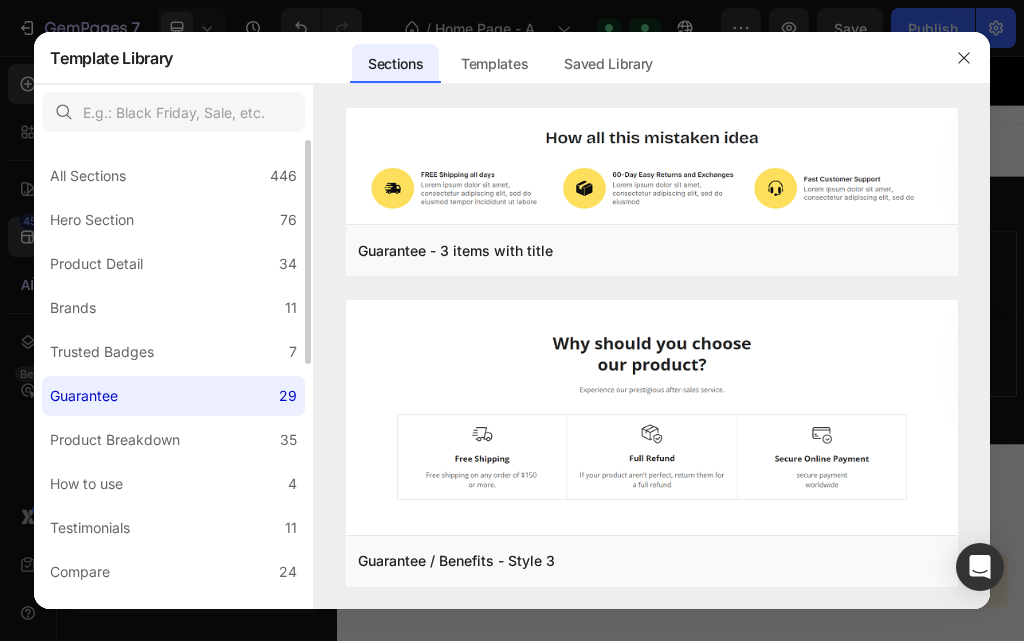 click on "Guarantee 29" 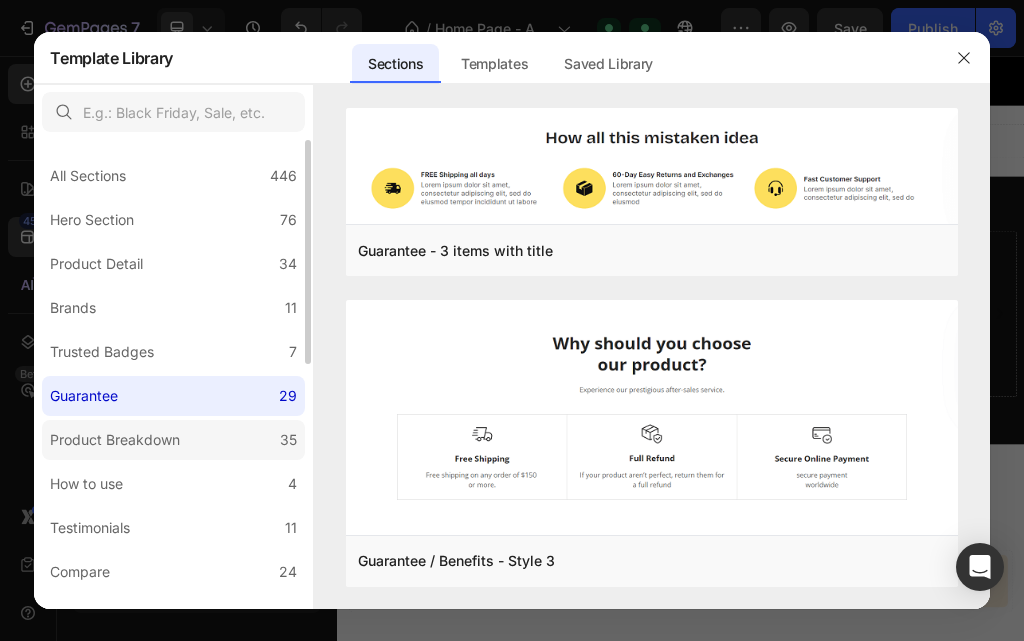 click on "Product Breakdown 35" 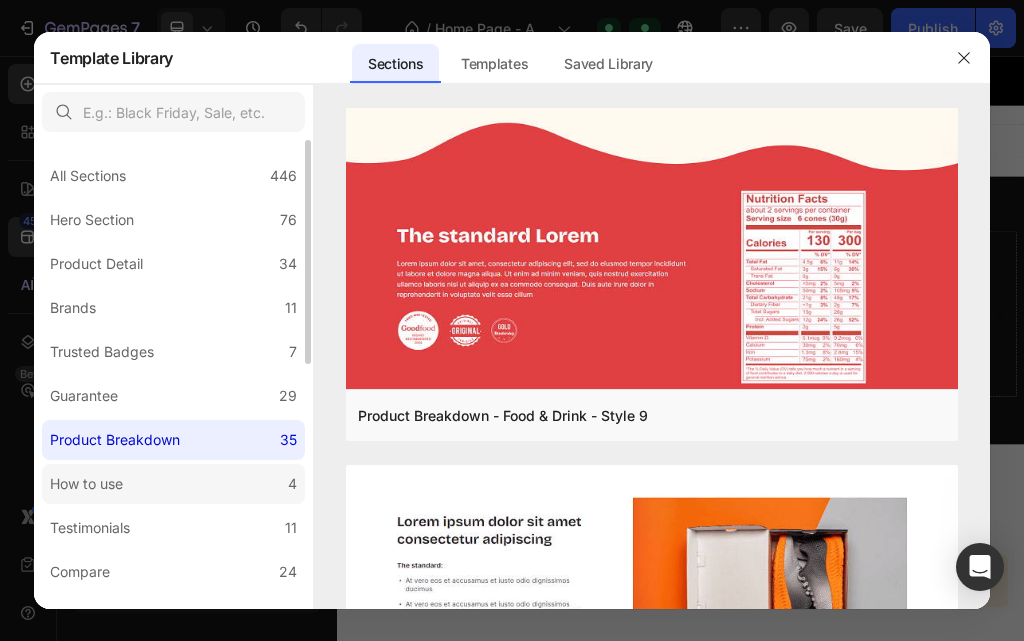 click on "How to use 4" 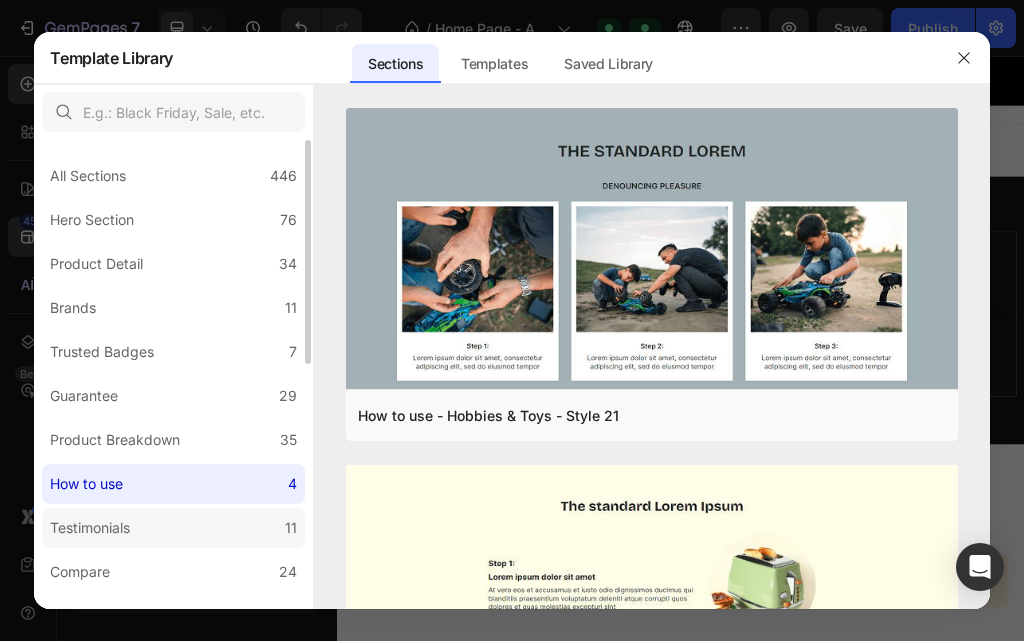 click on "Testimonials 11" 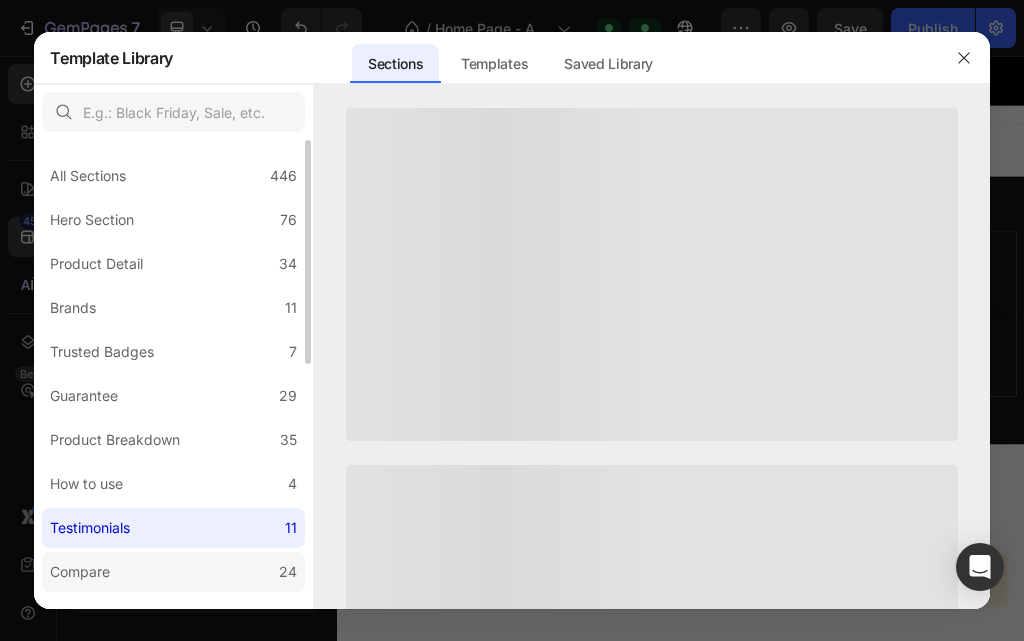click on "Compare 24" 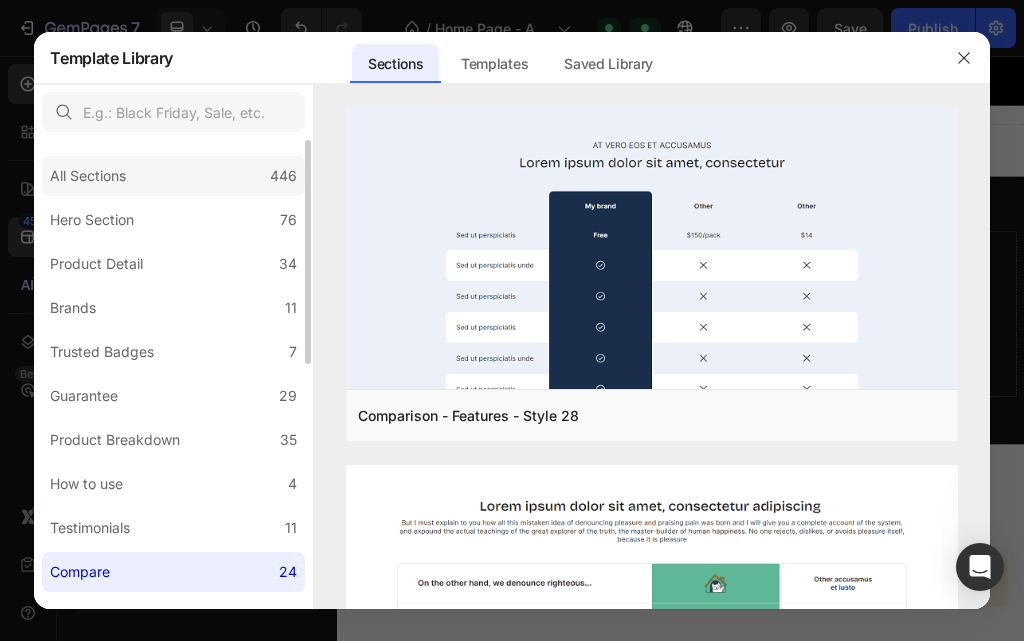 click on "All Sections 446" 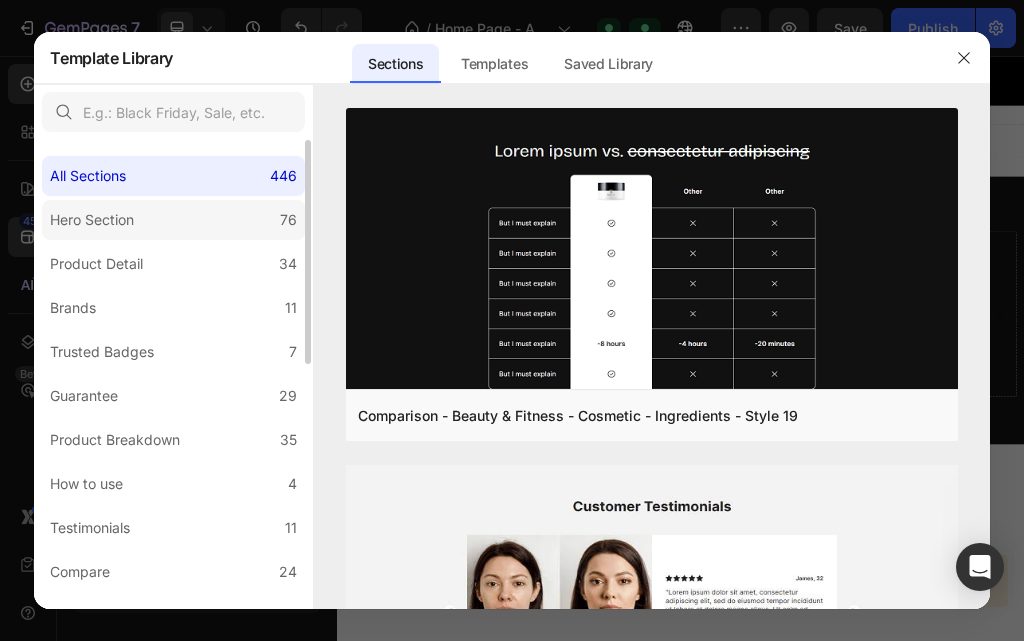 click on "Hero Section 76" 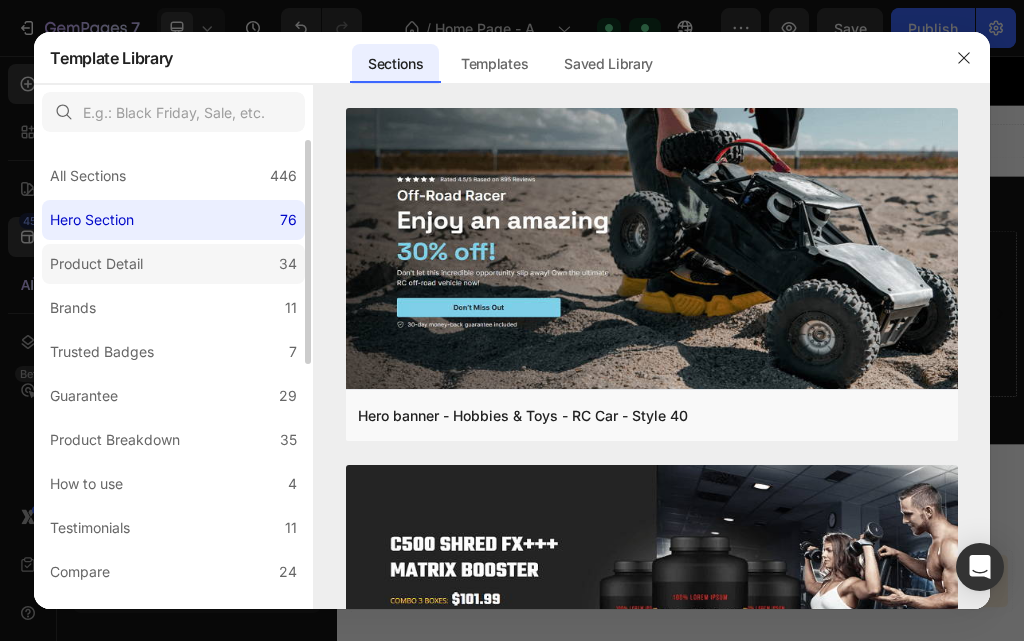 click on "Product Detail 34" 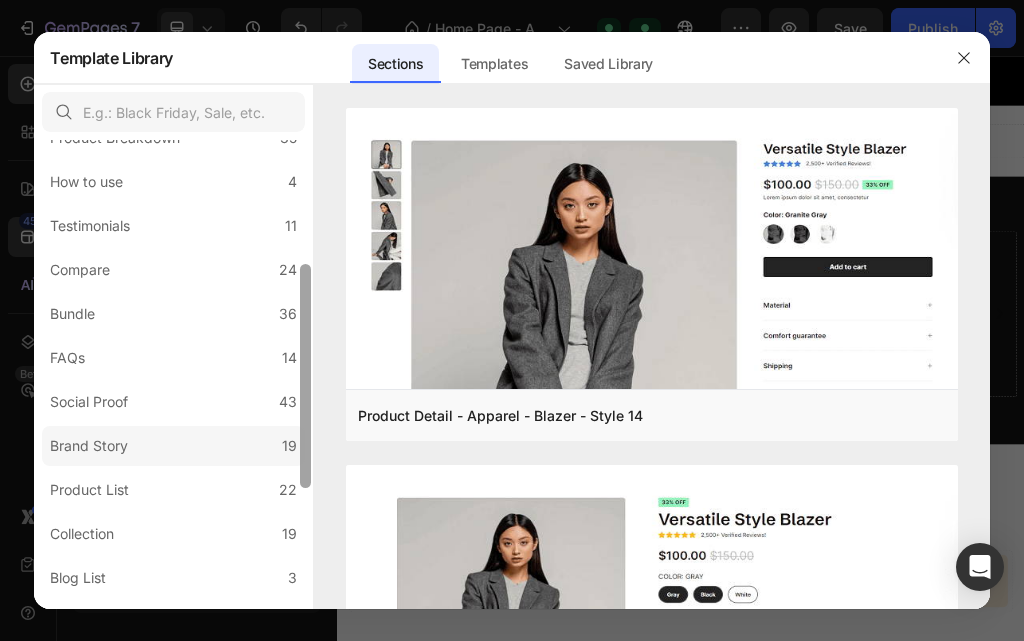 drag, startPoint x: 308, startPoint y: 335, endPoint x: 279, endPoint y: 461, distance: 129.29424 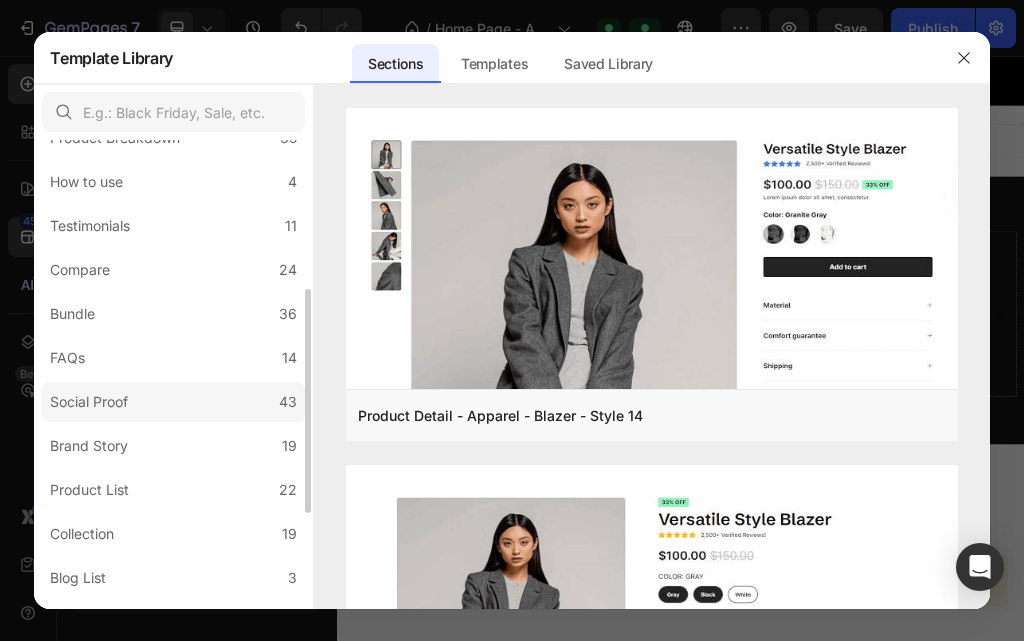 scroll, scrollTop: 305, scrollLeft: 0, axis: vertical 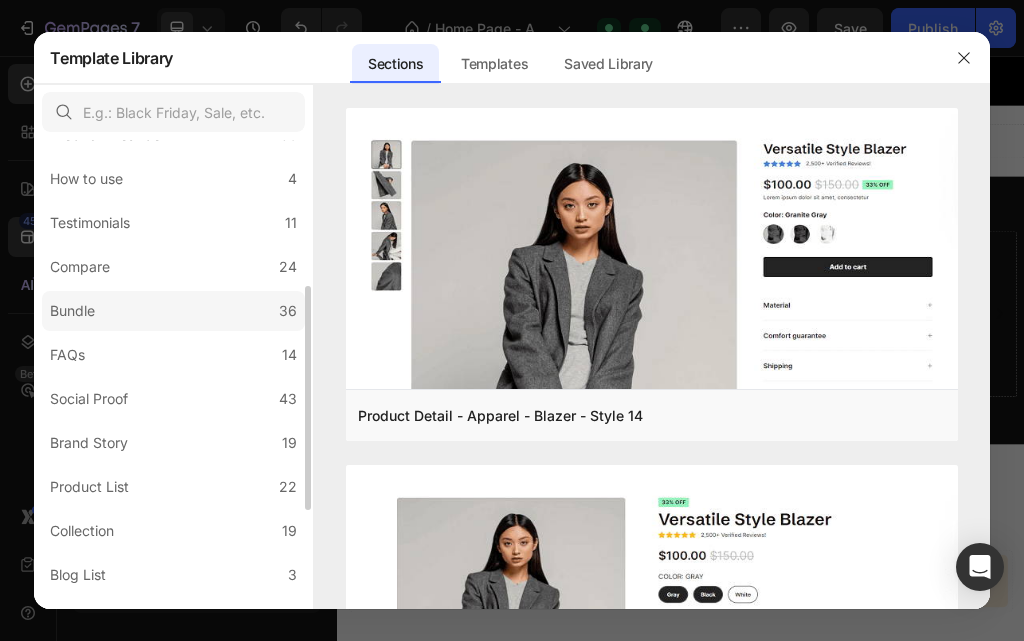 click on "Bundle 36" 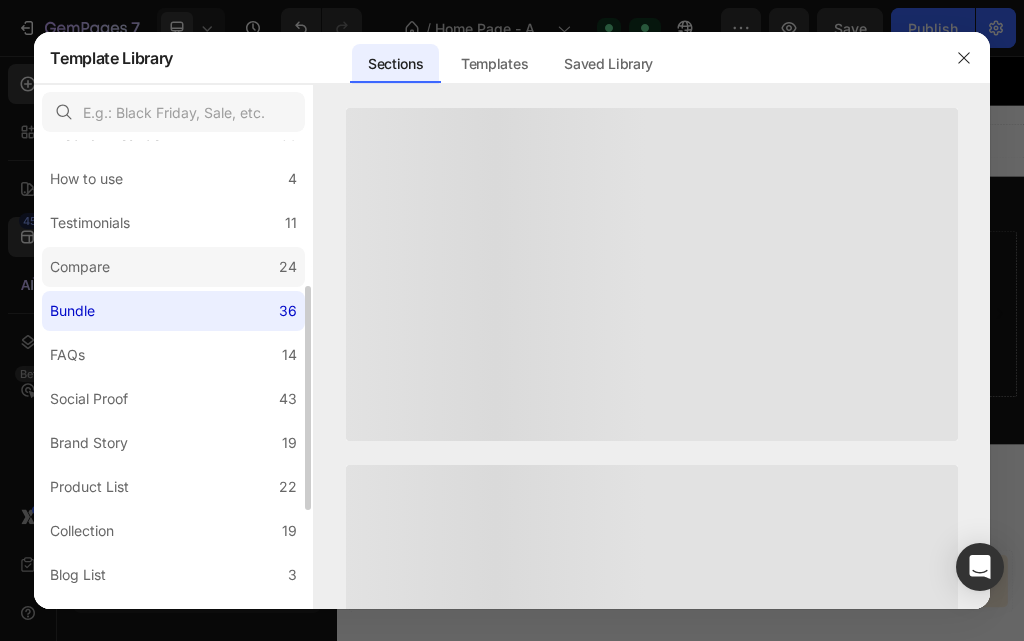 click on "Compare 24" 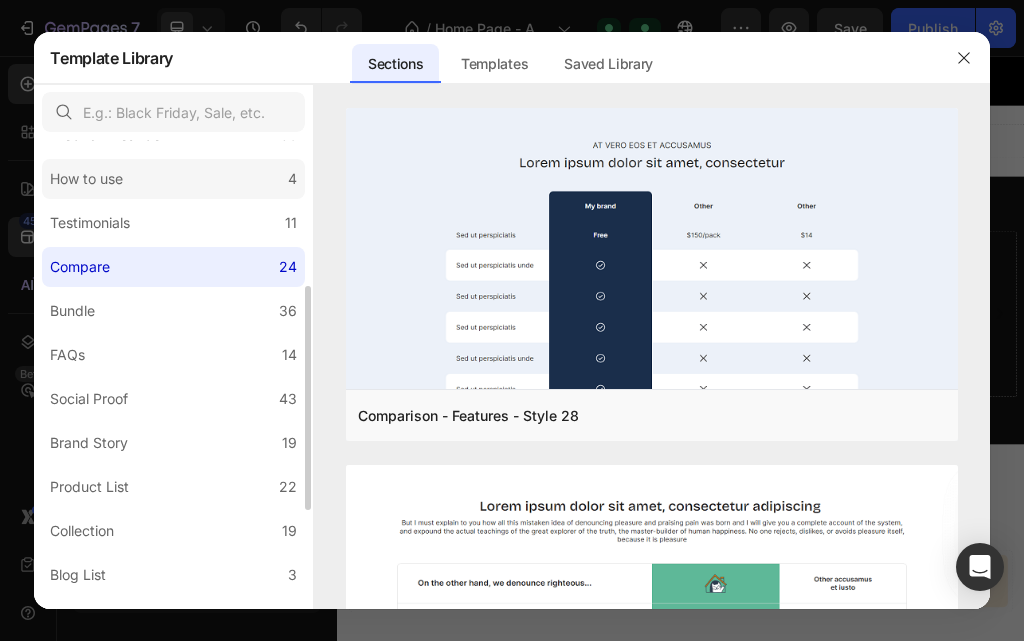 click on "How to use 4" 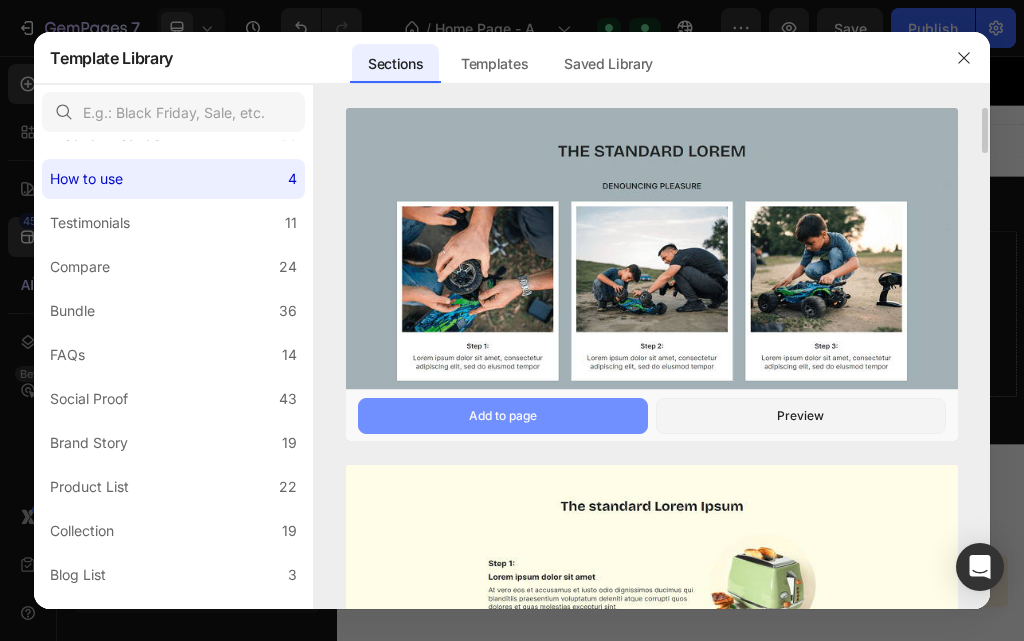 click on "Add to page" at bounding box center (503, 416) 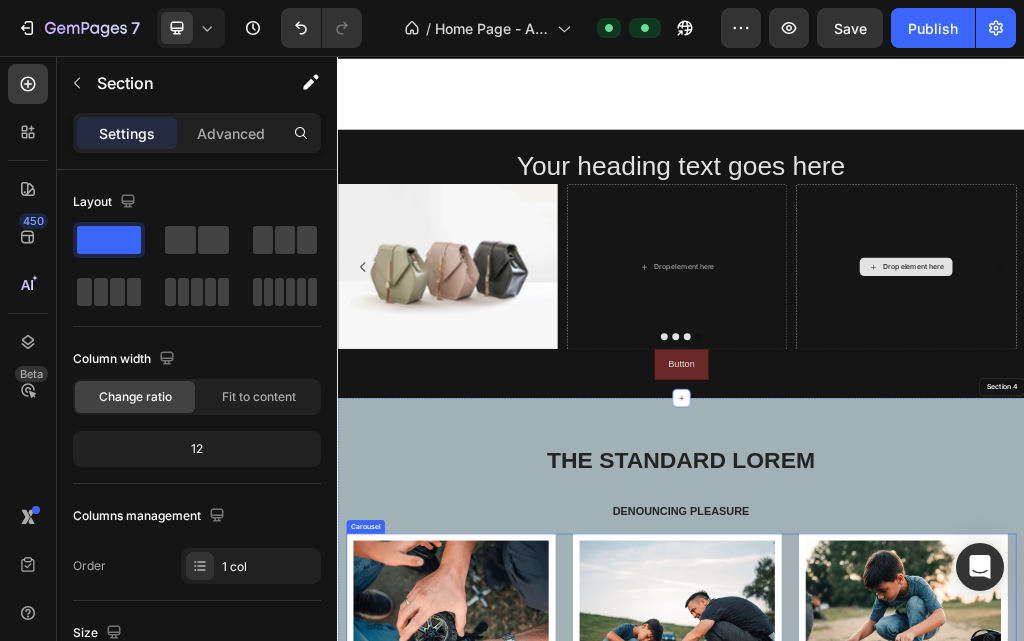 scroll, scrollTop: 1883, scrollLeft: 0, axis: vertical 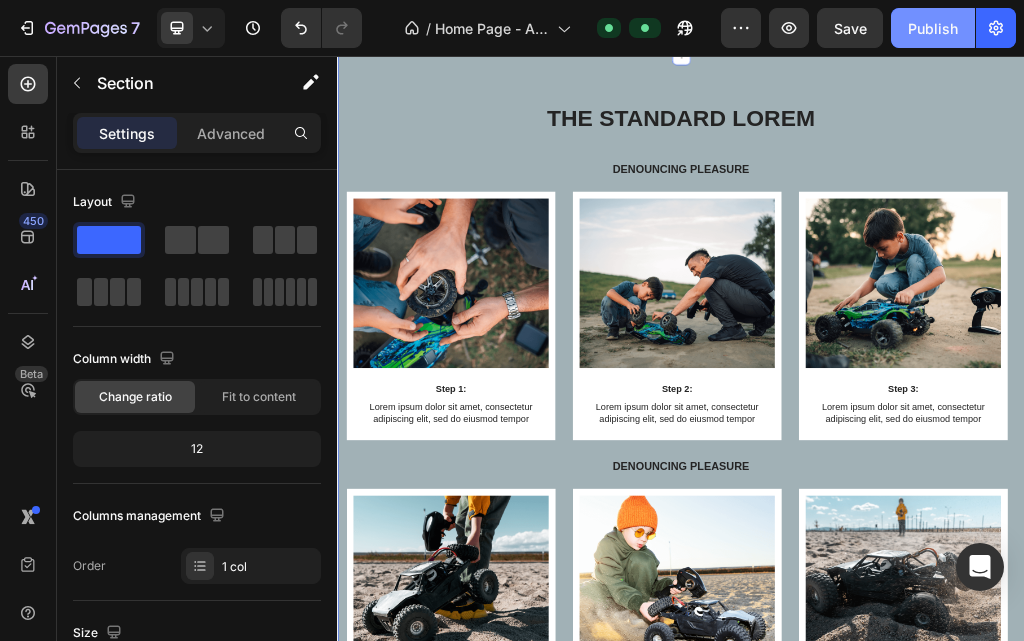 click on "Publish" at bounding box center (933, 28) 